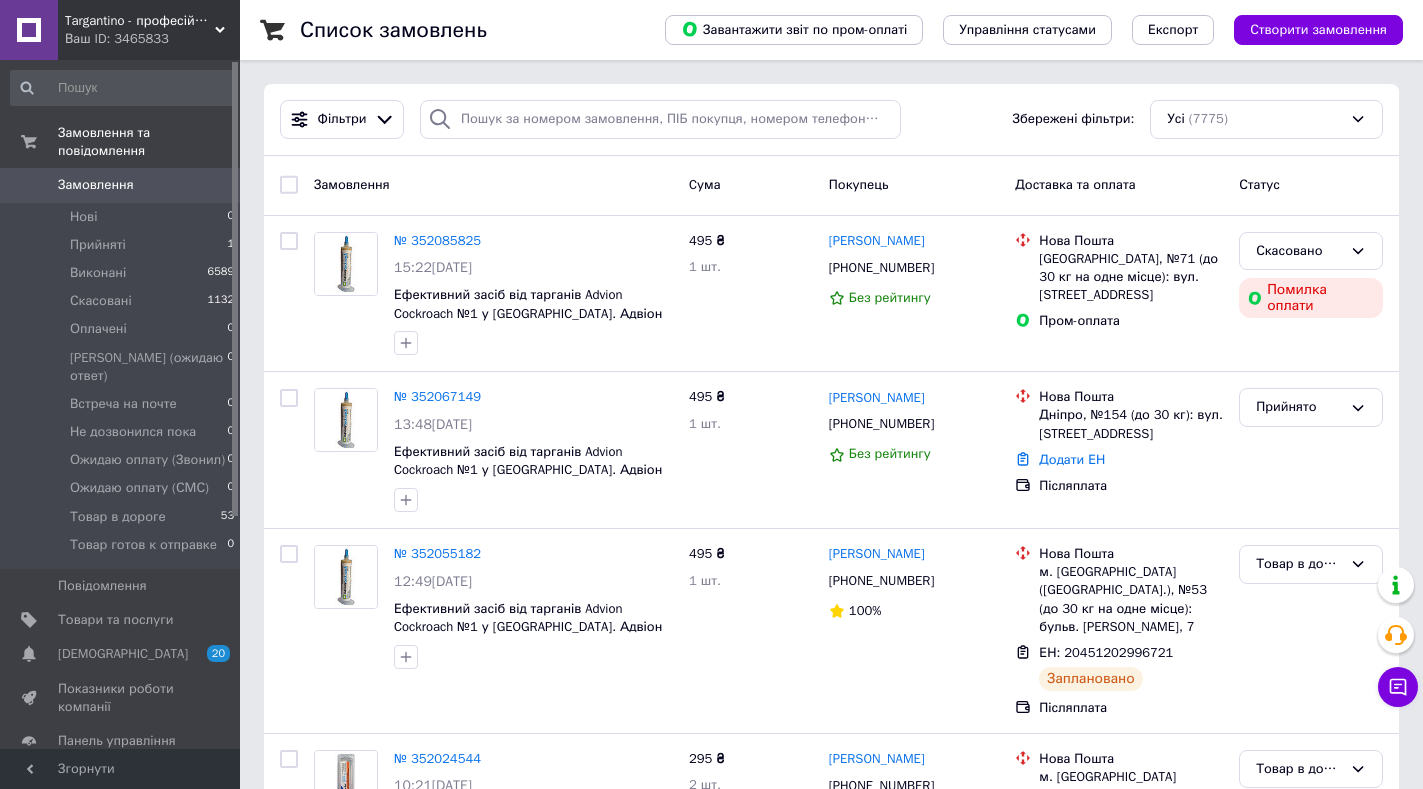 scroll, scrollTop: 0, scrollLeft: 0, axis: both 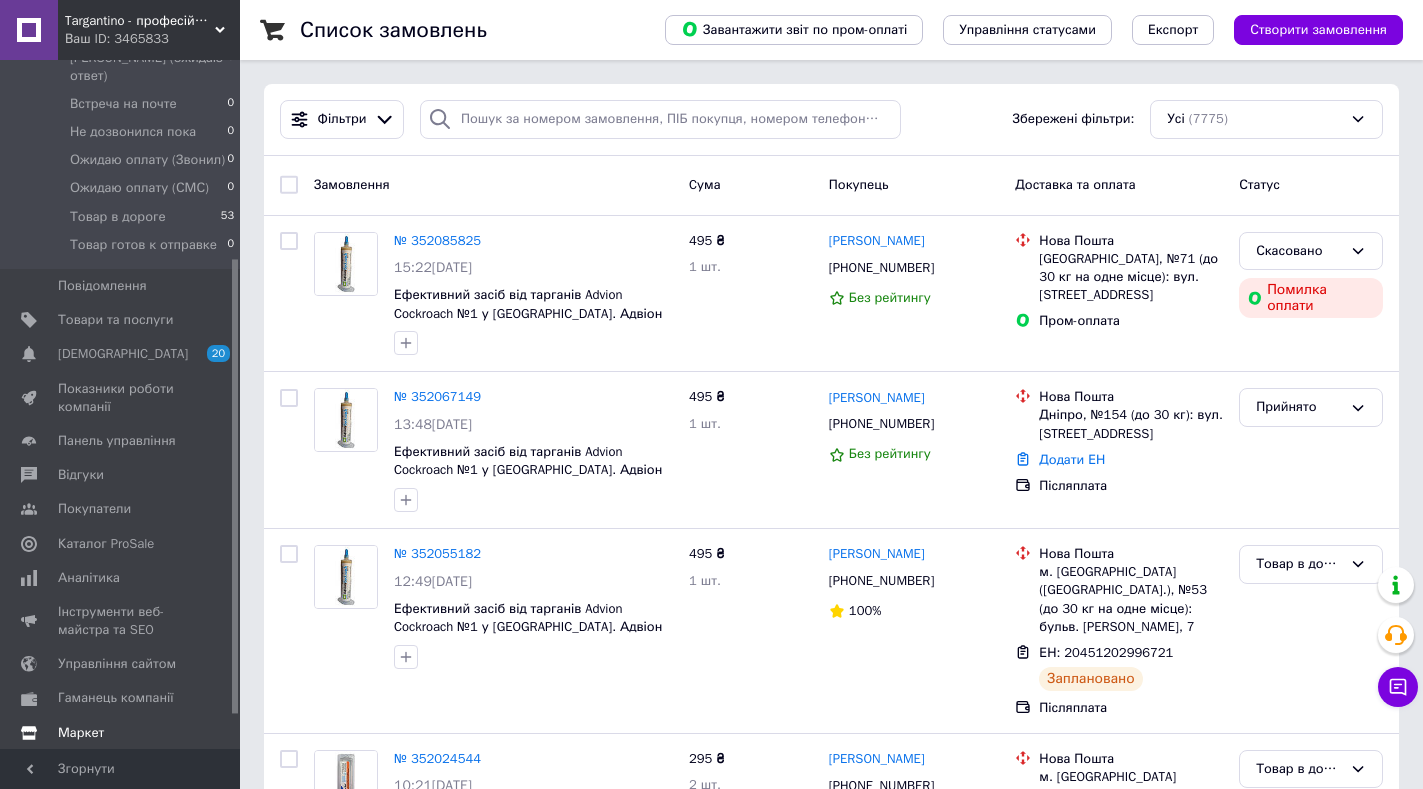 click on "Маркет" at bounding box center (81, 733) 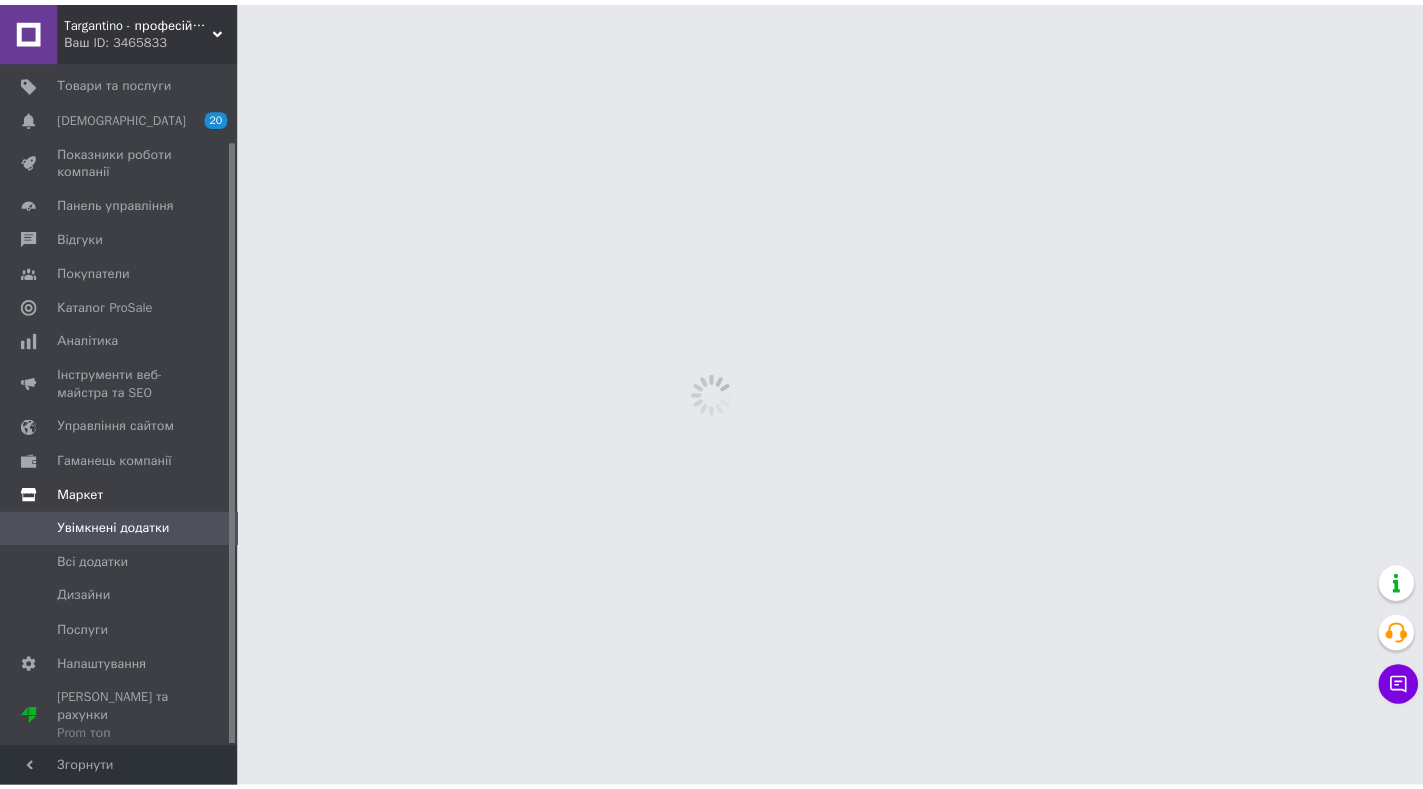 scroll, scrollTop: 89, scrollLeft: 0, axis: vertical 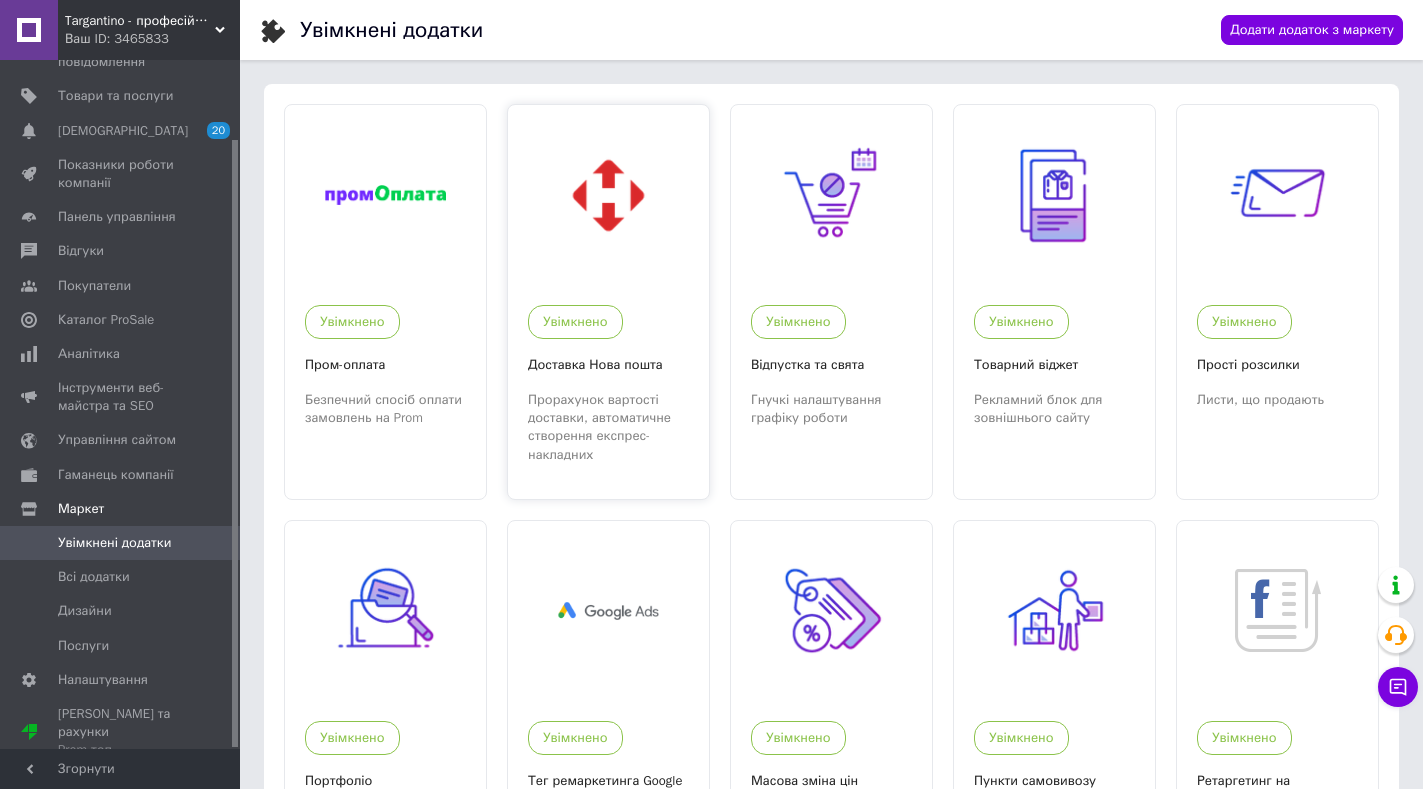 click at bounding box center (608, 195) 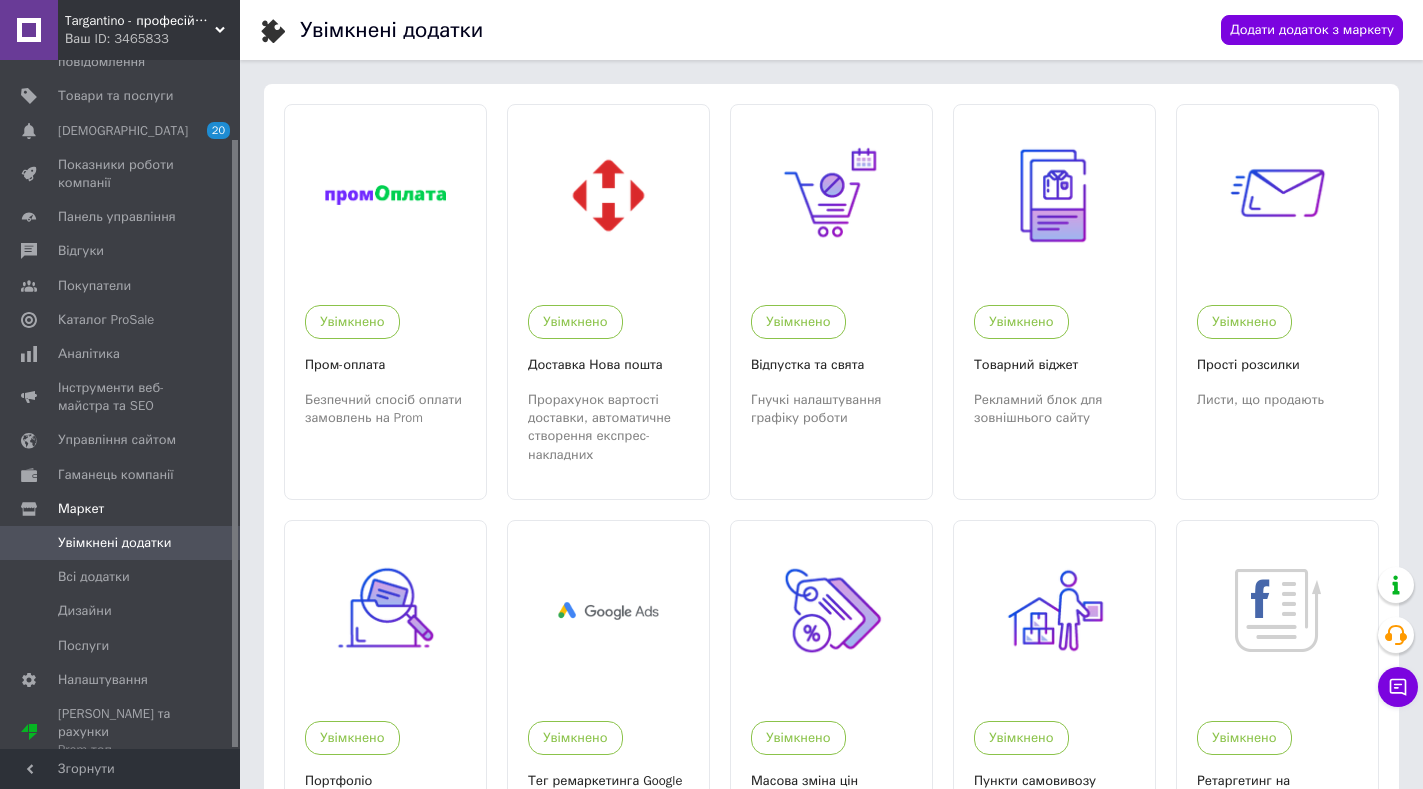 click 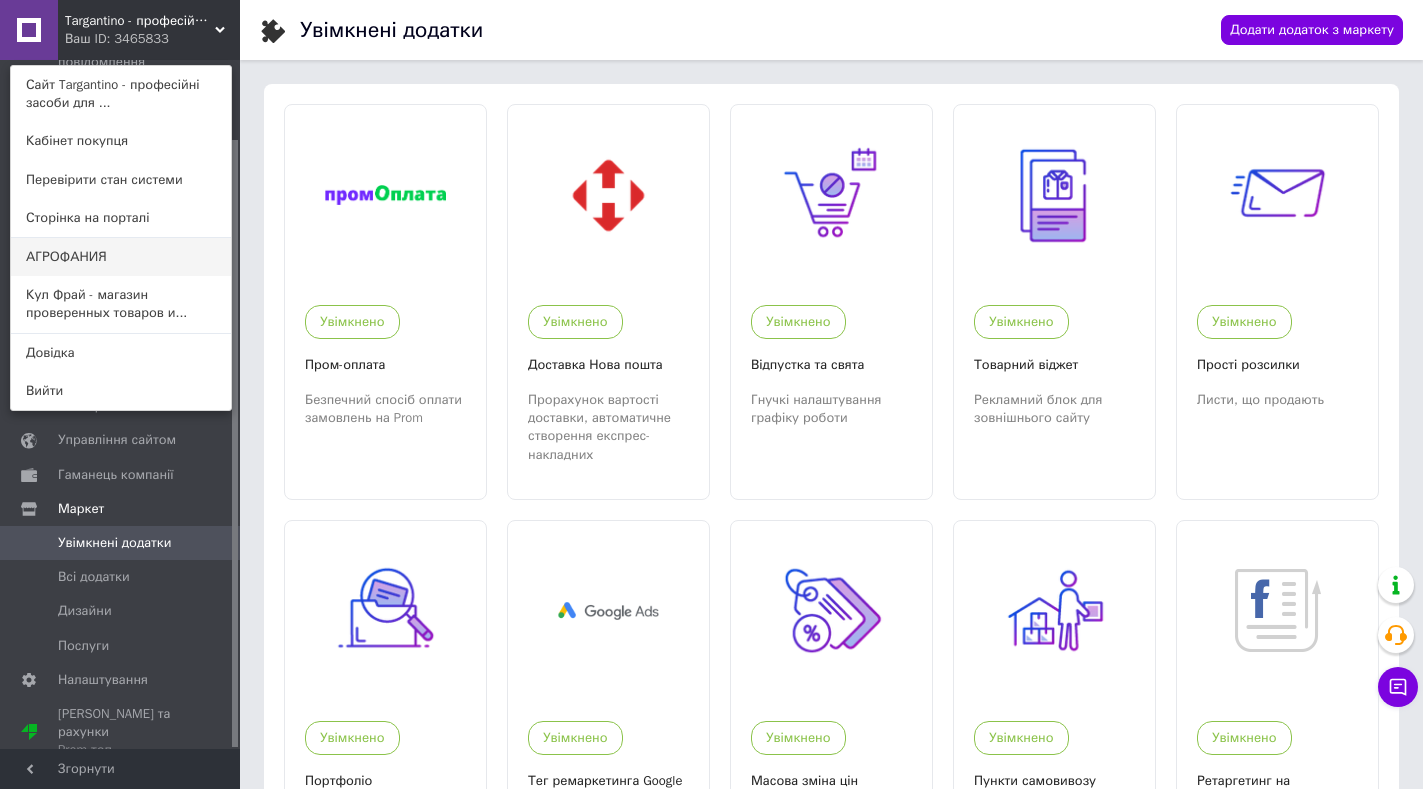 click on "АГРОФАНИЯ" at bounding box center (121, 257) 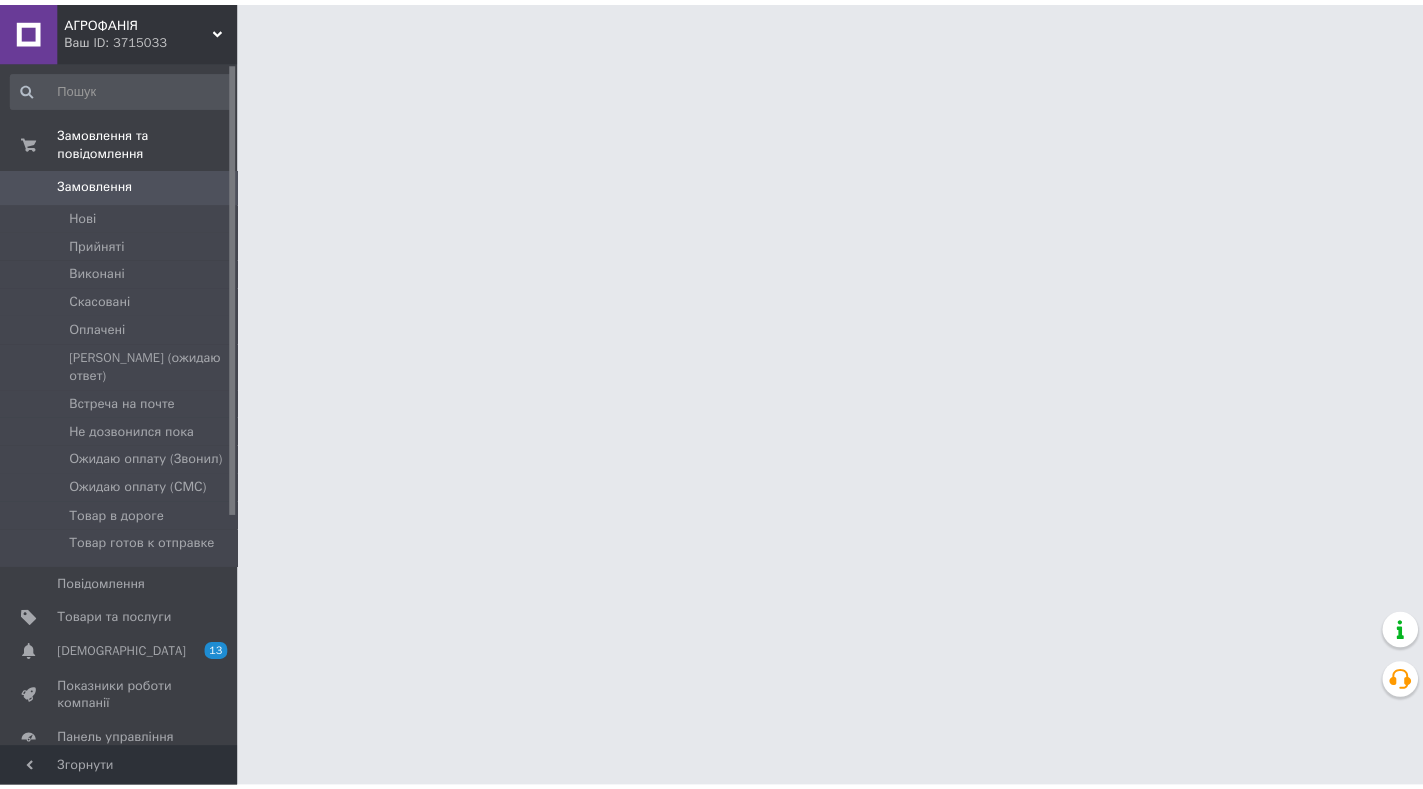 scroll, scrollTop: 0, scrollLeft: 0, axis: both 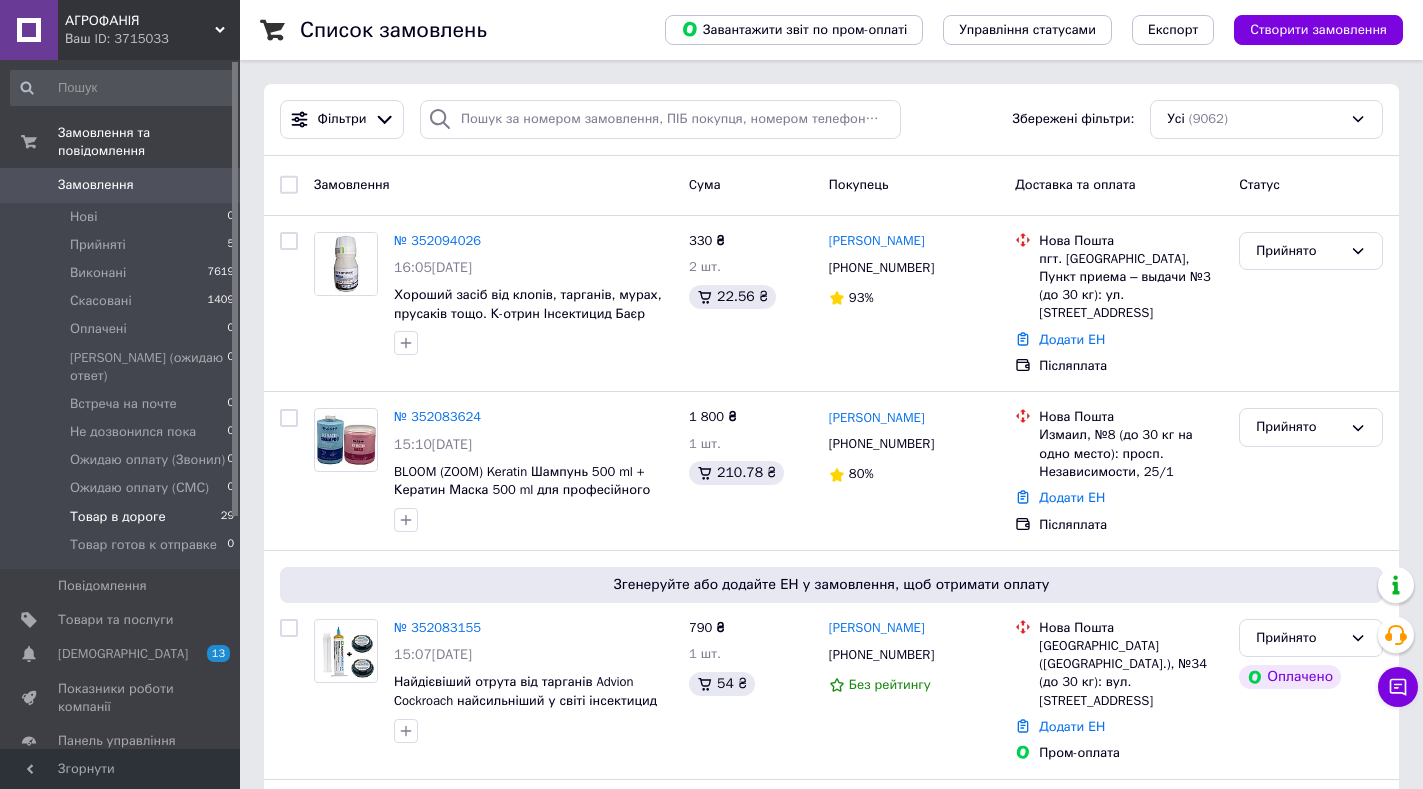 click on "Товар в дороге" at bounding box center (118, 517) 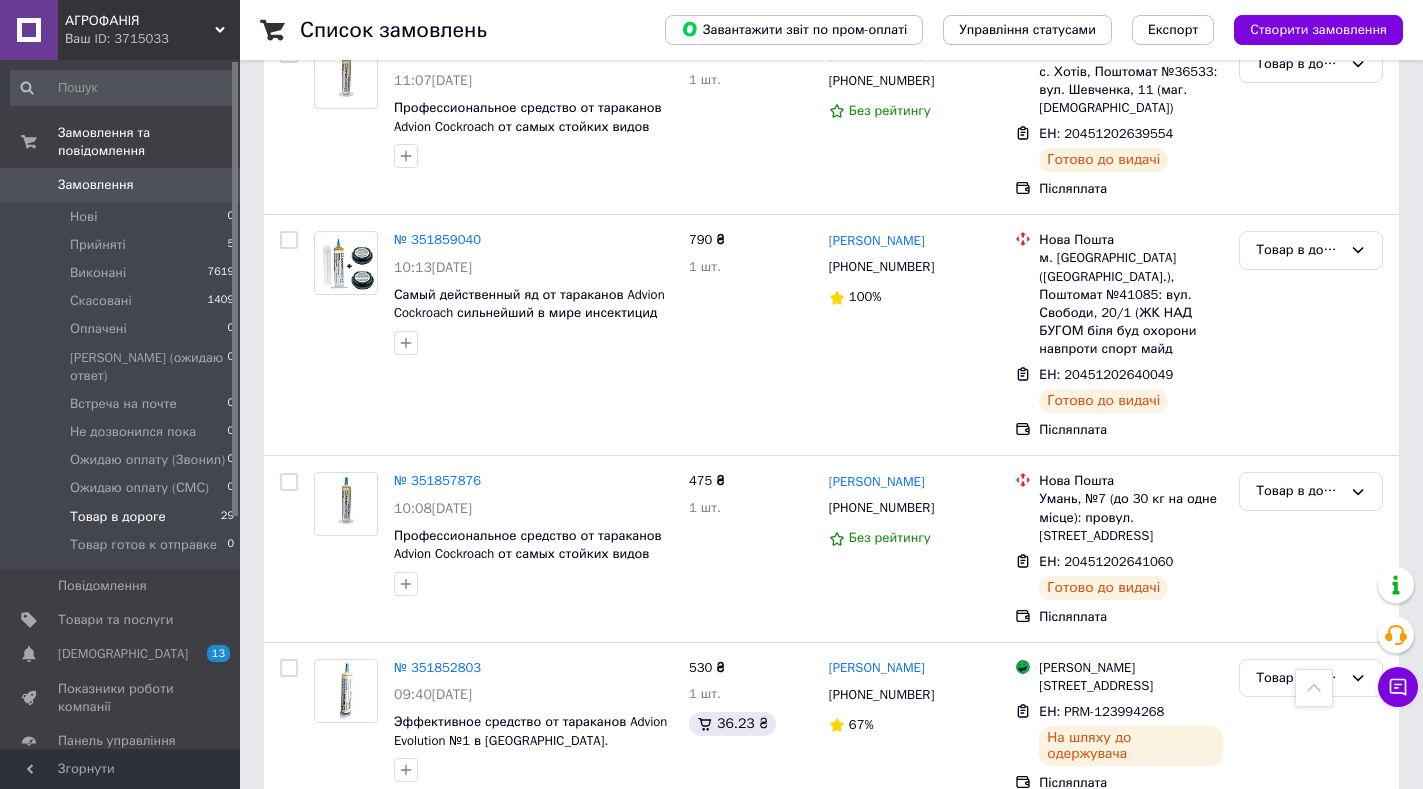scroll, scrollTop: 3300, scrollLeft: 0, axis: vertical 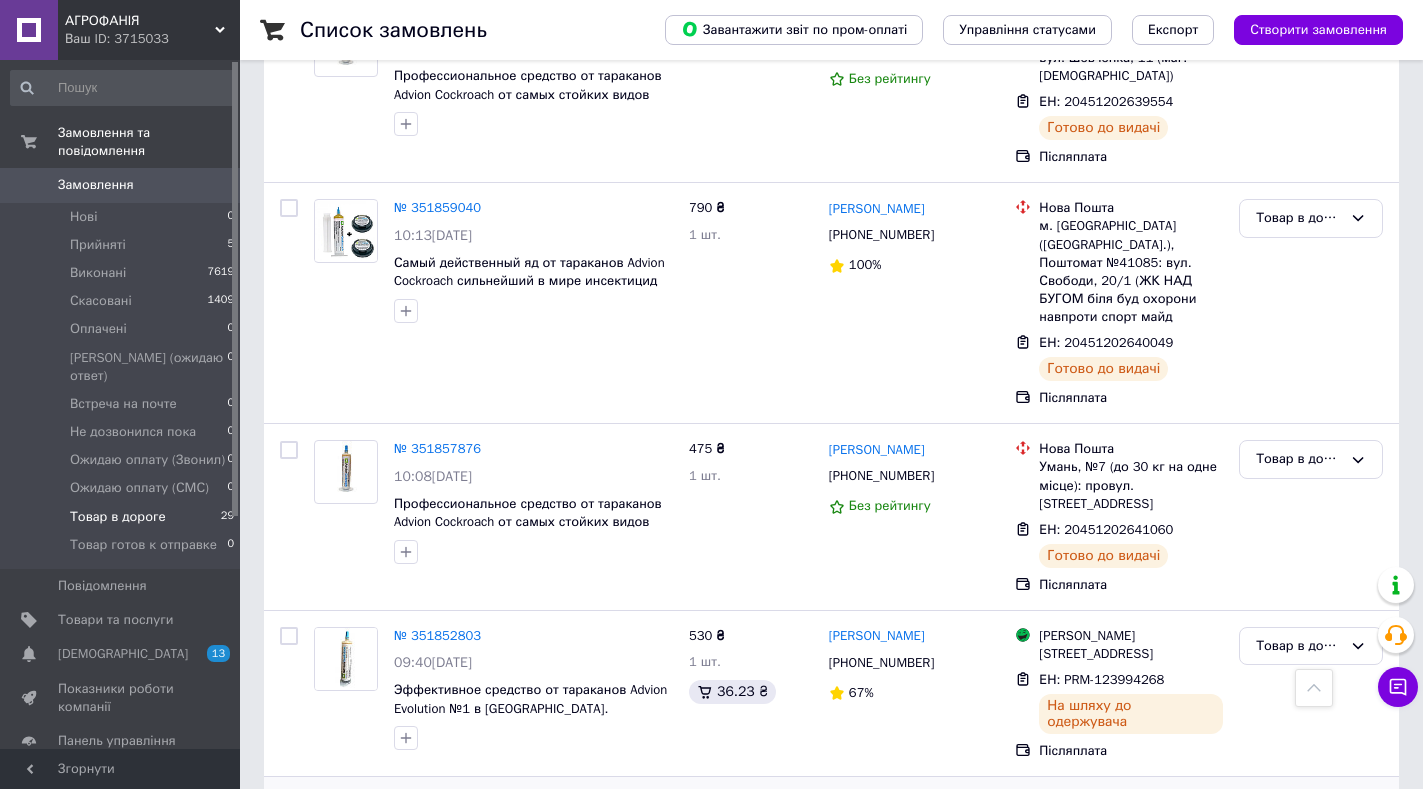 click on "Товар в дороге" at bounding box center [1299, 812] 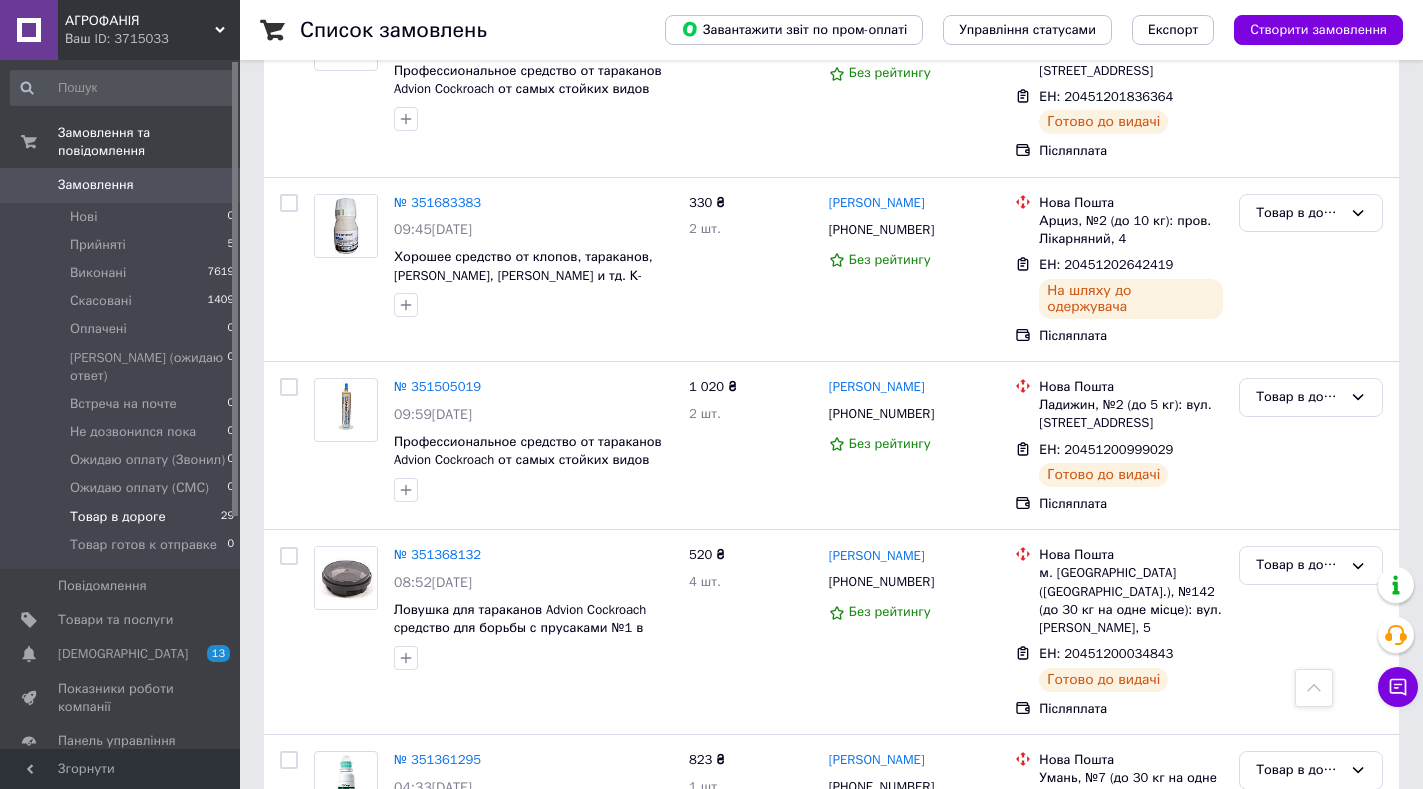 scroll, scrollTop: 4855, scrollLeft: 0, axis: vertical 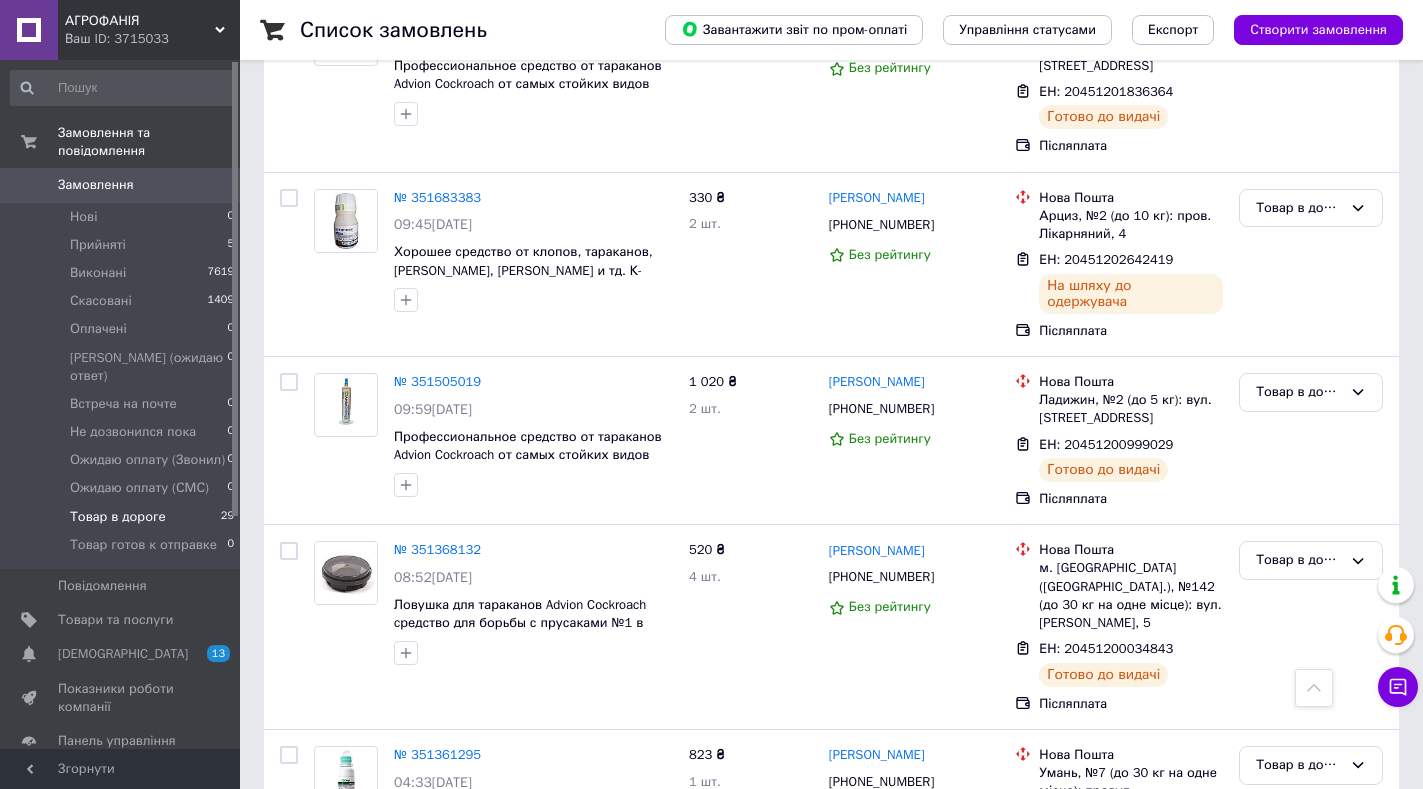 click on "АГРОФАНІЯ Ваш ID: 3715033" at bounding box center (149, 30) 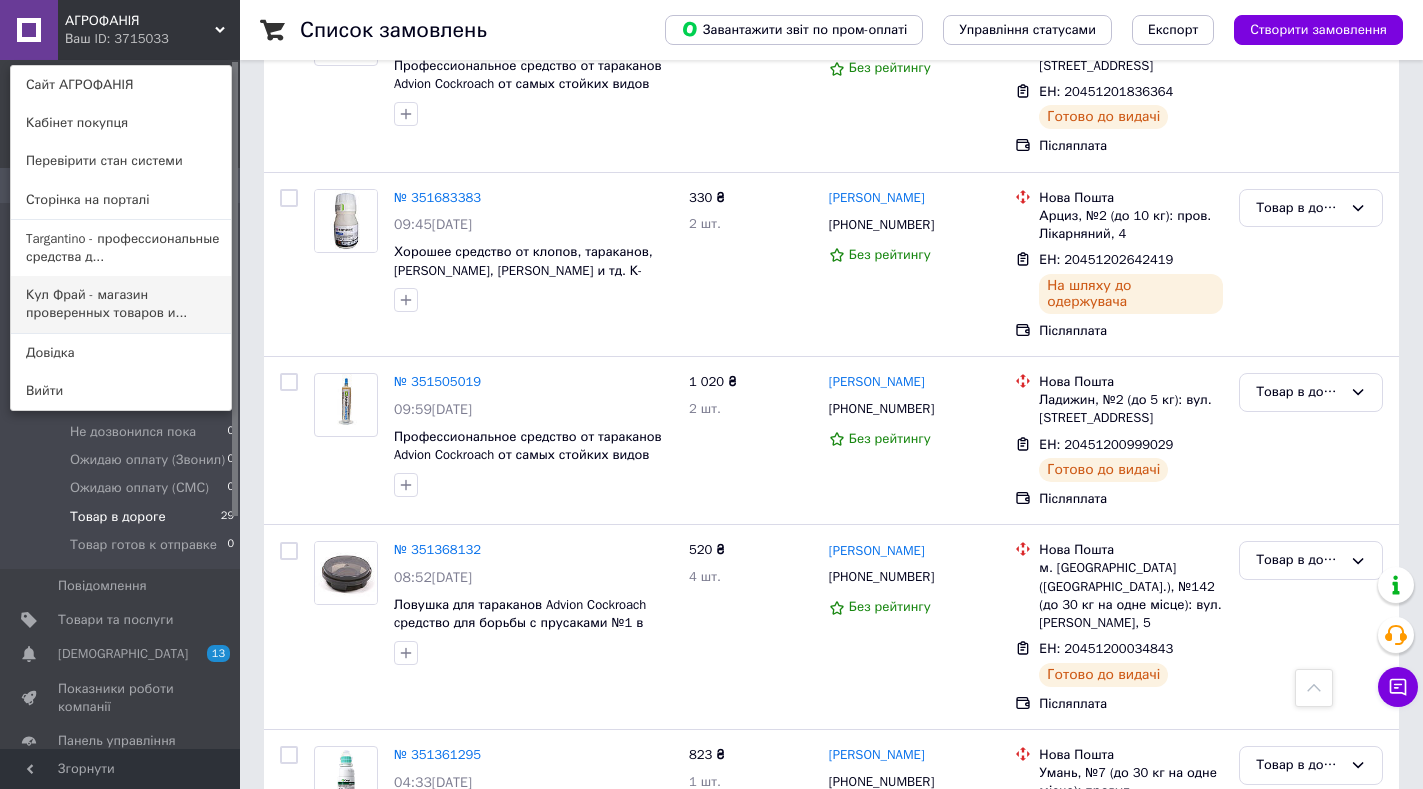 click on "Кул Фрай - магазин проверенных товаров и..." at bounding box center (121, 304) 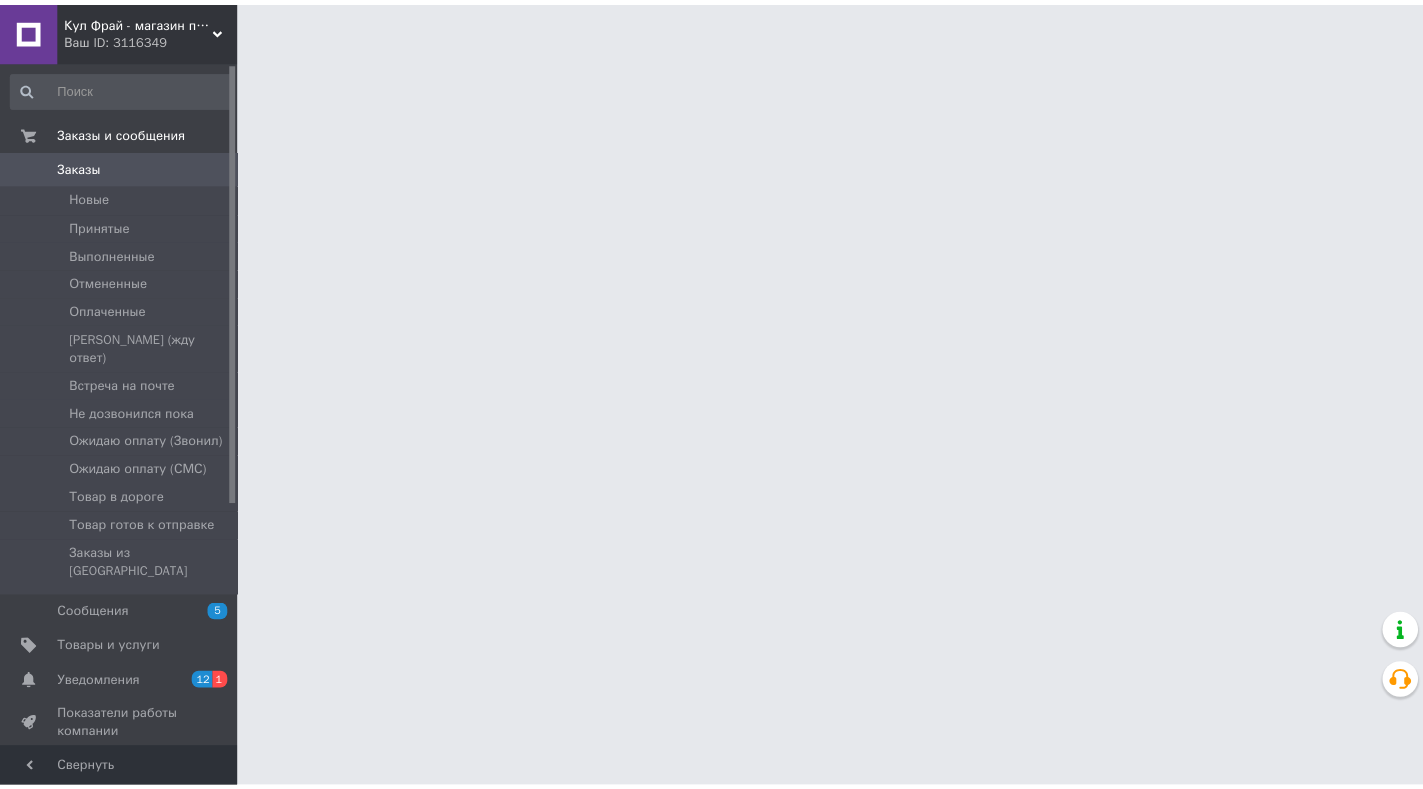 scroll, scrollTop: 0, scrollLeft: 0, axis: both 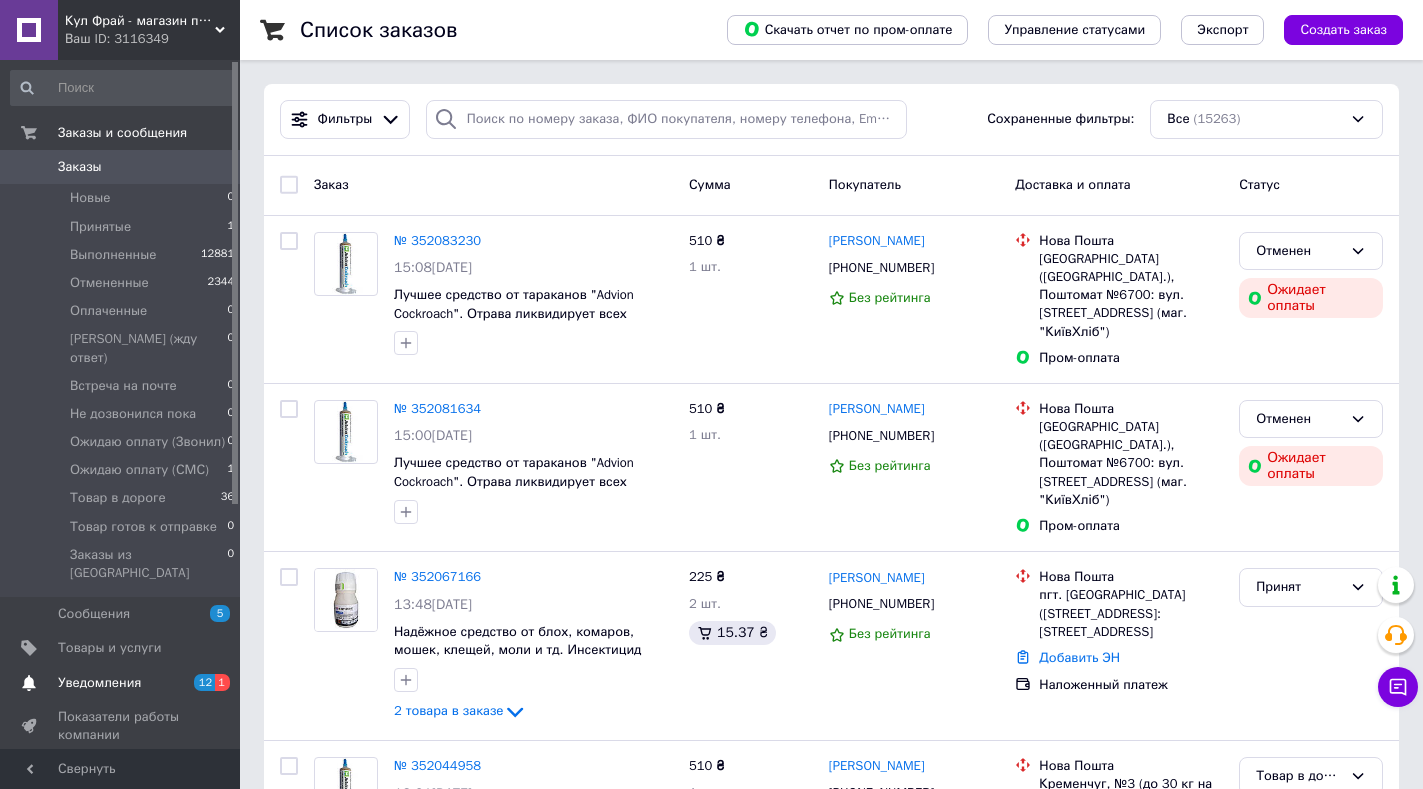 click on "Уведомления" at bounding box center [99, 683] 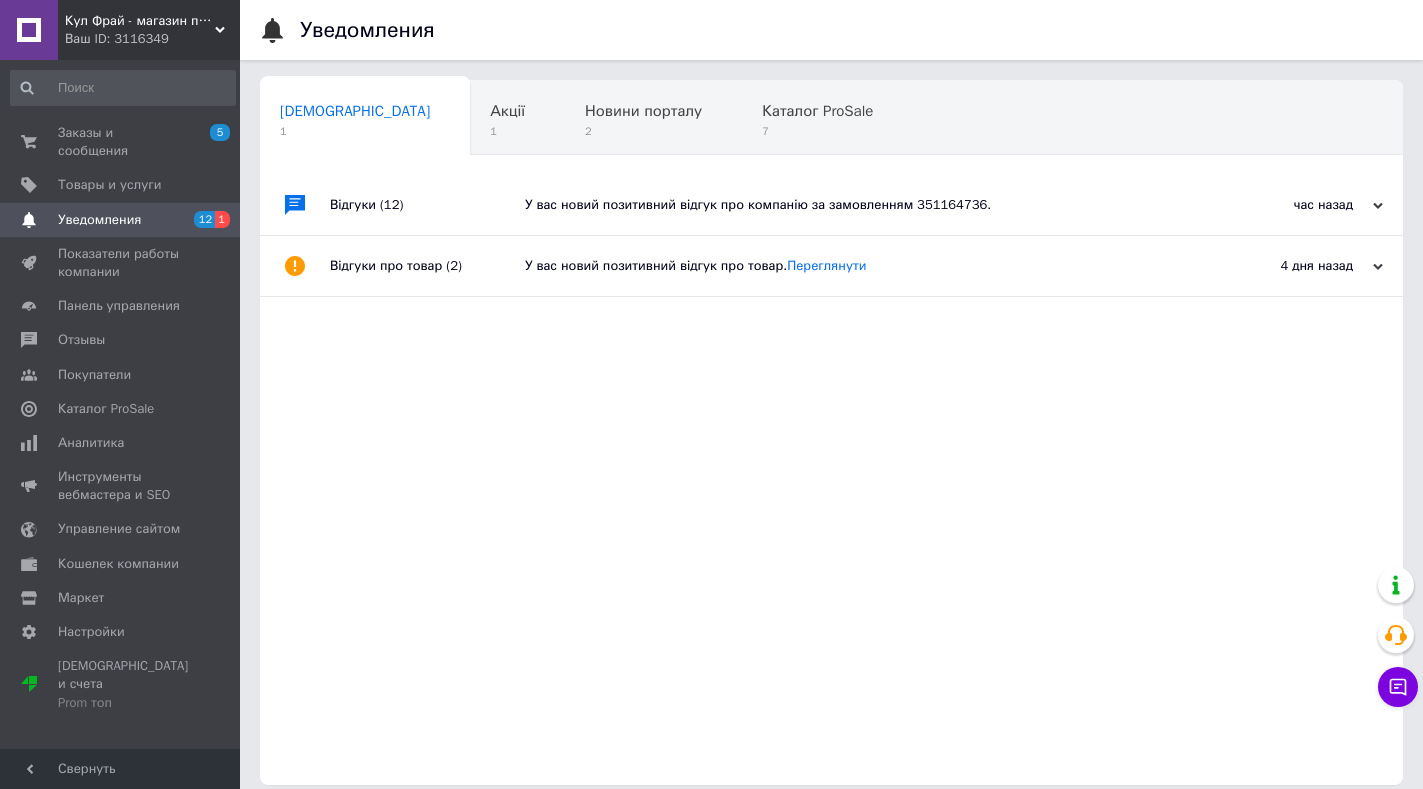 click on "У вас новий позитивний відгук про компанію за замовленням 351164736." at bounding box center (854, 205) 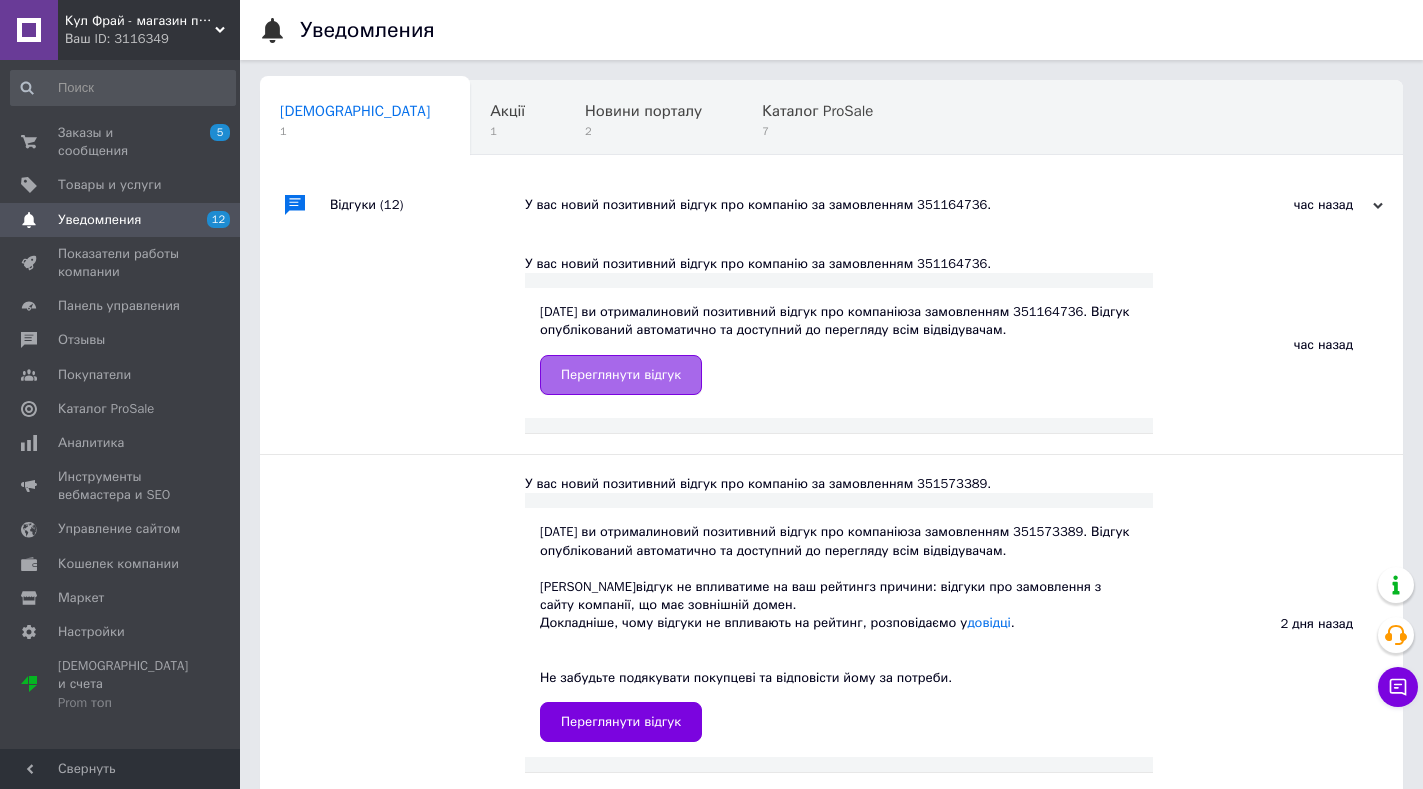 click on "Переглянути відгук" at bounding box center [621, 375] 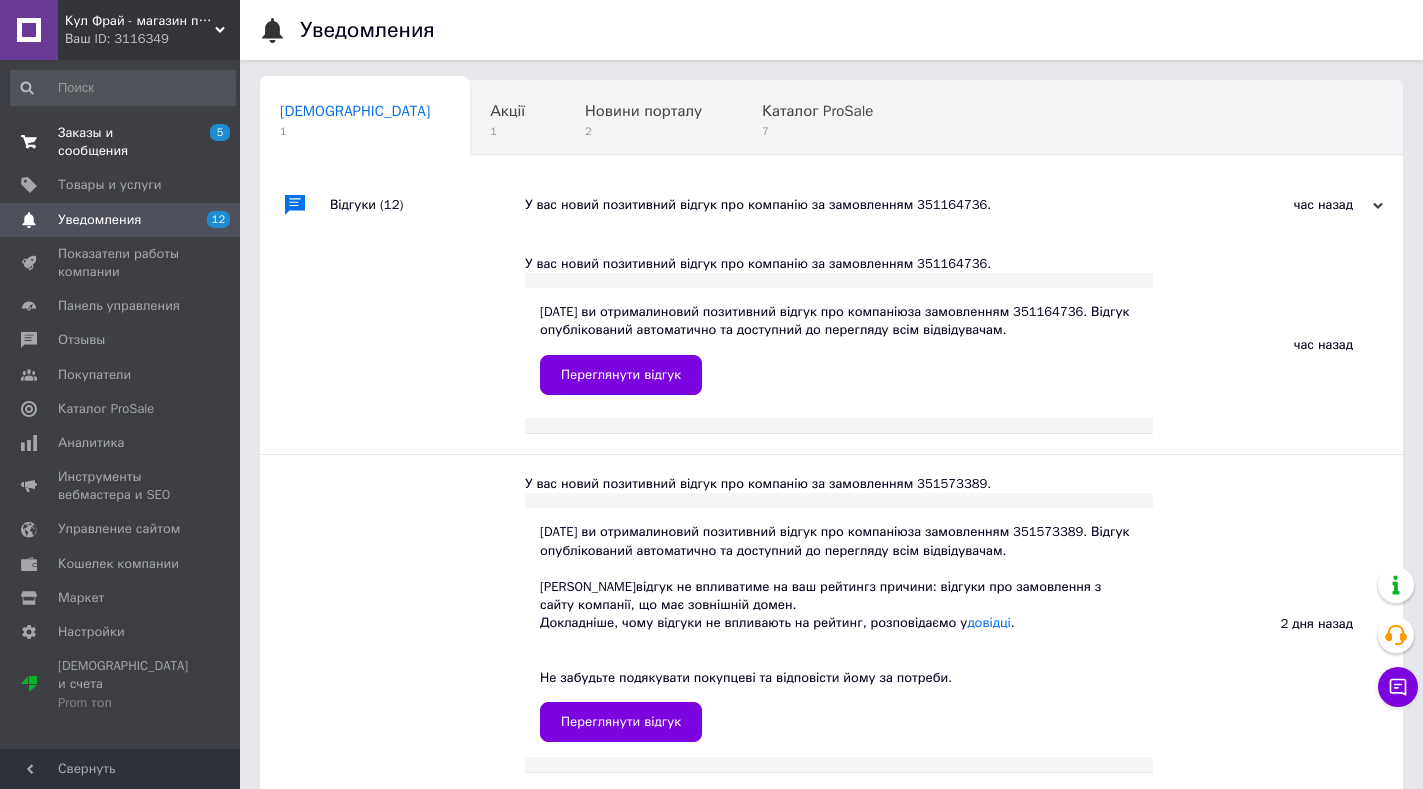 click on "Заказы и сообщения" at bounding box center [121, 142] 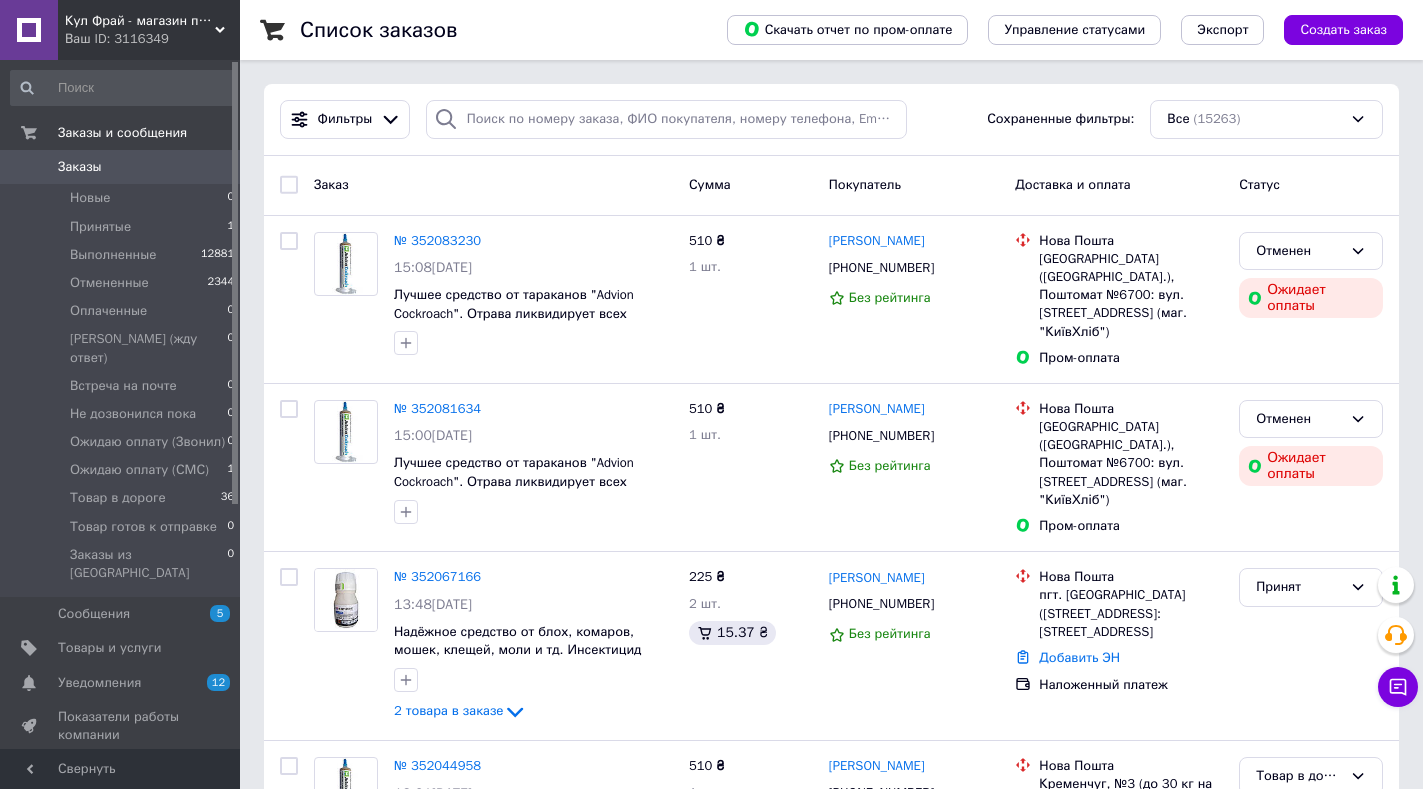 click on "Кул Фрай - магазин проверенных товаров и умеренных цен Ваш ID: 3116349" at bounding box center (149, 30) 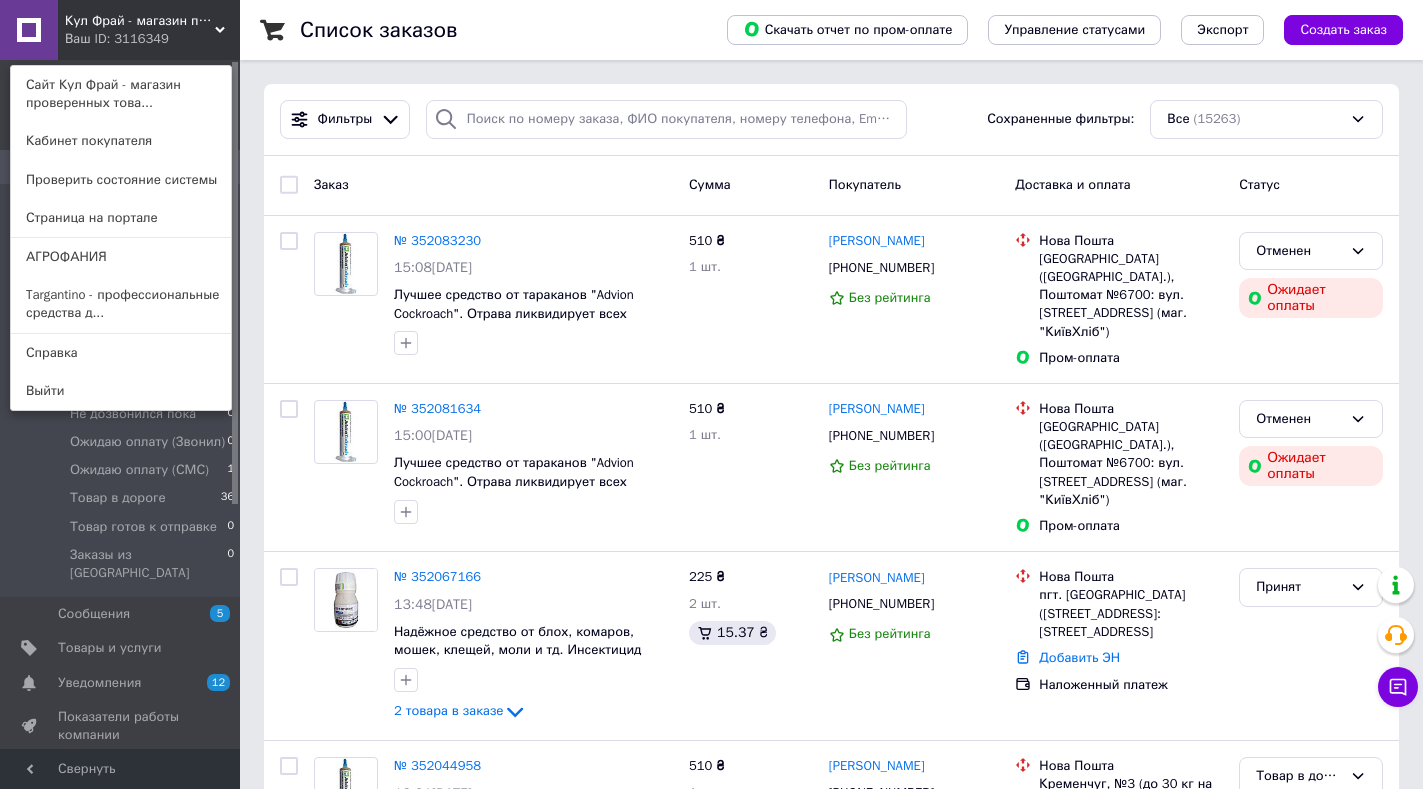 click on "Кул Фрай - магазин проверенных товаров и умеренных цен Ваш ID: 3116349 Сайт Кул Фрай - магазин проверенных това... Кабинет покупателя Проверить состояние системы Страница на портале АГРОФАНИЯ Targantino - профессиональные средства д... Справка Выйти" at bounding box center (120, 30) 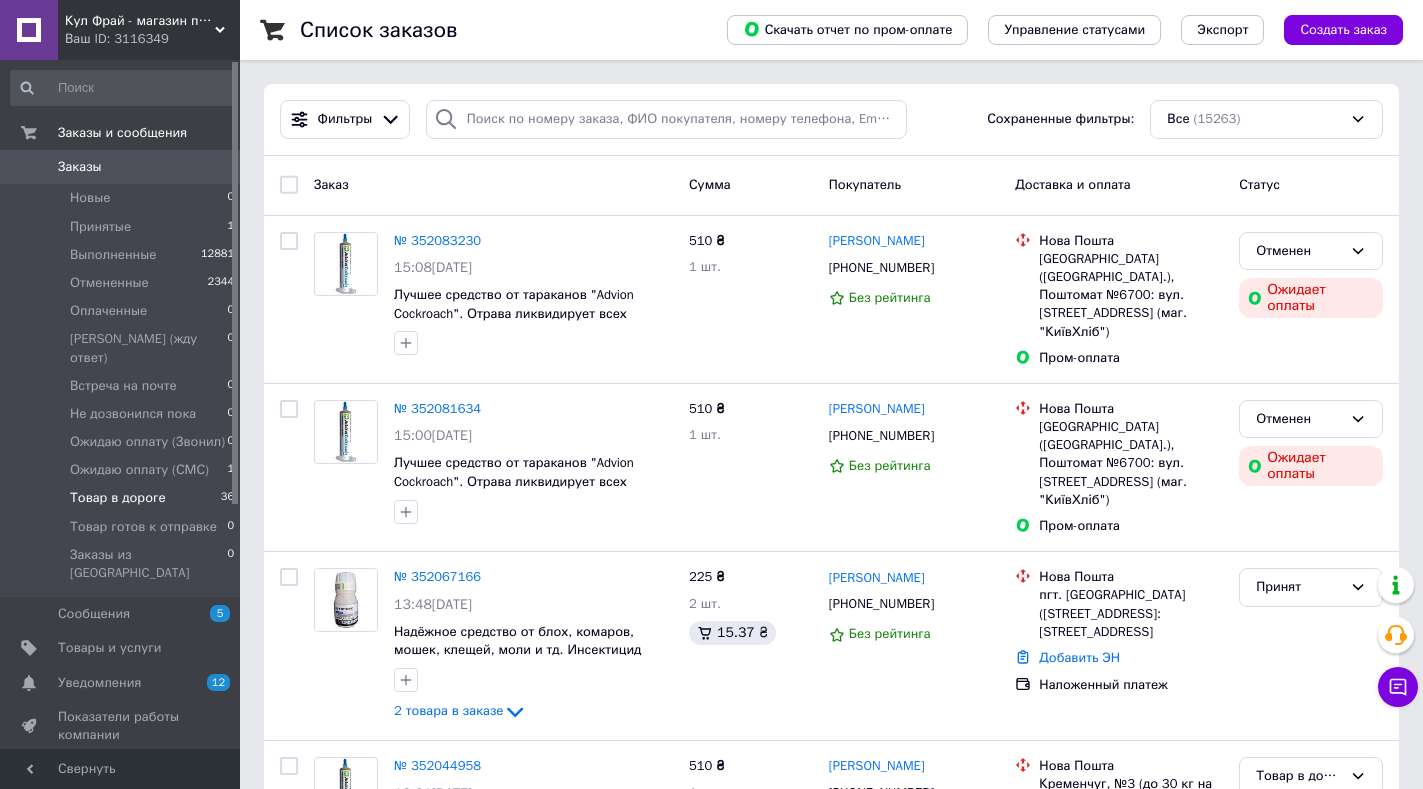 click on "Товар в дороге" at bounding box center (118, 498) 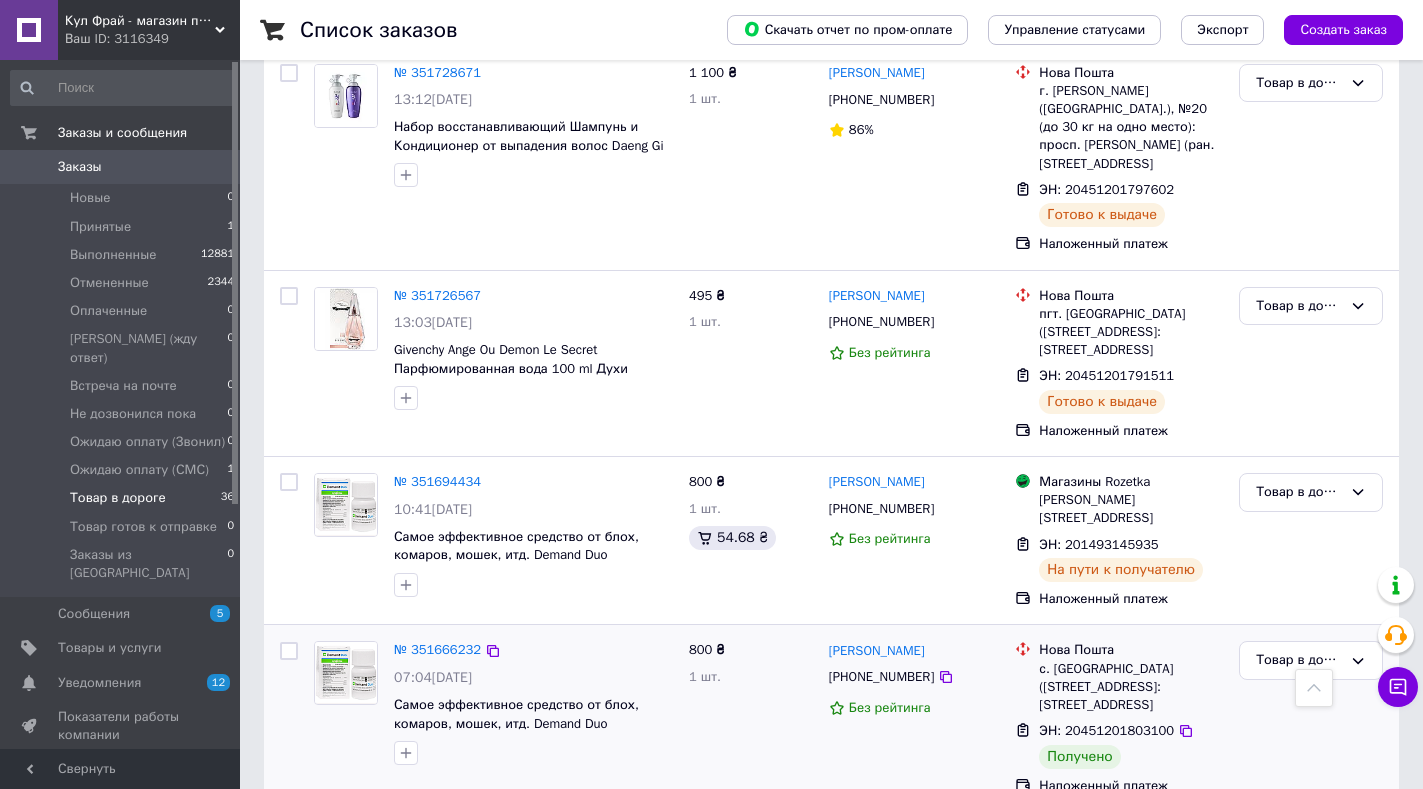 scroll, scrollTop: 4000, scrollLeft: 0, axis: vertical 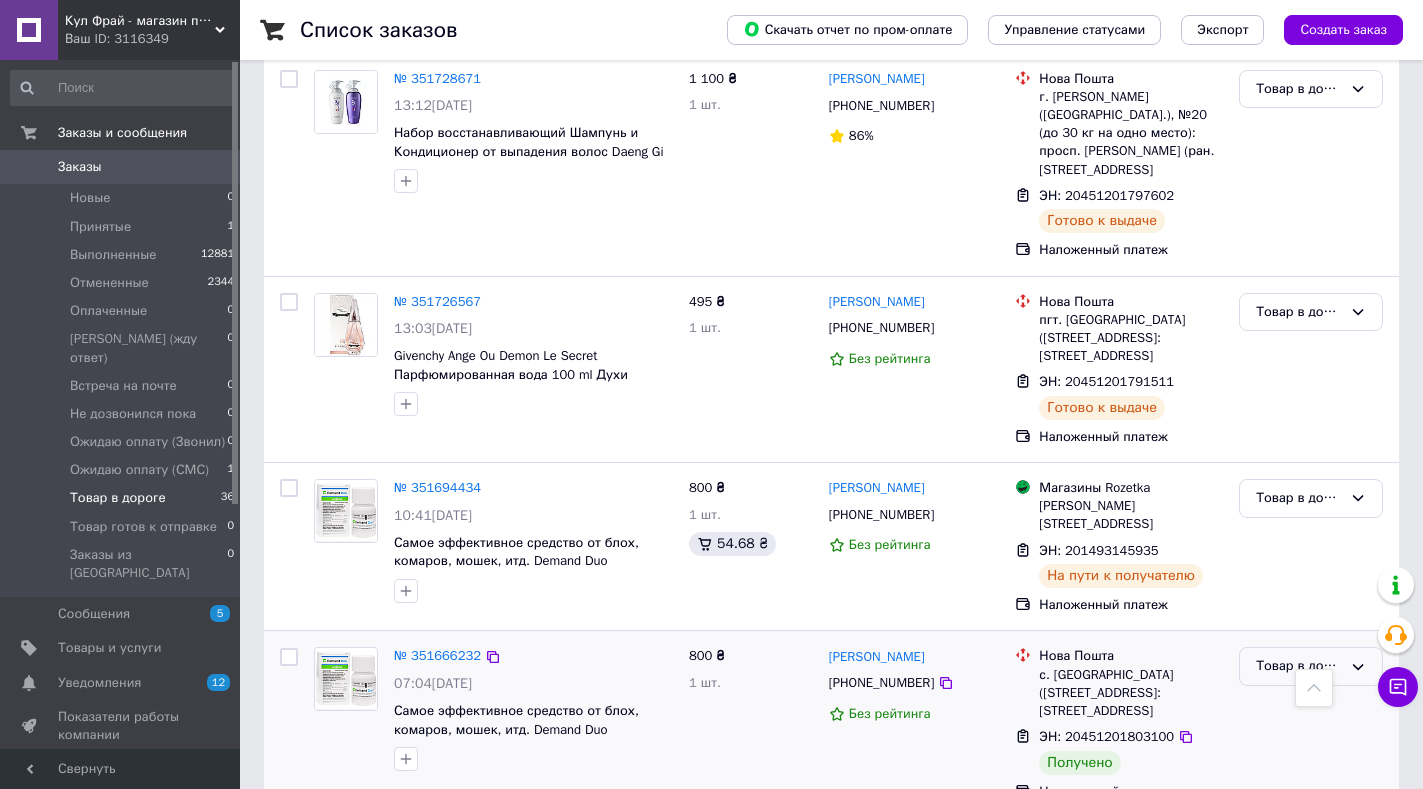 click on "Товар в дороге" at bounding box center (1299, 666) 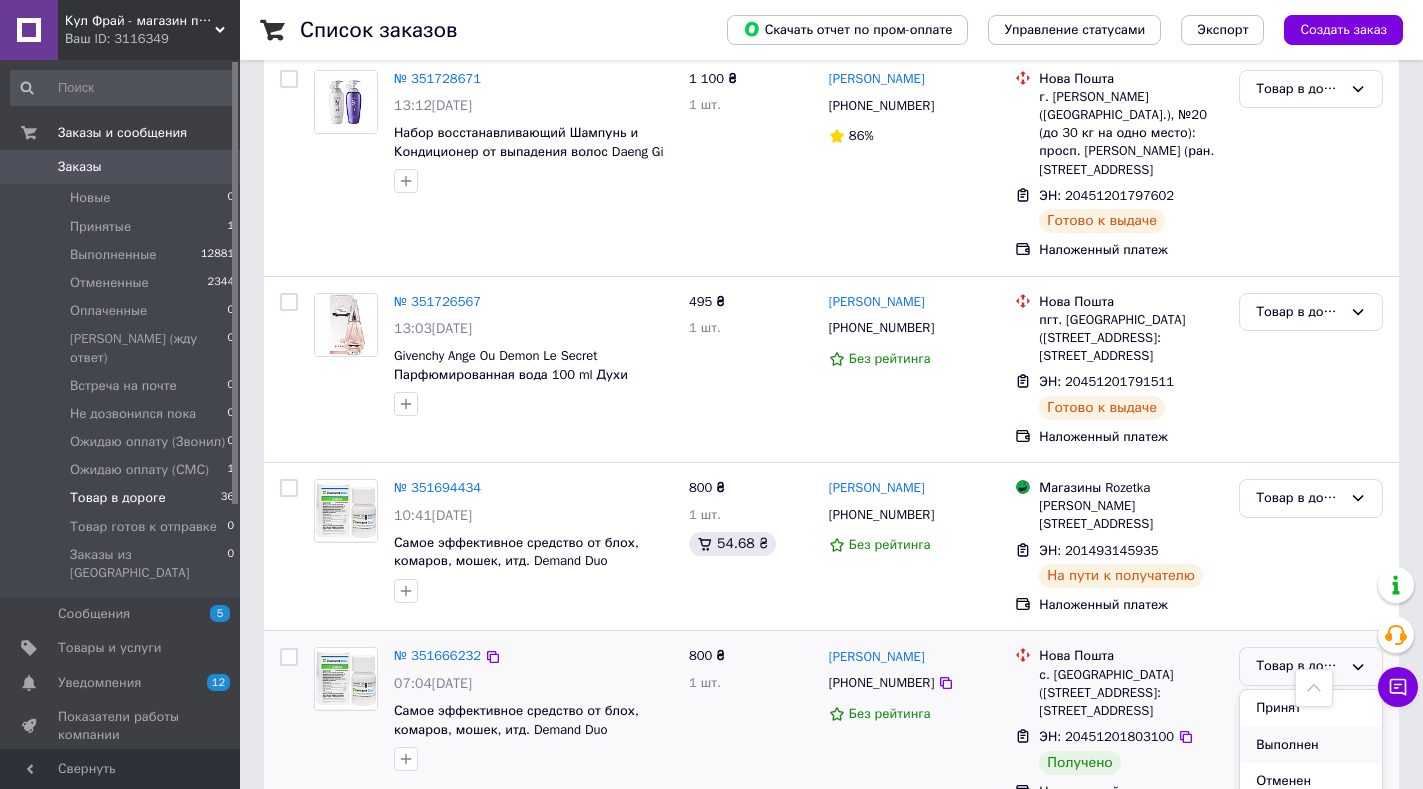 click on "Выполнен" at bounding box center (1311, 745) 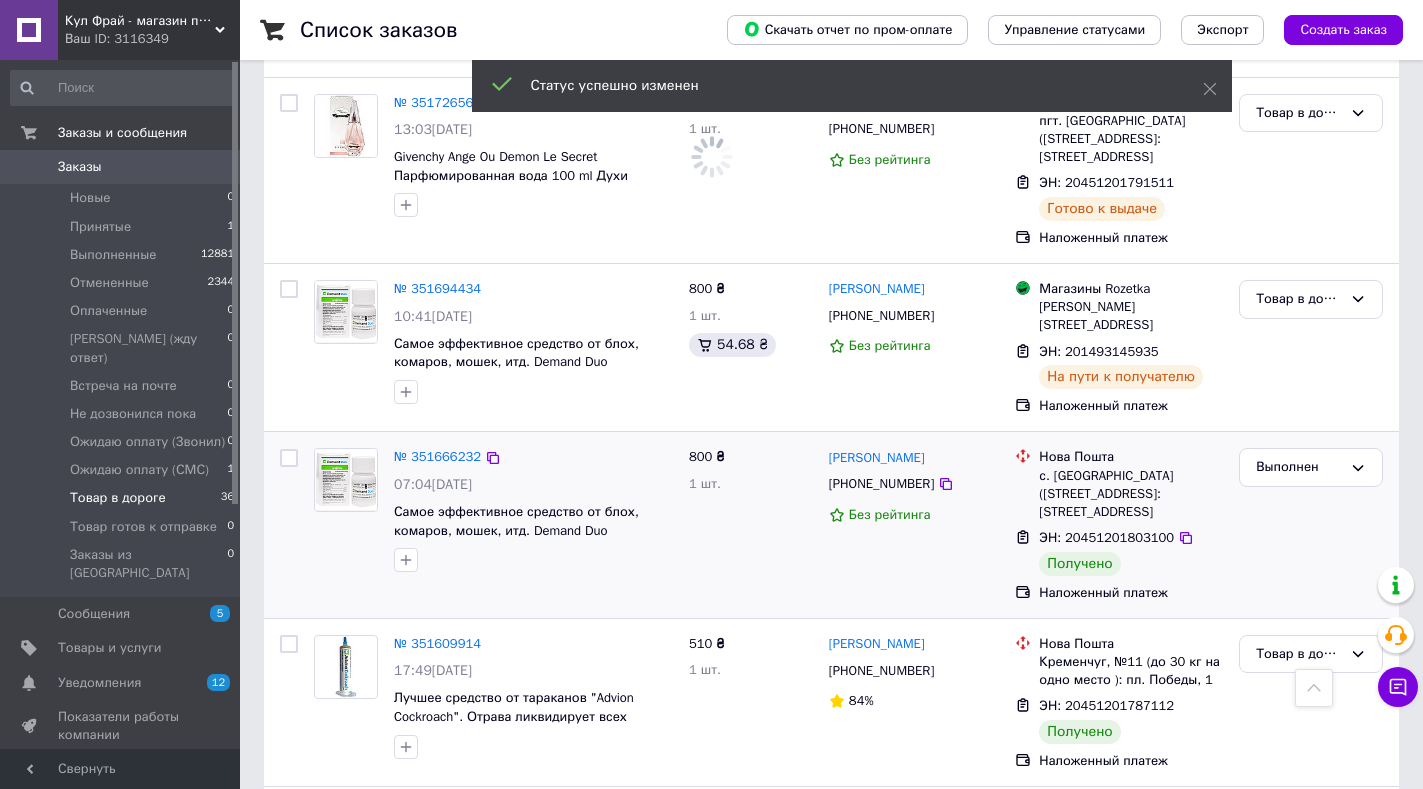scroll, scrollTop: 4200, scrollLeft: 0, axis: vertical 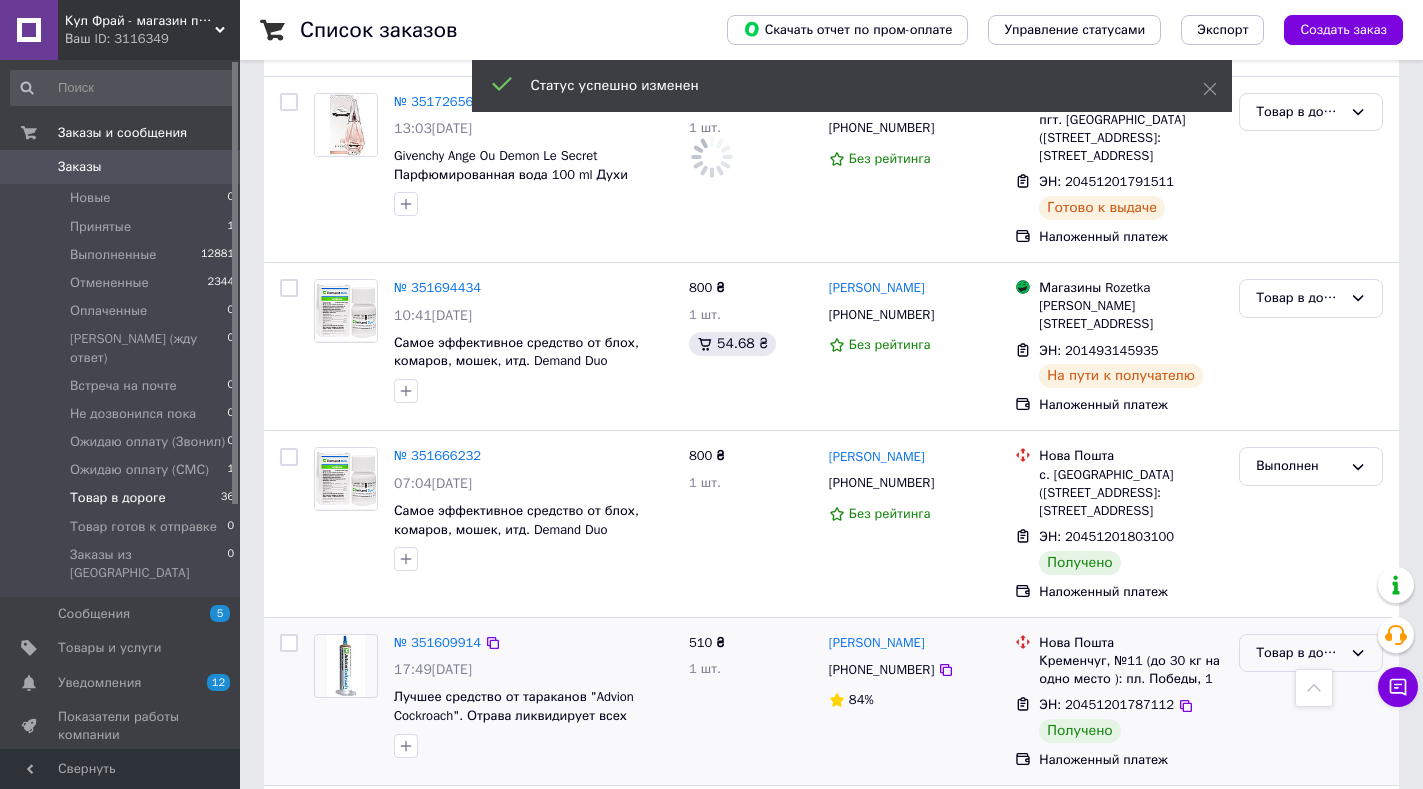 click on "Товар в дороге" at bounding box center [1299, 653] 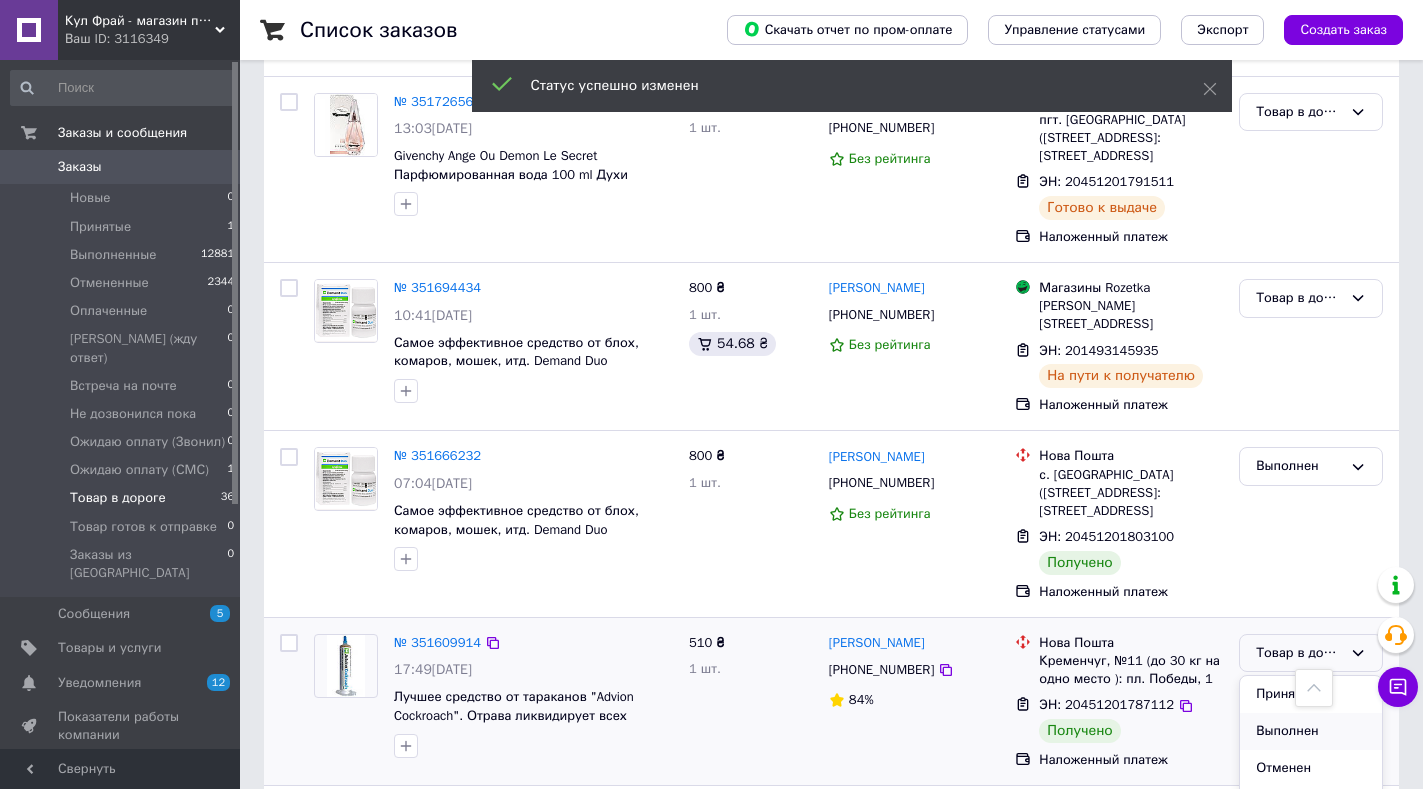 click on "Выполнен" at bounding box center (1311, 731) 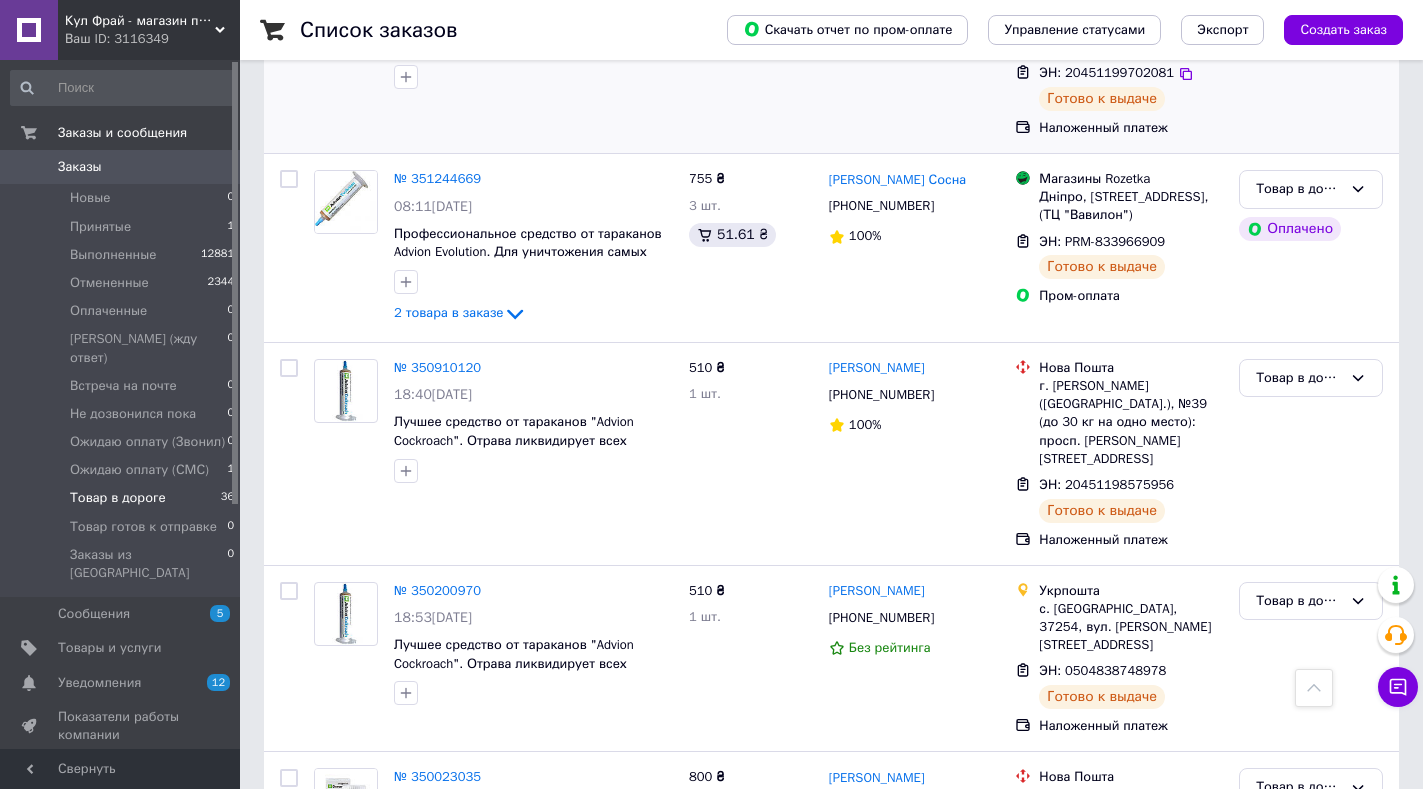 scroll, scrollTop: 6272, scrollLeft: 0, axis: vertical 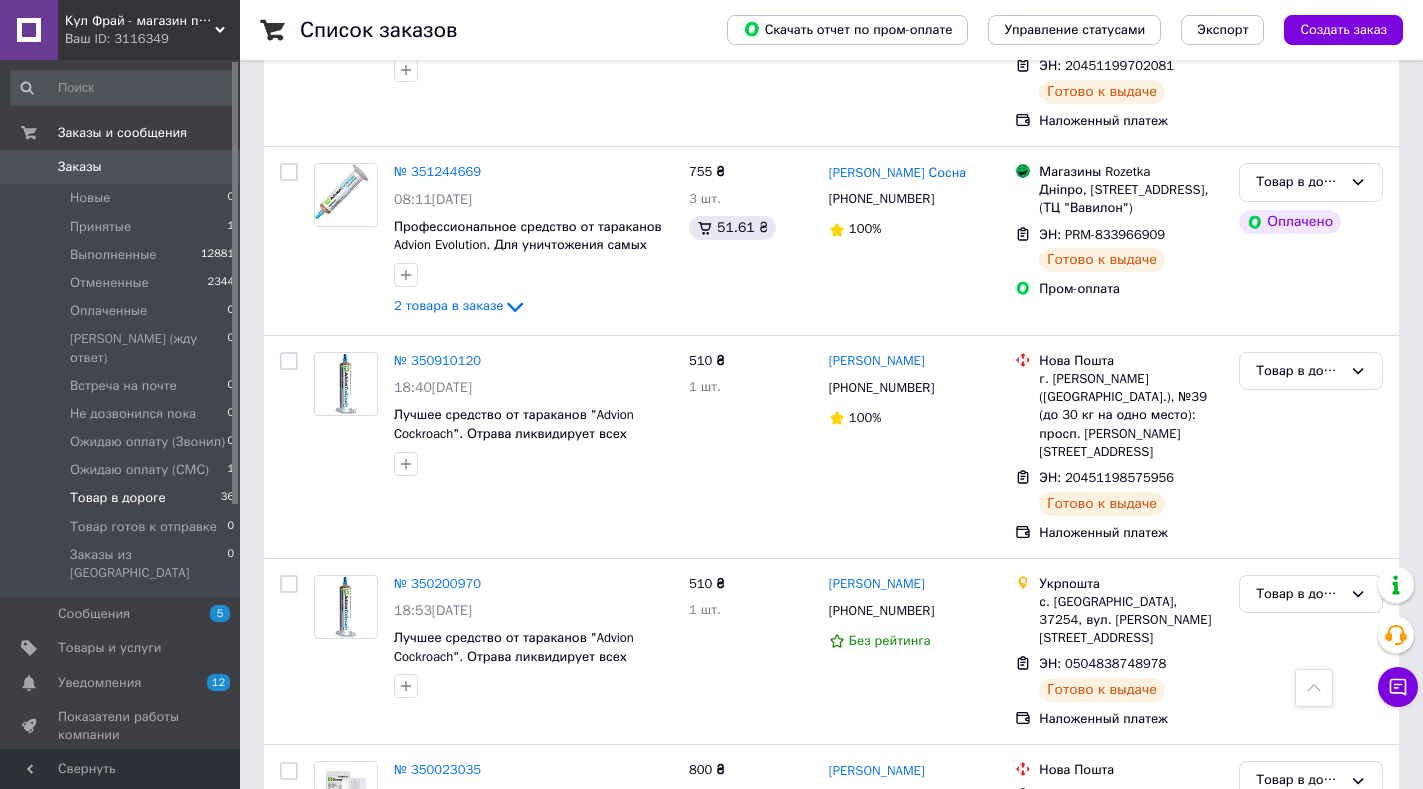 click on "Кул Фрай - магазин проверенных товаров и умеренных цен" at bounding box center [140, 21] 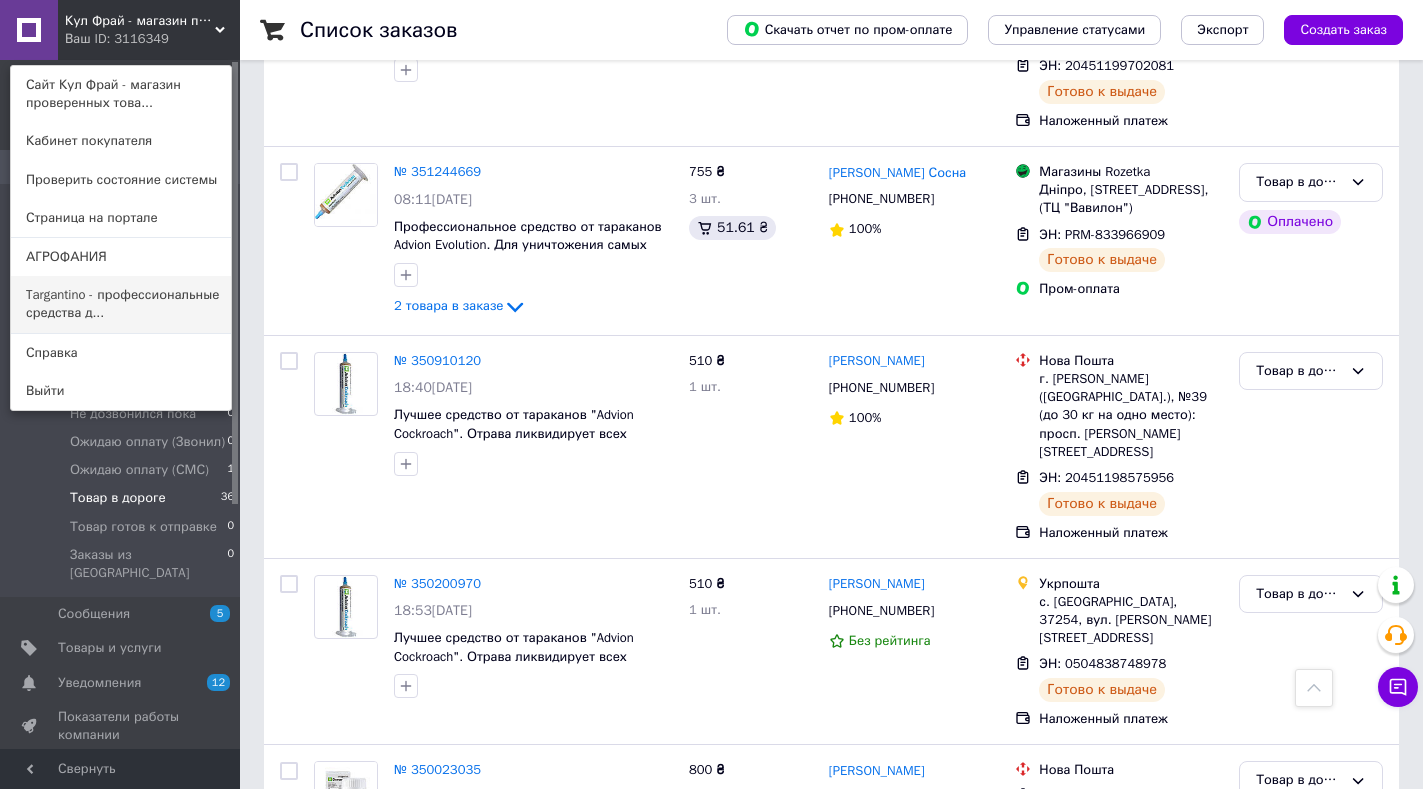 click on "Targantino - профессиональные средства д..." at bounding box center (121, 304) 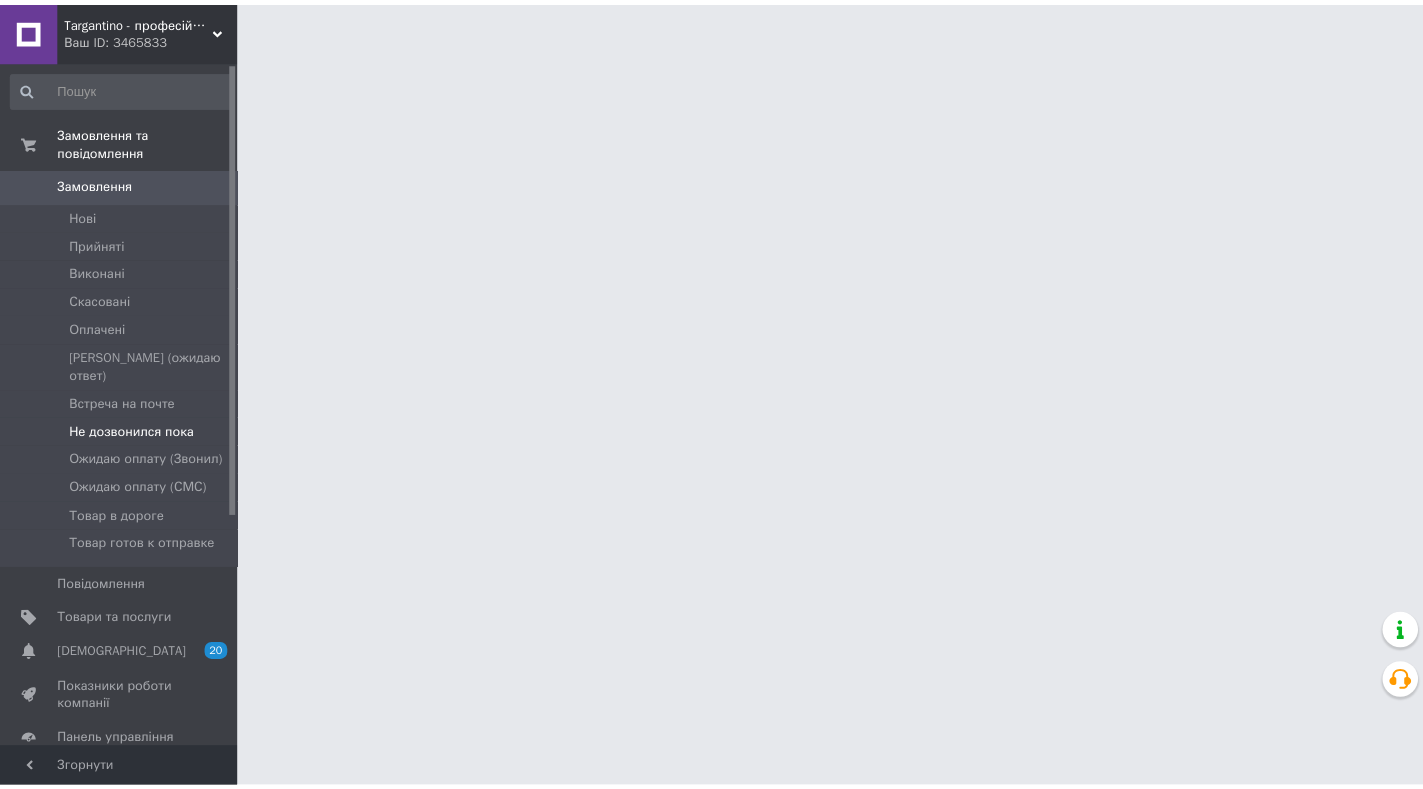 scroll, scrollTop: 0, scrollLeft: 0, axis: both 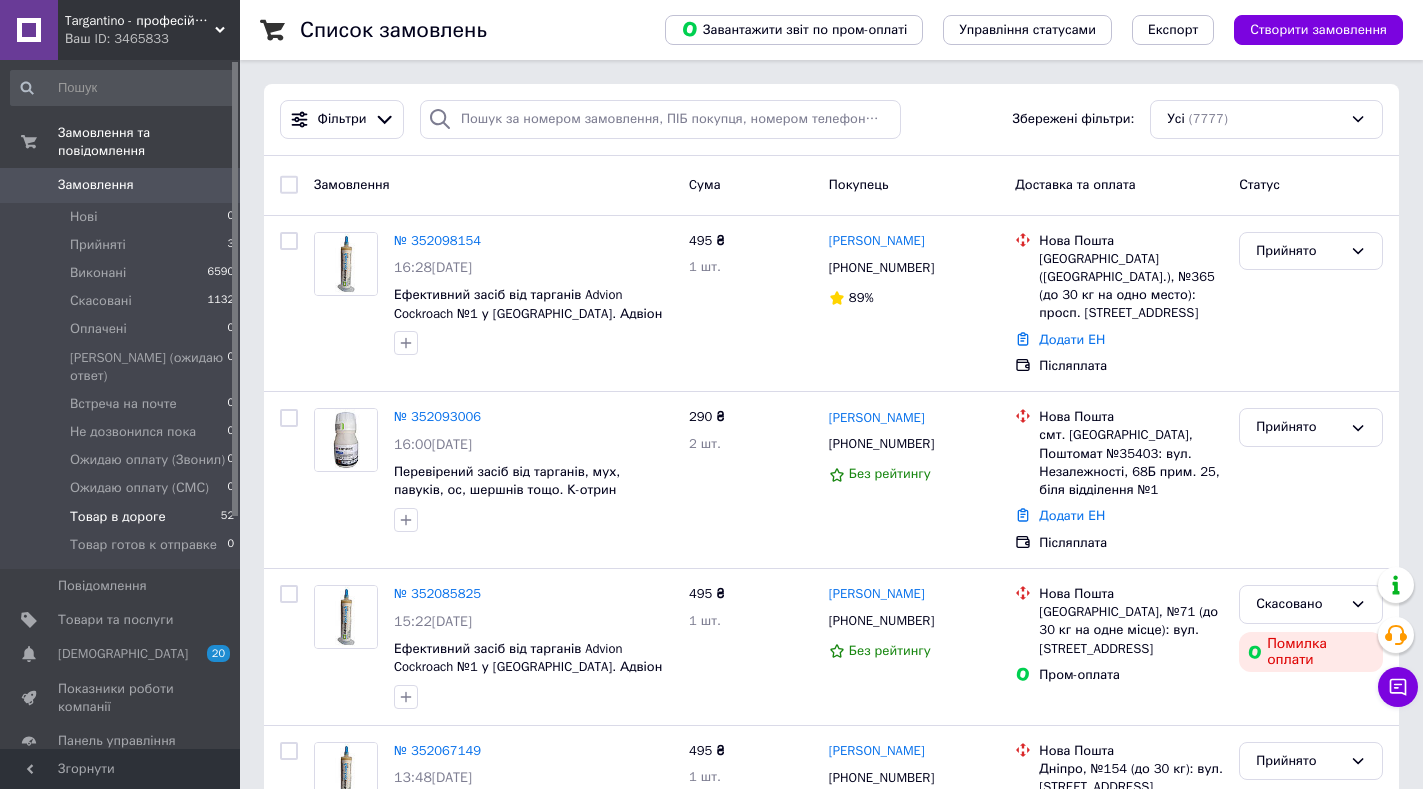 click on "Товар в дороге" at bounding box center [118, 517] 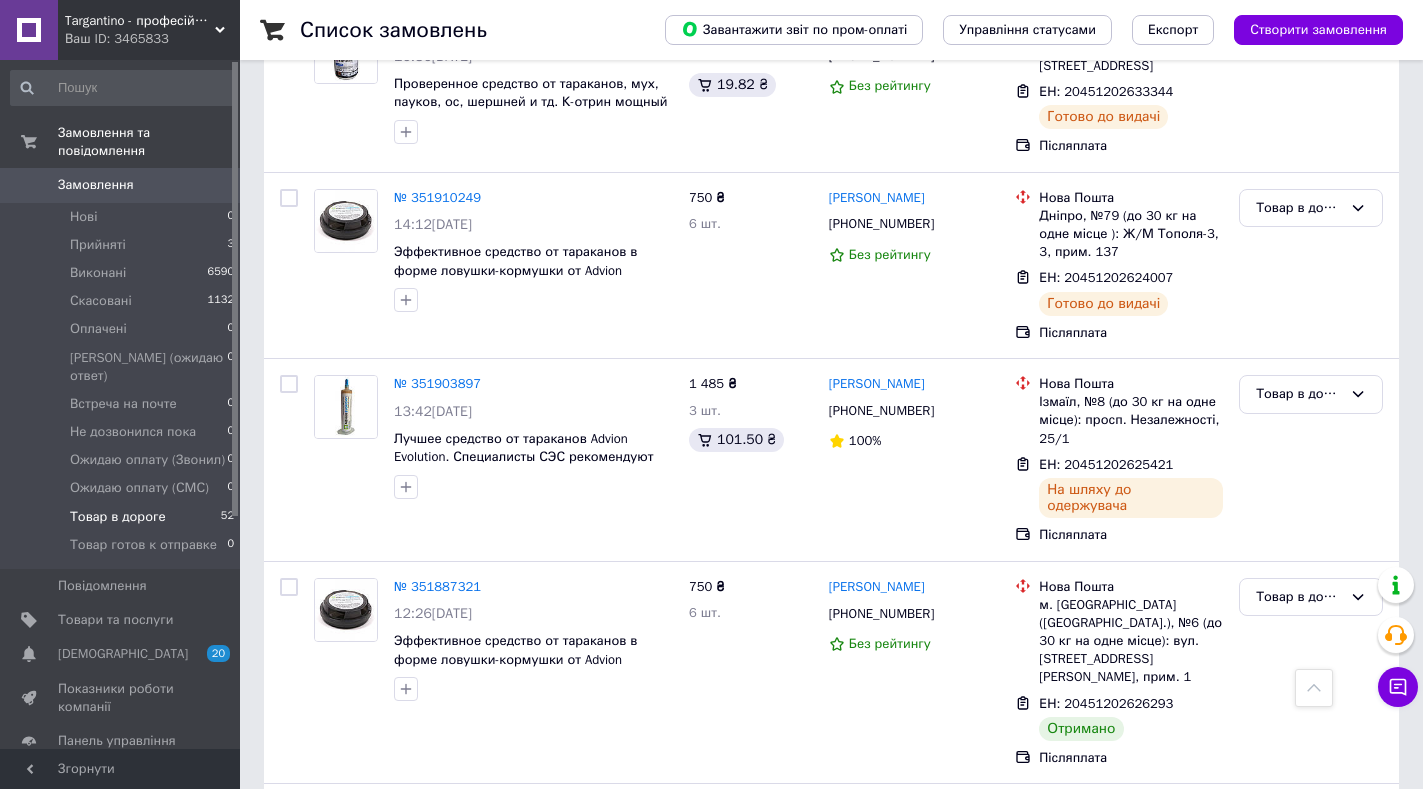 scroll, scrollTop: 3400, scrollLeft: 0, axis: vertical 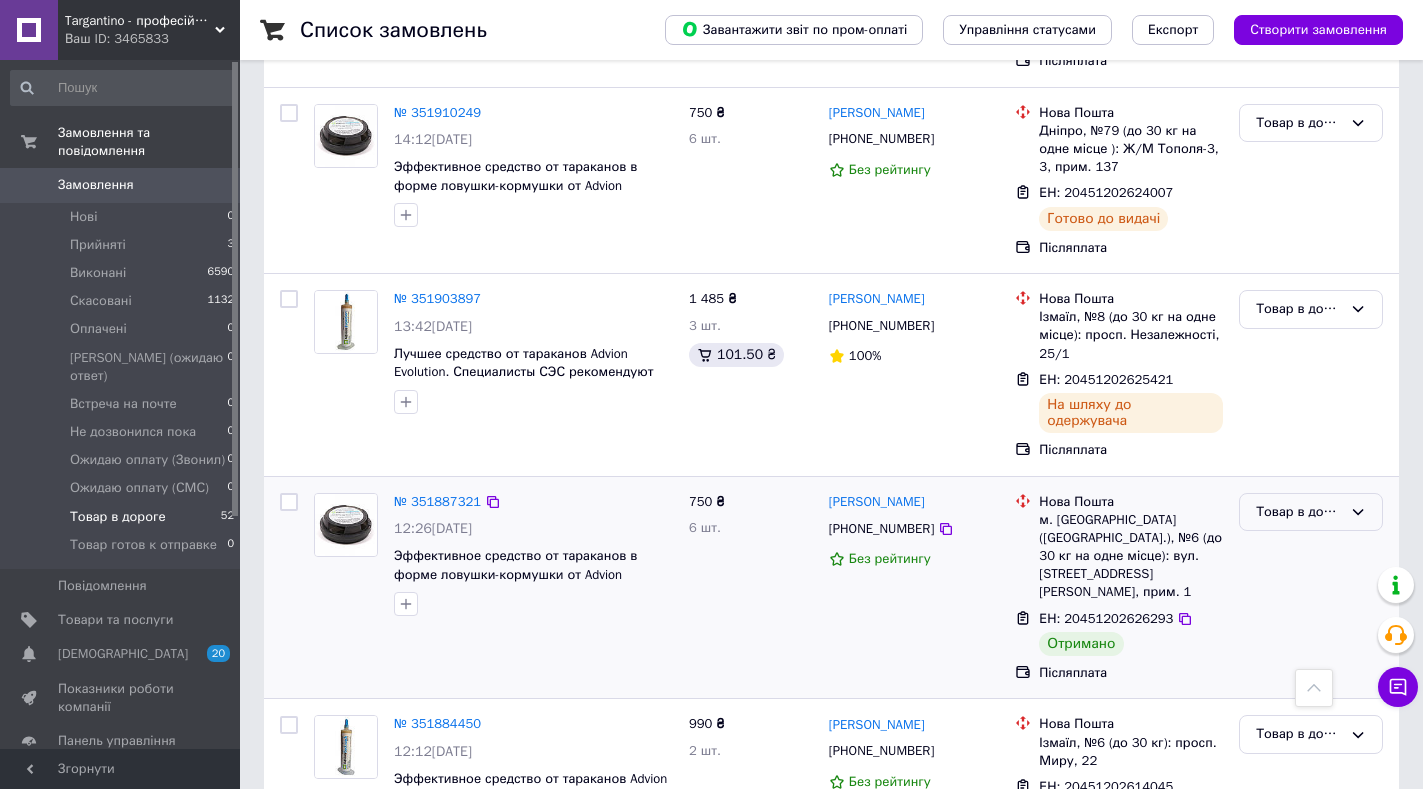 click on "Товар в дороге" at bounding box center [1299, 512] 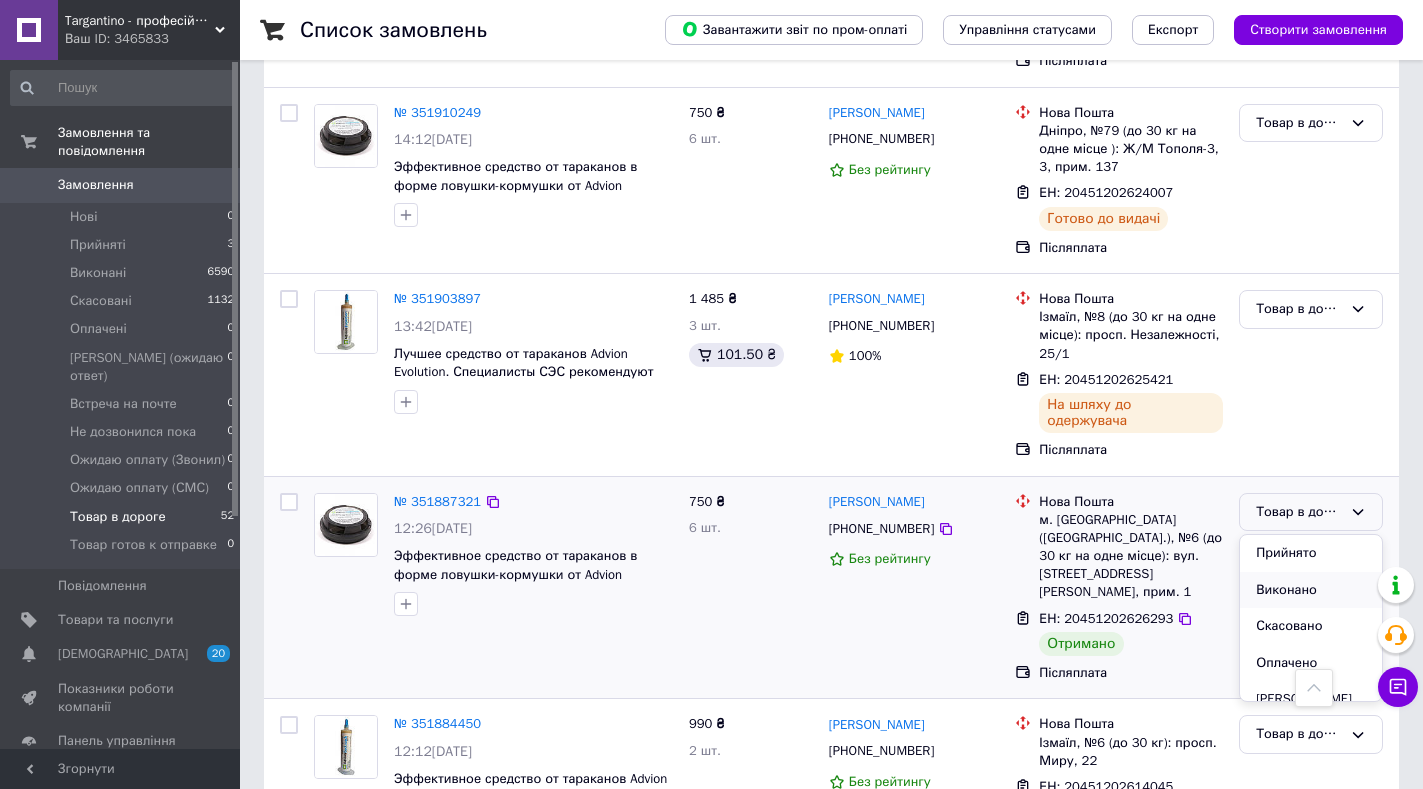 click on "Виконано" at bounding box center [1311, 590] 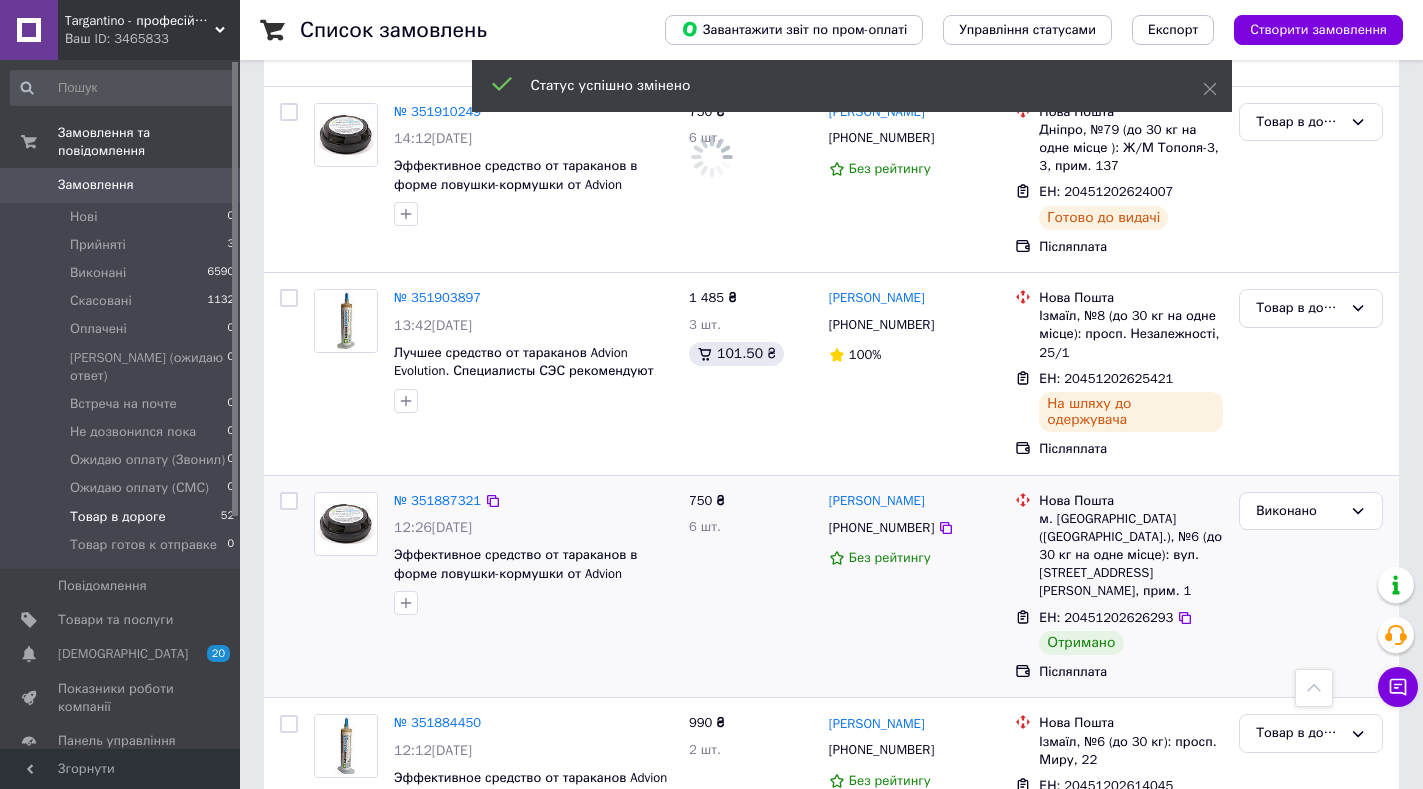 scroll, scrollTop: 3900, scrollLeft: 0, axis: vertical 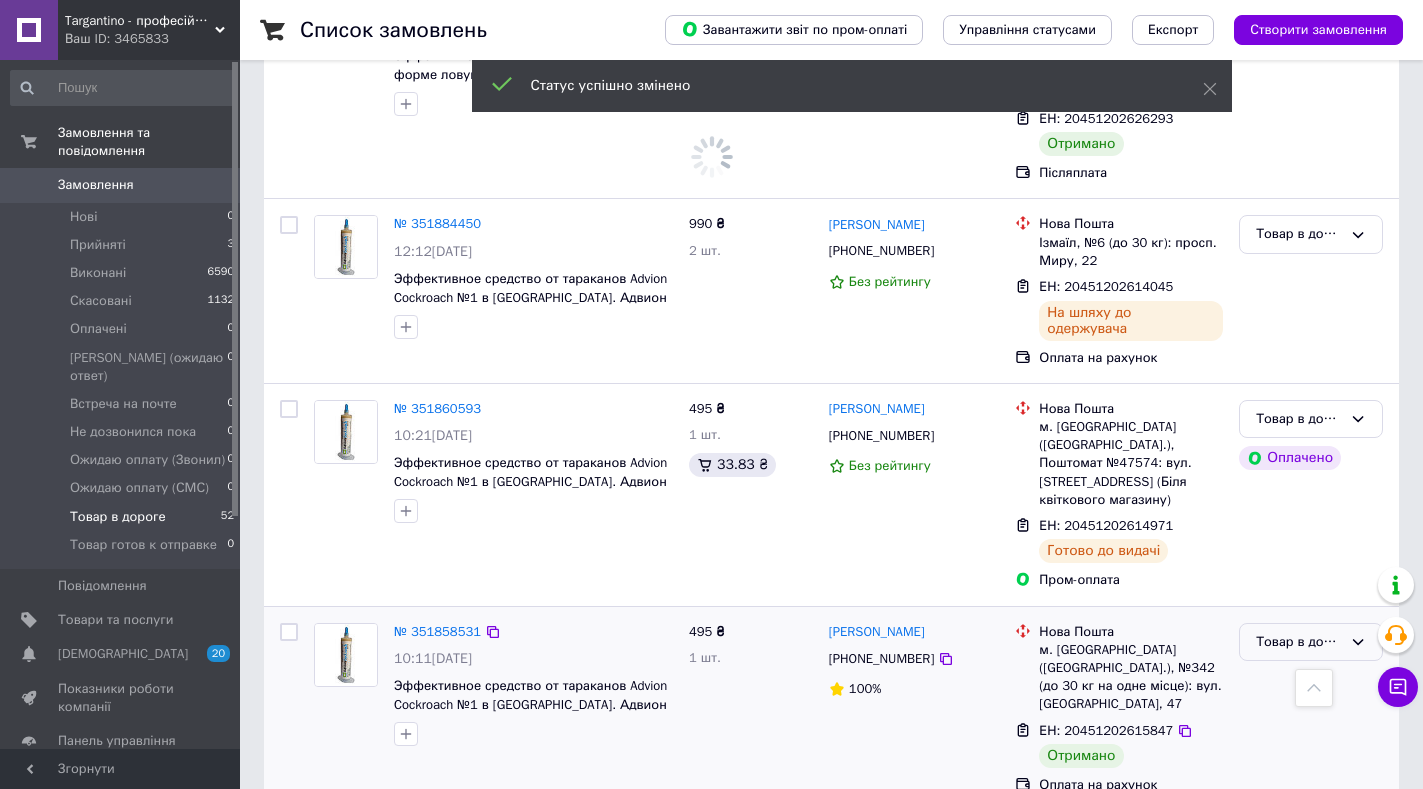 click on "Товар в дороге" at bounding box center (1299, 642) 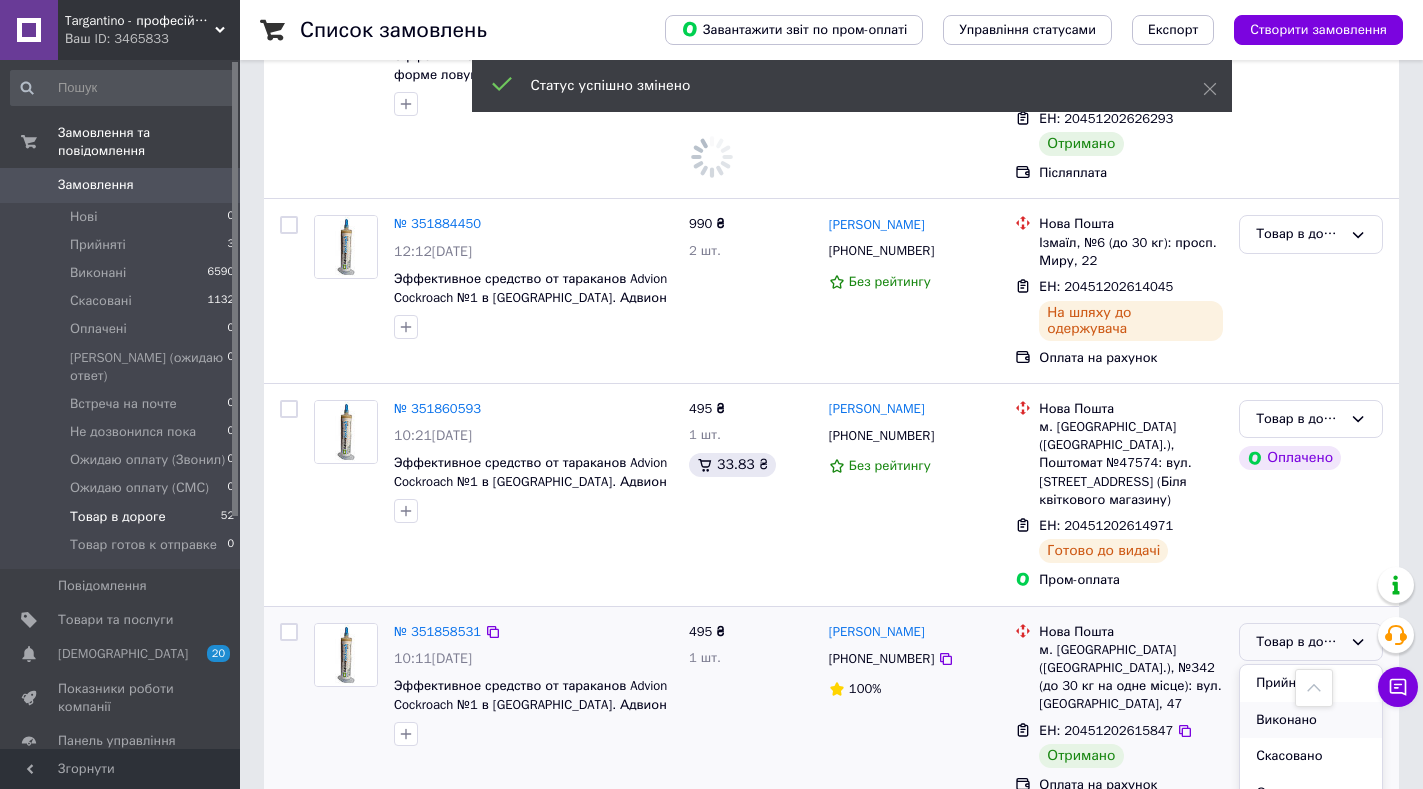 click on "Виконано" at bounding box center [1311, 720] 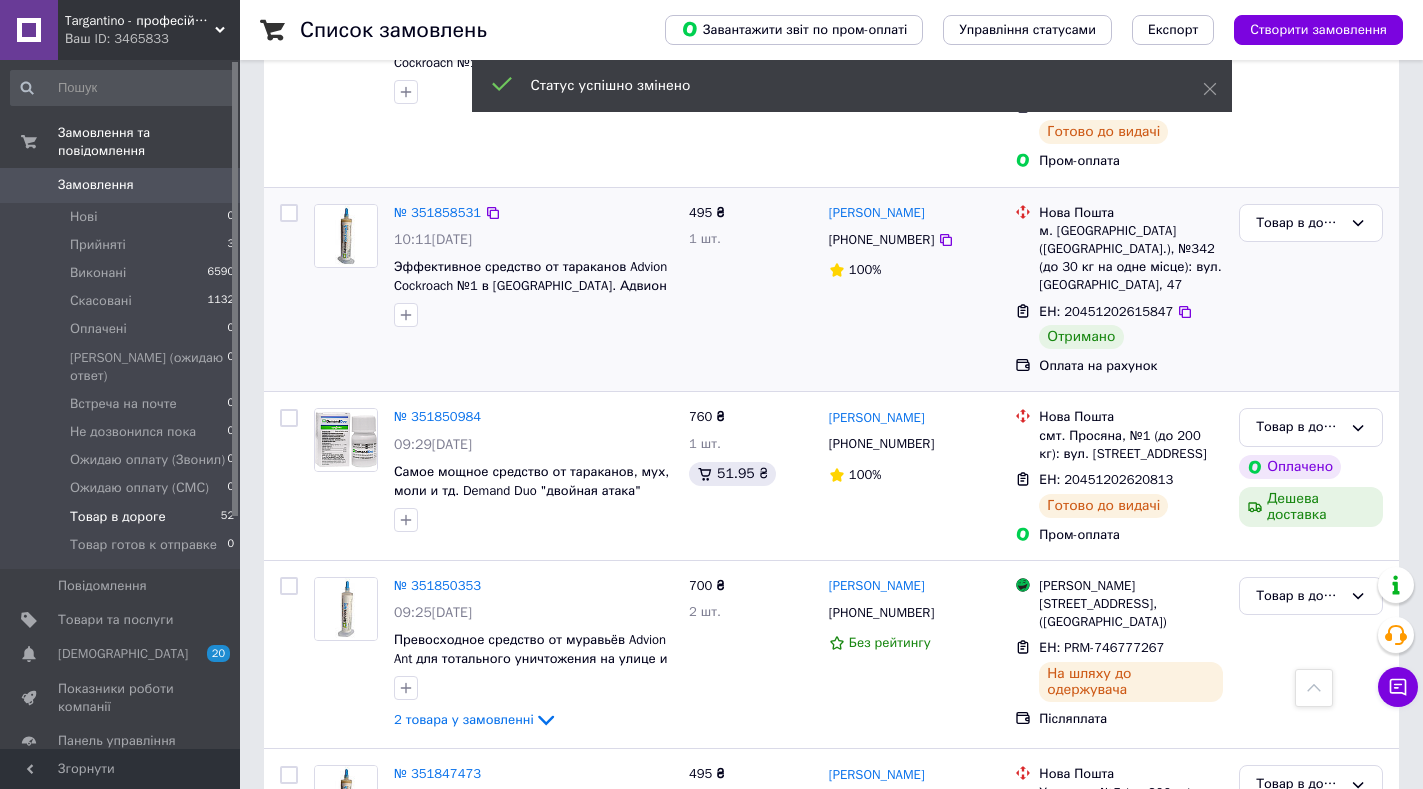scroll, scrollTop: 5300, scrollLeft: 0, axis: vertical 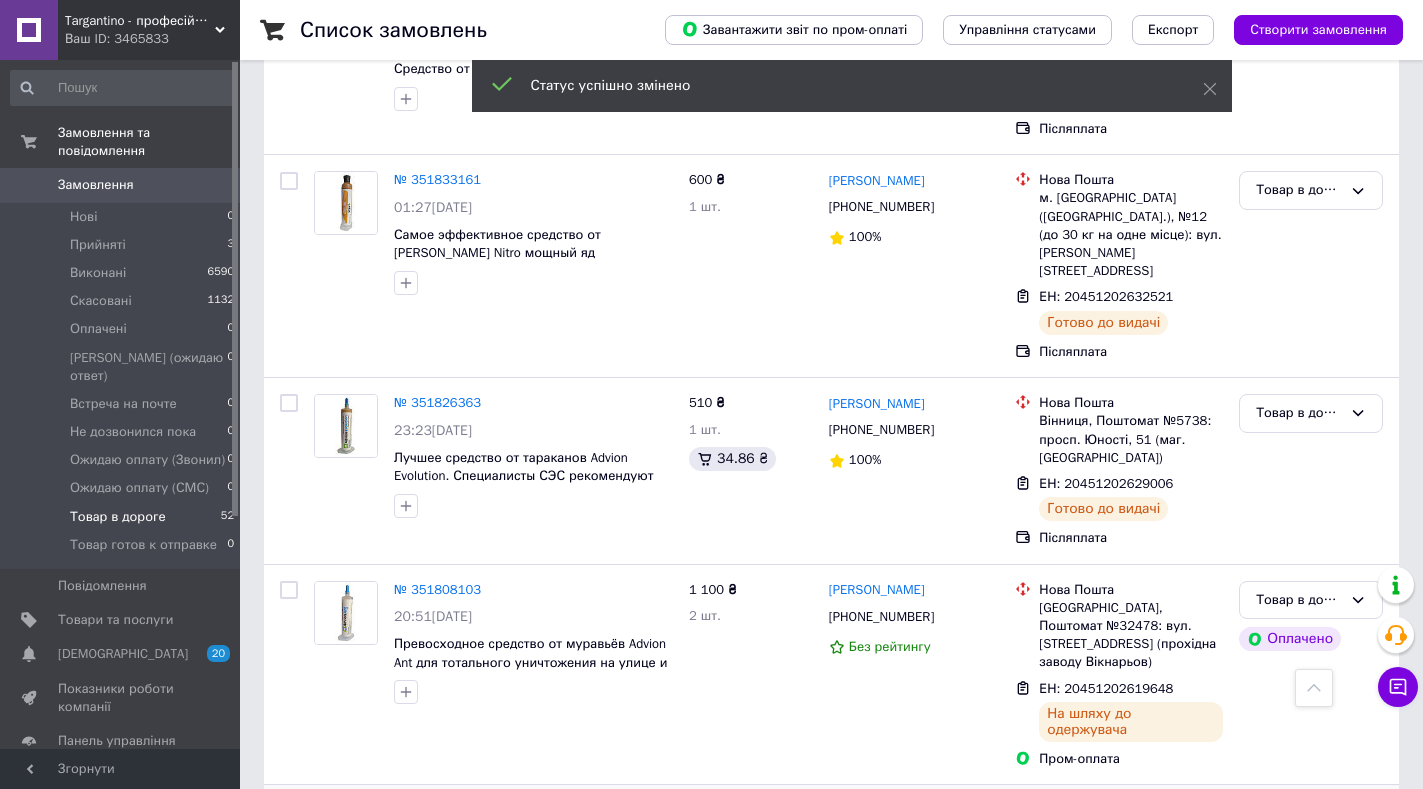 click on "Товар в дороге" at bounding box center (1299, 820) 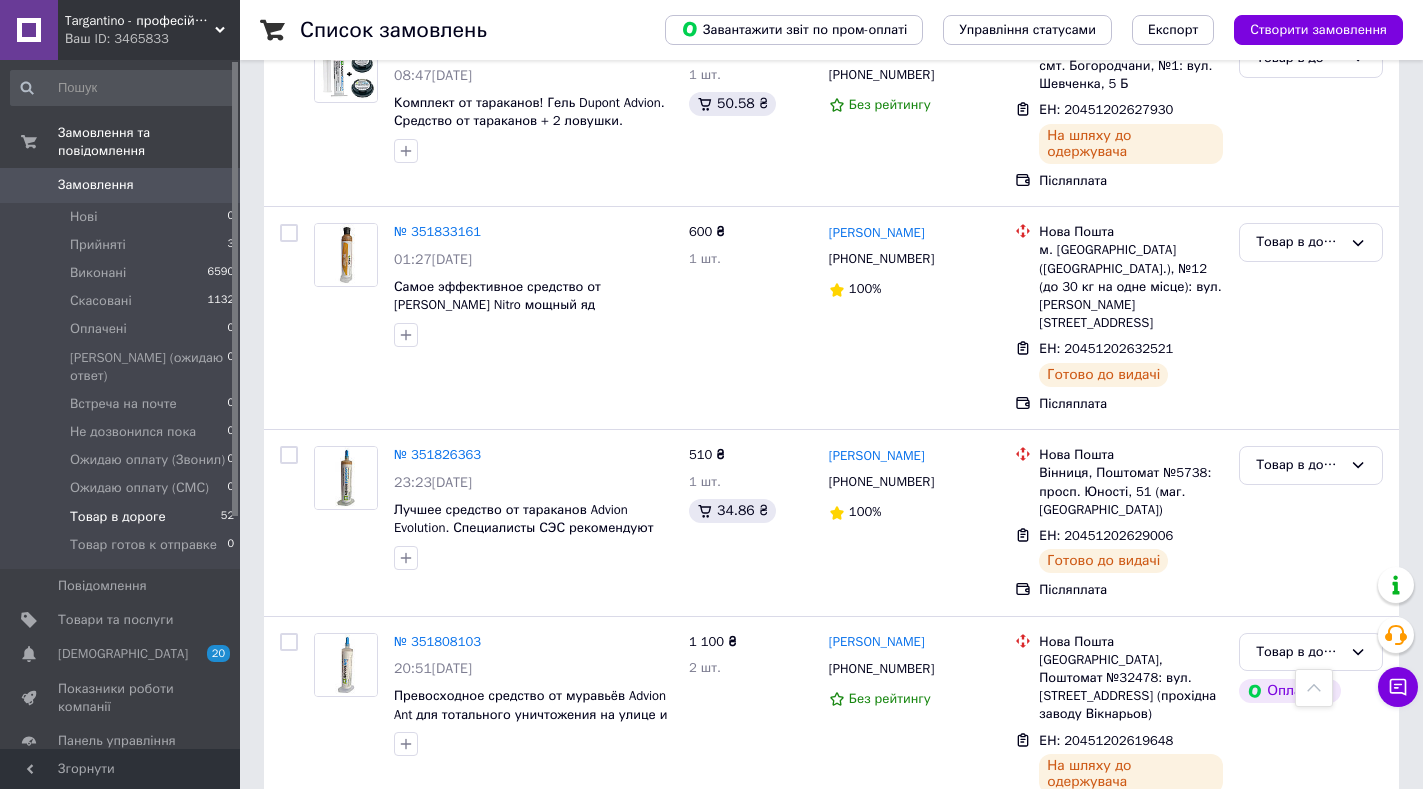 scroll, scrollTop: 5300, scrollLeft: 0, axis: vertical 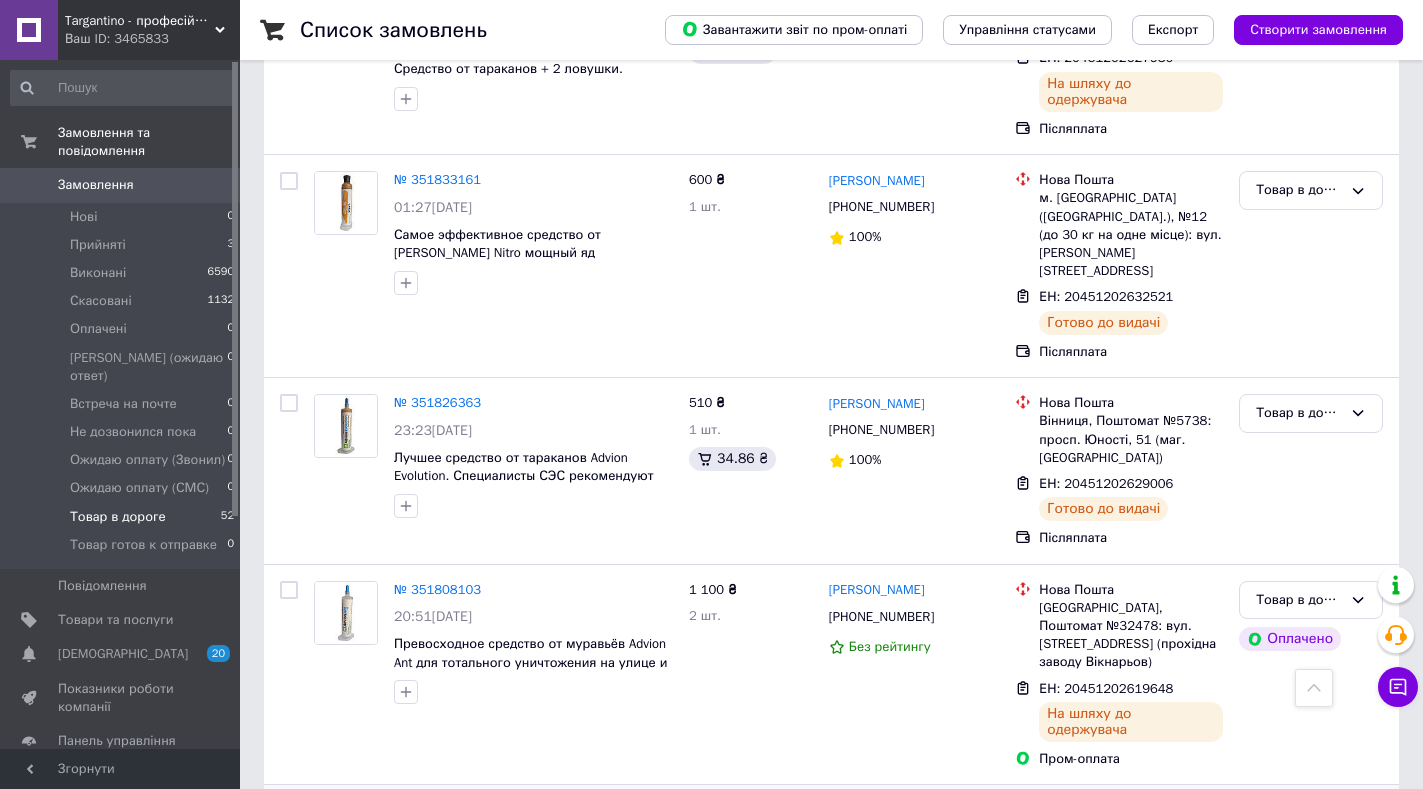 click on "Виконано" at bounding box center (1311, 899) 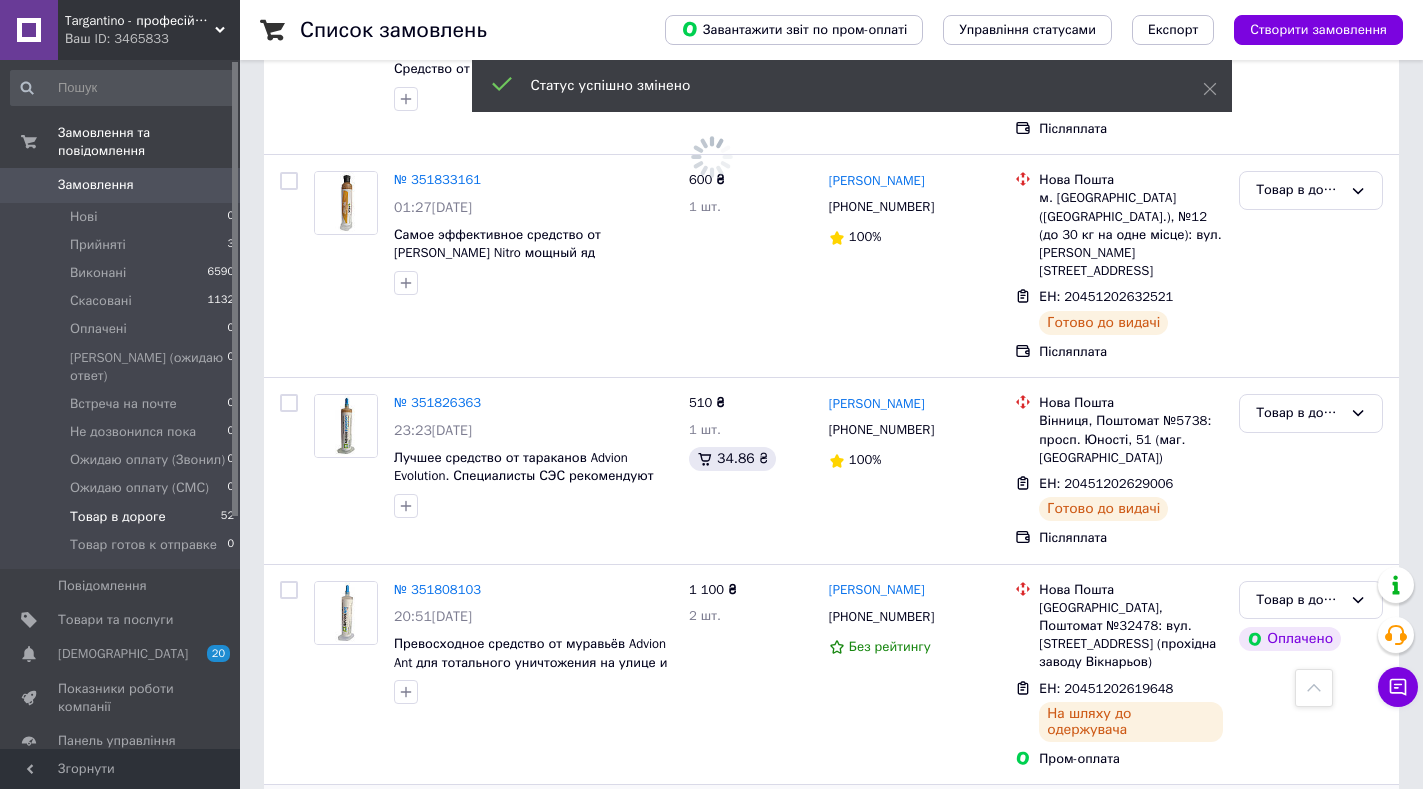 scroll, scrollTop: 5500, scrollLeft: 0, axis: vertical 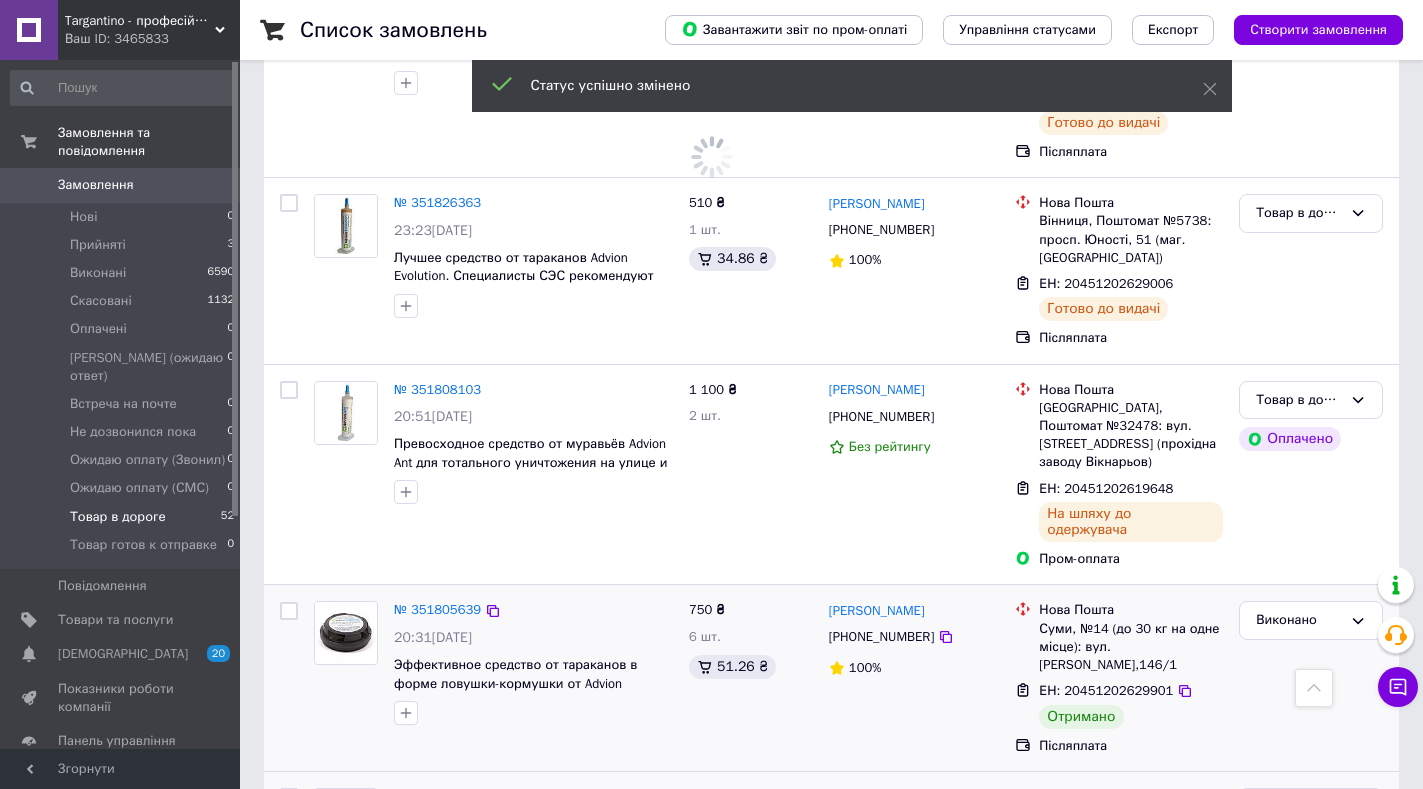 click on "Товар в дороге" at bounding box center (1299, 807) 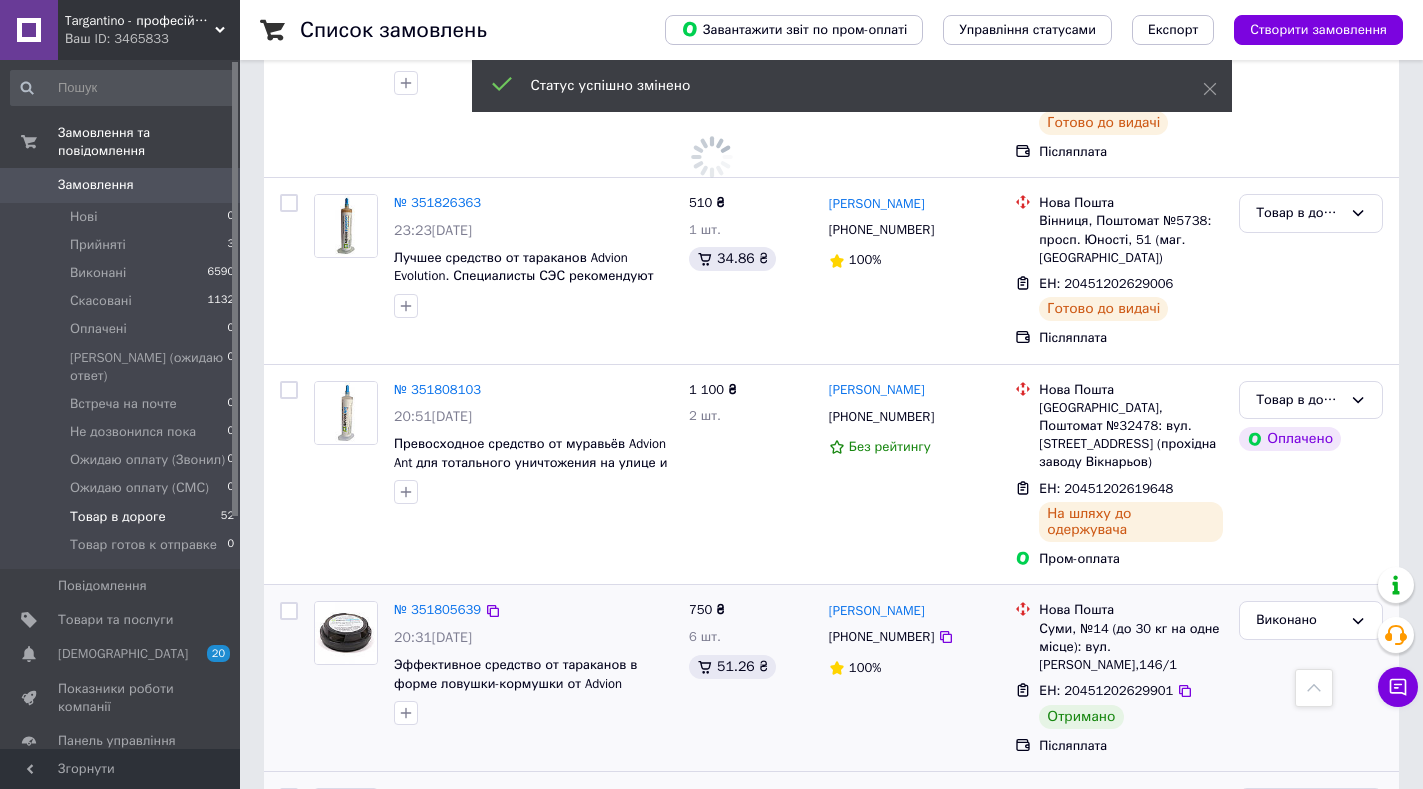 click on "Виконано" at bounding box center [1311, 885] 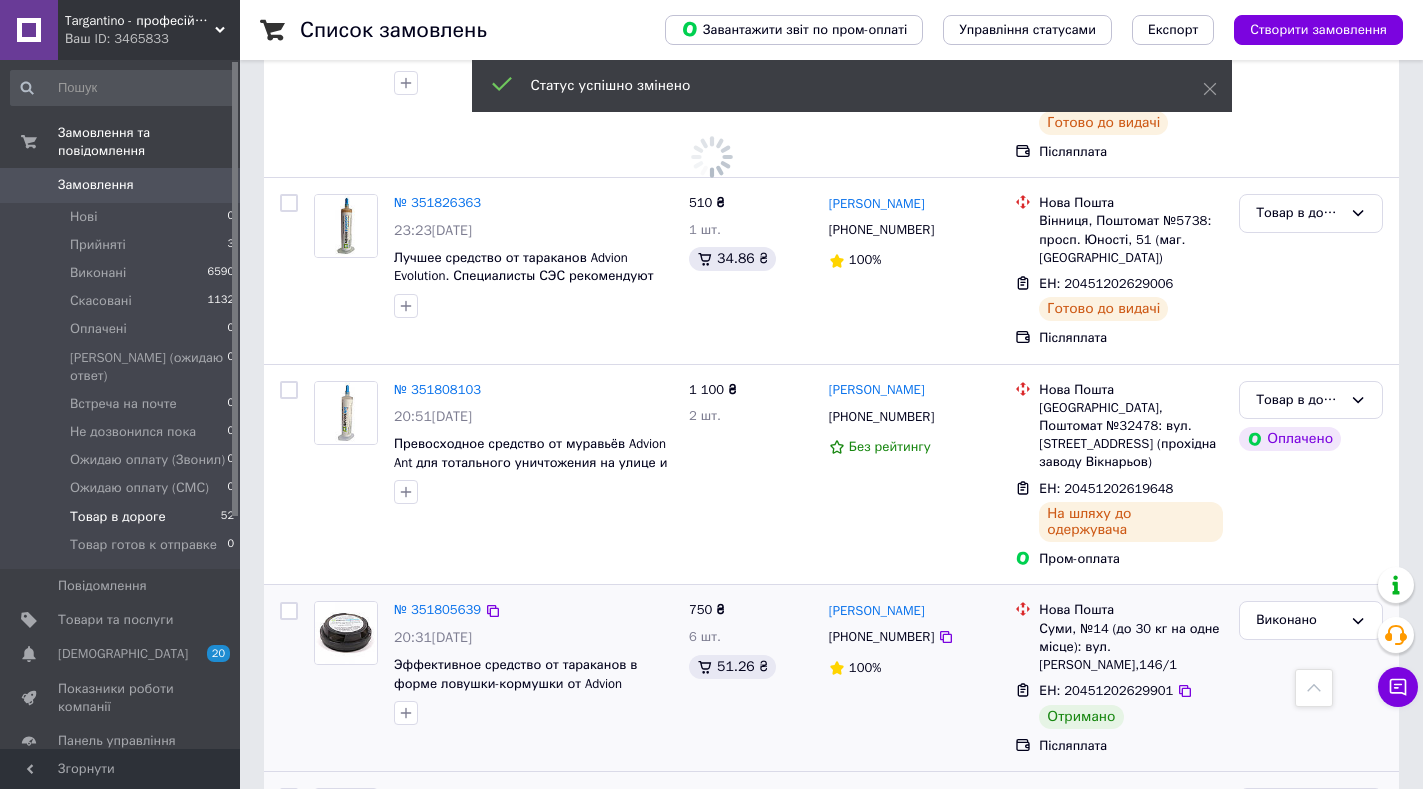 click on "Товар в дороге" at bounding box center [1299, 1012] 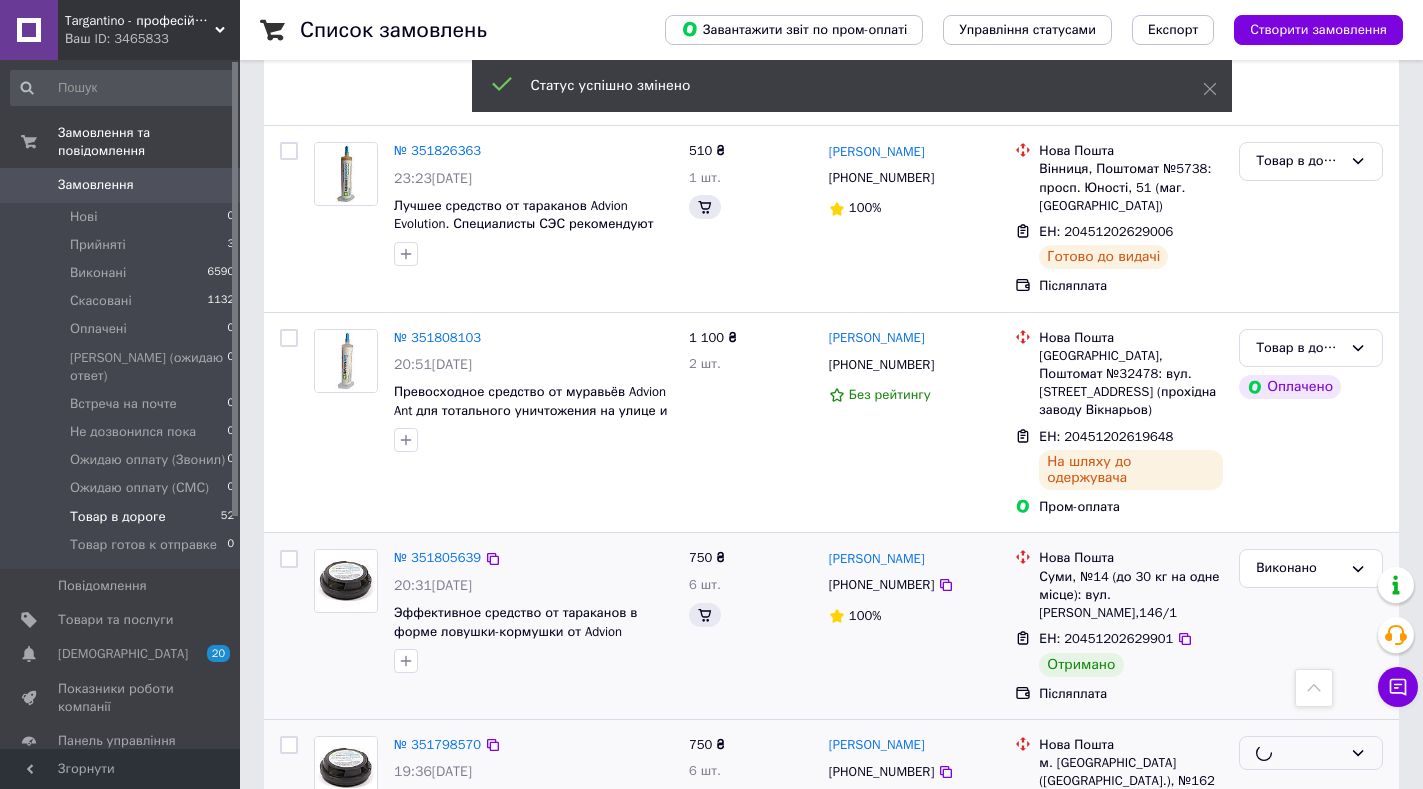 scroll, scrollTop: 5448, scrollLeft: 0, axis: vertical 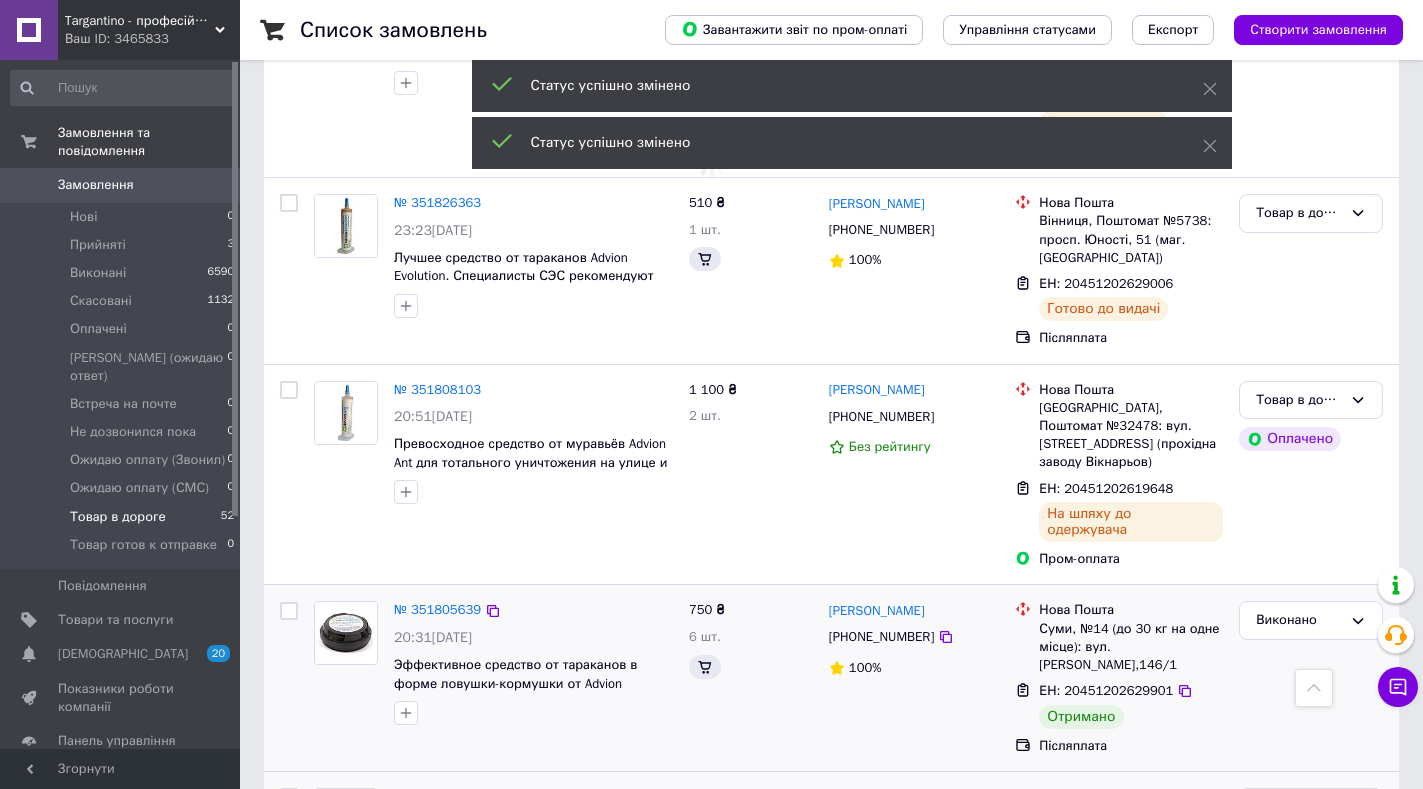 click on "Виконано" at bounding box center (1311, 1090) 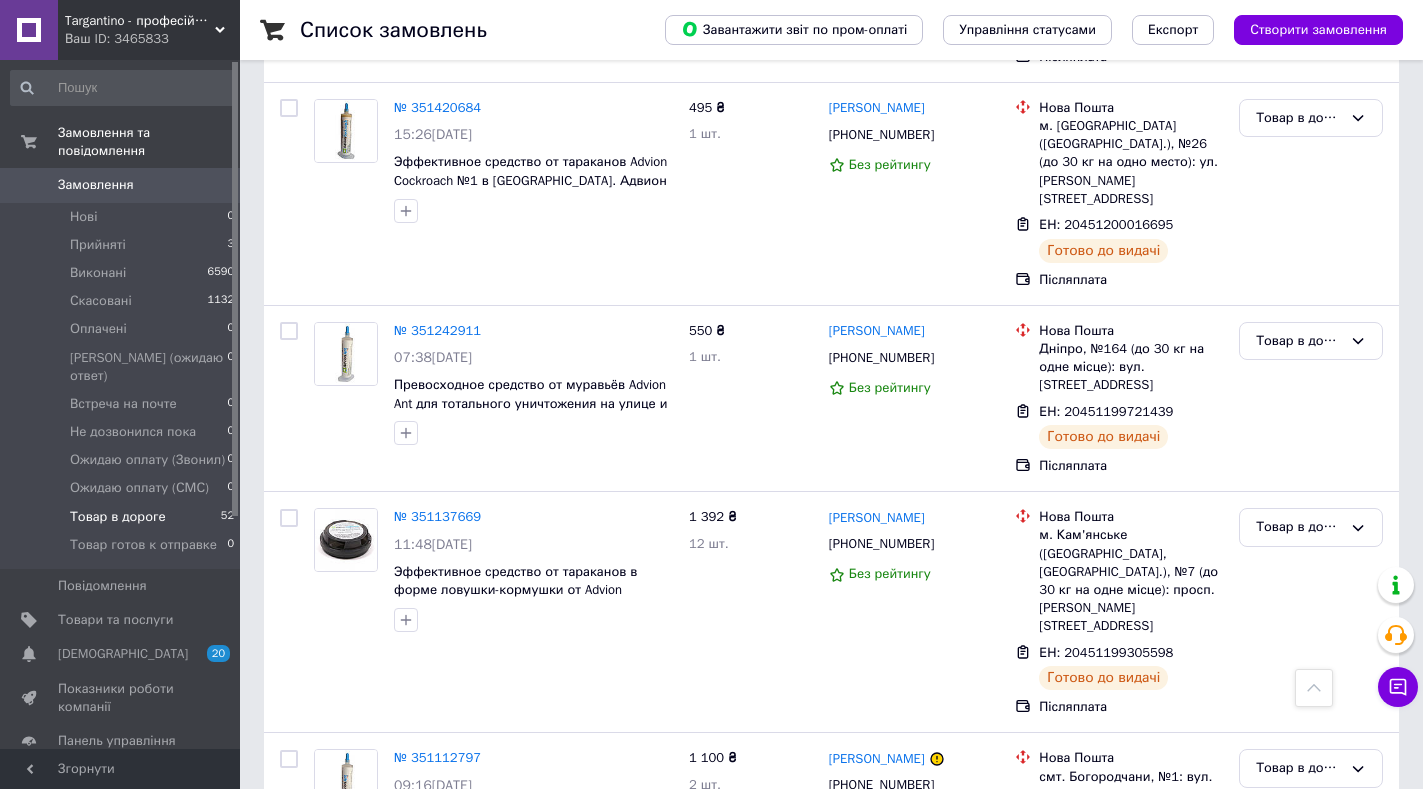 scroll, scrollTop: 9300, scrollLeft: 0, axis: vertical 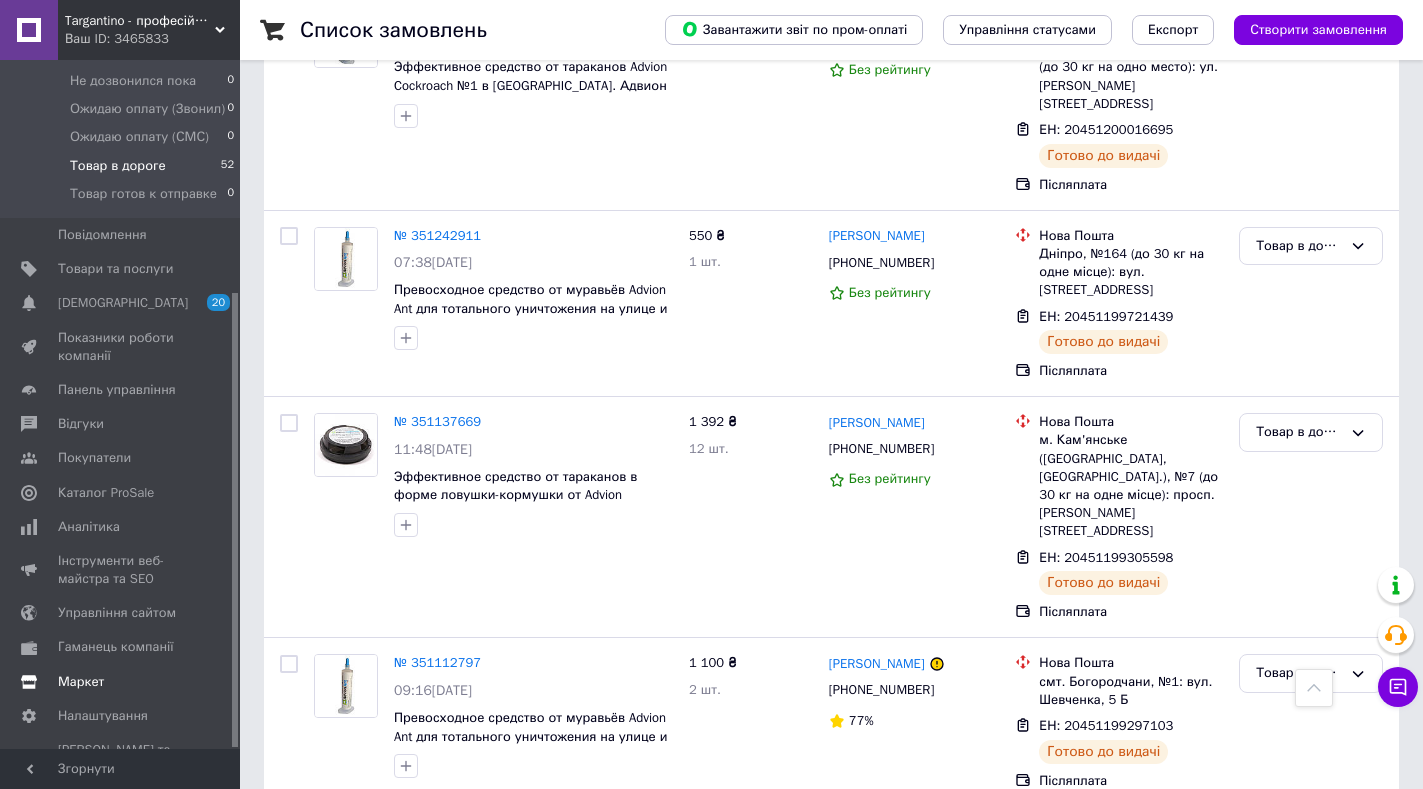 click on "Маркет" at bounding box center [81, 682] 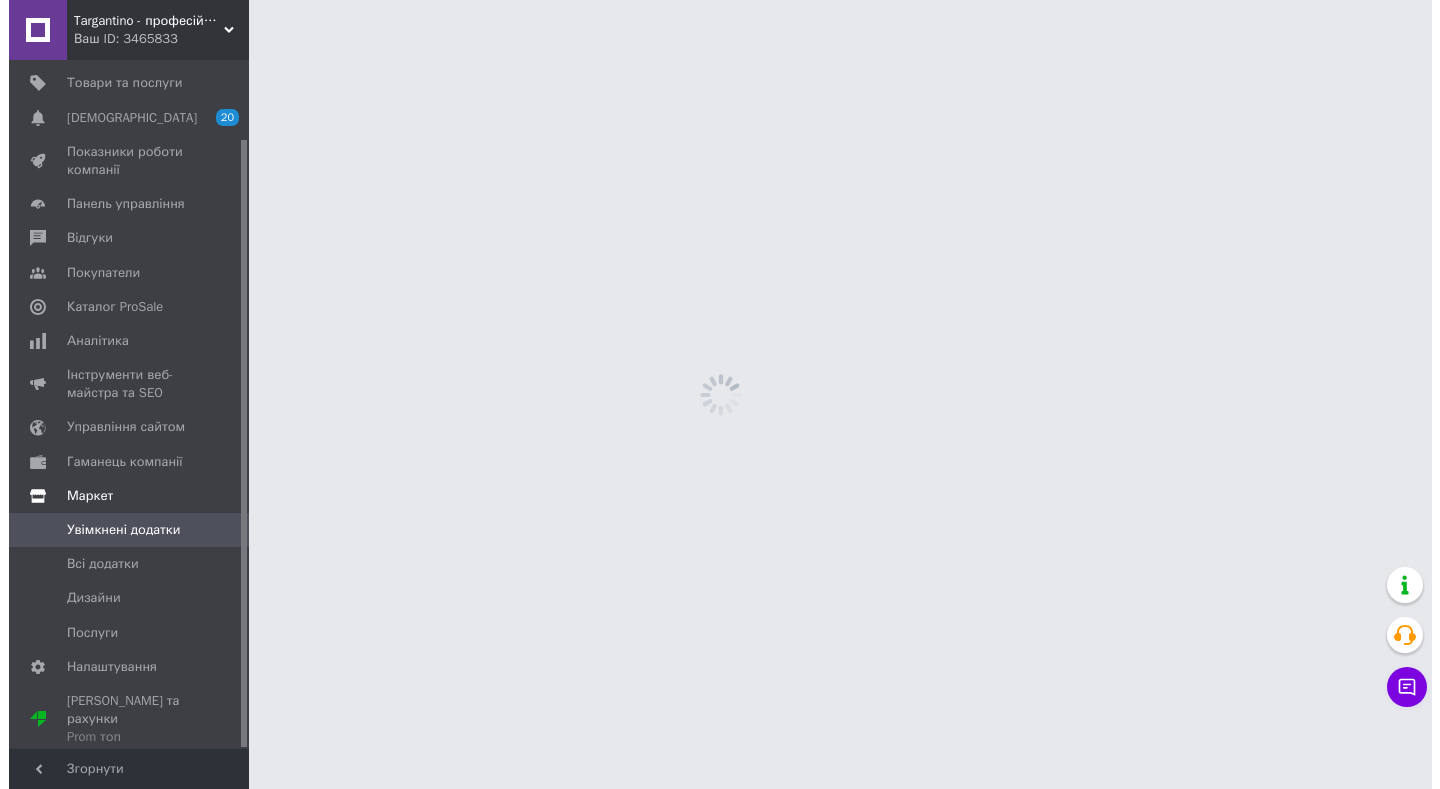 scroll, scrollTop: 0, scrollLeft: 0, axis: both 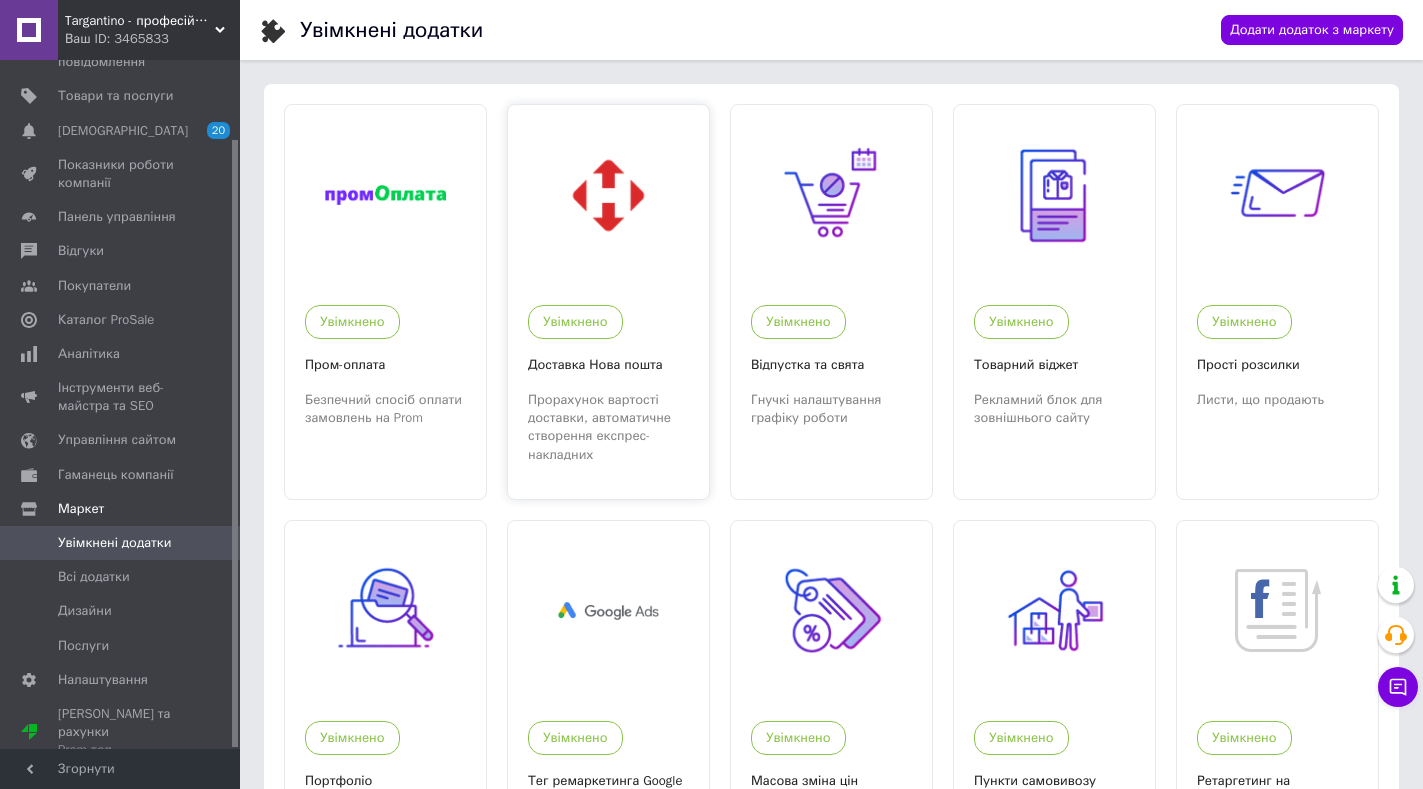click at bounding box center [608, 195] 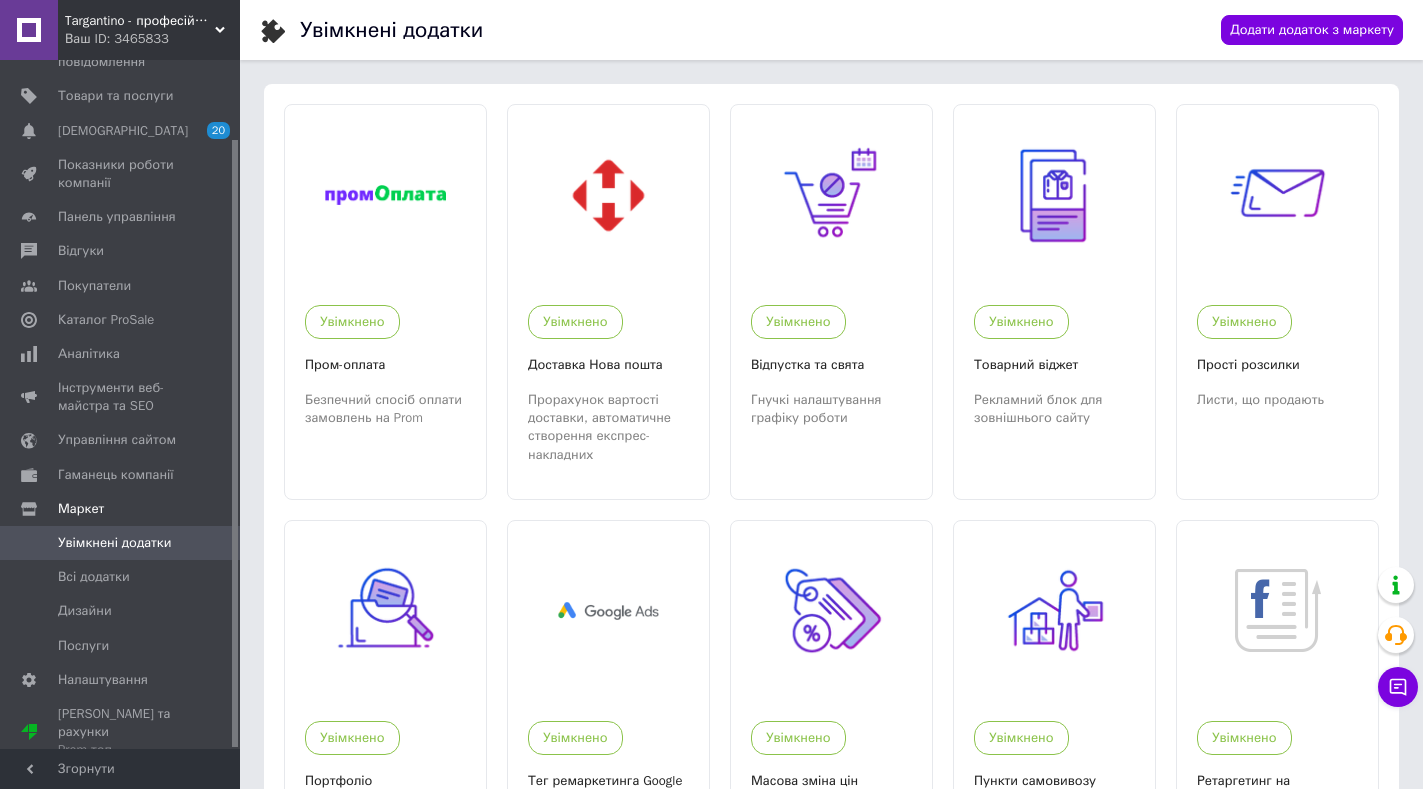 click on "Targantino - професійні засоби для ліквідації шкідників Ваш ID: 3465833" at bounding box center [149, 30] 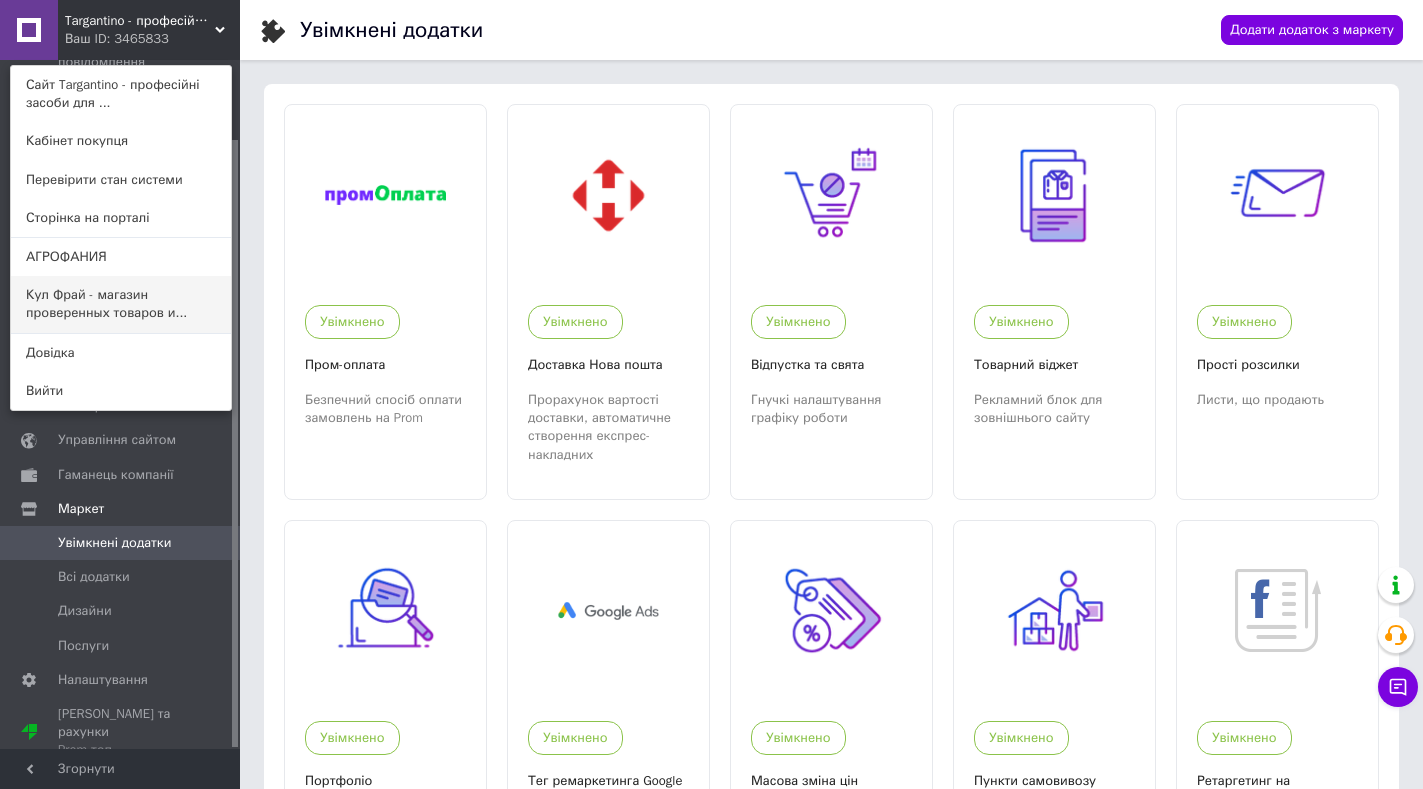 click on "Кул Фрай - магазин проверенных товаров и..." at bounding box center [121, 304] 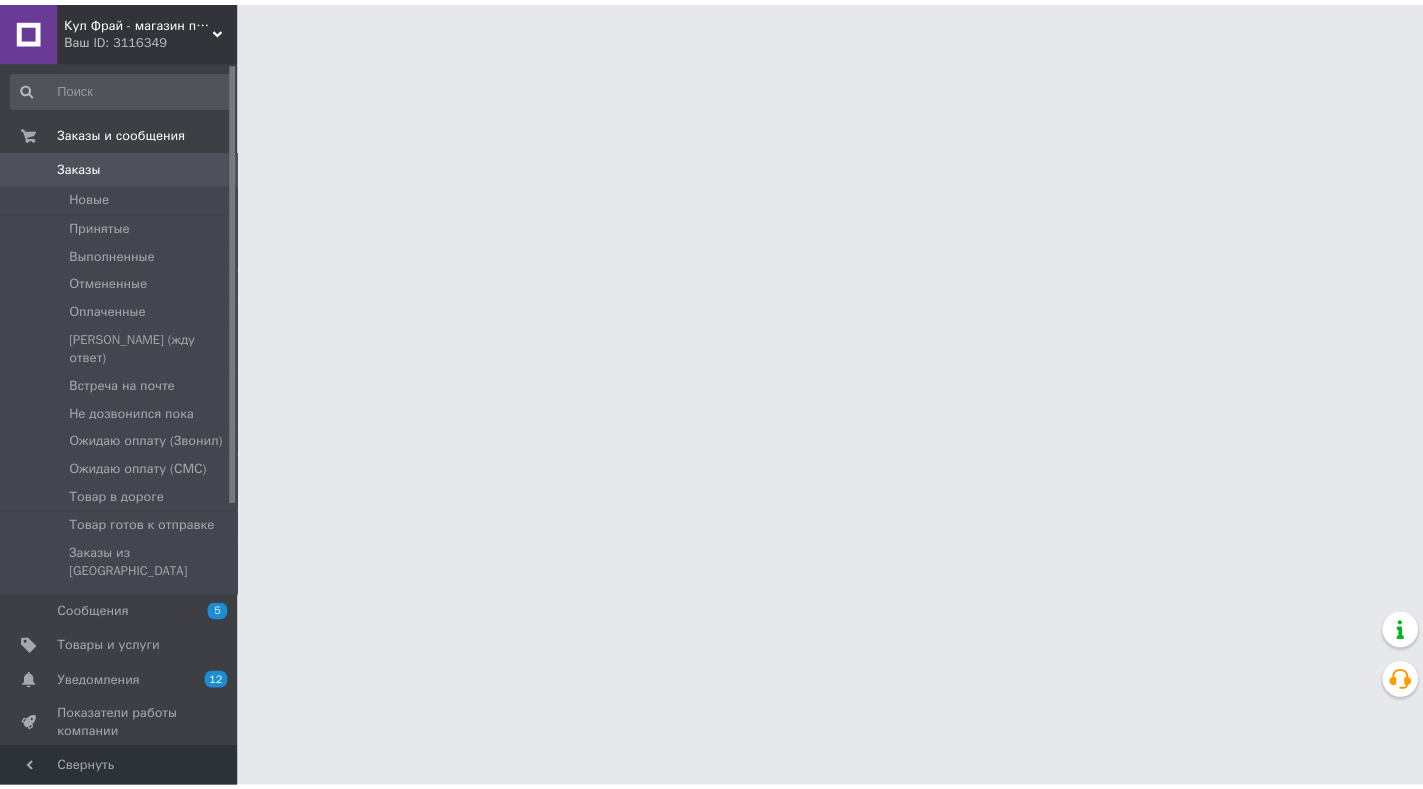 scroll, scrollTop: 0, scrollLeft: 0, axis: both 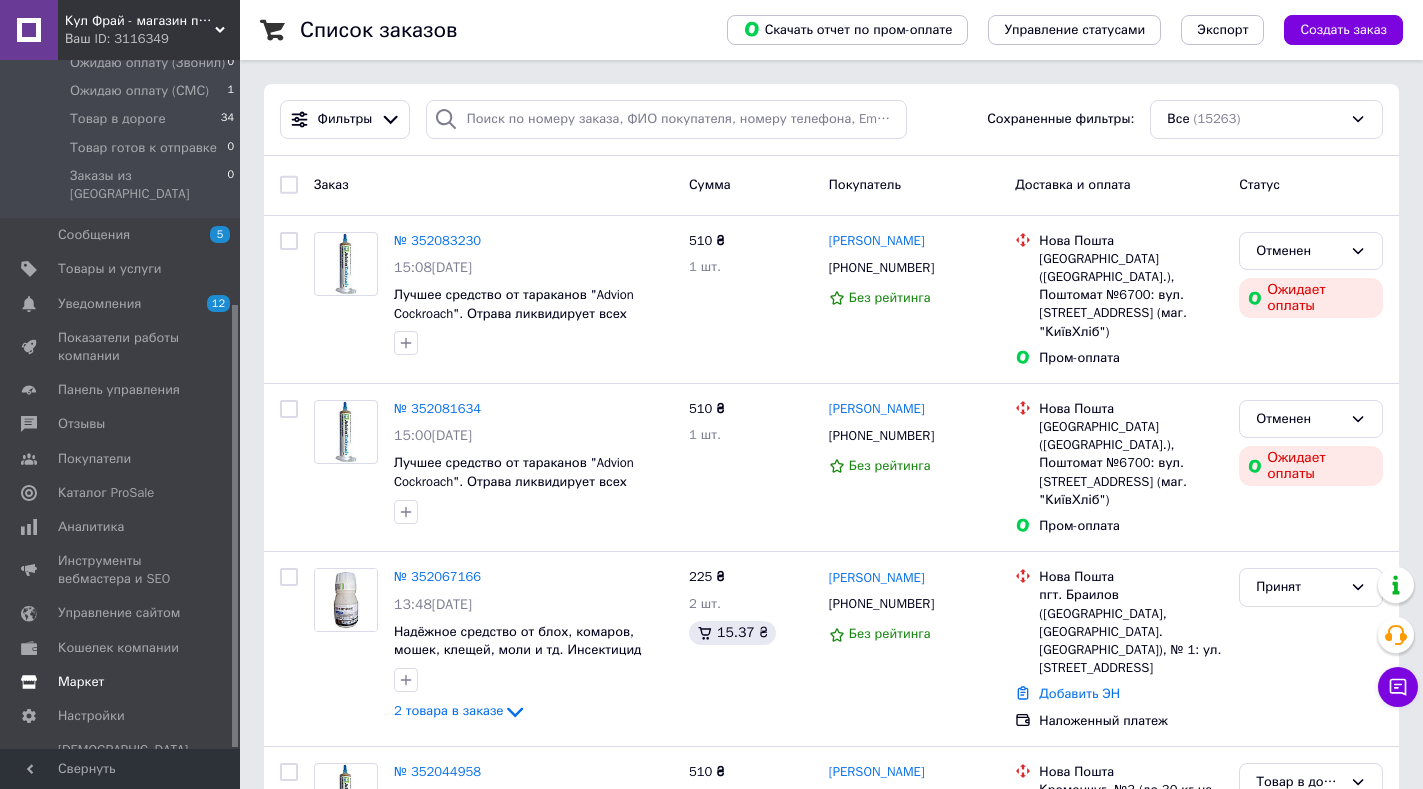 click on "Маркет" at bounding box center [81, 682] 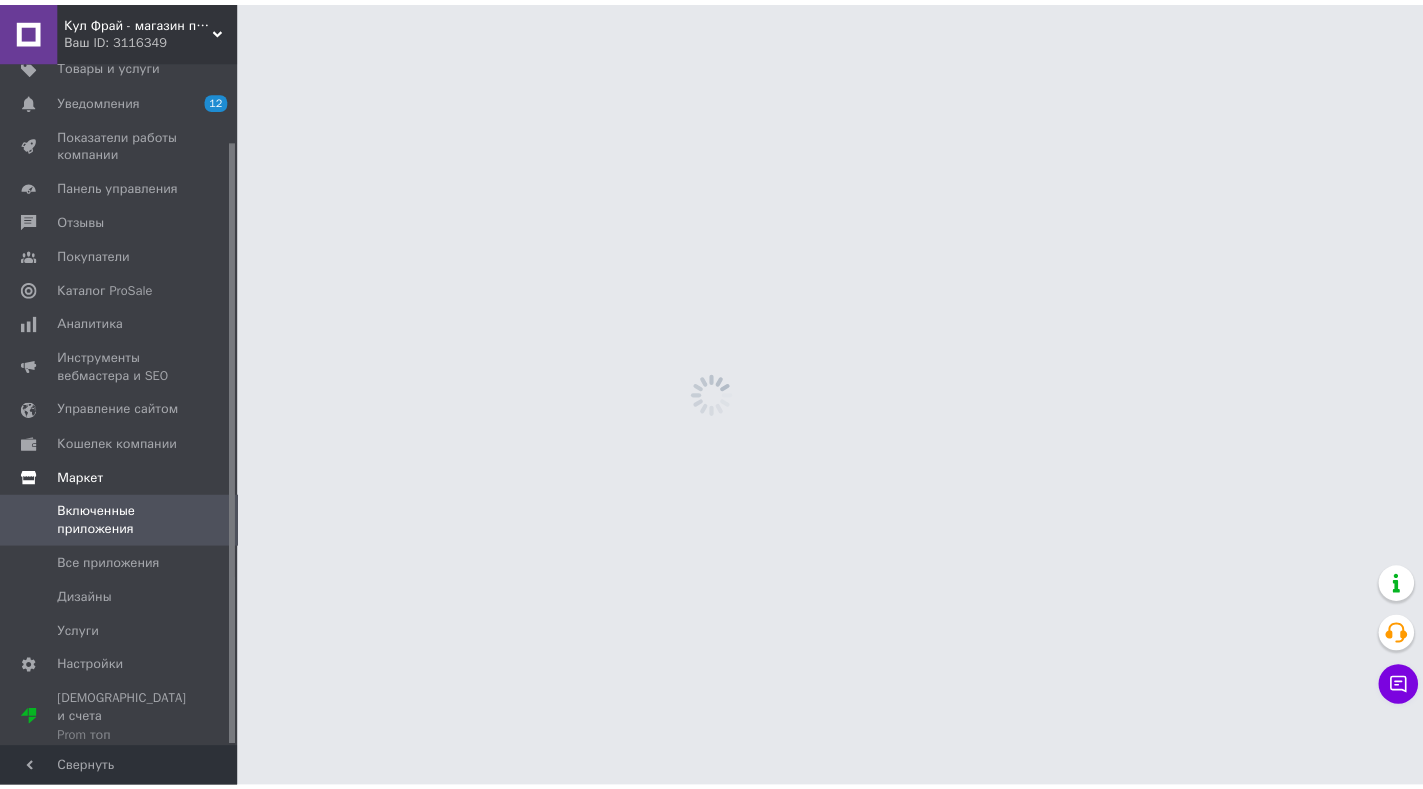 scroll, scrollTop: 89, scrollLeft: 0, axis: vertical 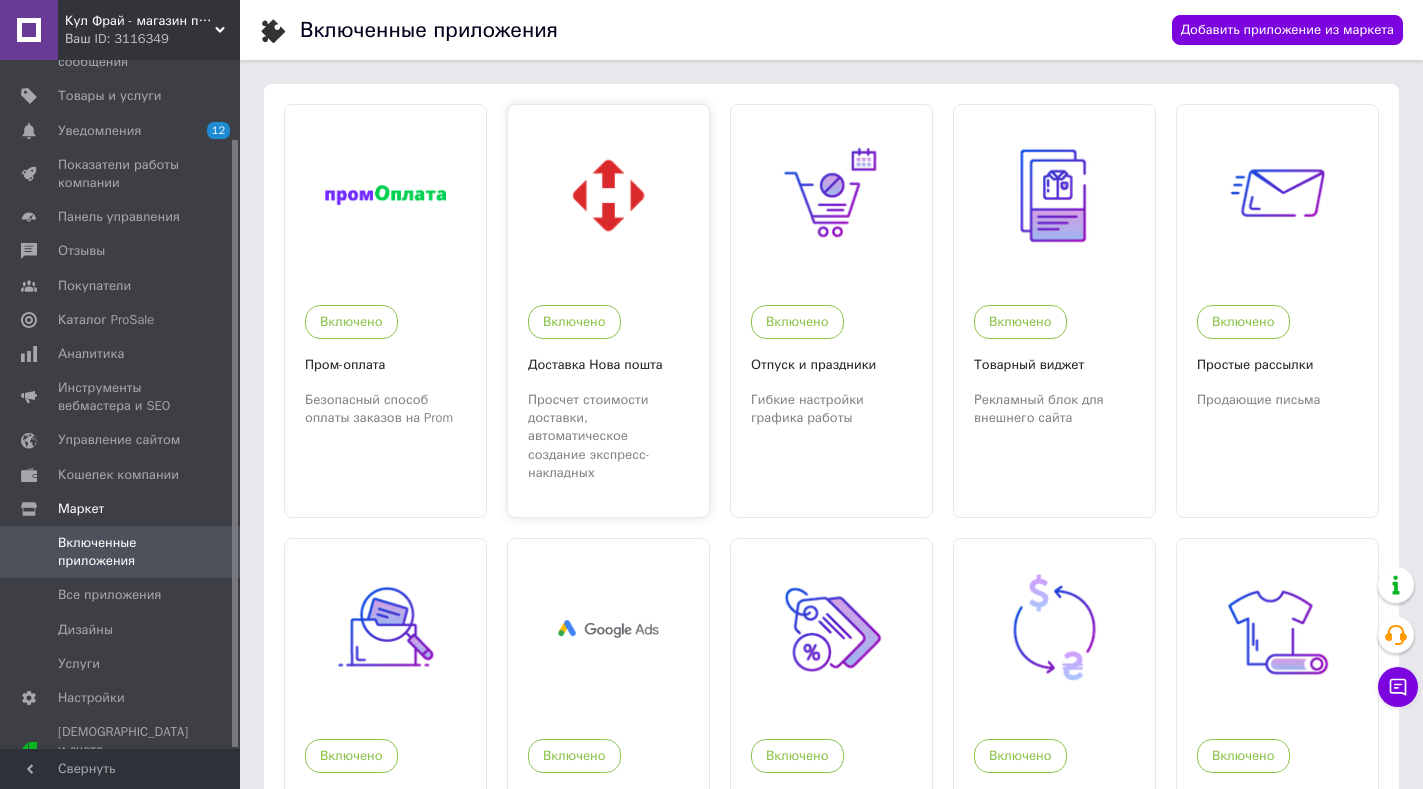 click at bounding box center (608, 195) 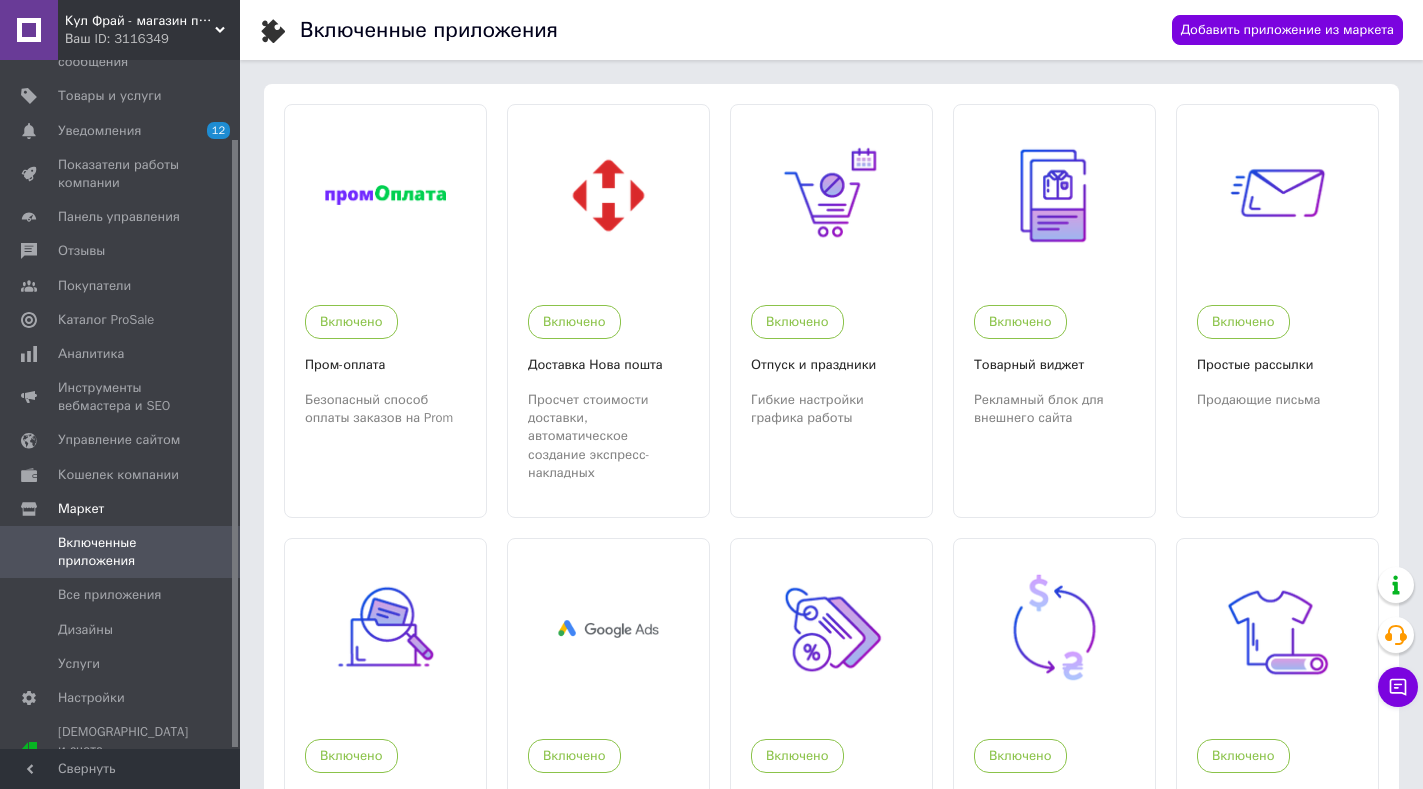 click on "Кул Фрай - магазин проверенных товаров и умеренных цен" at bounding box center [140, 21] 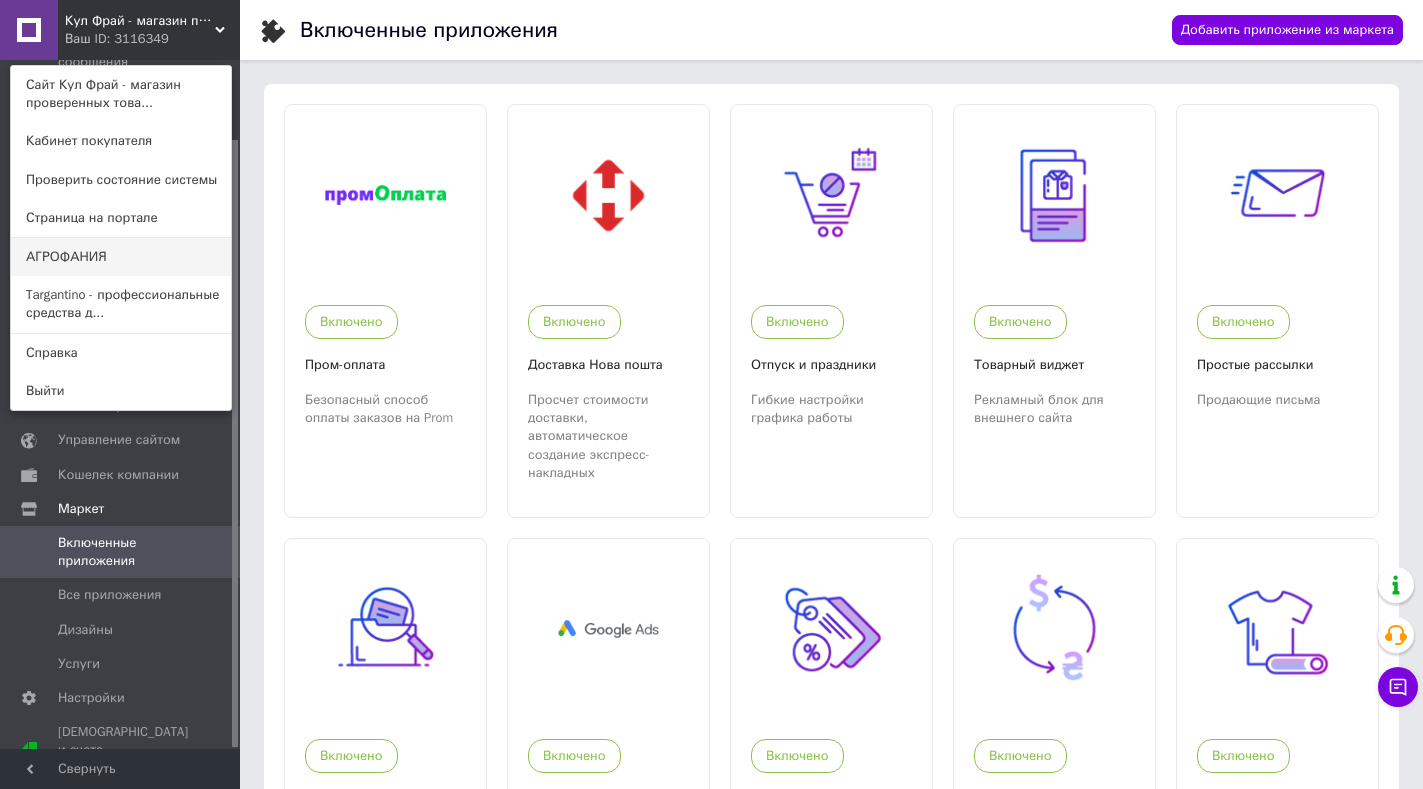 click on "АГРОФАНИЯ" at bounding box center [121, 257] 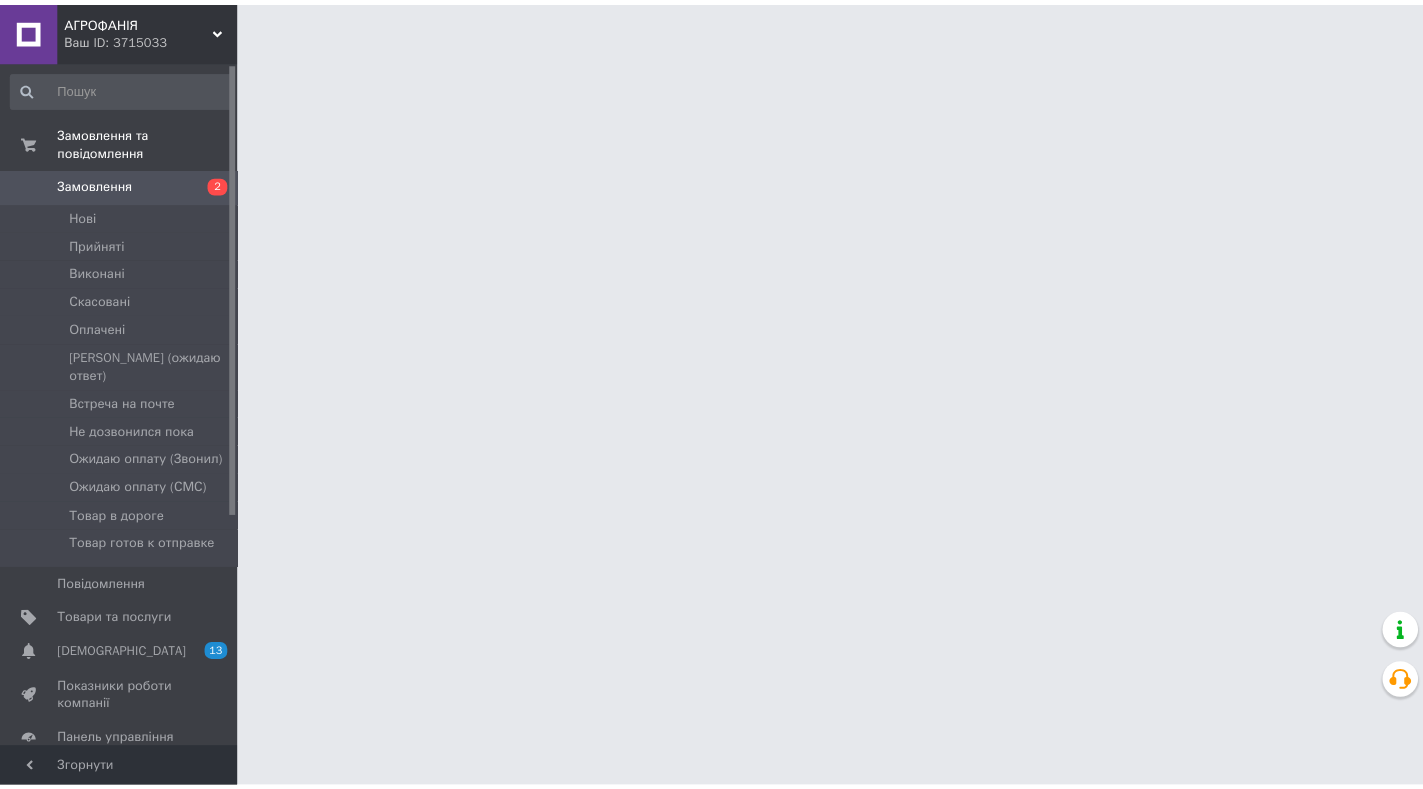 scroll, scrollTop: 0, scrollLeft: 0, axis: both 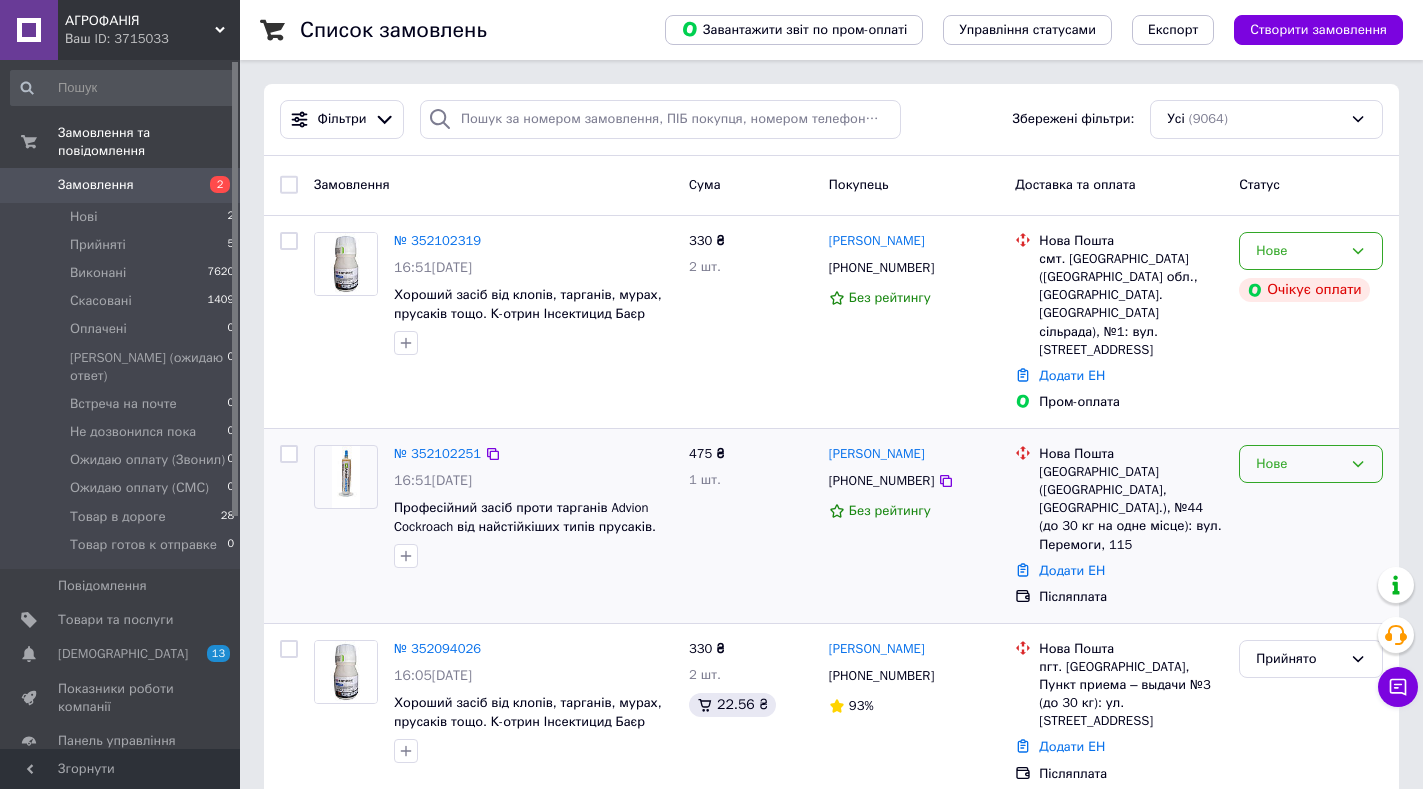 click on "Нове" at bounding box center [1299, 464] 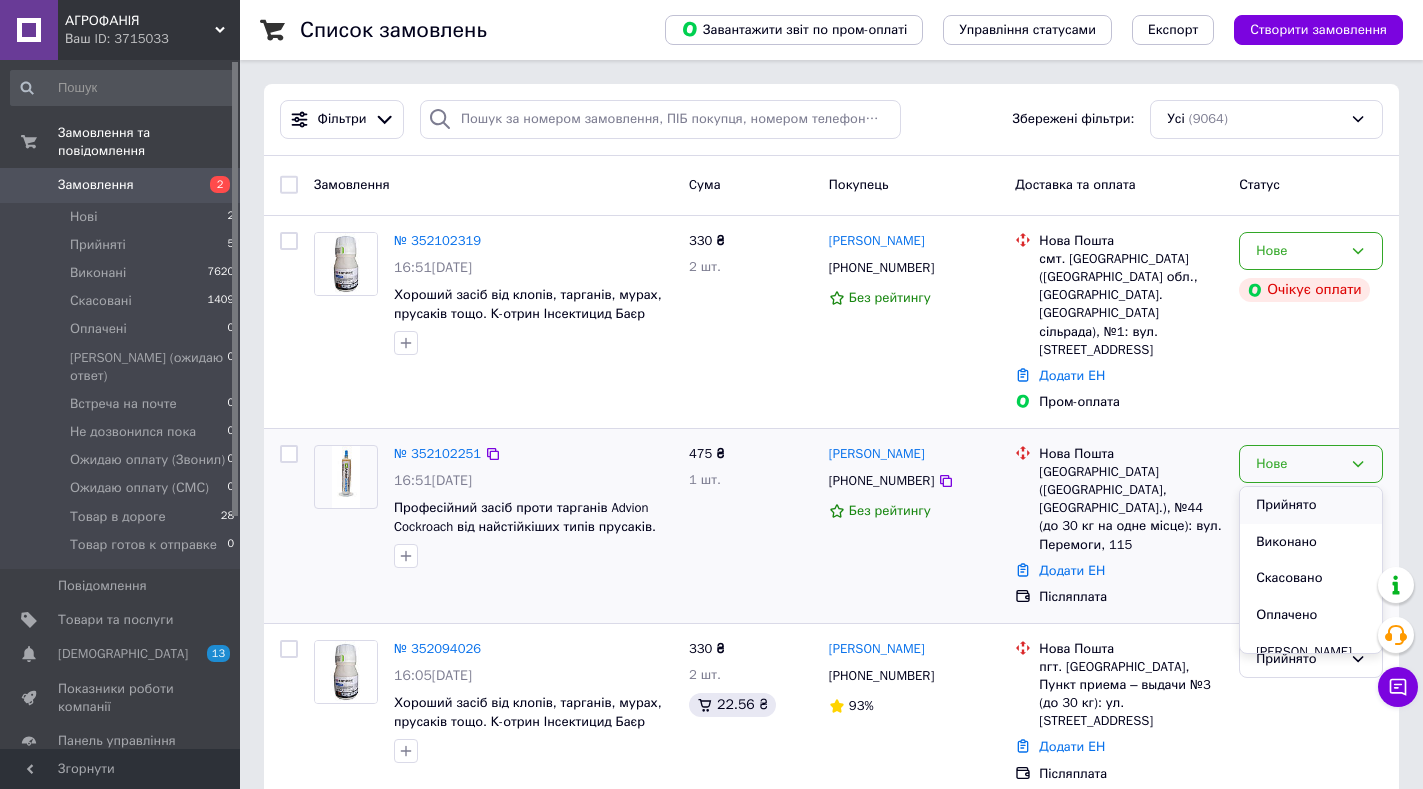 click on "Прийнято" at bounding box center [1311, 505] 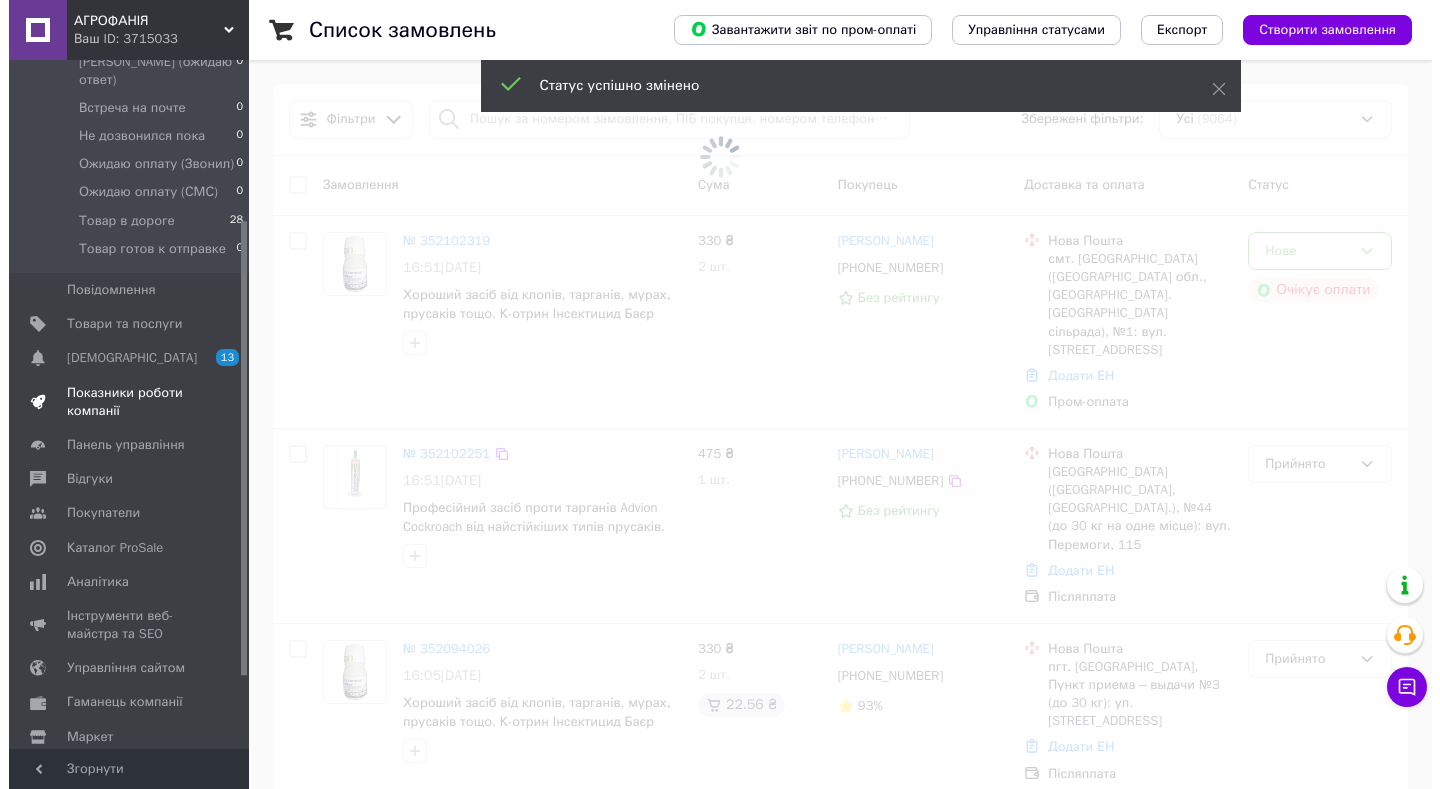 scroll, scrollTop: 300, scrollLeft: 0, axis: vertical 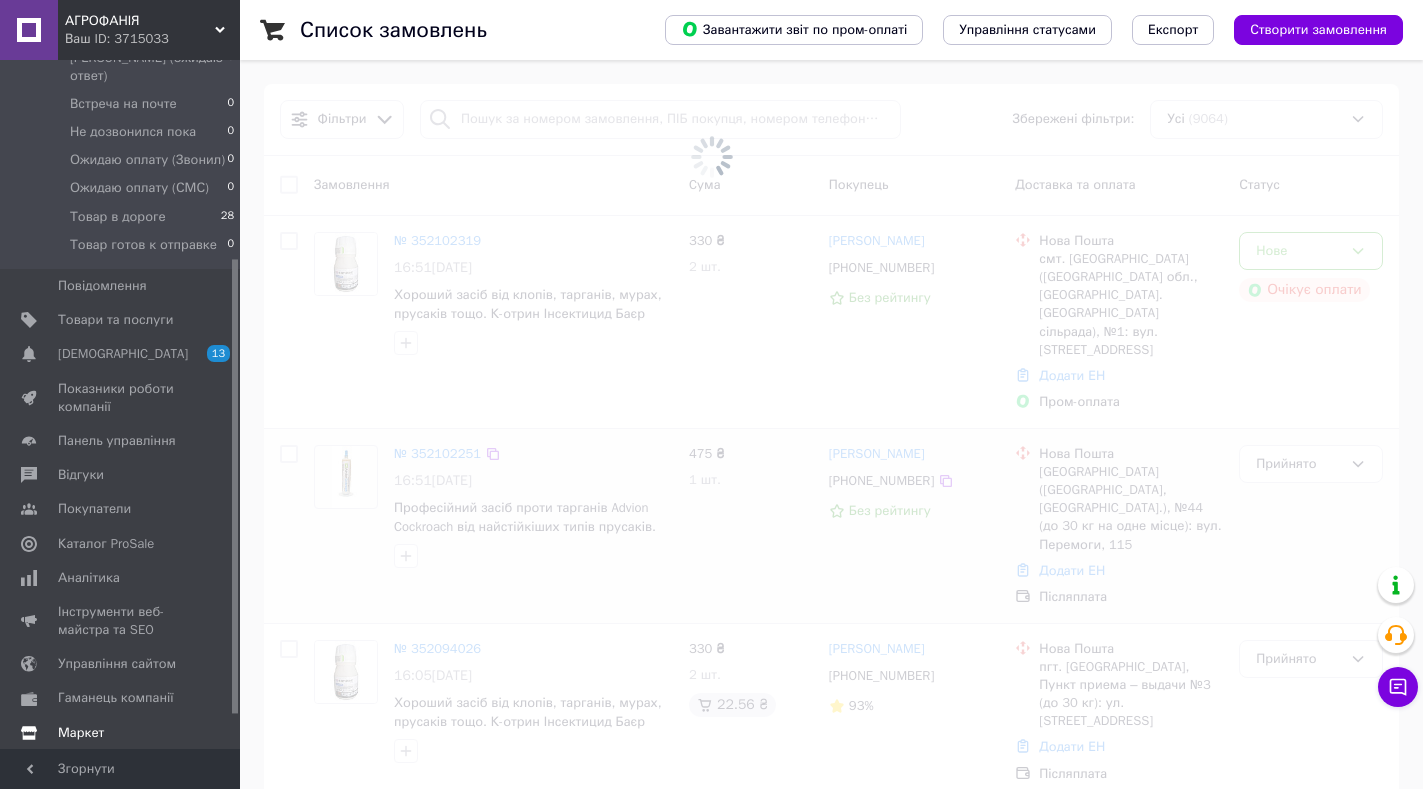 click on "Маркет" at bounding box center [81, 733] 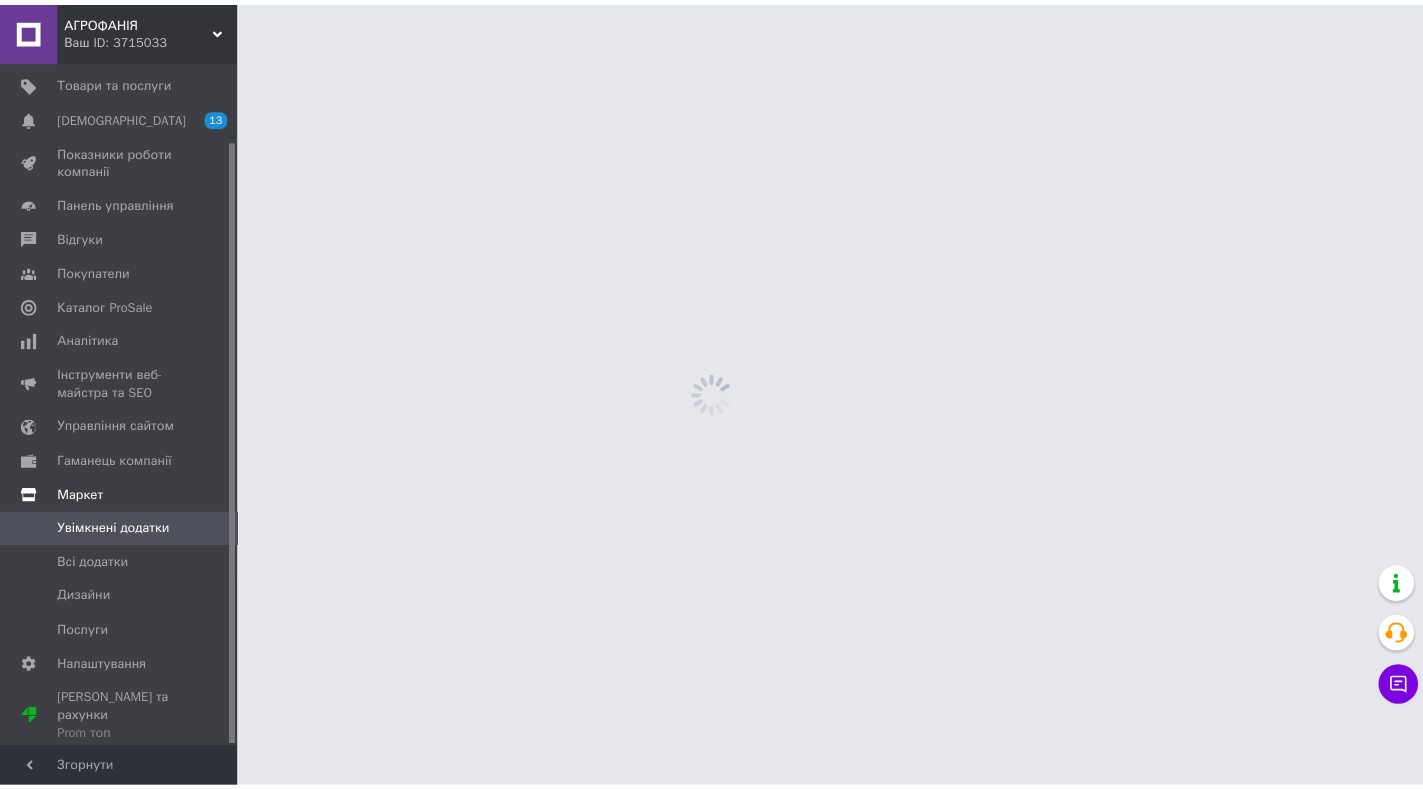 scroll, scrollTop: 89, scrollLeft: 0, axis: vertical 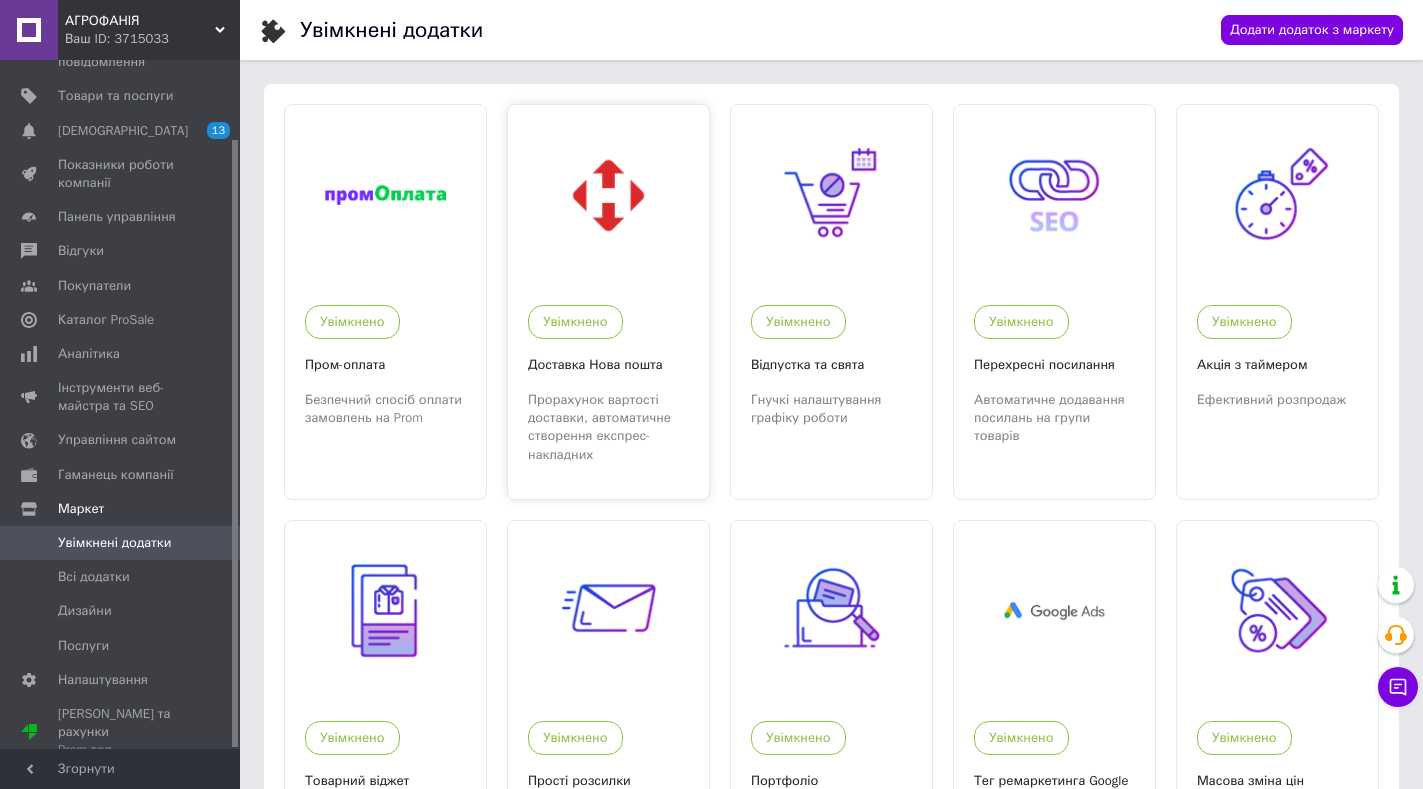 click at bounding box center [608, 195] 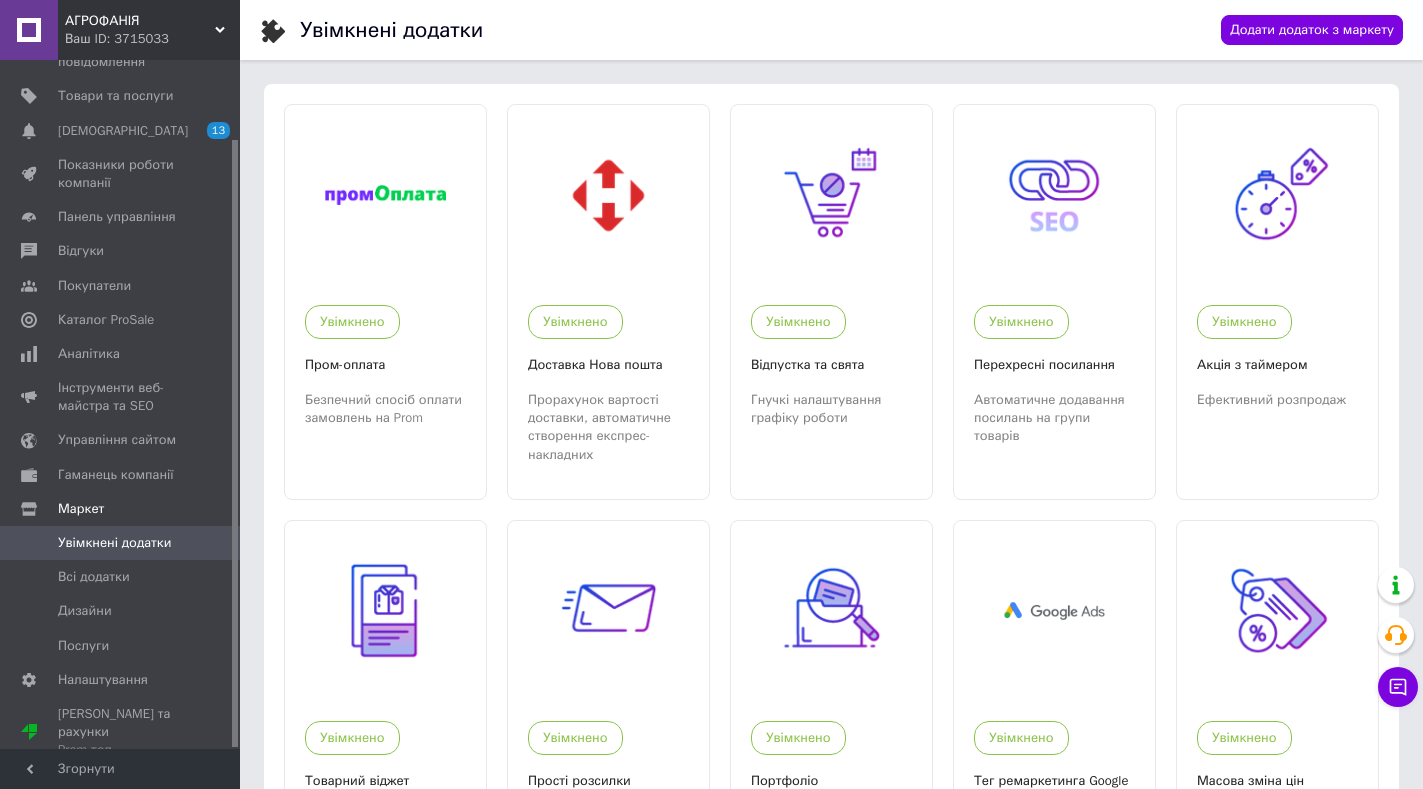 click on "АГРОФАНІЯ Ваш ID: 3715033" at bounding box center [149, 30] 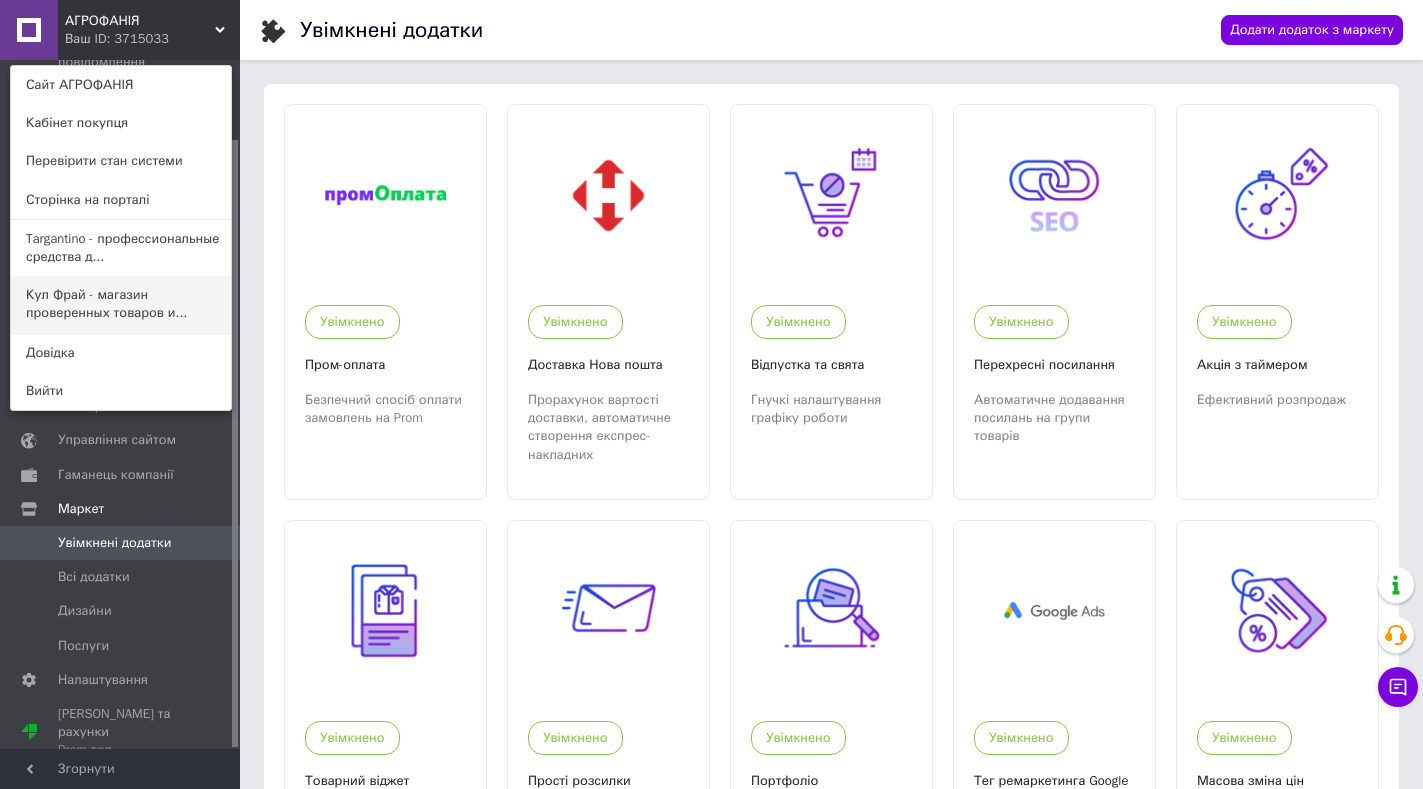 click on "Кул Фрай - магазин проверенных товаров и..." at bounding box center [121, 304] 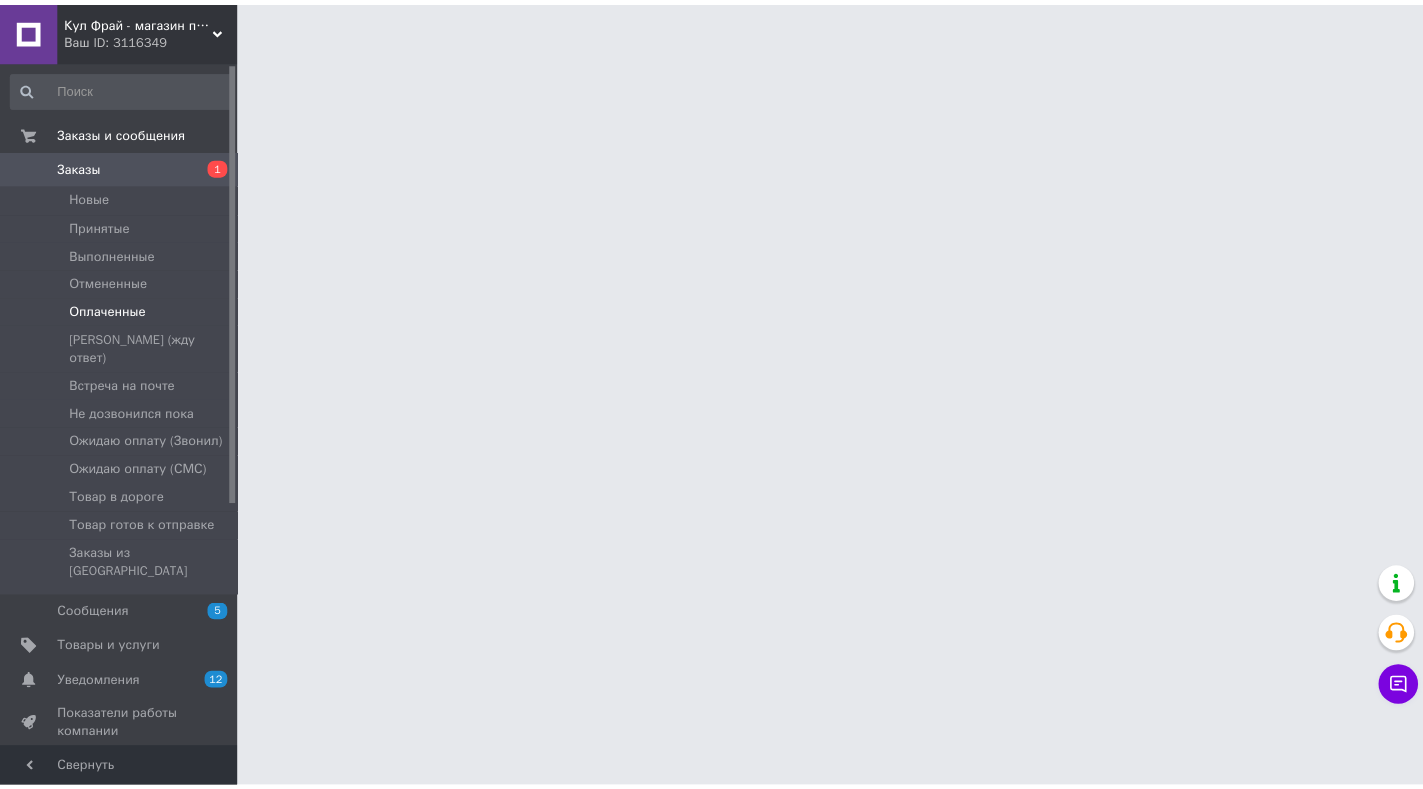 scroll, scrollTop: 0, scrollLeft: 0, axis: both 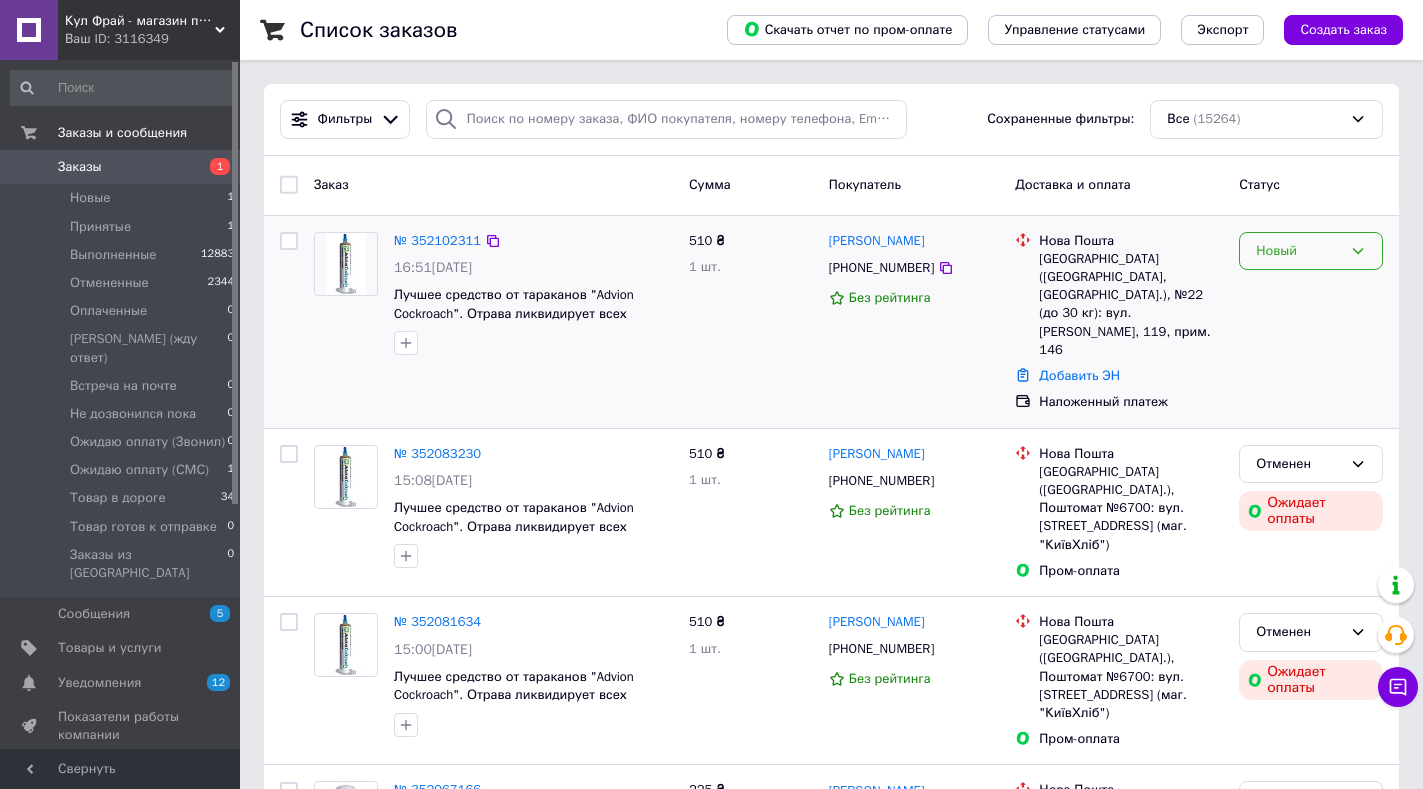 click on "Новый" at bounding box center (1299, 251) 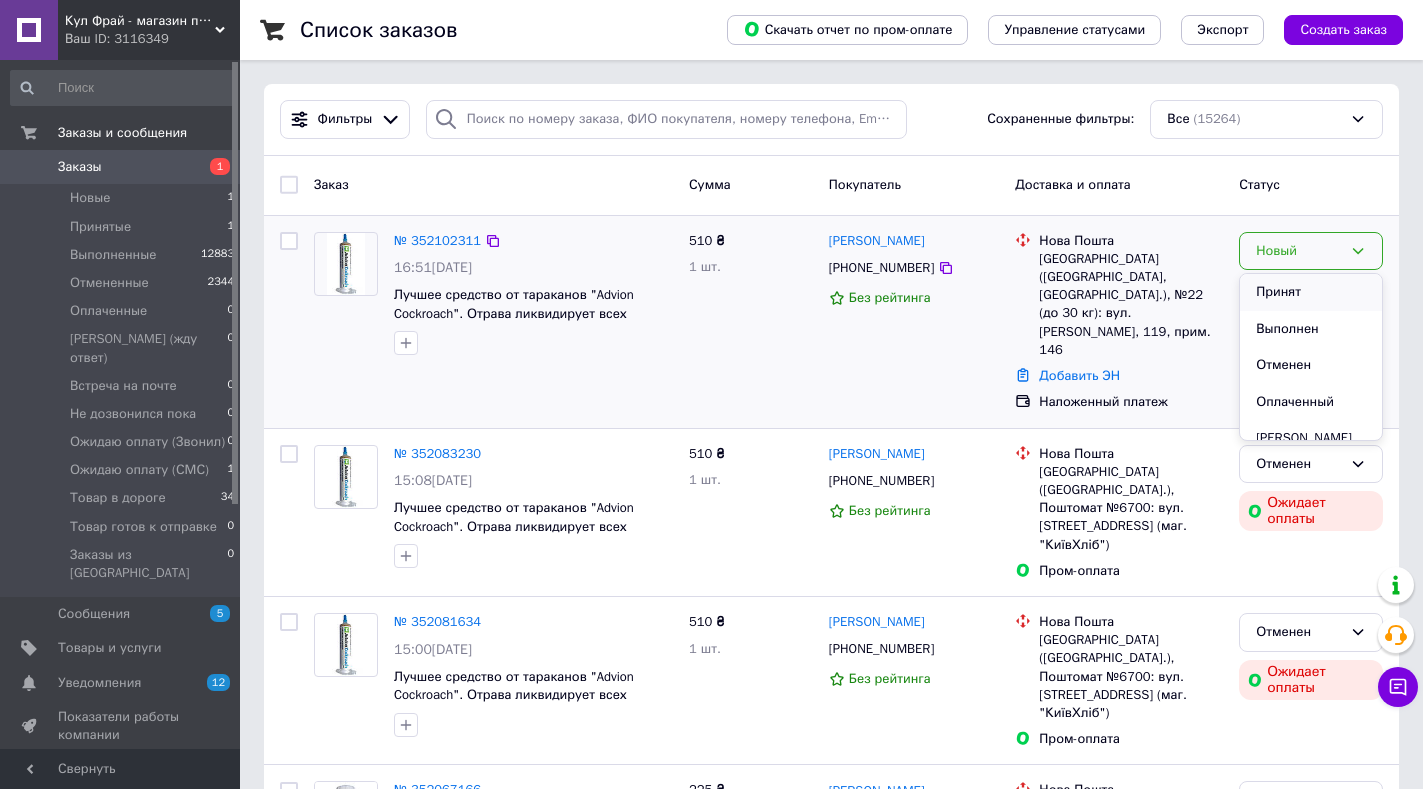 click on "Принят" at bounding box center (1311, 292) 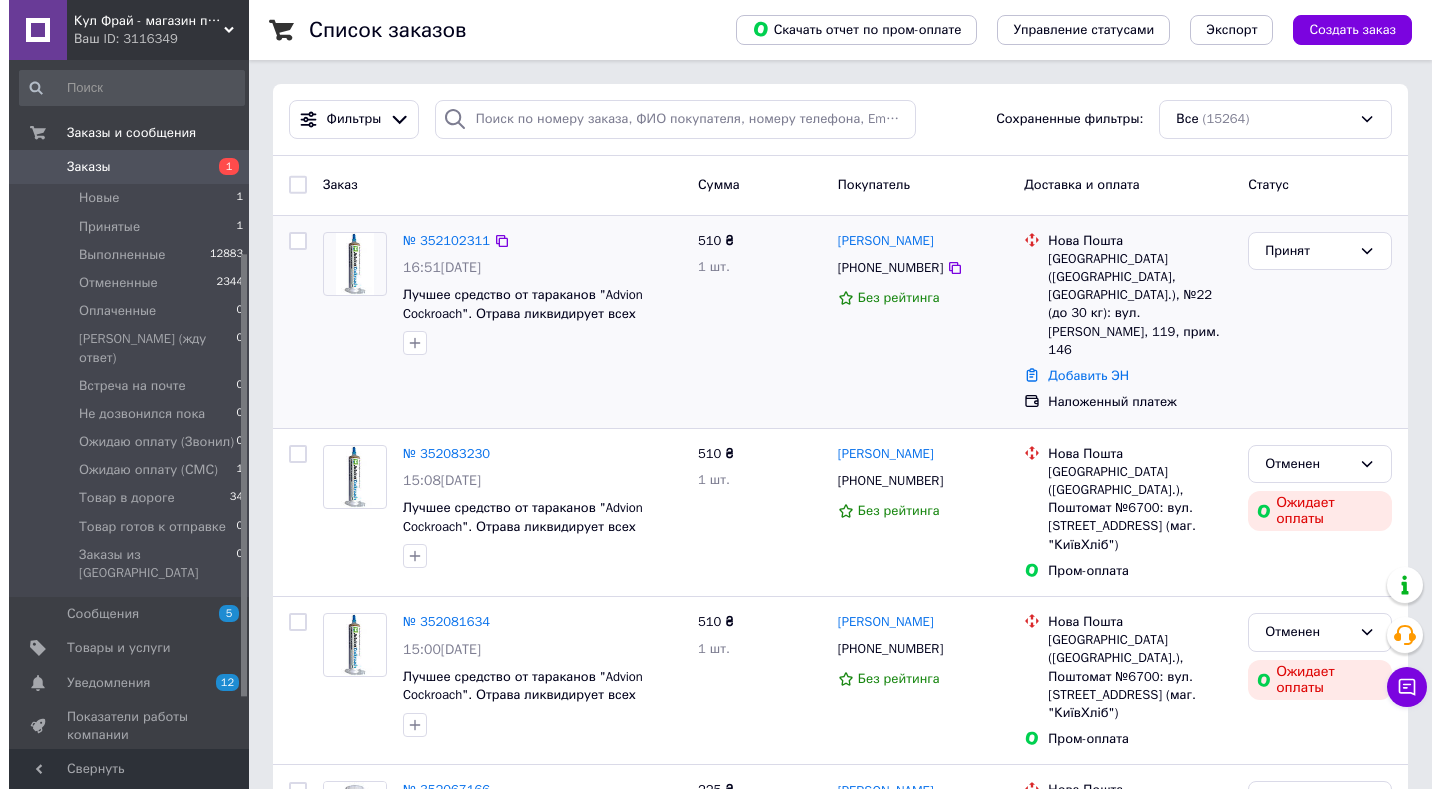 scroll, scrollTop: 300, scrollLeft: 0, axis: vertical 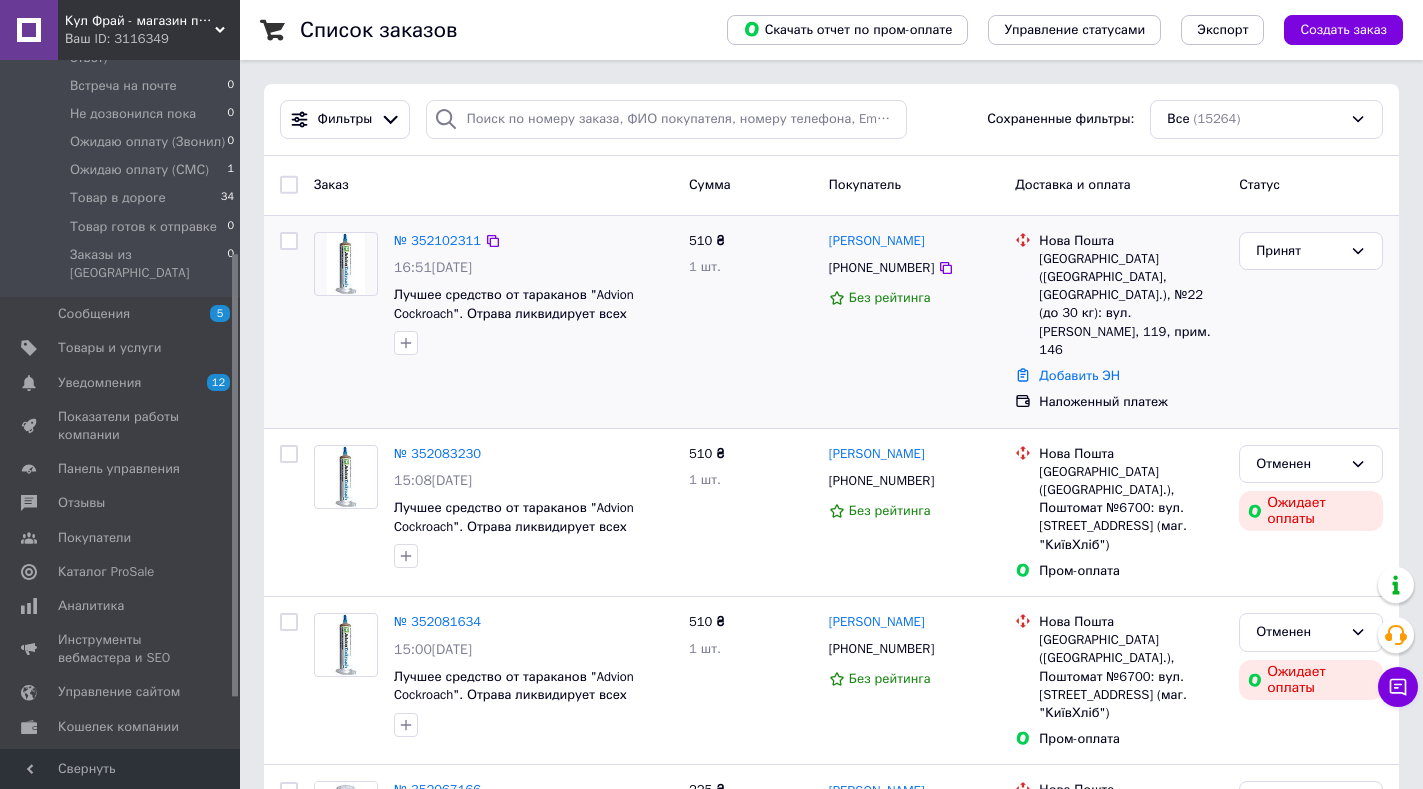 click on "Маркет" at bounding box center [81, 761] 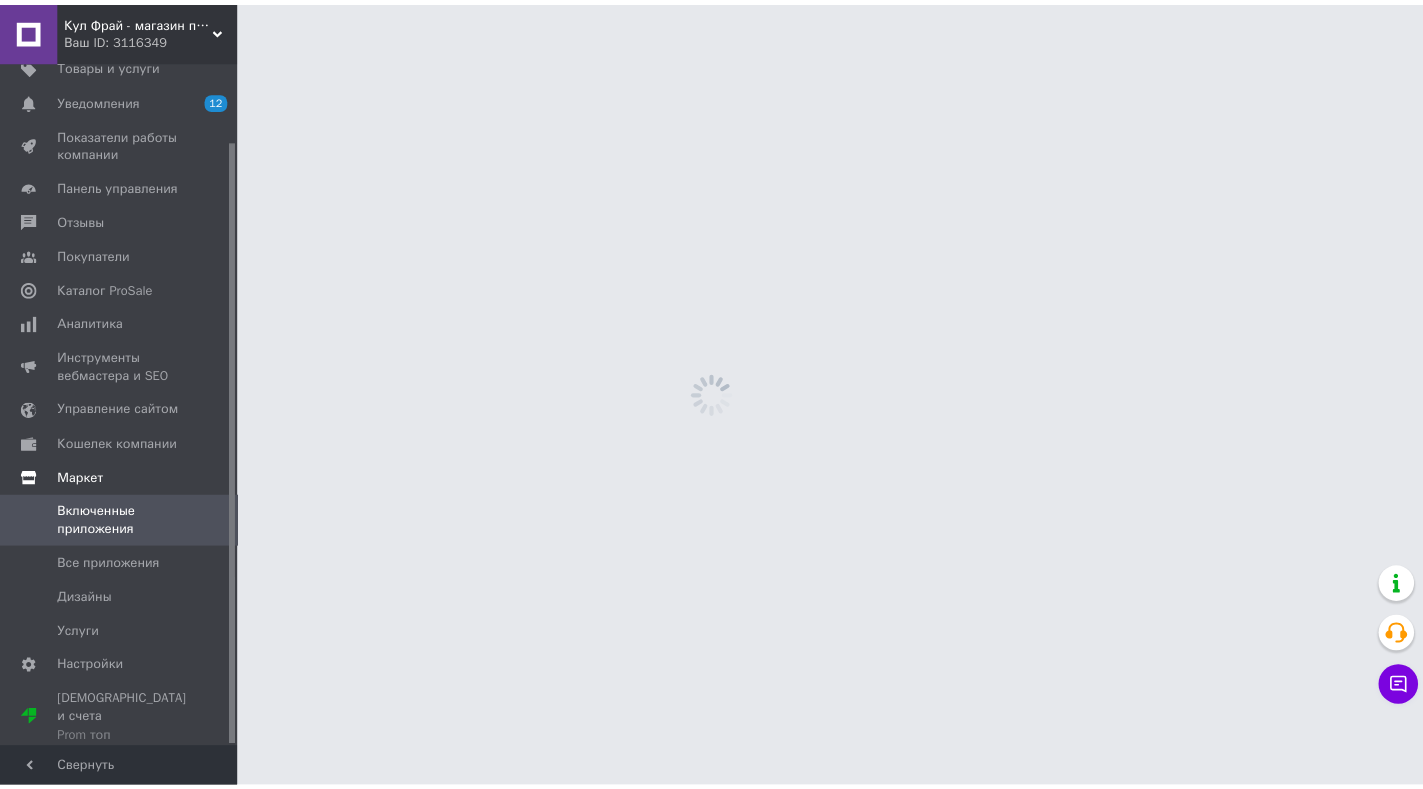 scroll, scrollTop: 89, scrollLeft: 0, axis: vertical 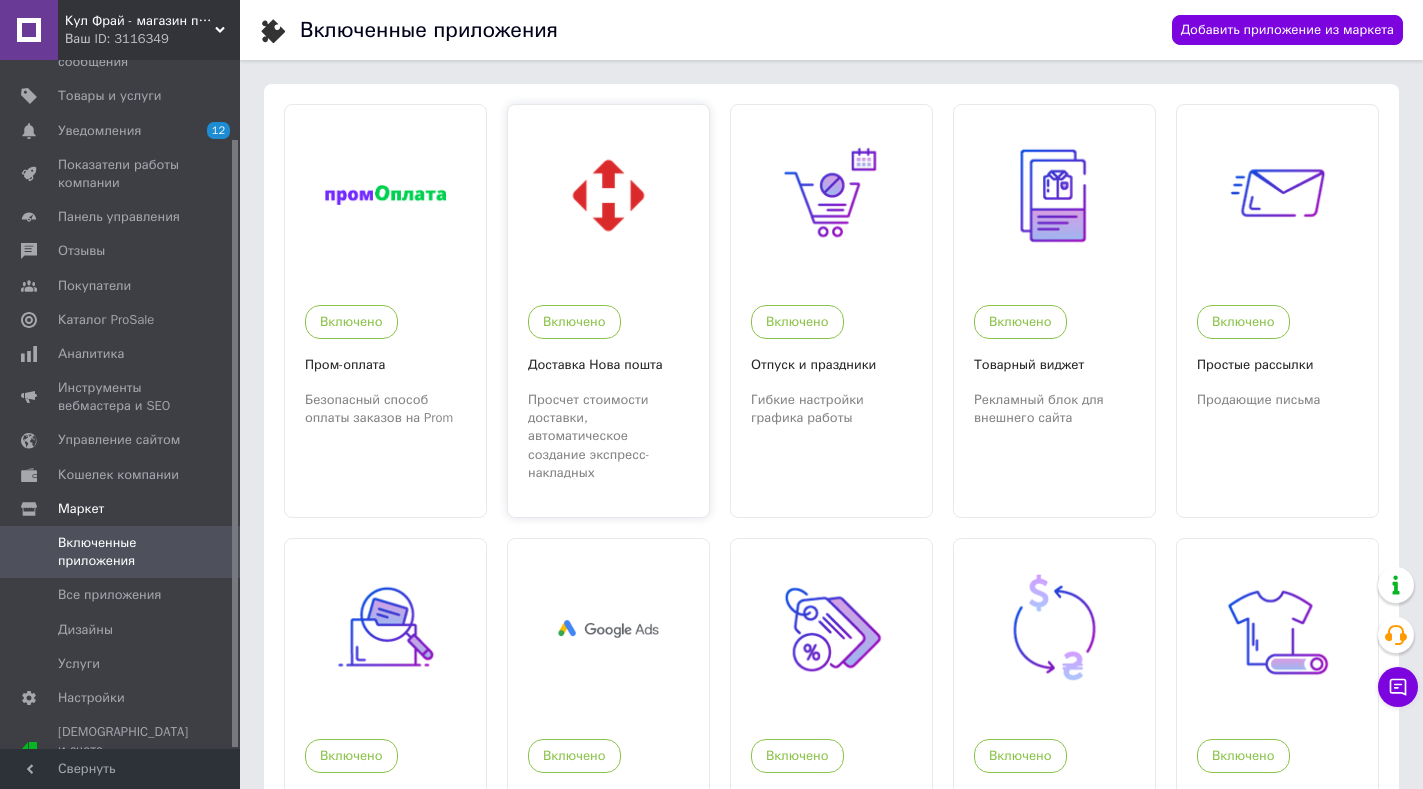 click at bounding box center (608, 195) 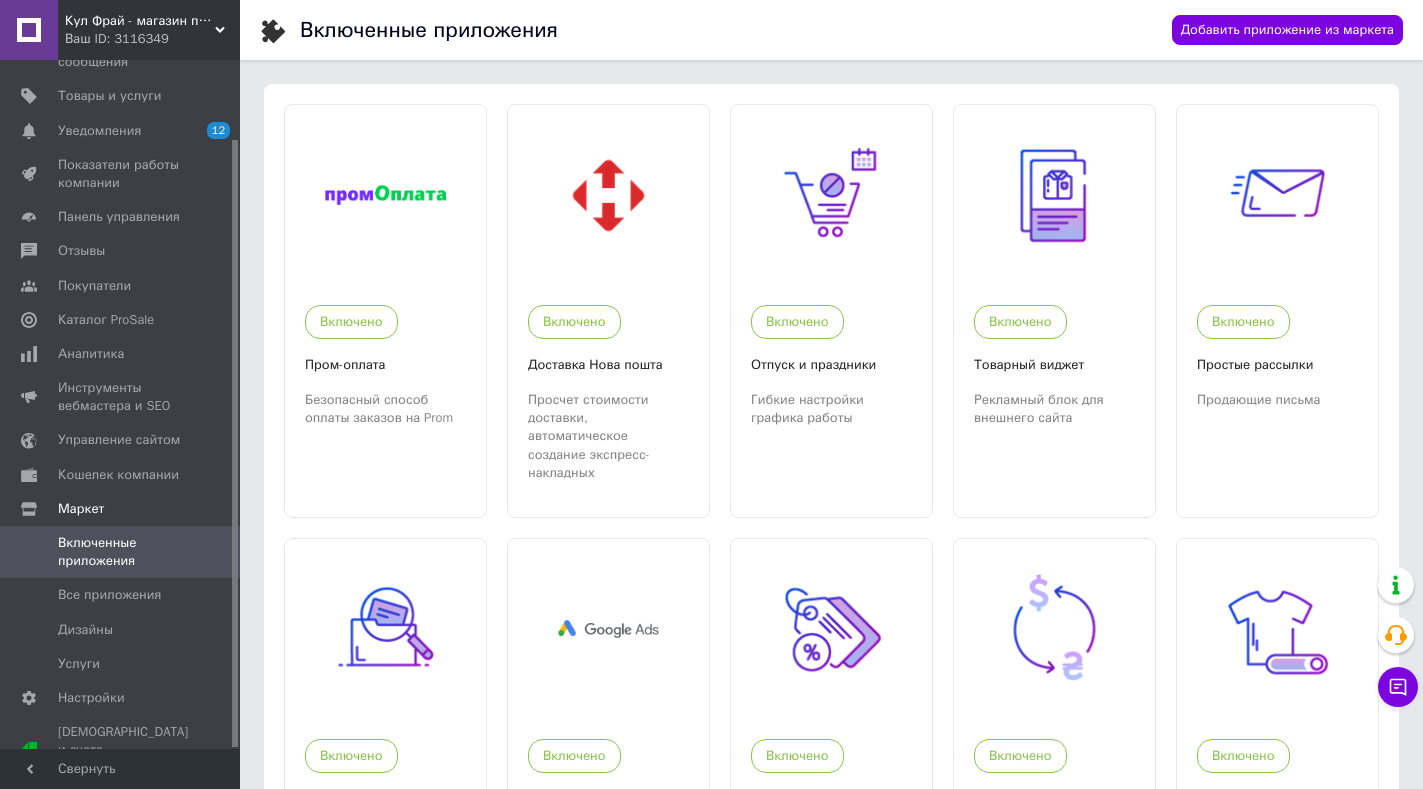 click 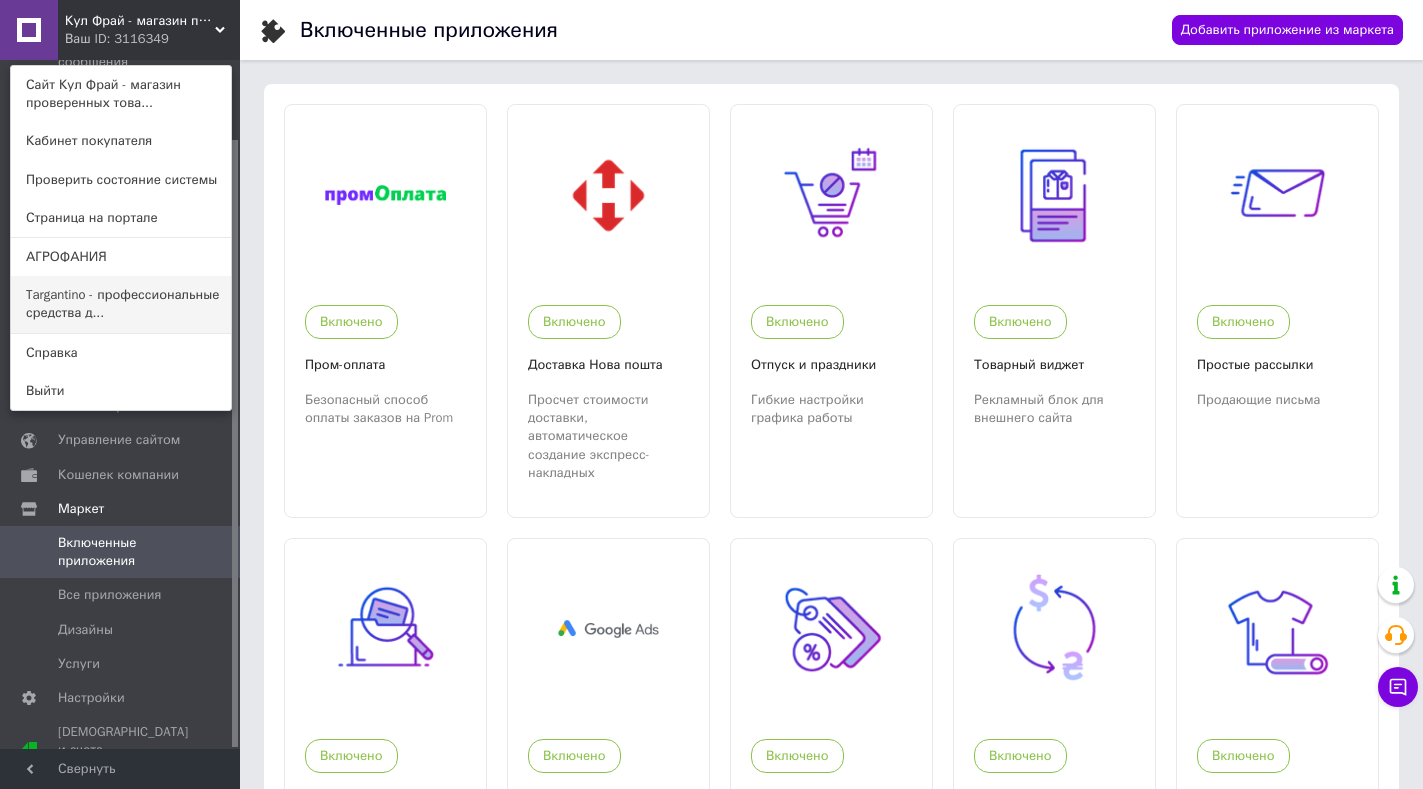 click on "Targantino - профессиональные средства д..." at bounding box center (121, 304) 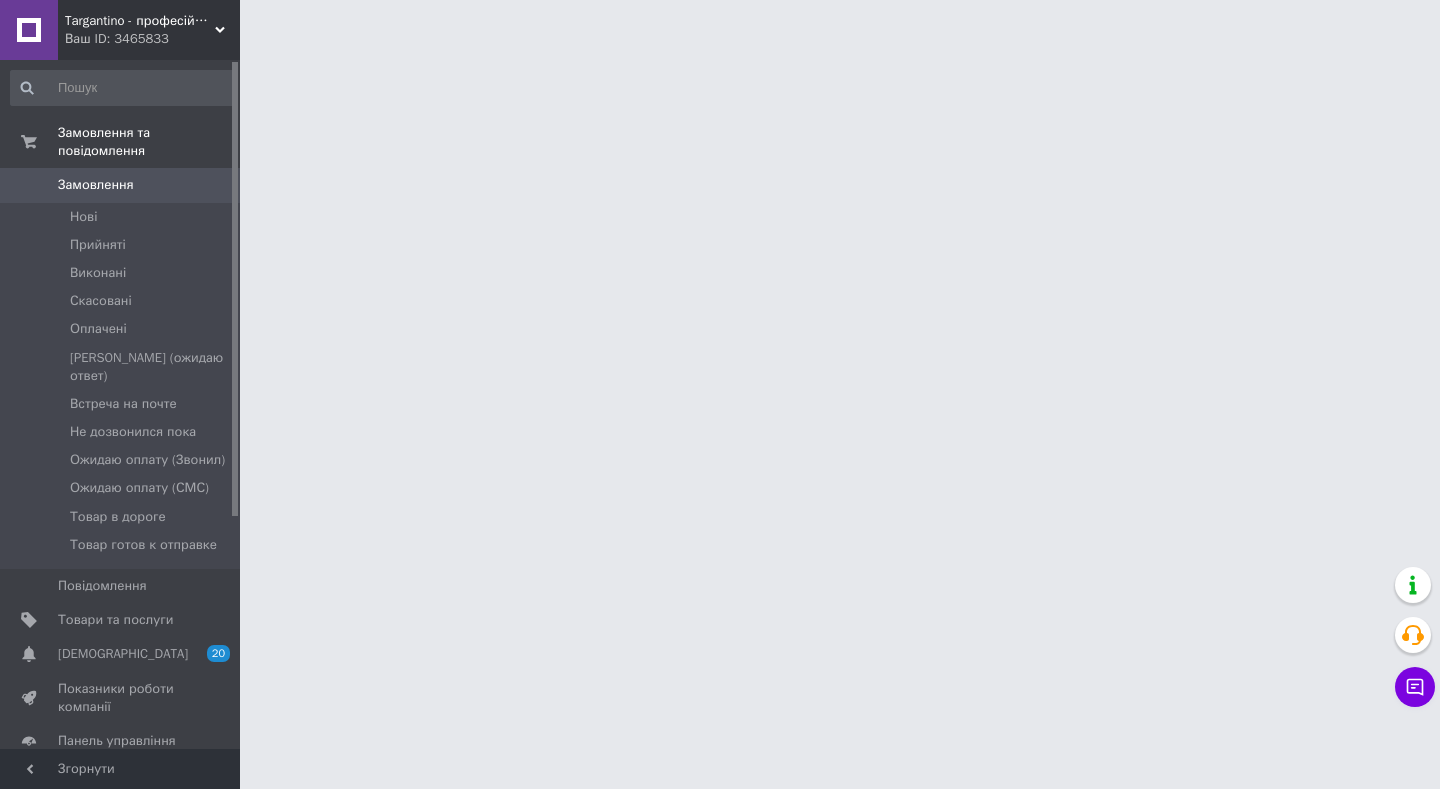 scroll, scrollTop: 0, scrollLeft: 0, axis: both 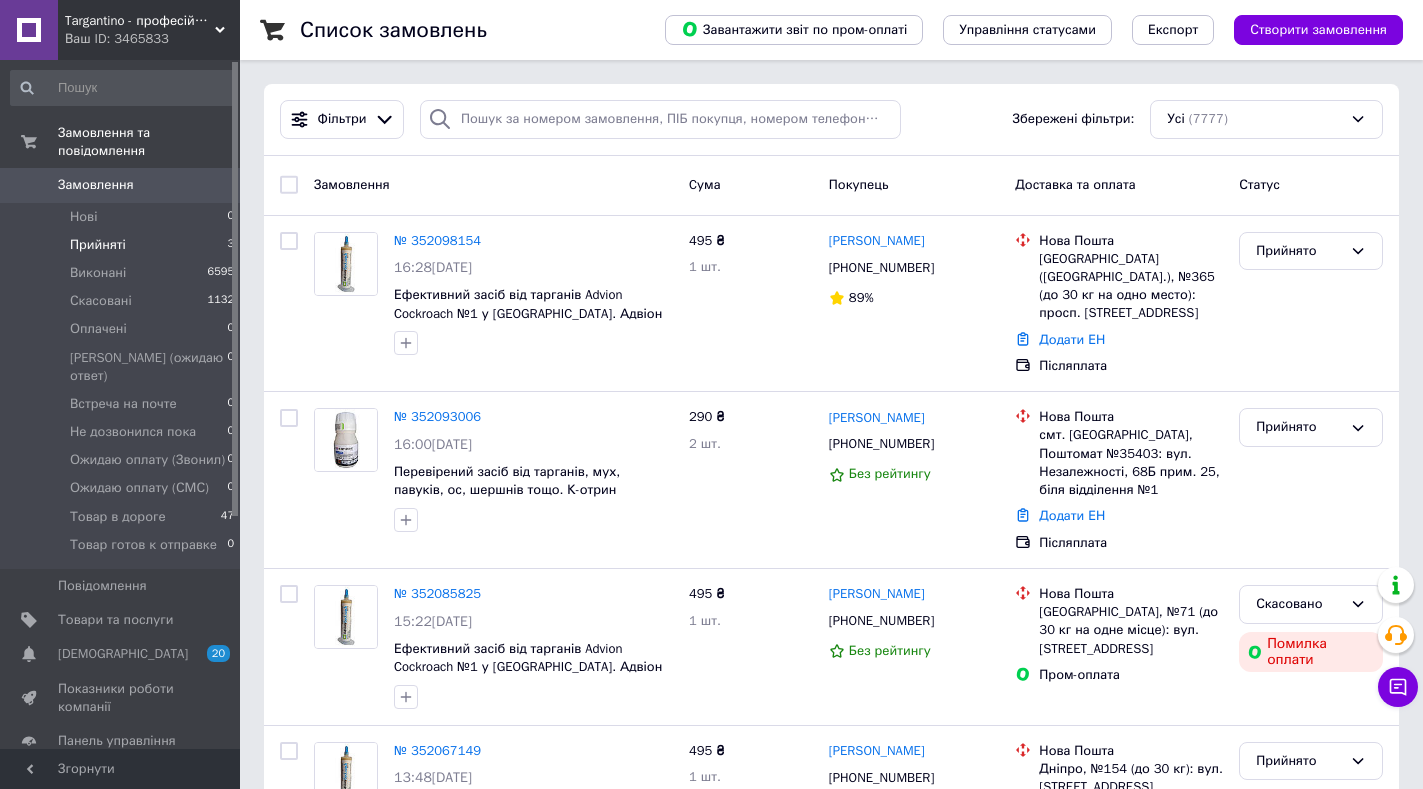 click on "Прийняті" at bounding box center [98, 245] 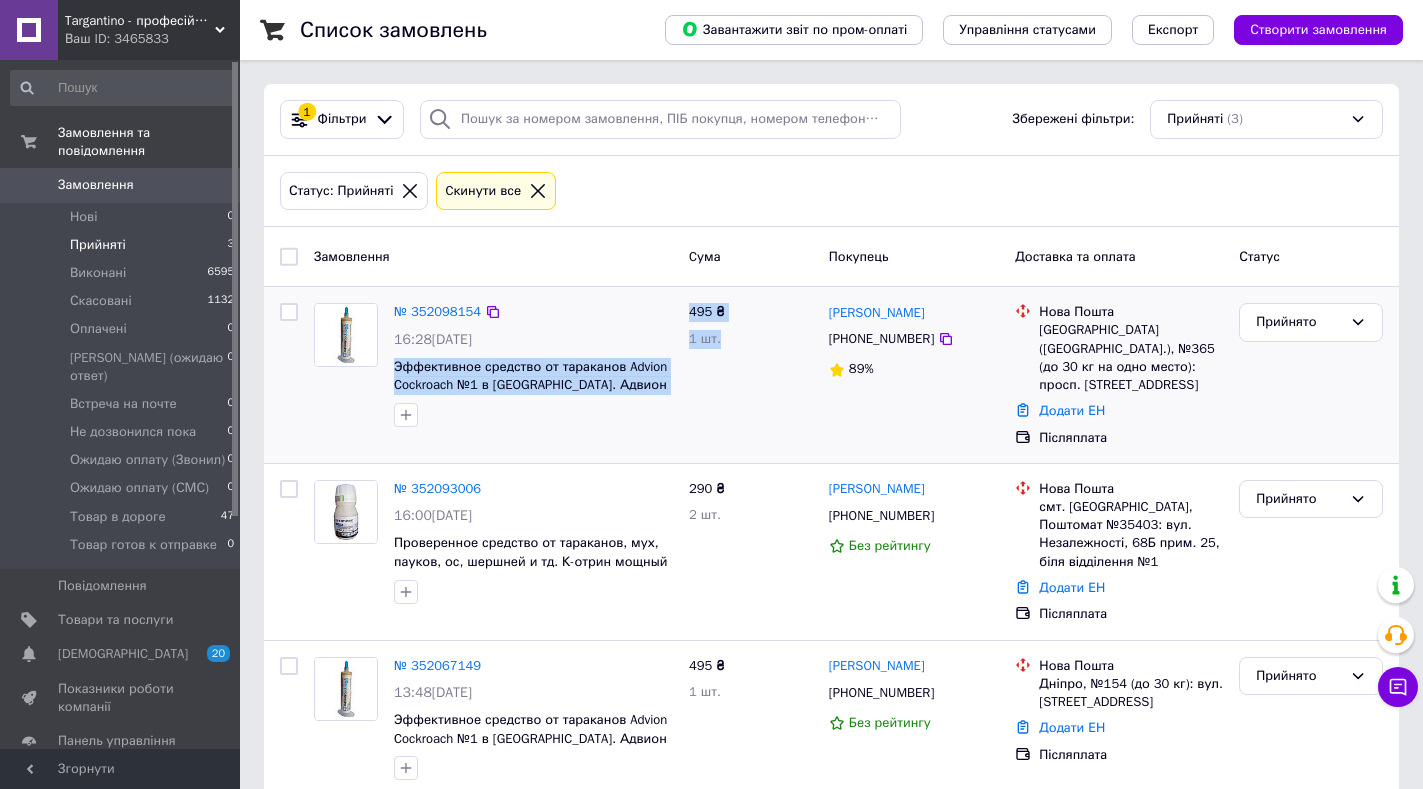drag, startPoint x: 388, startPoint y: 361, endPoint x: 703, endPoint y: 368, distance: 315.07776 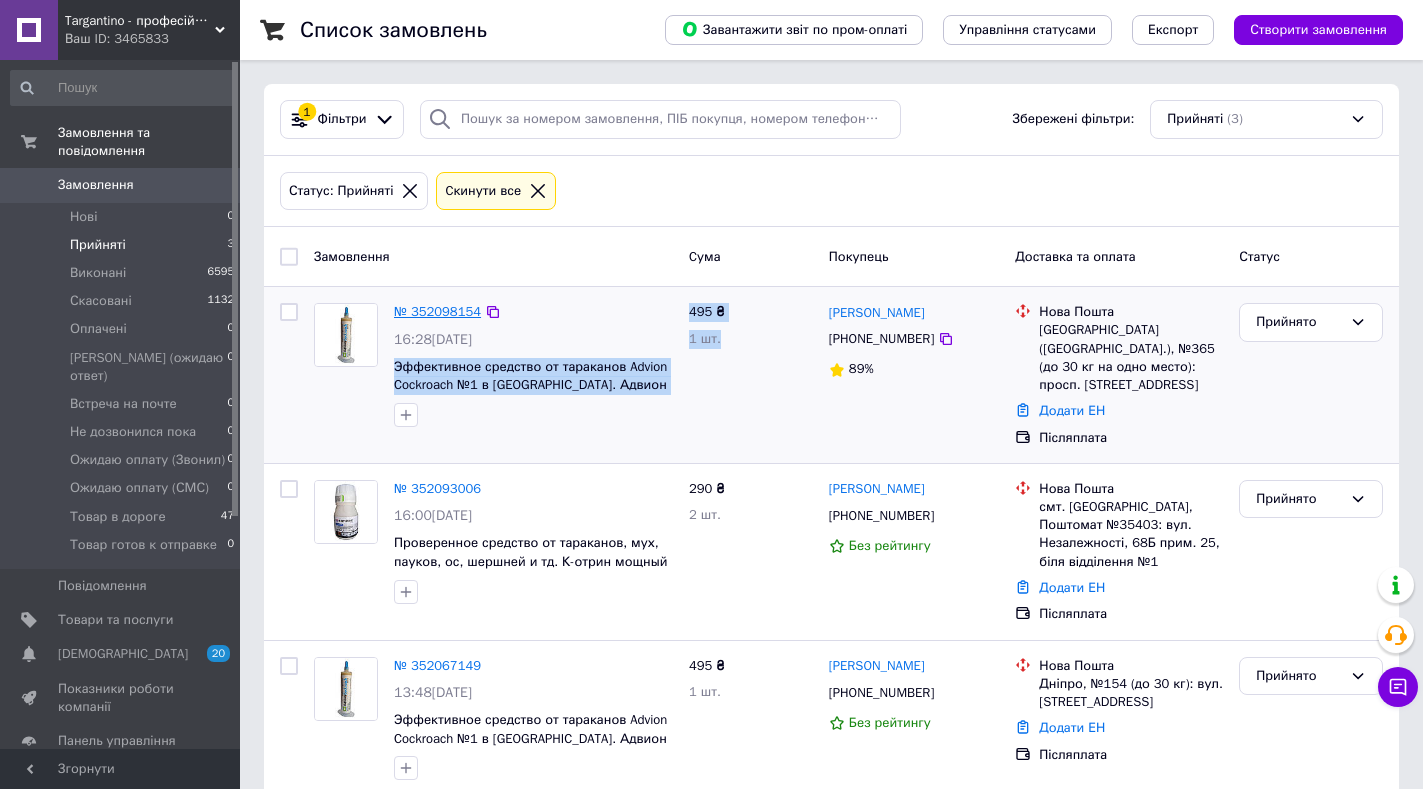 click on "№ 352098154" at bounding box center [437, 311] 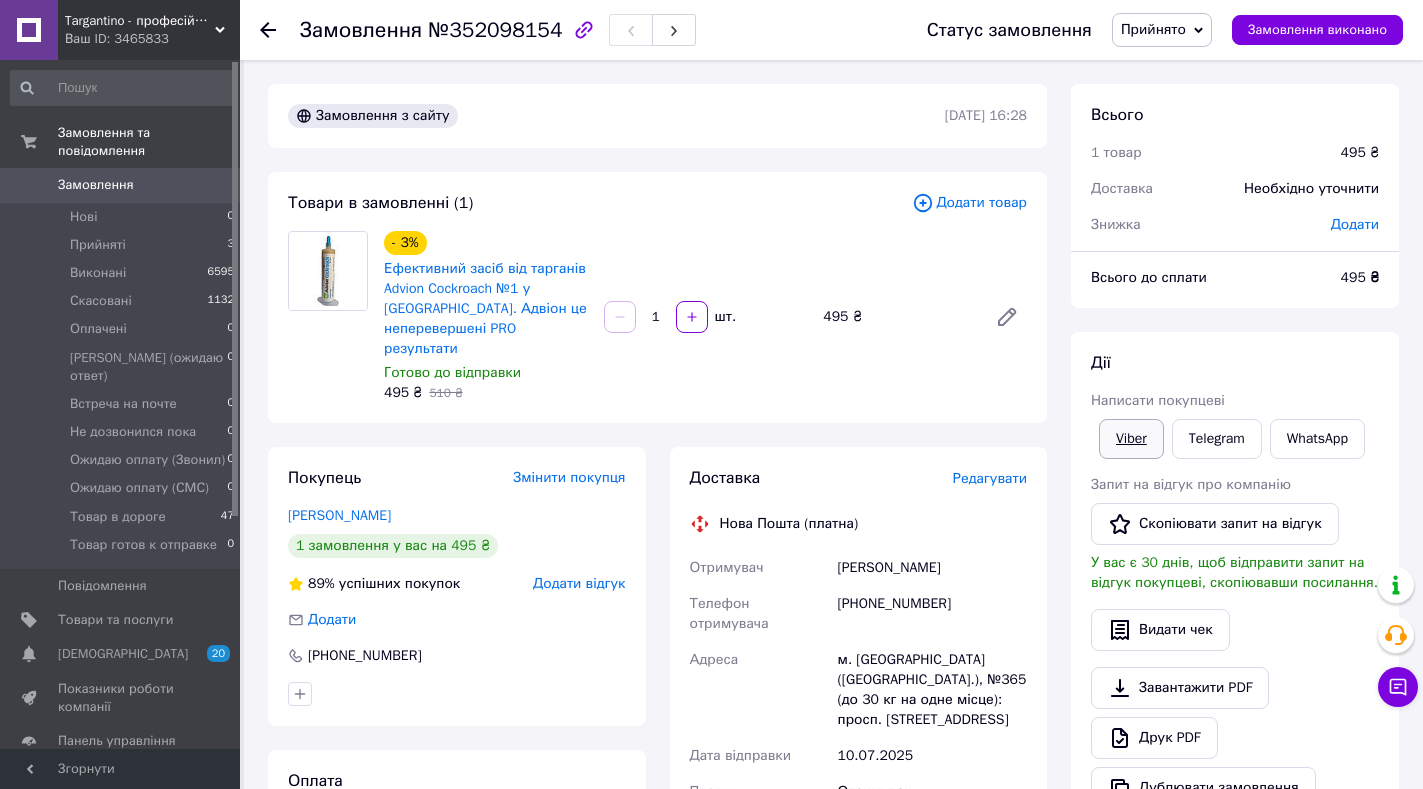 click on "Viber" at bounding box center (1131, 439) 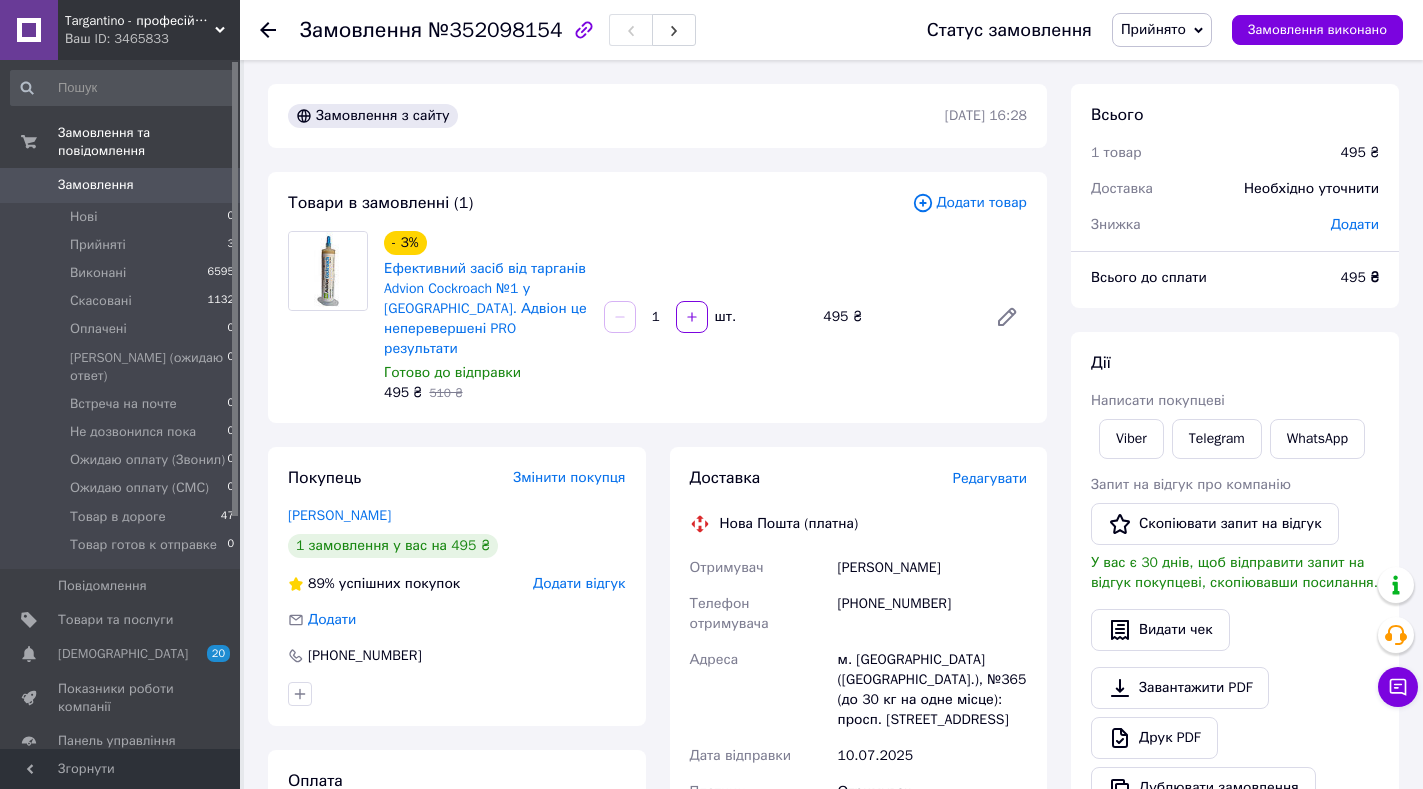 click on "Прийнято" at bounding box center [1153, 29] 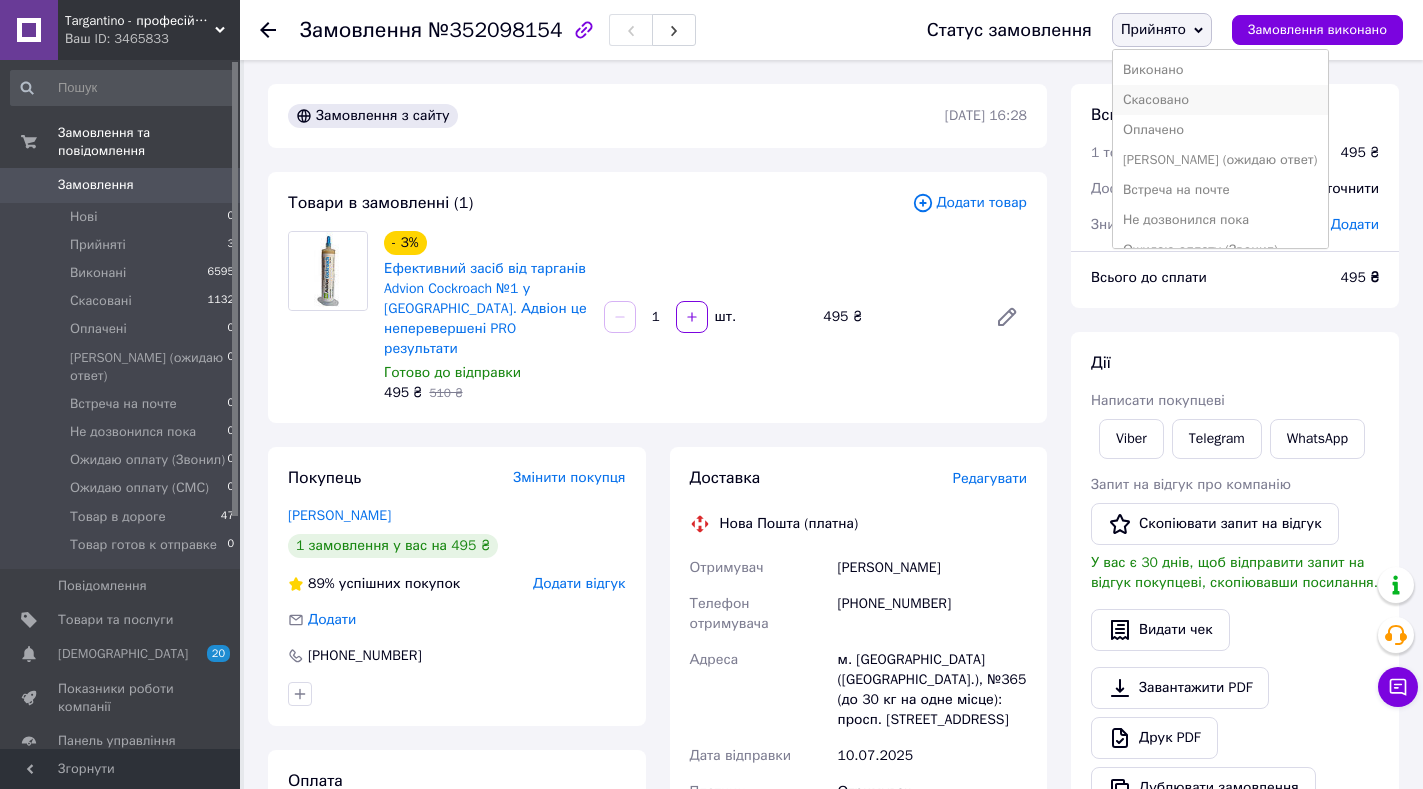 click on "Скасовано" at bounding box center (1220, 100) 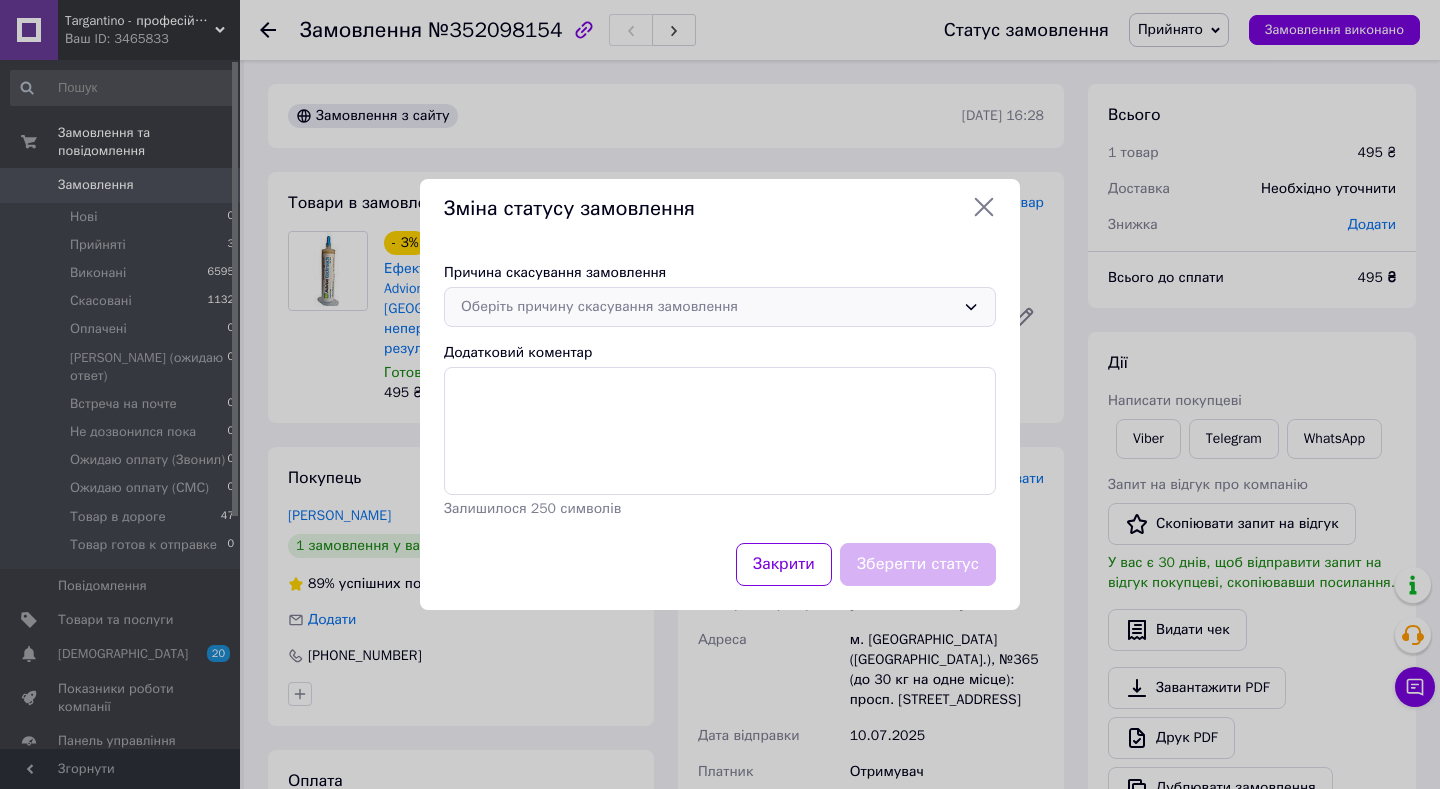 click on "Оберіть причину скасування замовлення" at bounding box center [720, 307] 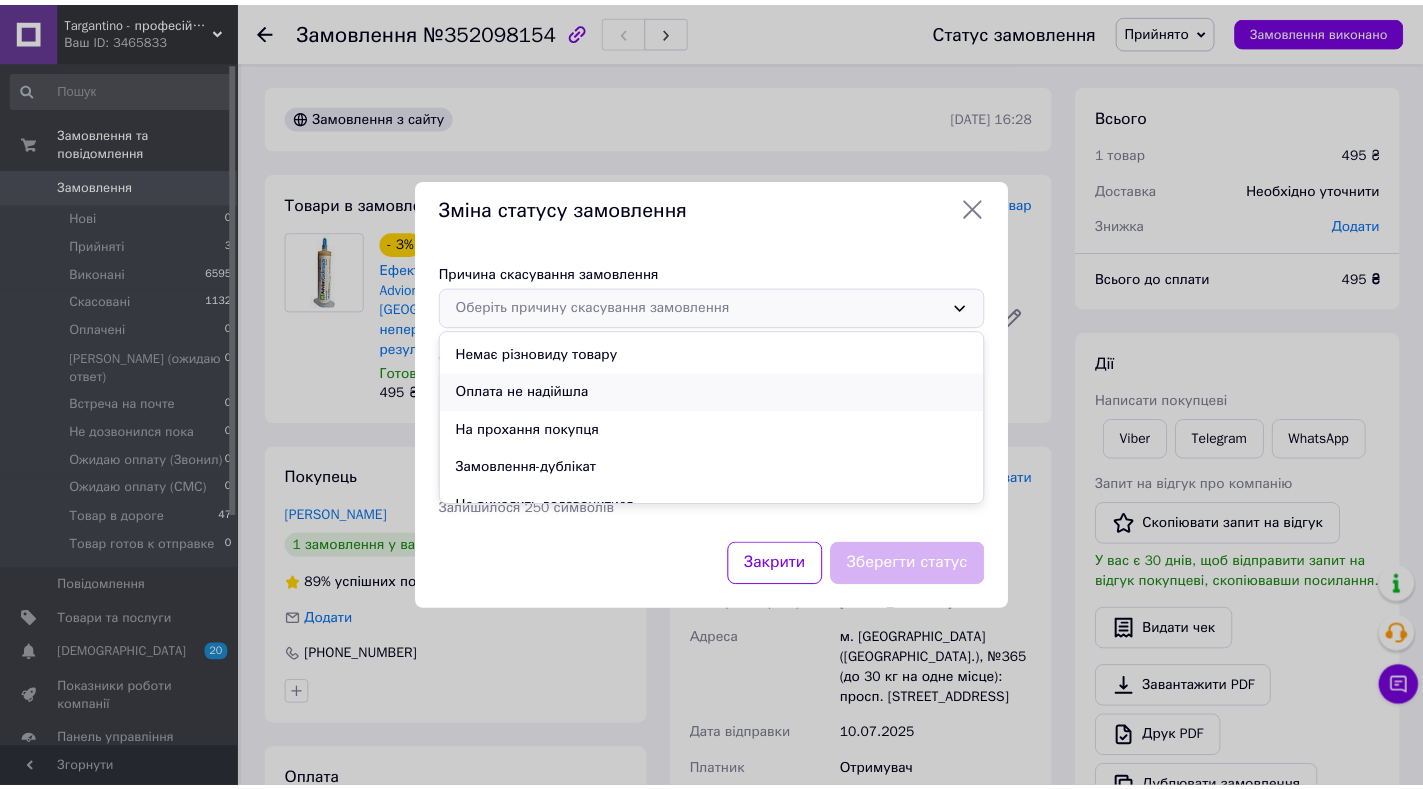 scroll, scrollTop: 93, scrollLeft: 0, axis: vertical 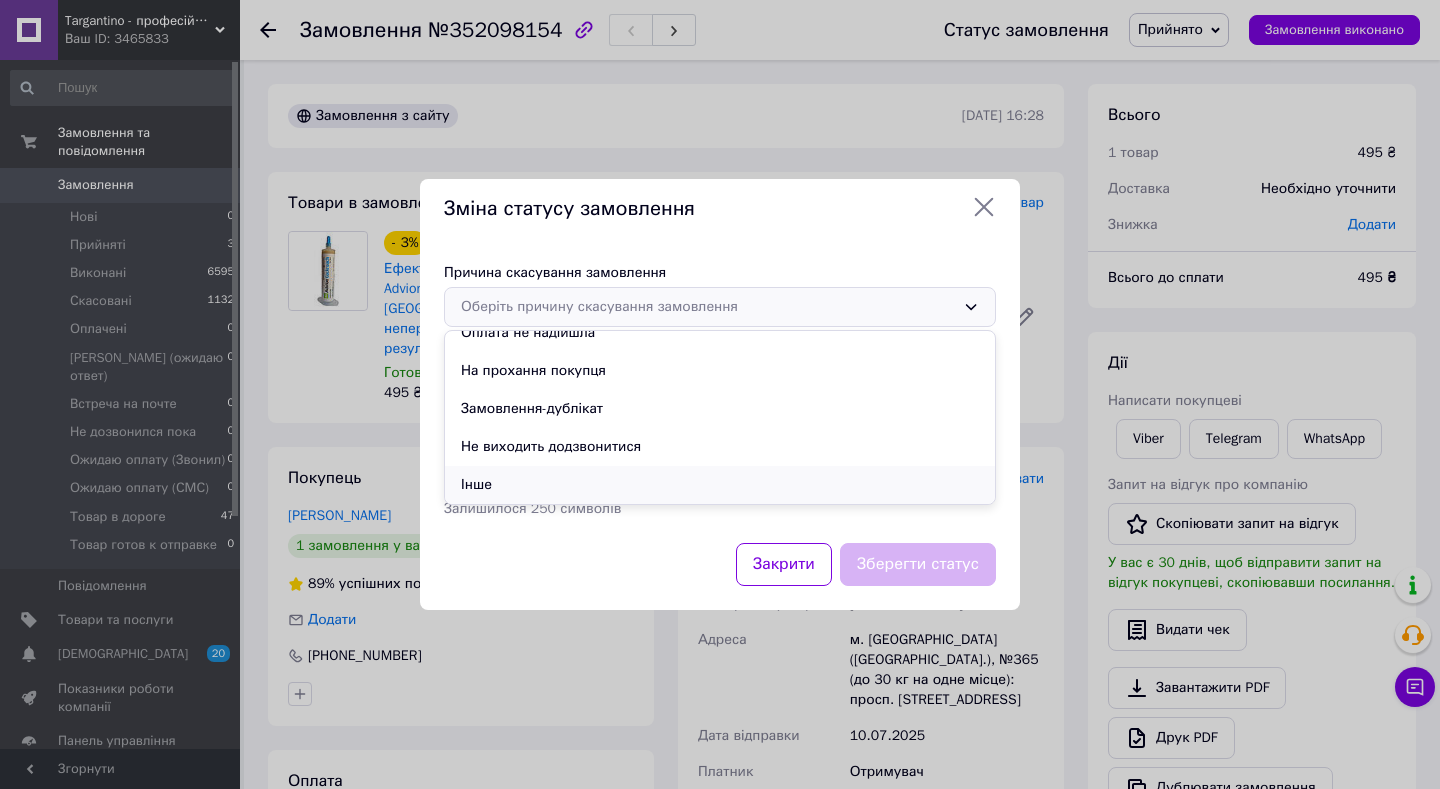 click on "Інше" at bounding box center (720, 485) 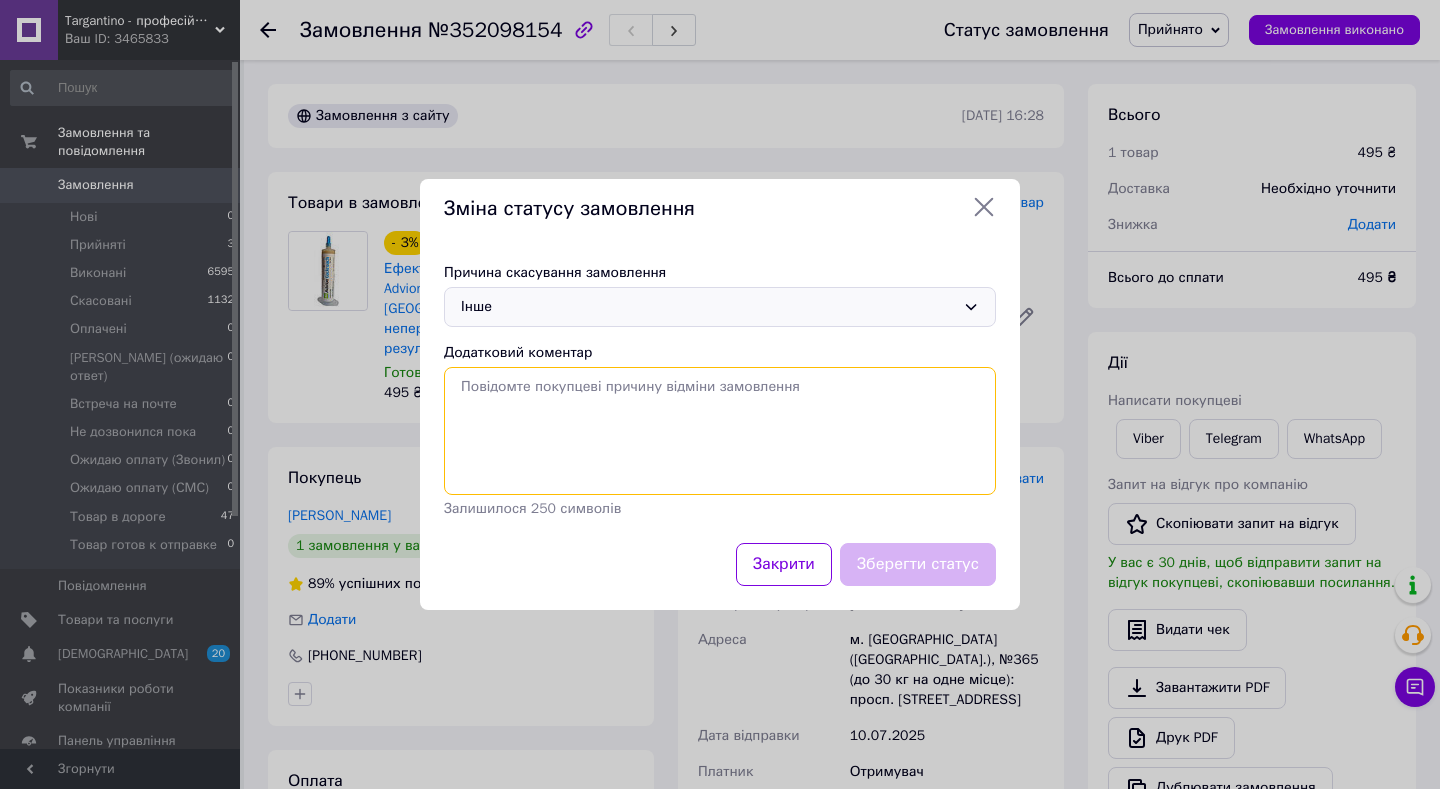 click on "Додатковий коментар" at bounding box center [720, 431] 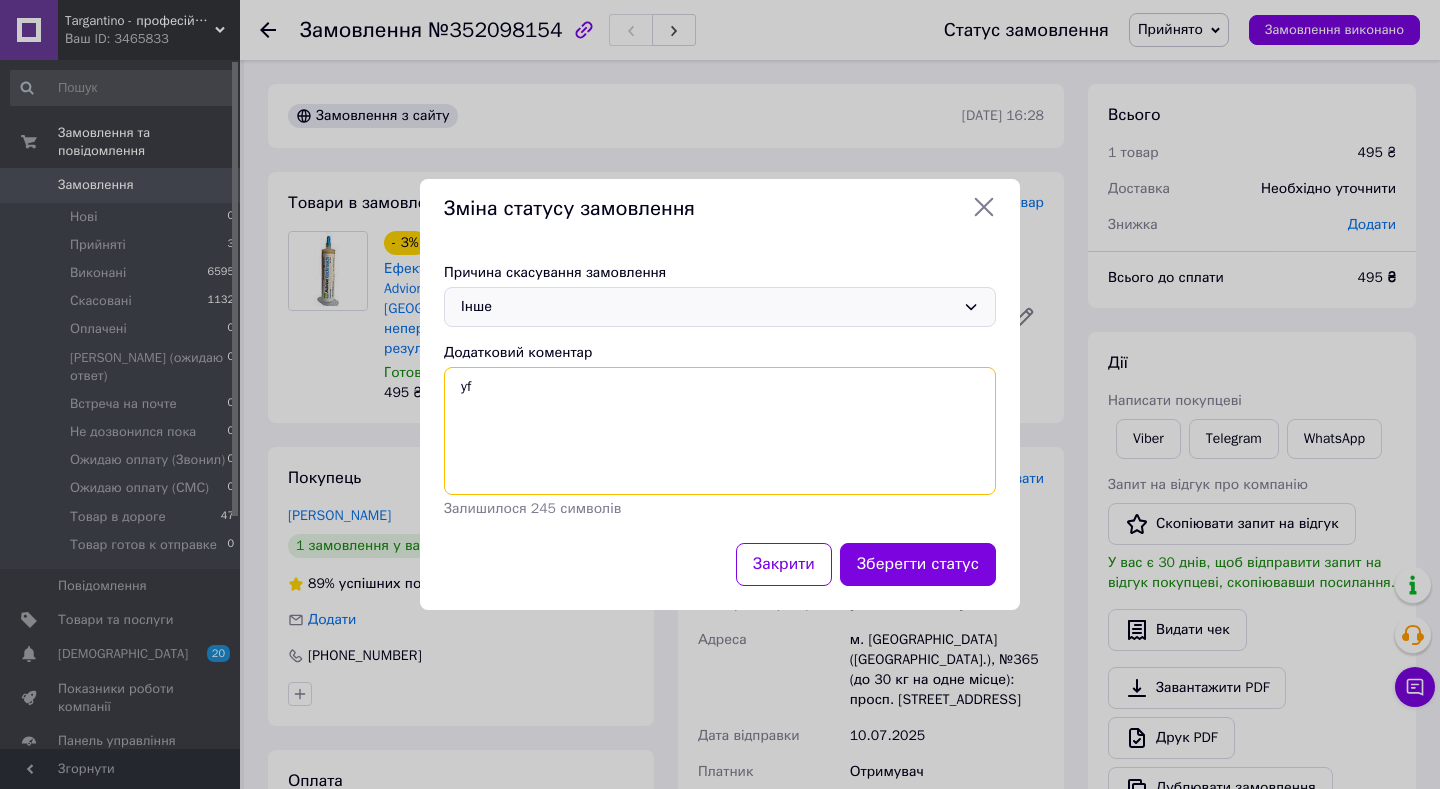 type on "y" 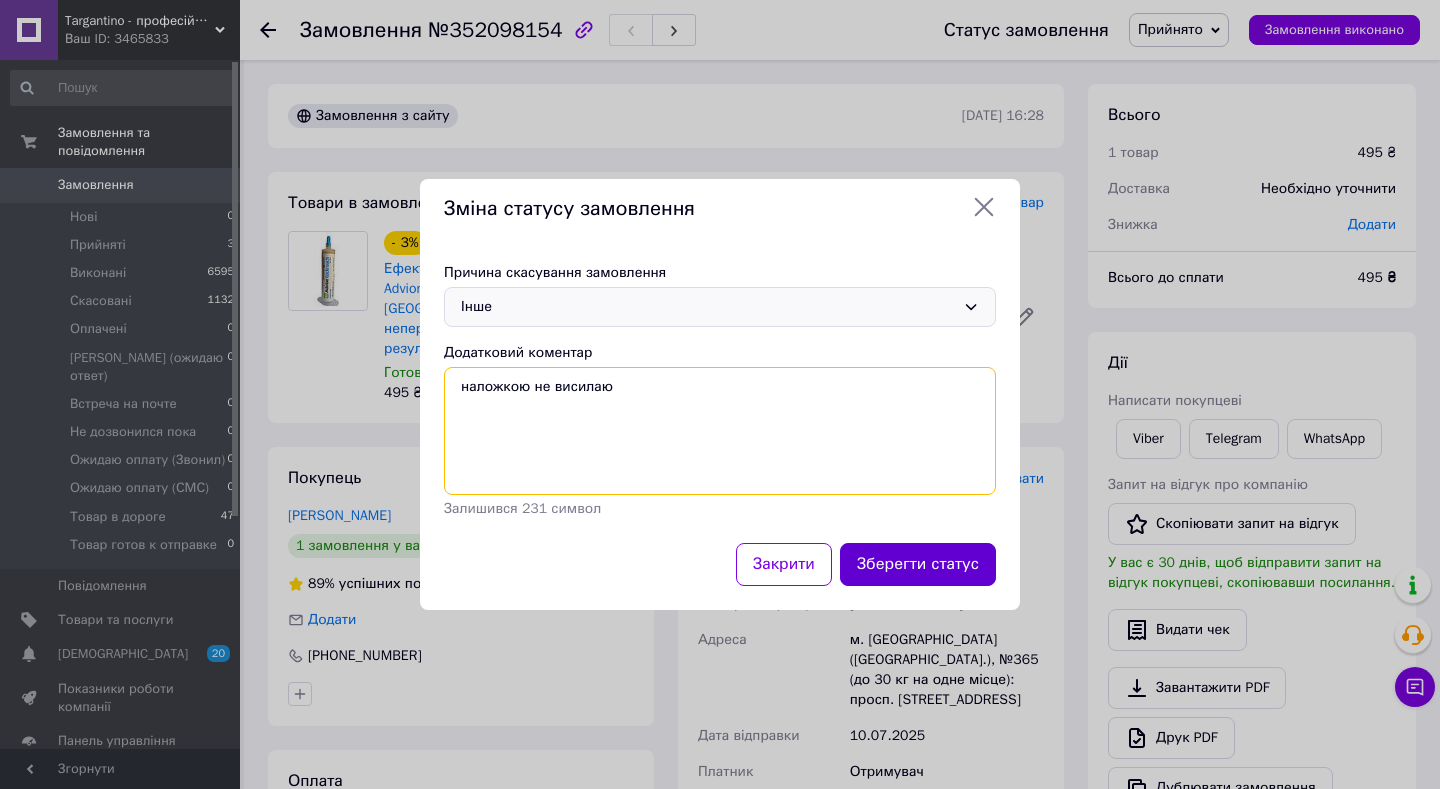 type on "наложкою не висилаю" 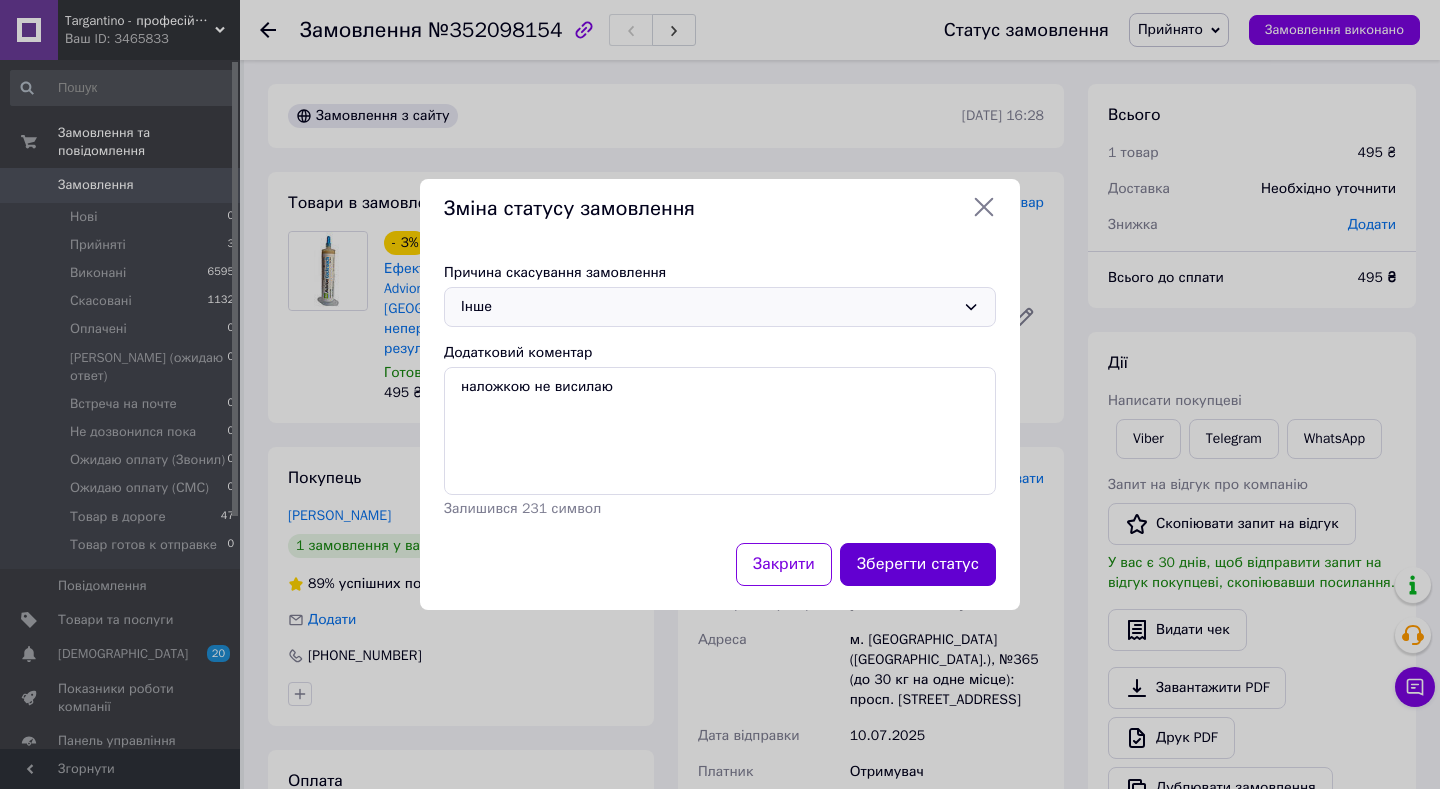 click on "Зберегти статус" at bounding box center [918, 564] 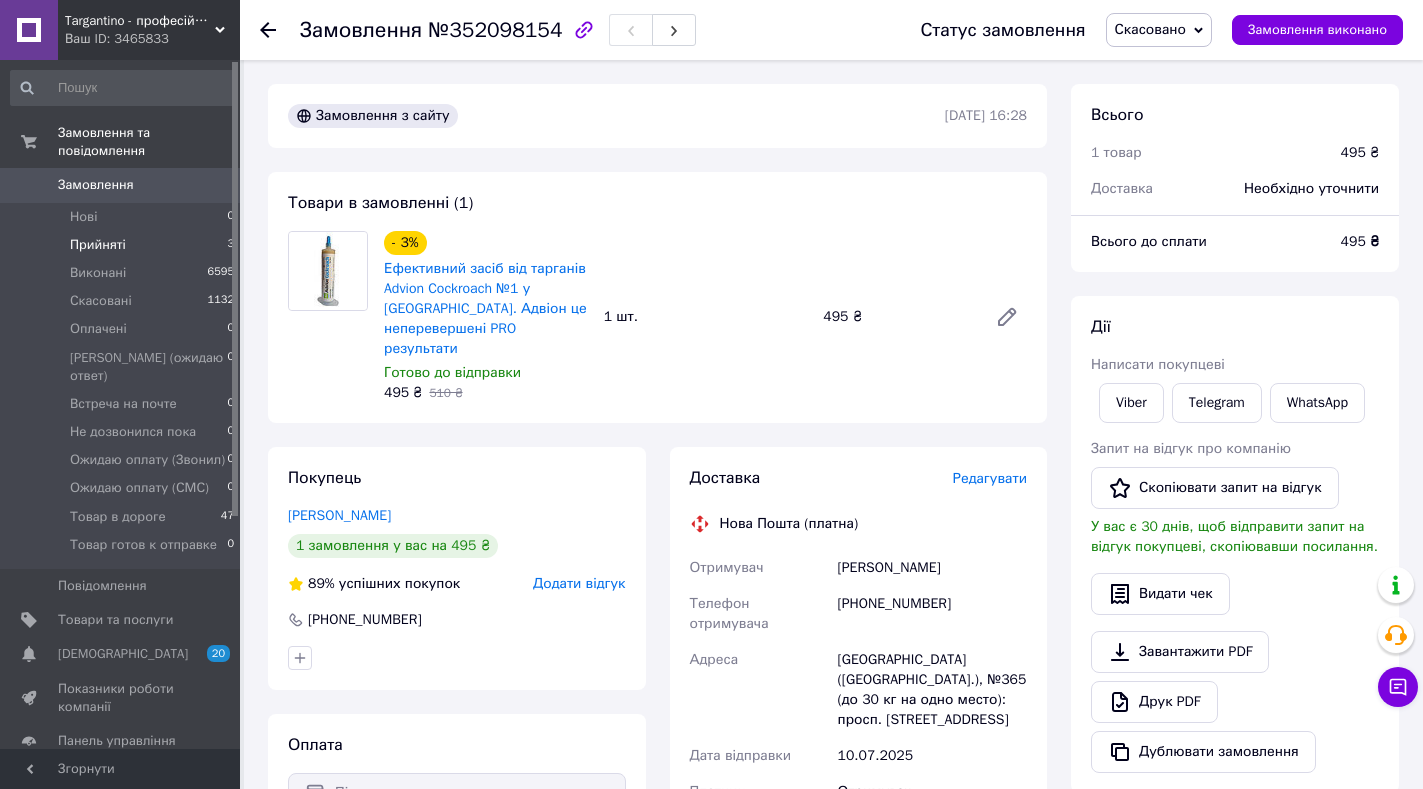 click on "Прийняті" at bounding box center (98, 245) 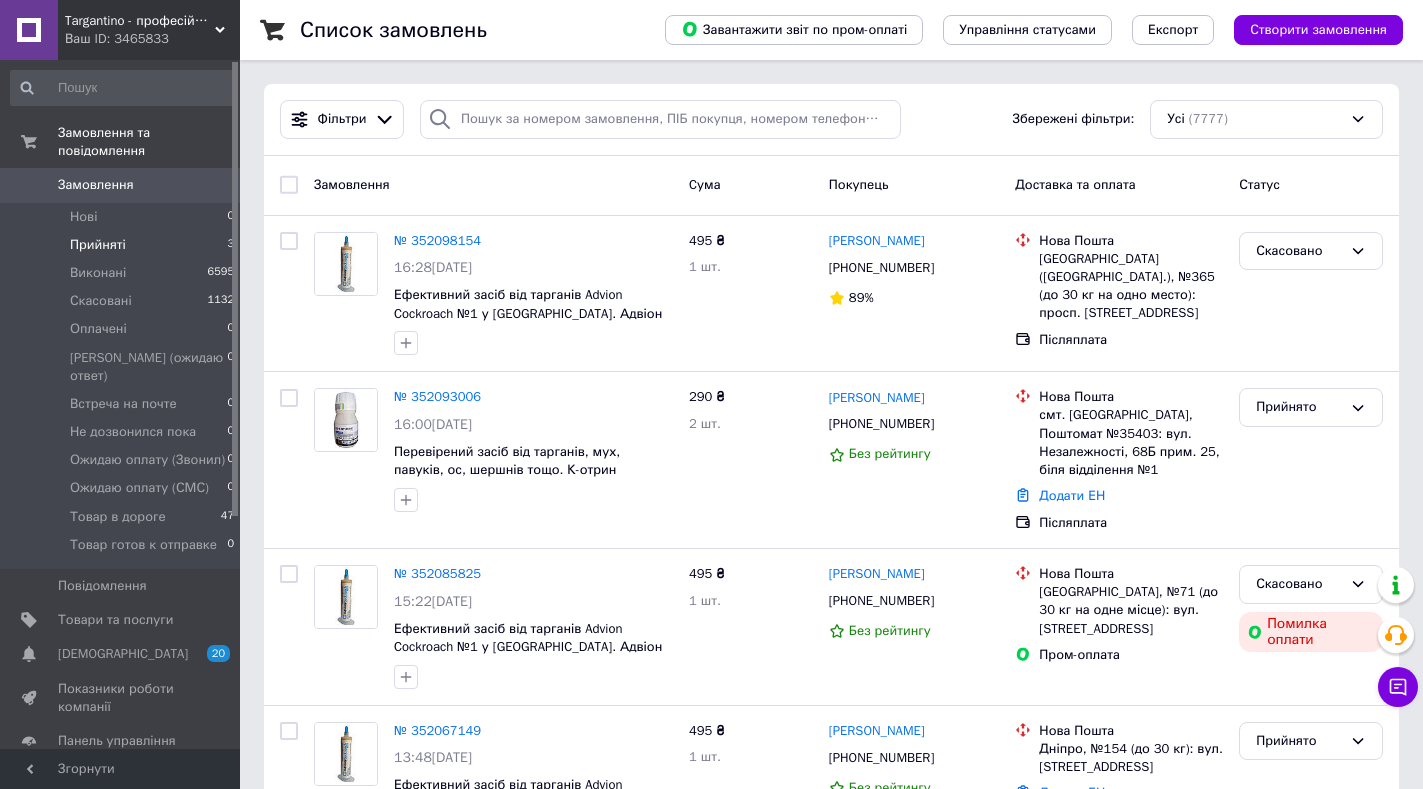 click on "Прийняті" at bounding box center (98, 245) 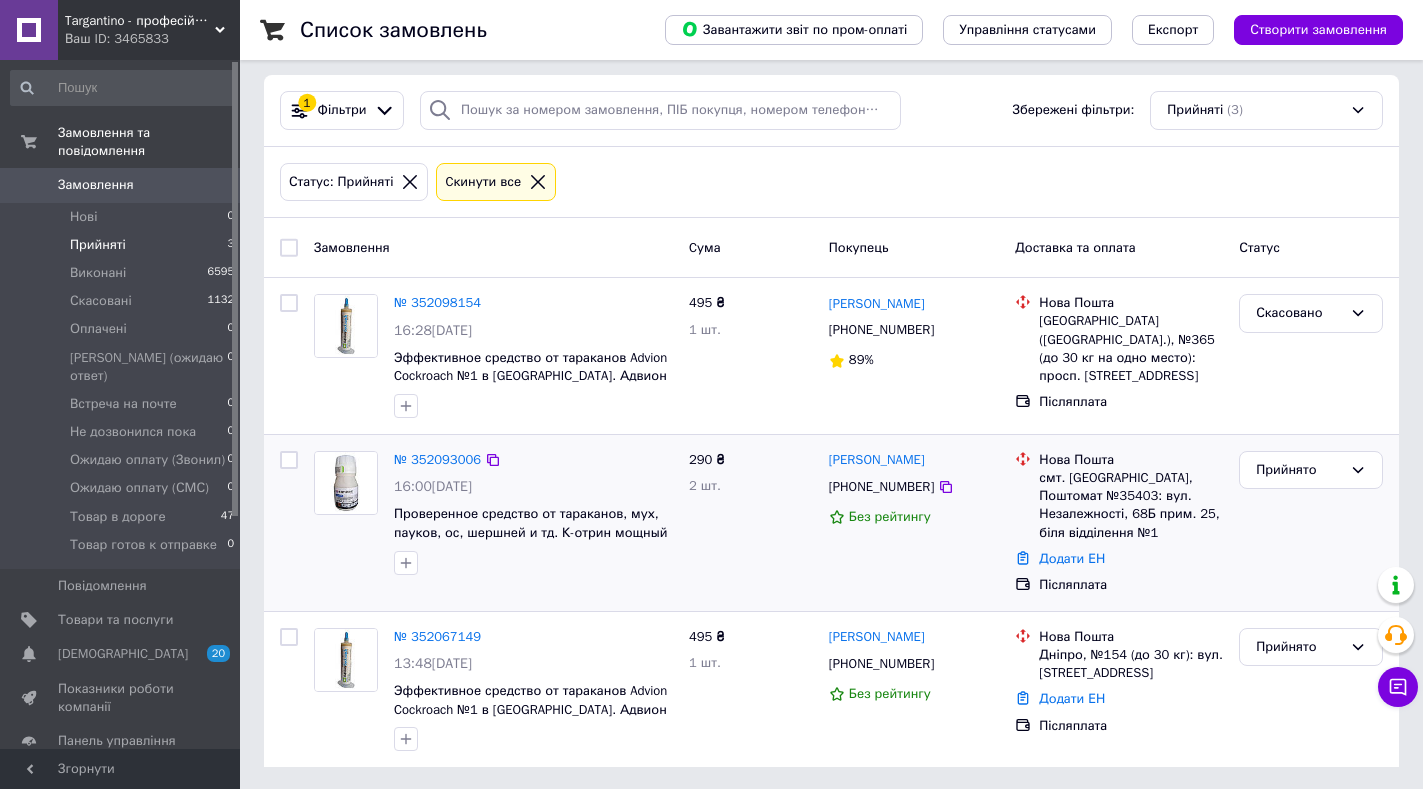 scroll, scrollTop: 11, scrollLeft: 0, axis: vertical 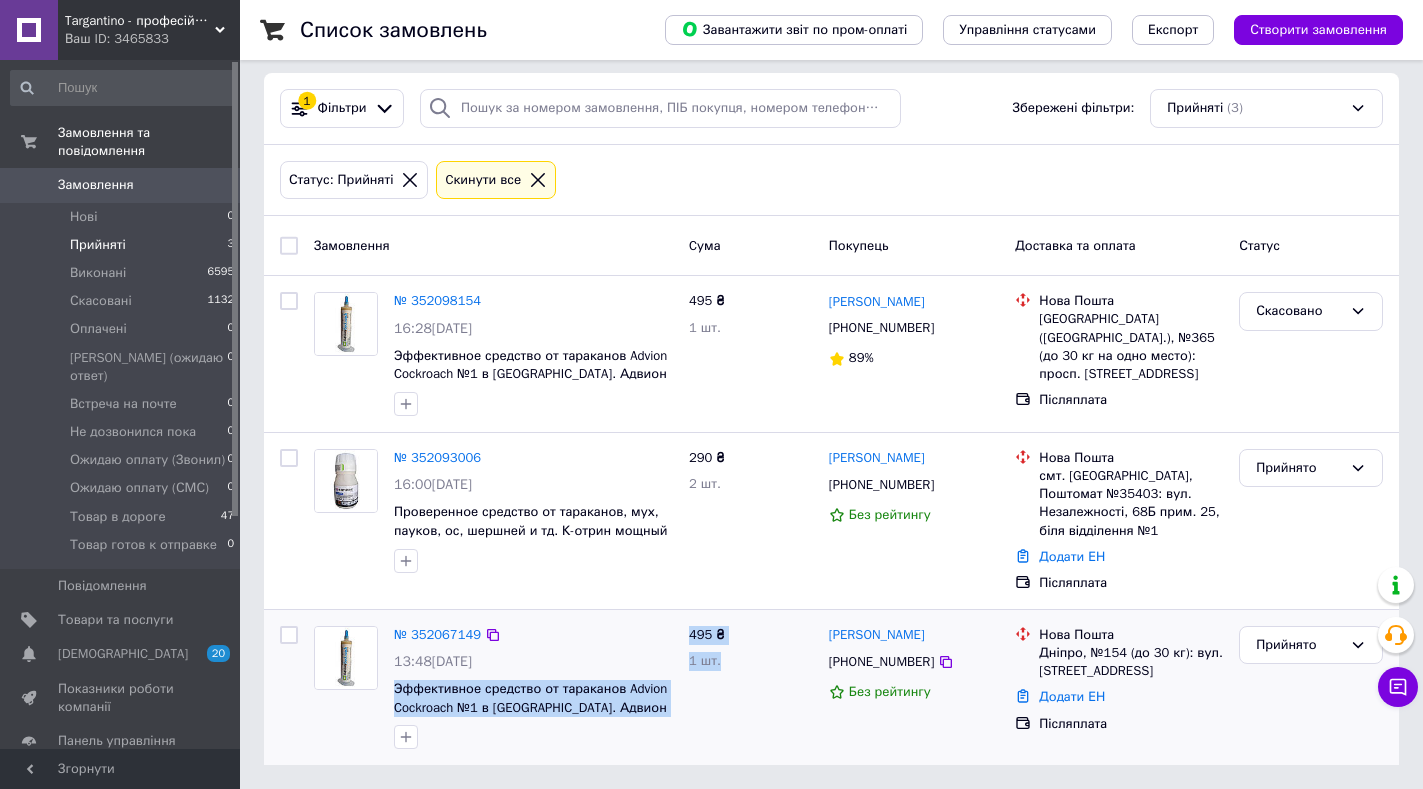 drag, startPoint x: 390, startPoint y: 681, endPoint x: 711, endPoint y: 664, distance: 321.44983 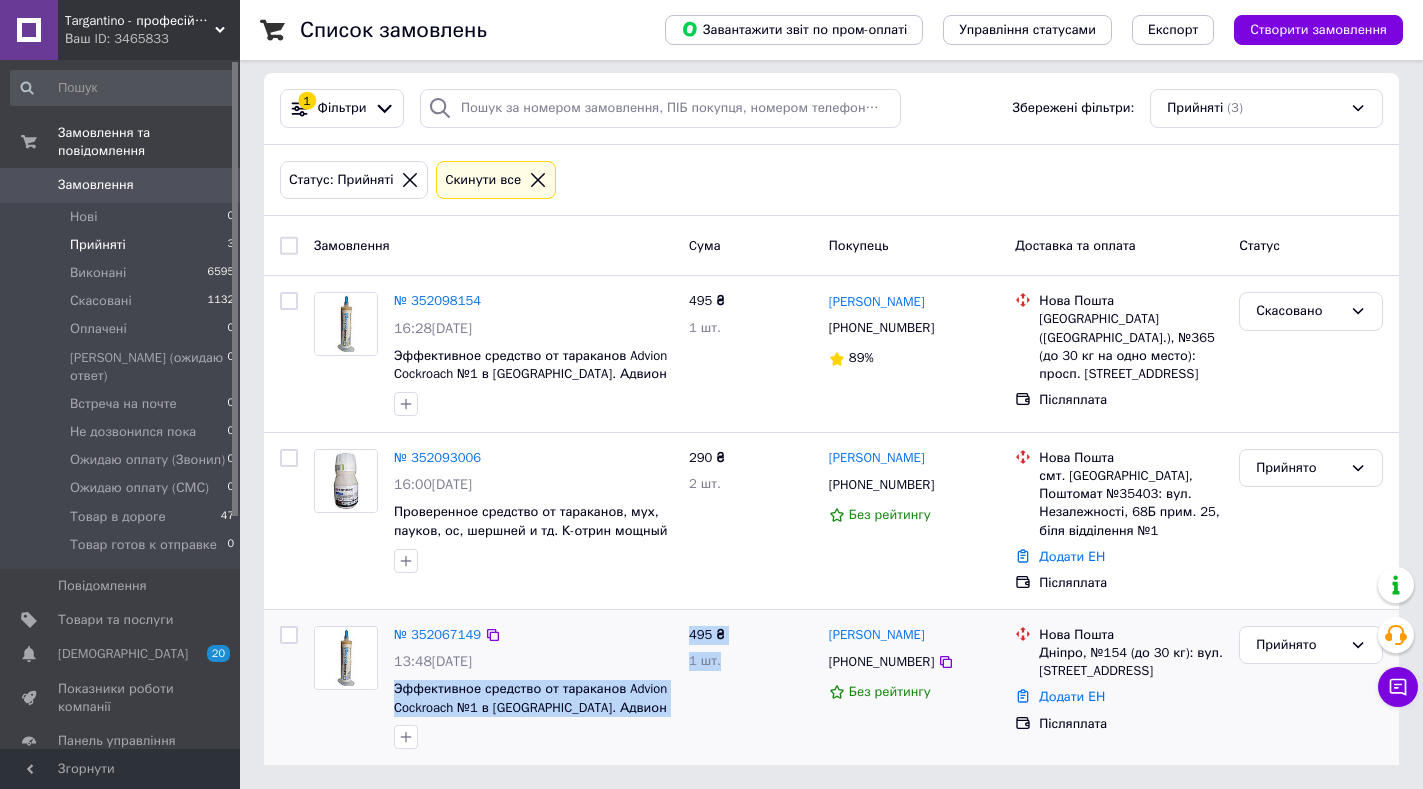 copy on "Эффективное средство от тараканов Advion Cockroach №1 в США. Адвион это непревзойденные PRO результаты 495 ₴ 1 шт." 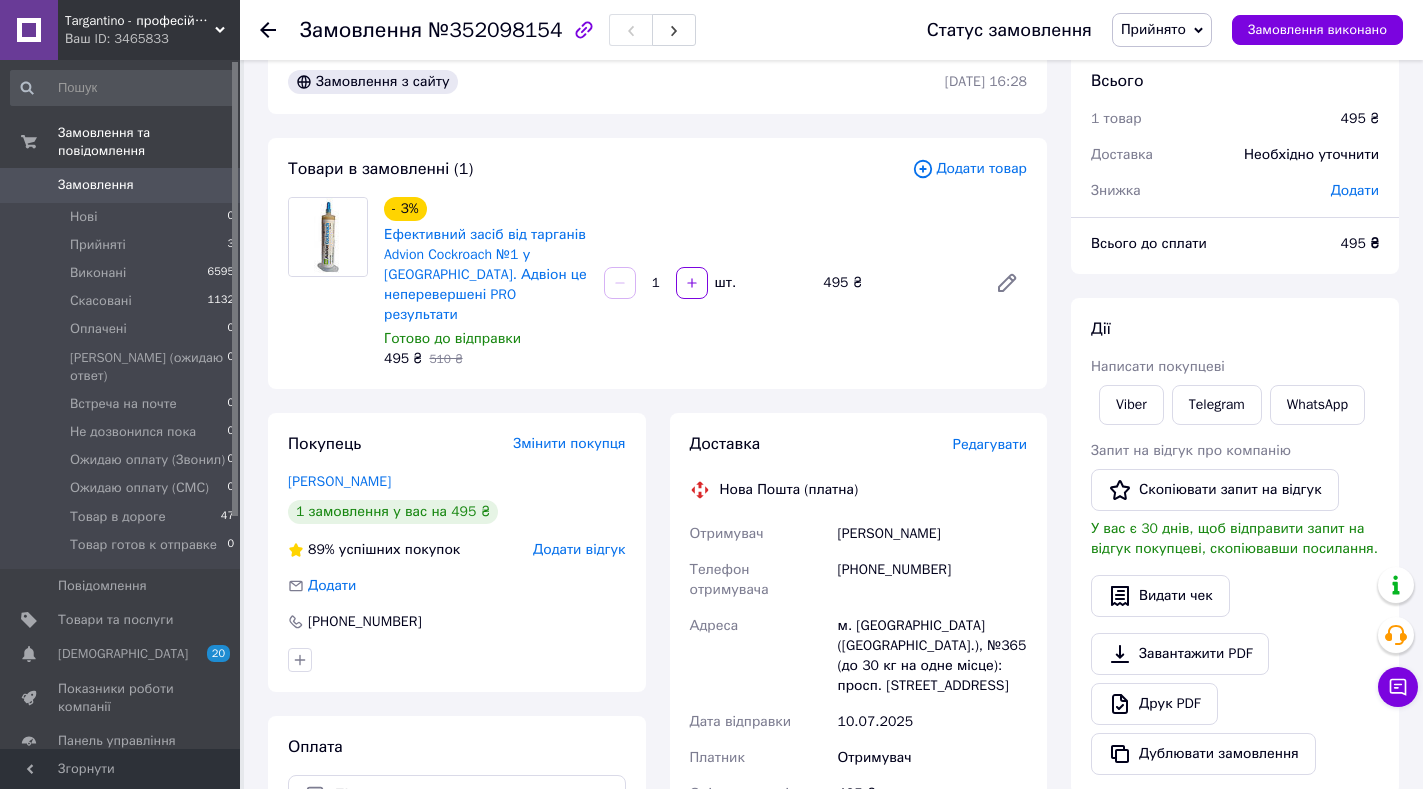 scroll, scrollTop: 0, scrollLeft: 0, axis: both 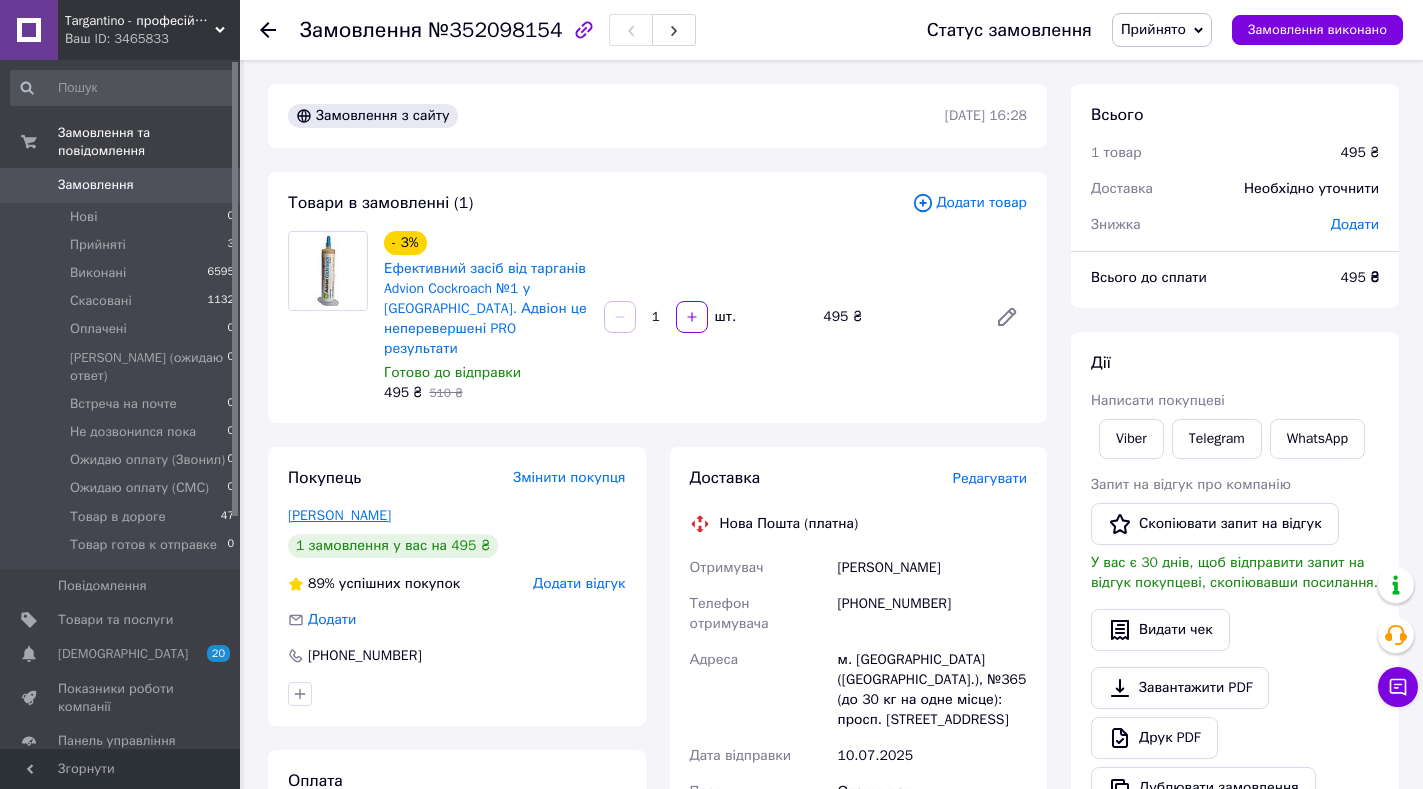 click on "[PERSON_NAME]" at bounding box center (339, 515) 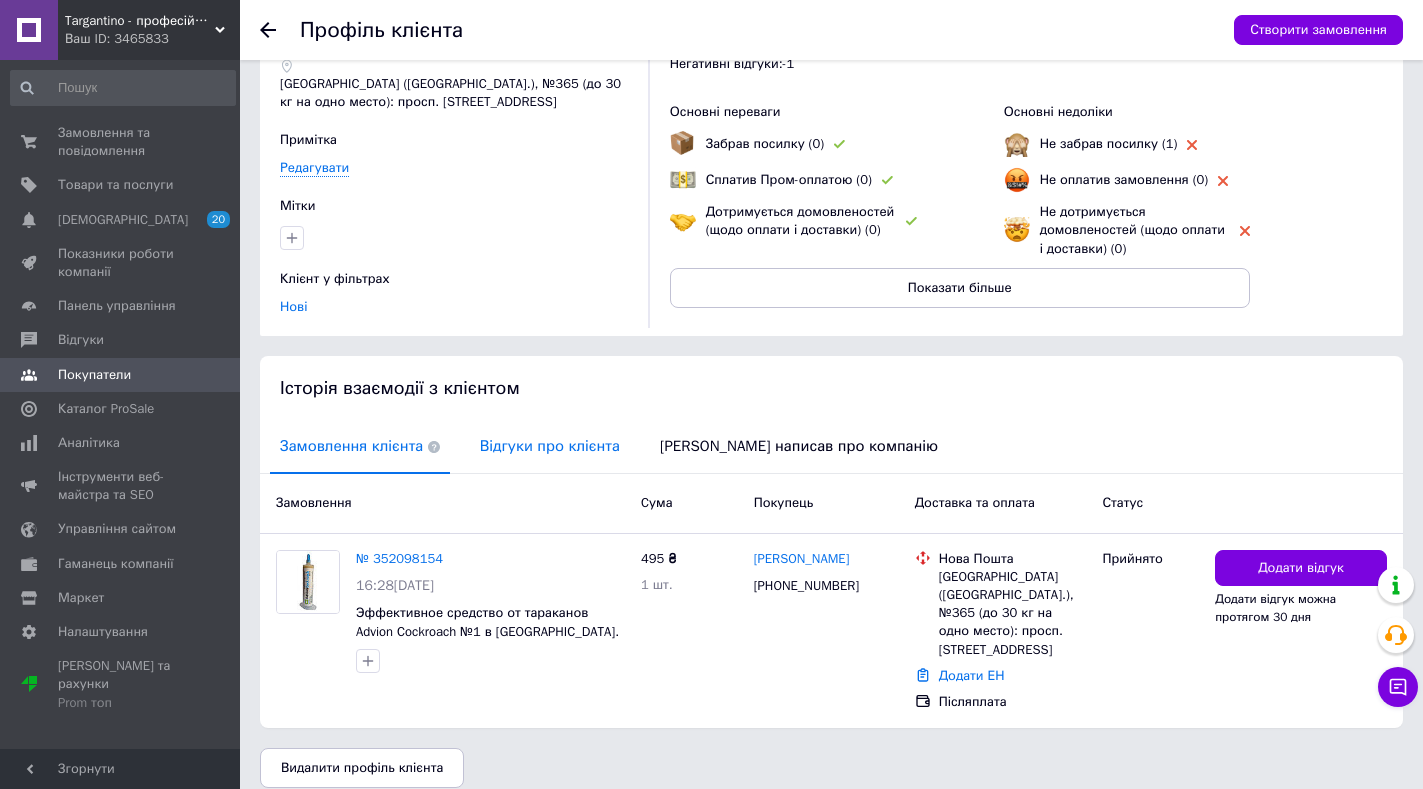 click on "Відгуки про клієнта" at bounding box center (550, 446) 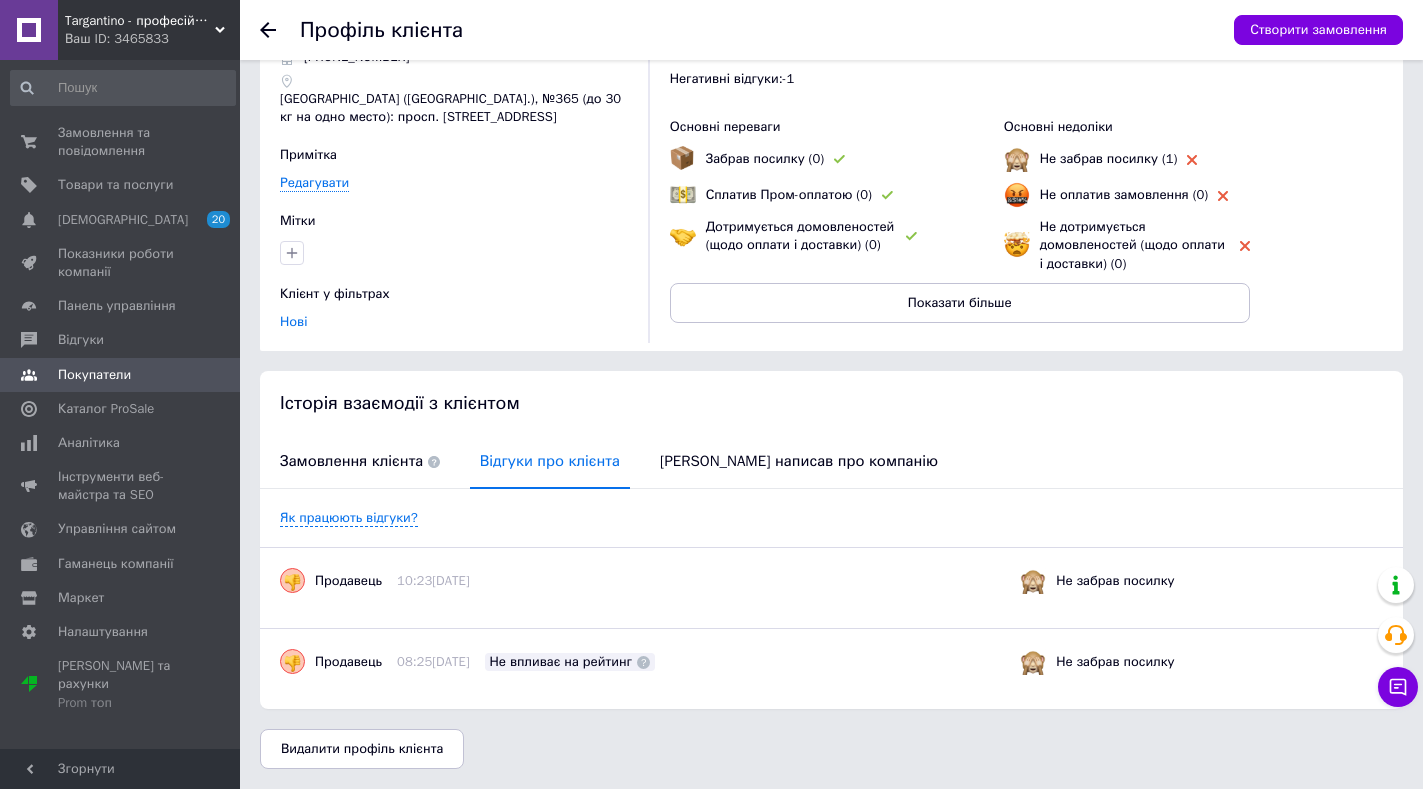 scroll, scrollTop: 92, scrollLeft: 0, axis: vertical 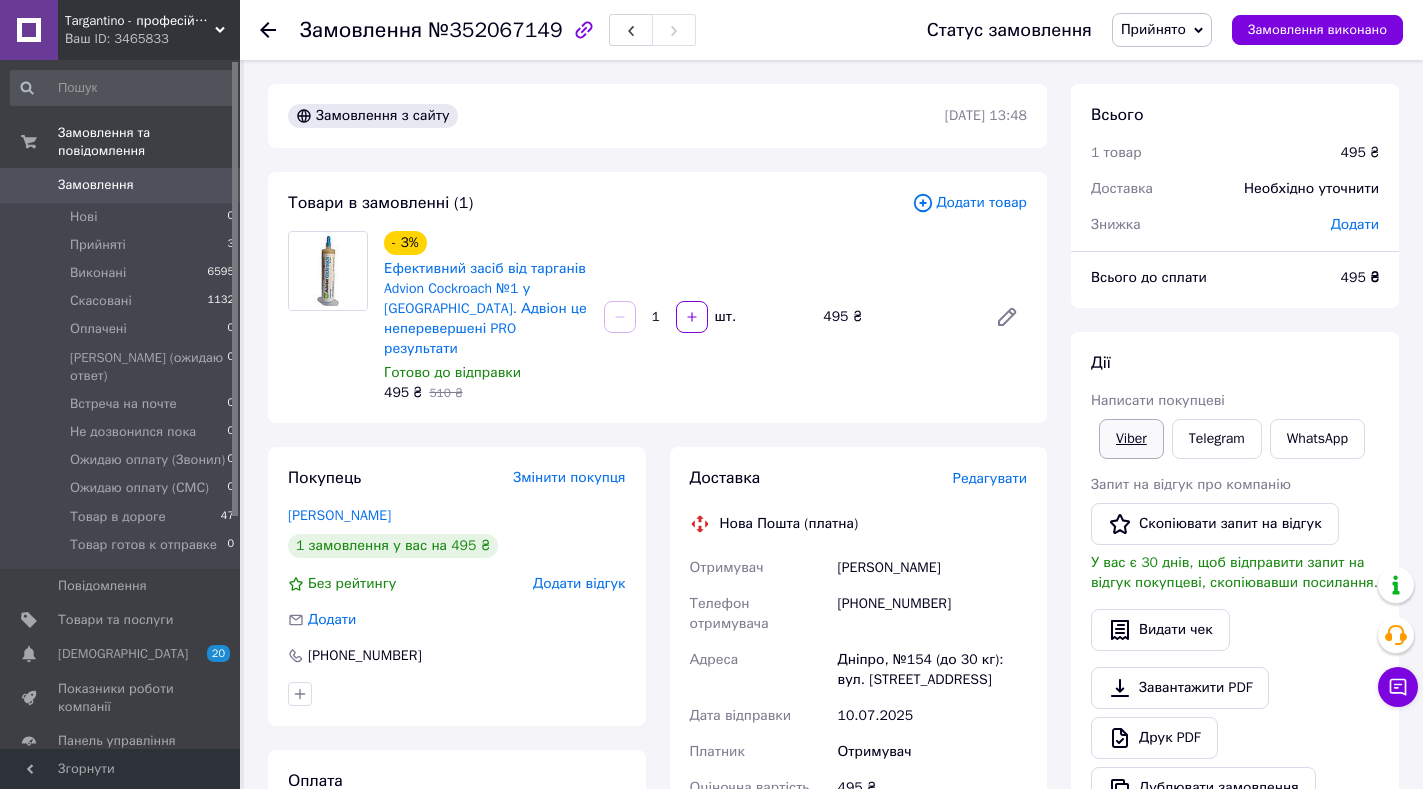 click on "Viber" at bounding box center [1131, 439] 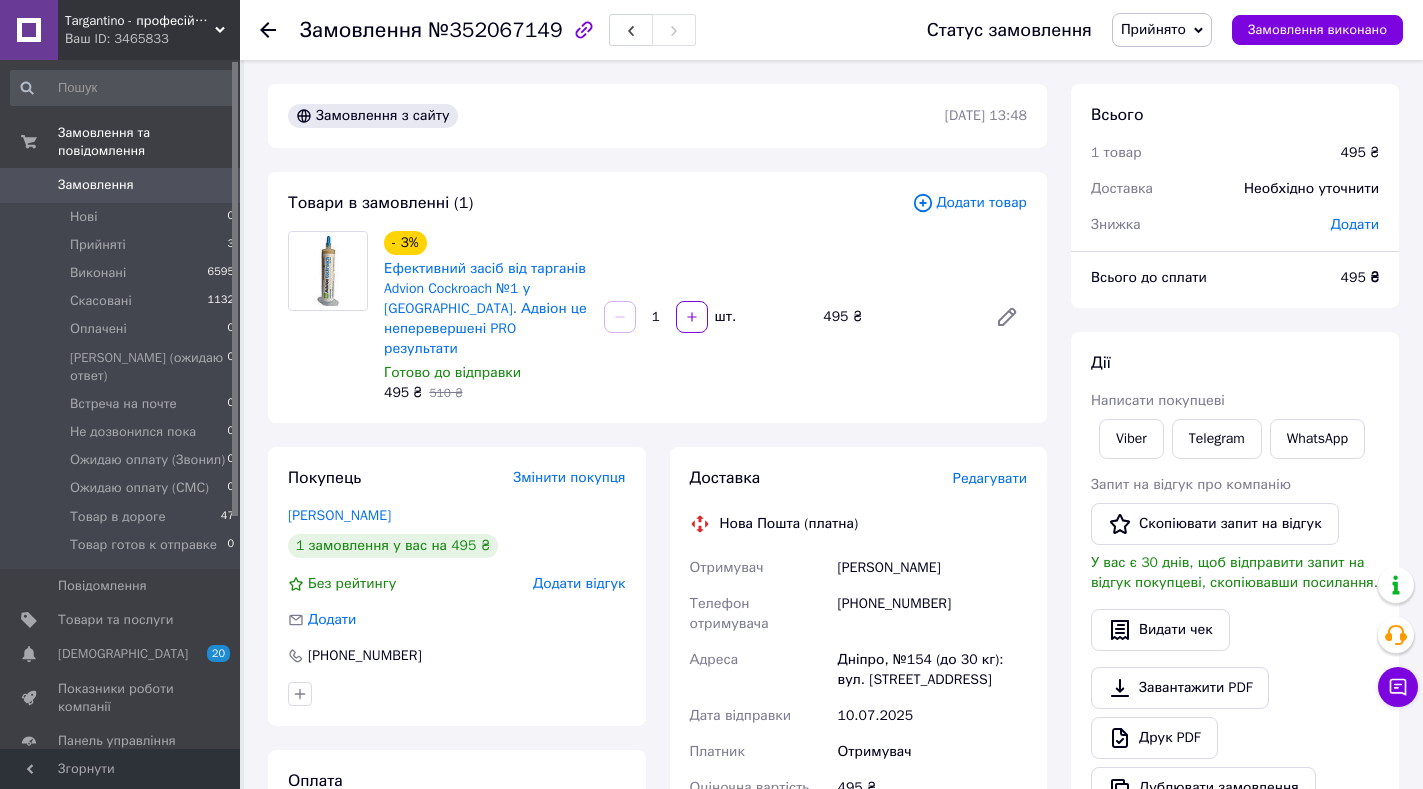 click on "Прийнято" at bounding box center (1153, 29) 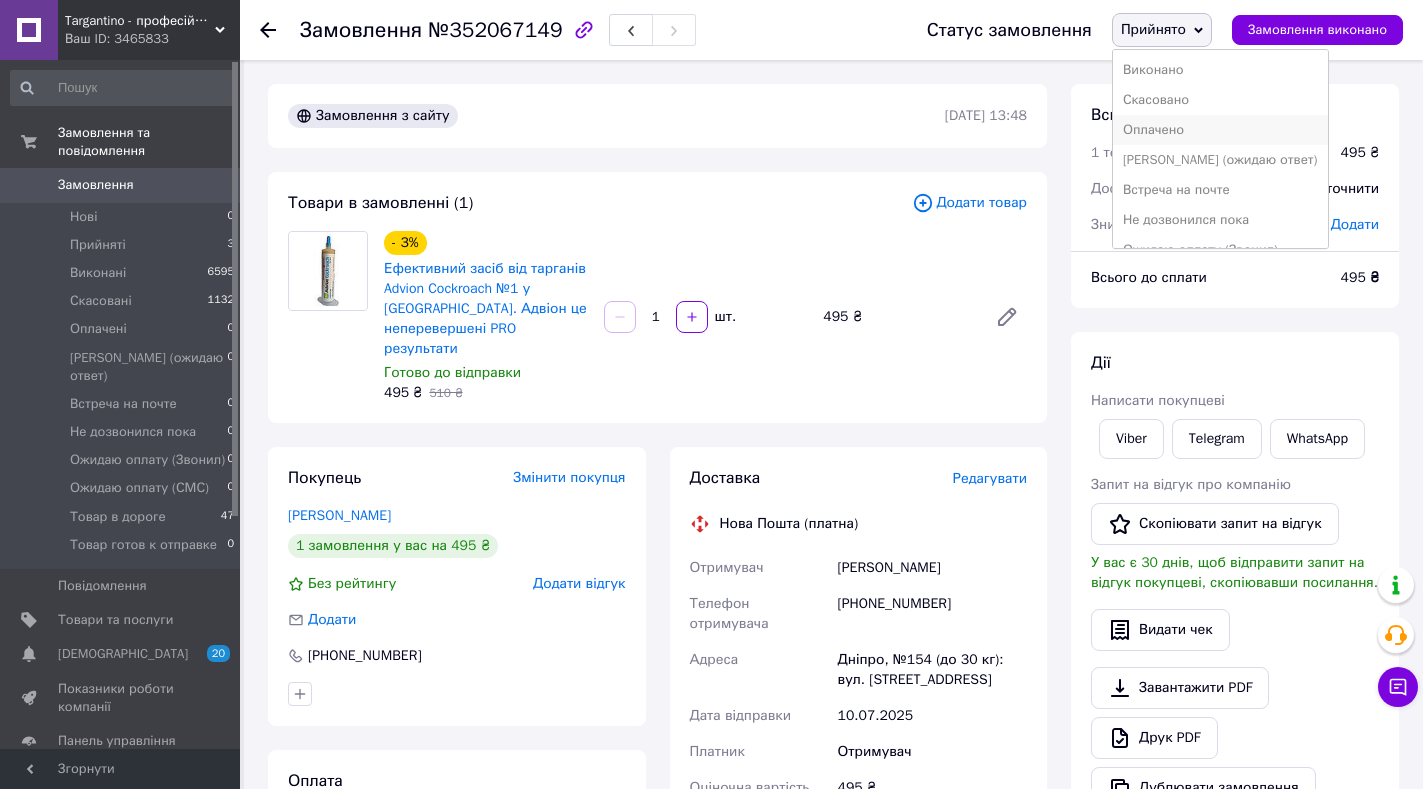 scroll, scrollTop: 112, scrollLeft: 0, axis: vertical 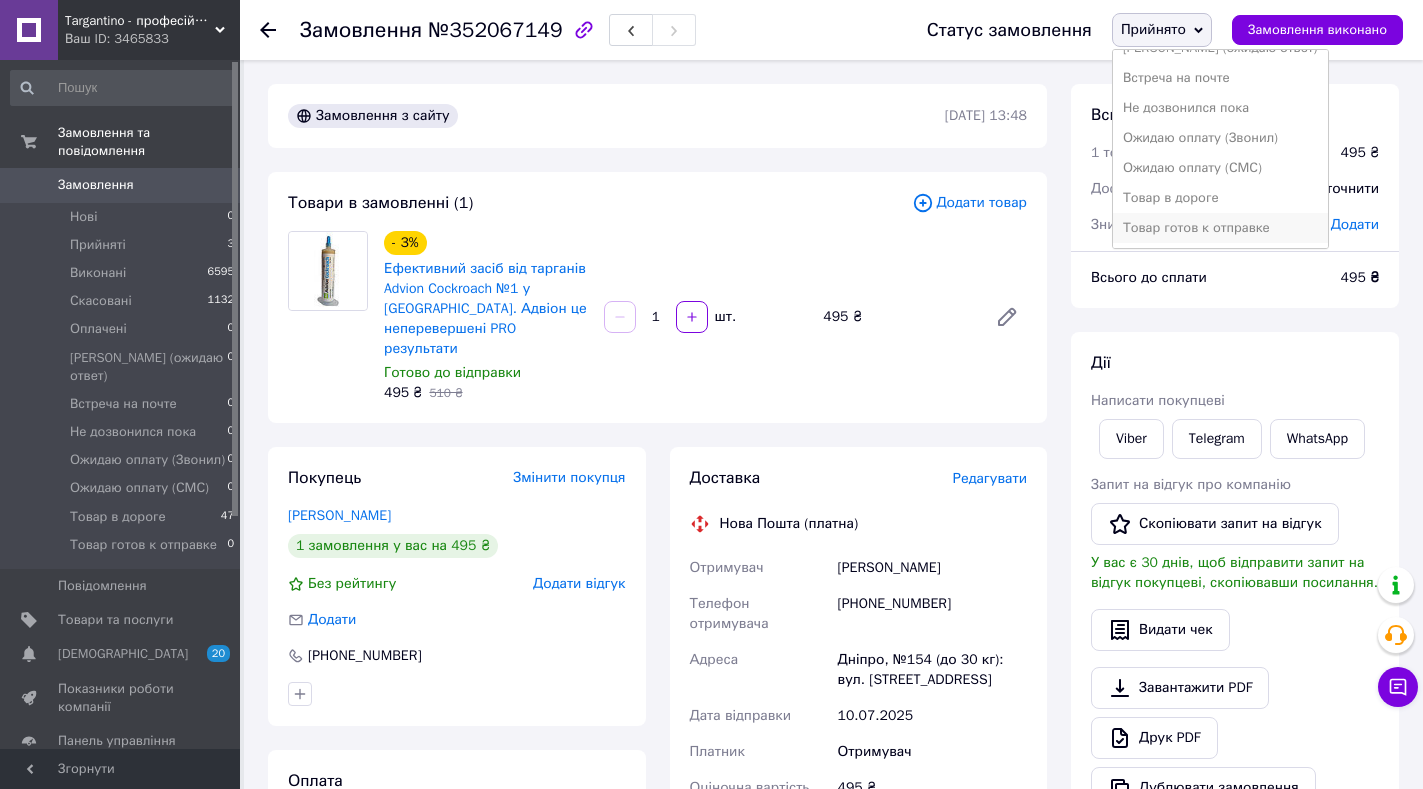 click on "Товар готов к отправке" at bounding box center [1220, 228] 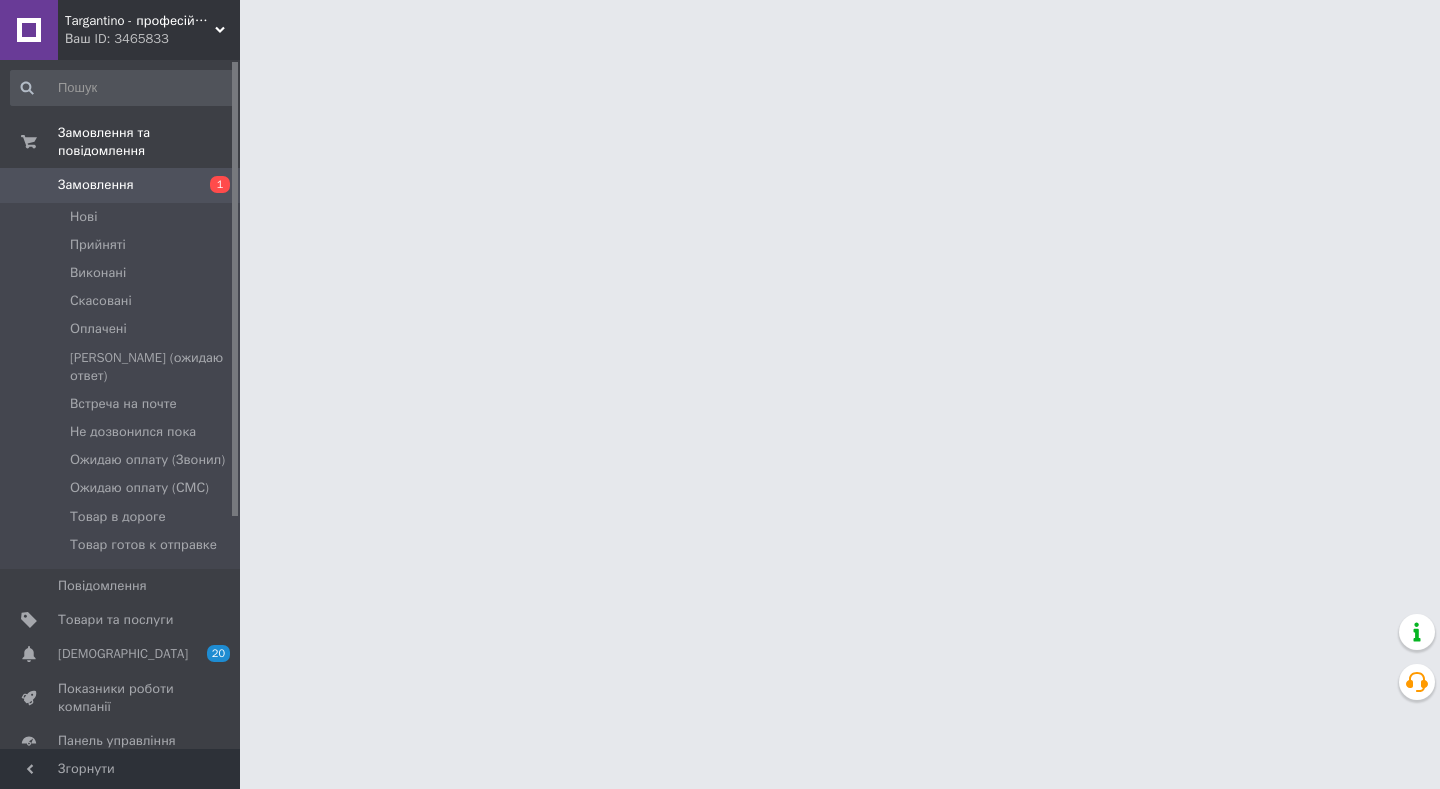 scroll, scrollTop: 0, scrollLeft: 0, axis: both 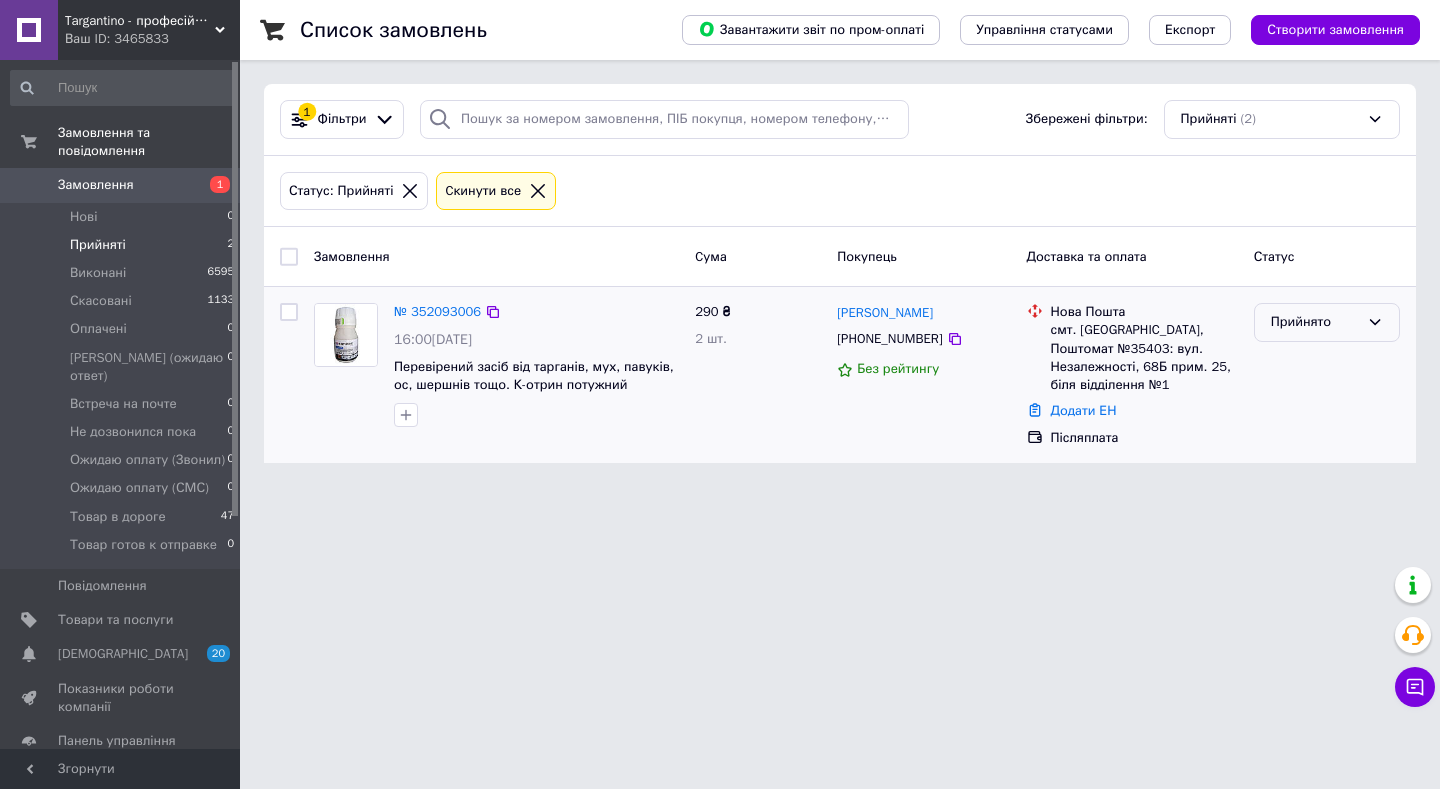 click on "Прийнято" at bounding box center [1315, 322] 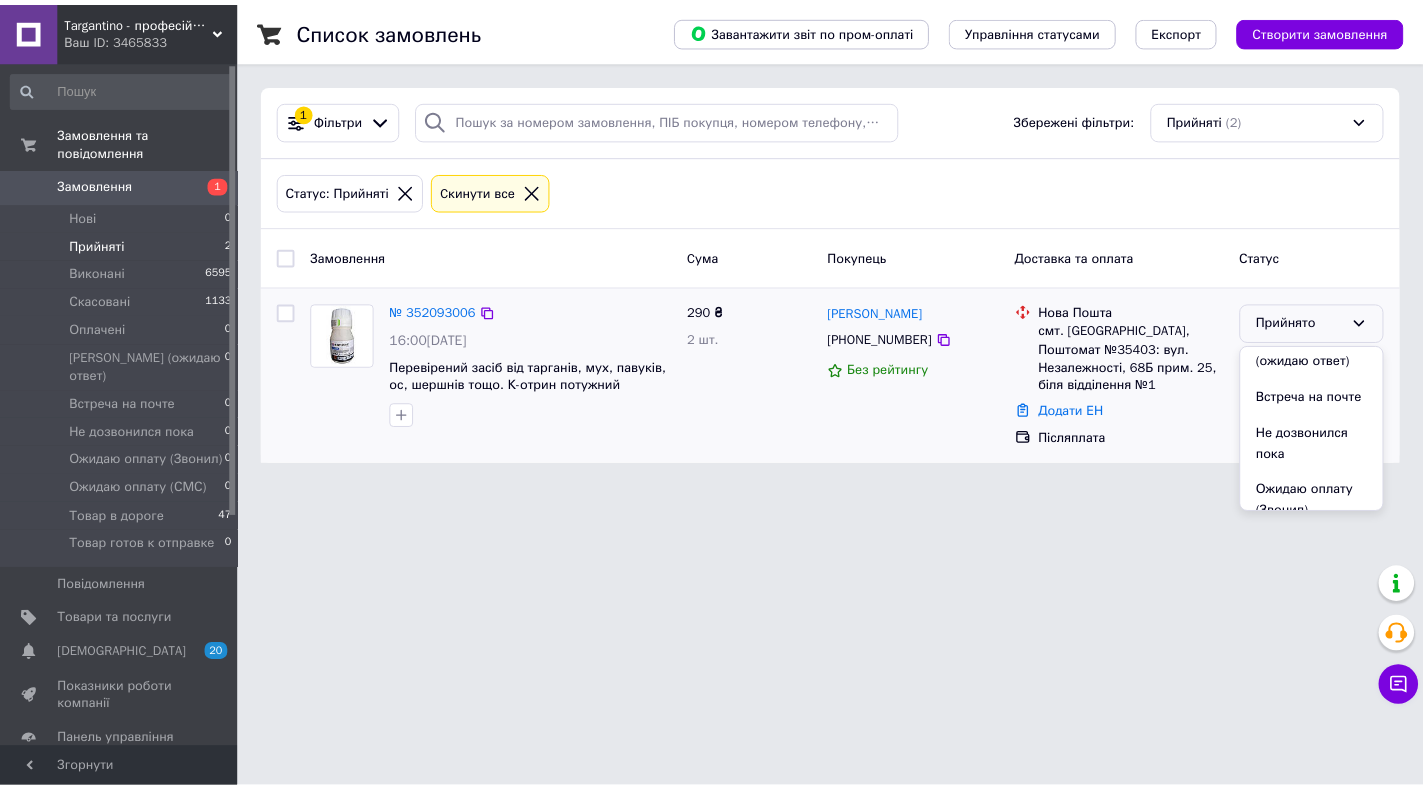 scroll, scrollTop: 302, scrollLeft: 0, axis: vertical 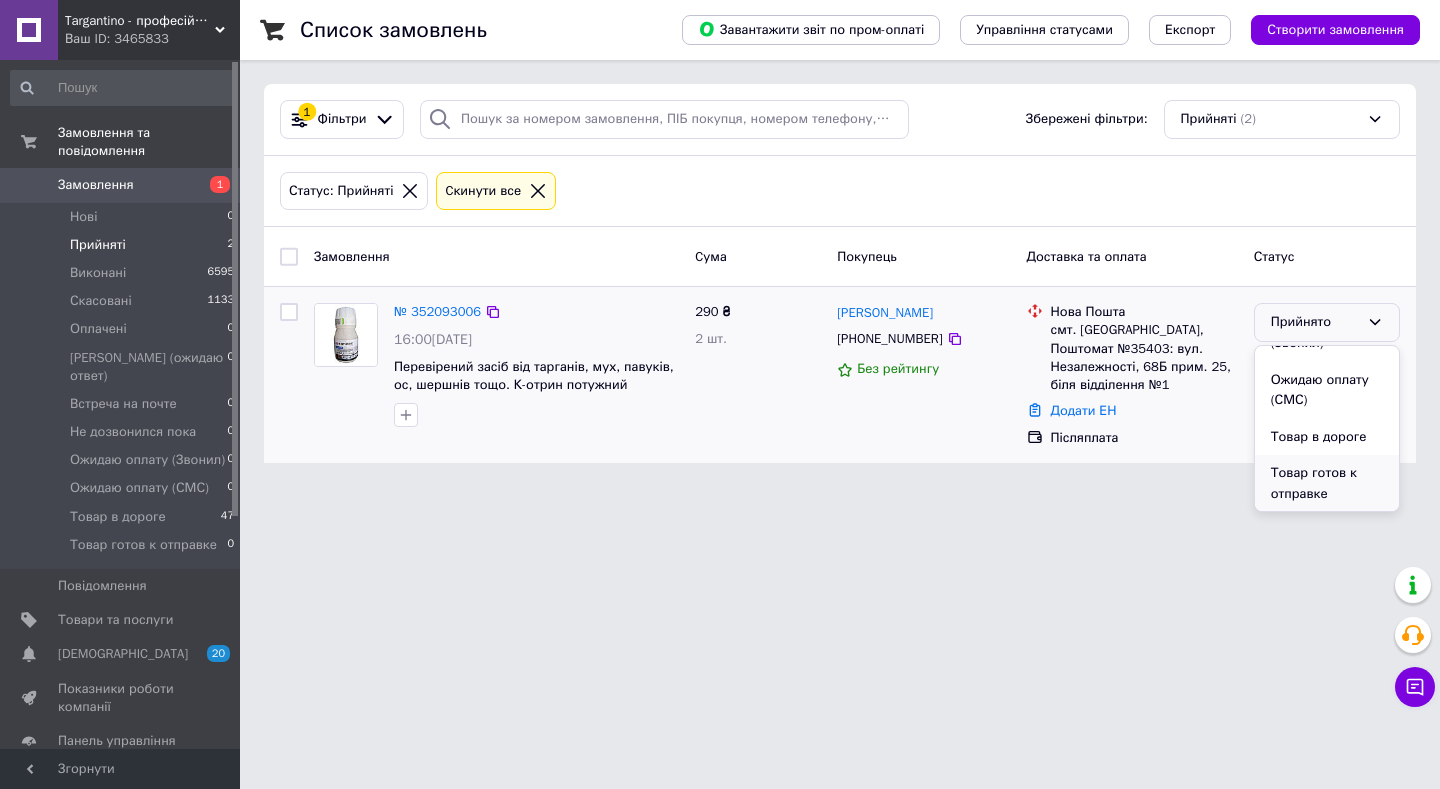 click on "Товар готов к отправке" at bounding box center [1327, 483] 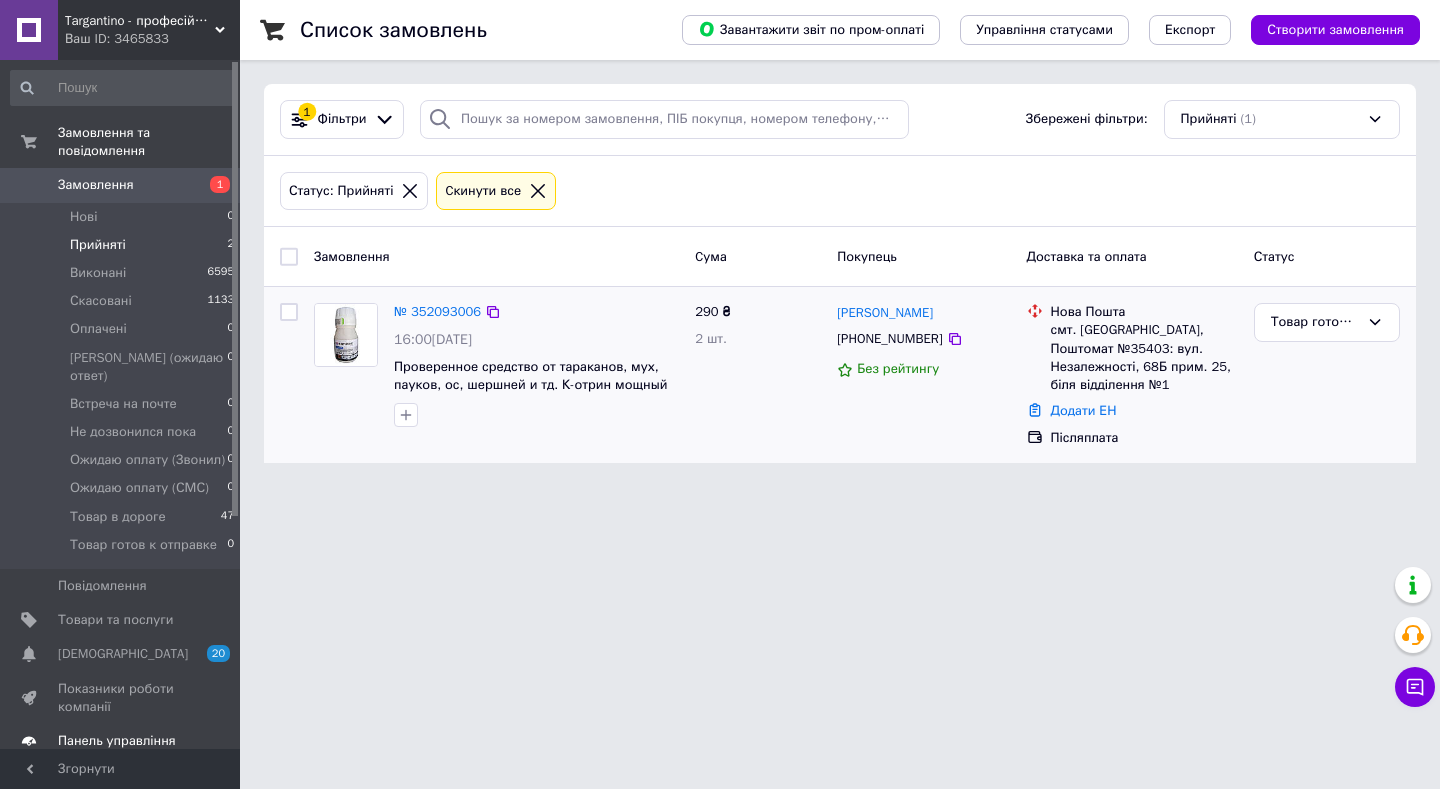 click on "Панель управління" at bounding box center [117, 741] 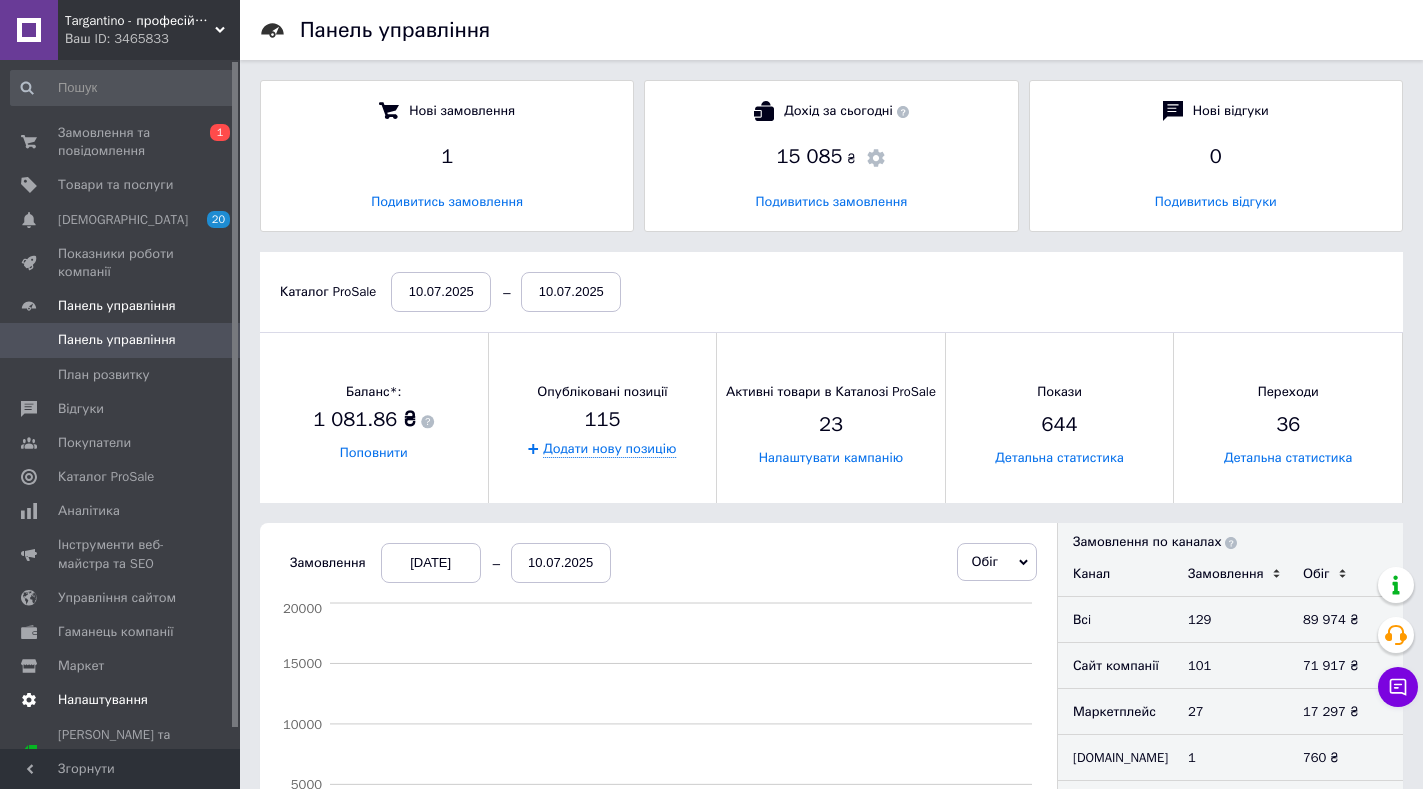 scroll, scrollTop: 10, scrollLeft: 10, axis: both 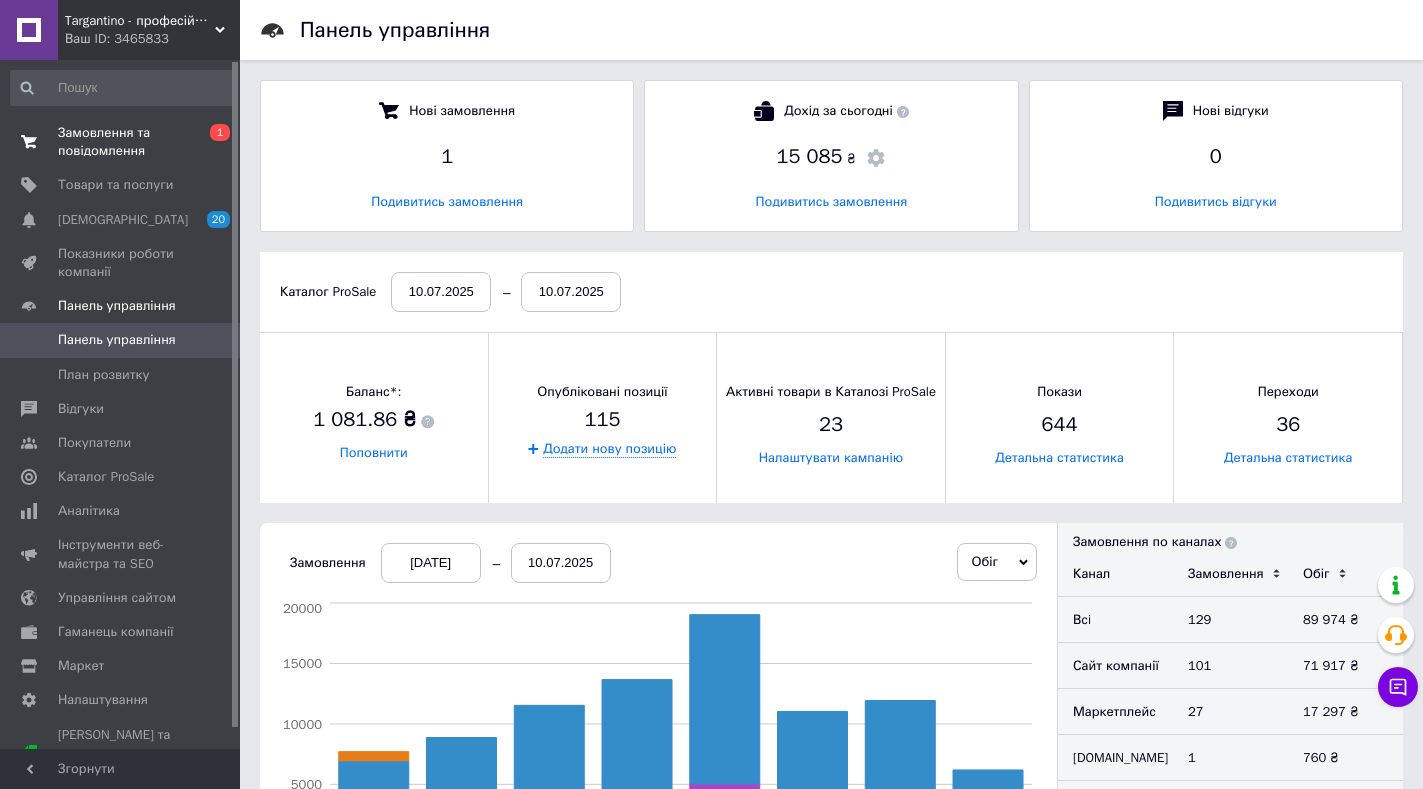 click on "Замовлення та повідомлення" at bounding box center [121, 142] 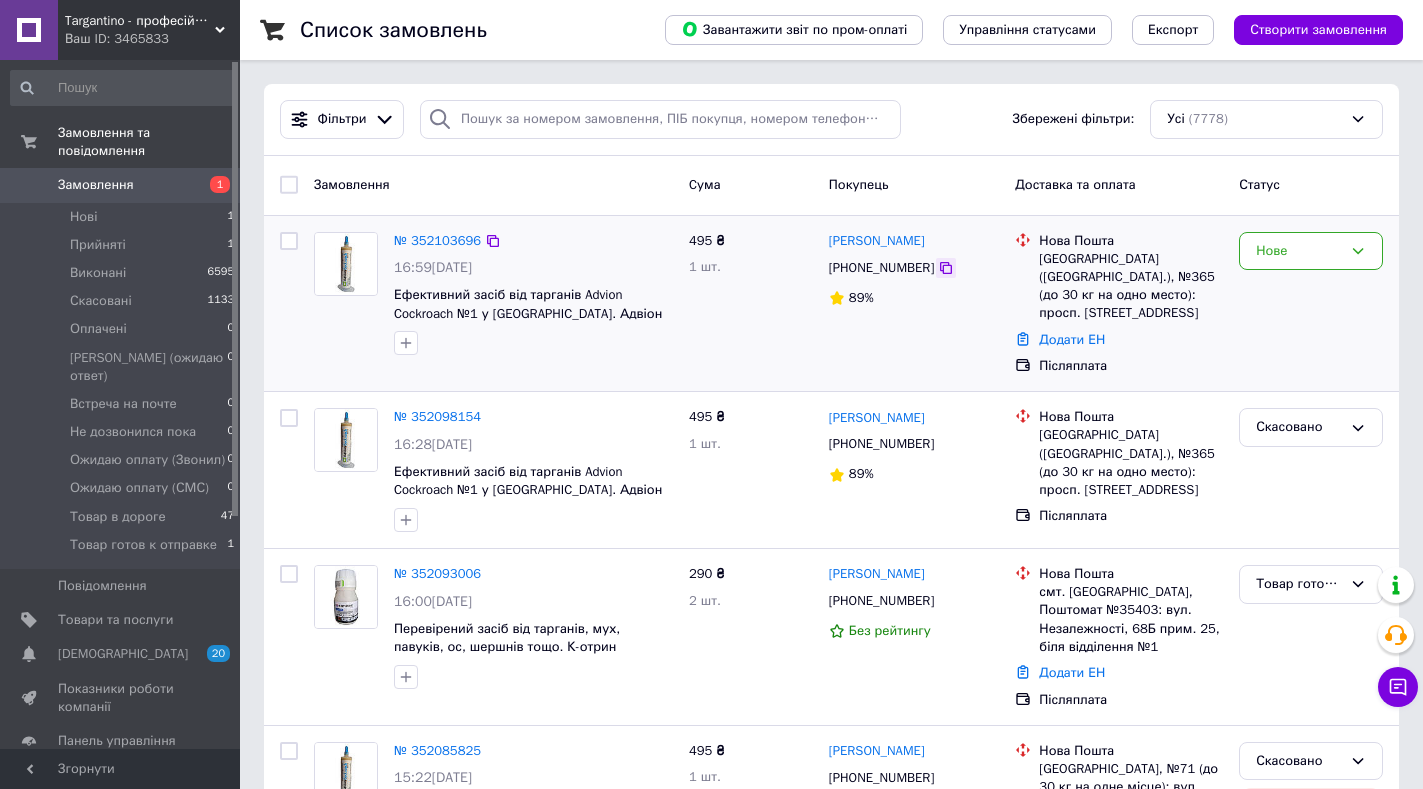 click 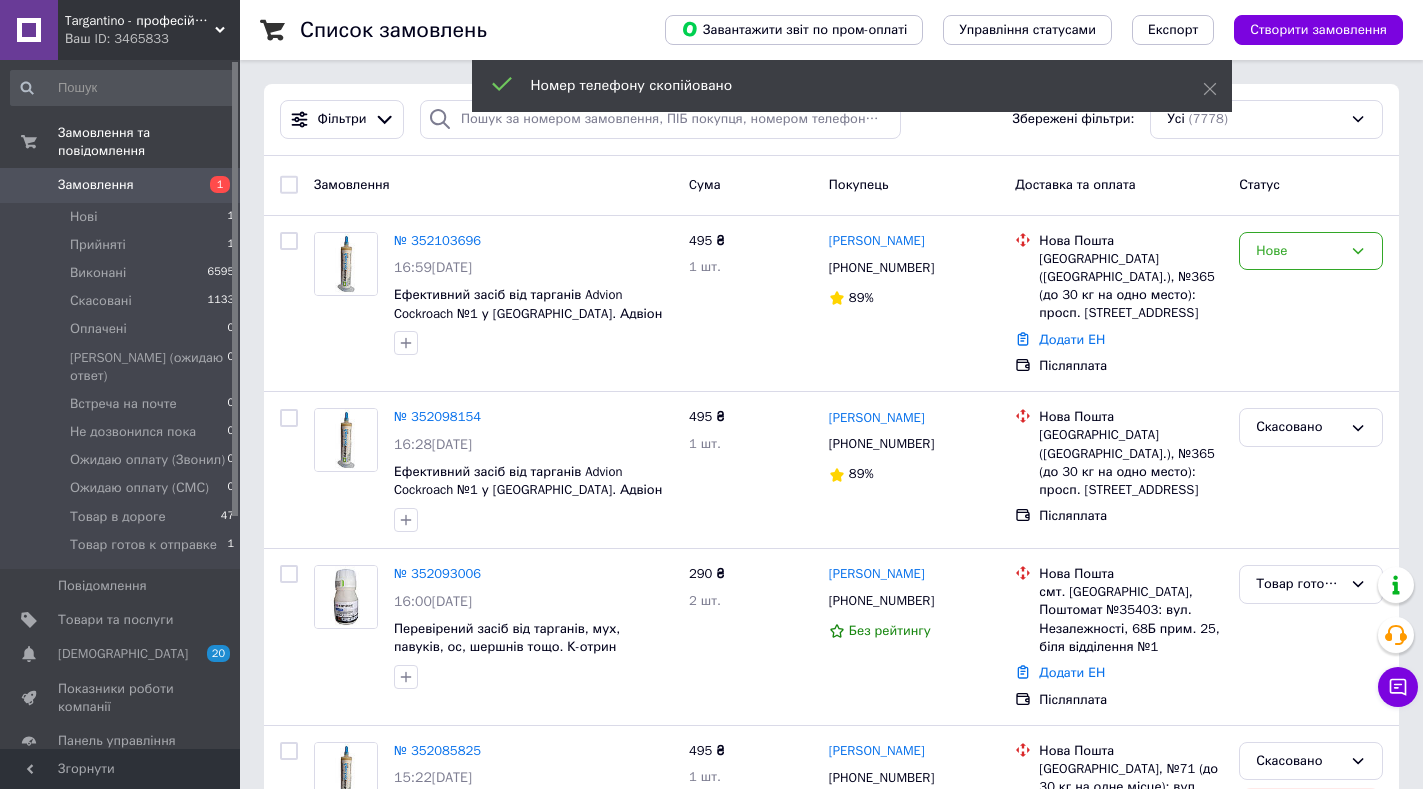 click on "Targantino - професійні засоби для ліквідації шкідників" at bounding box center [140, 21] 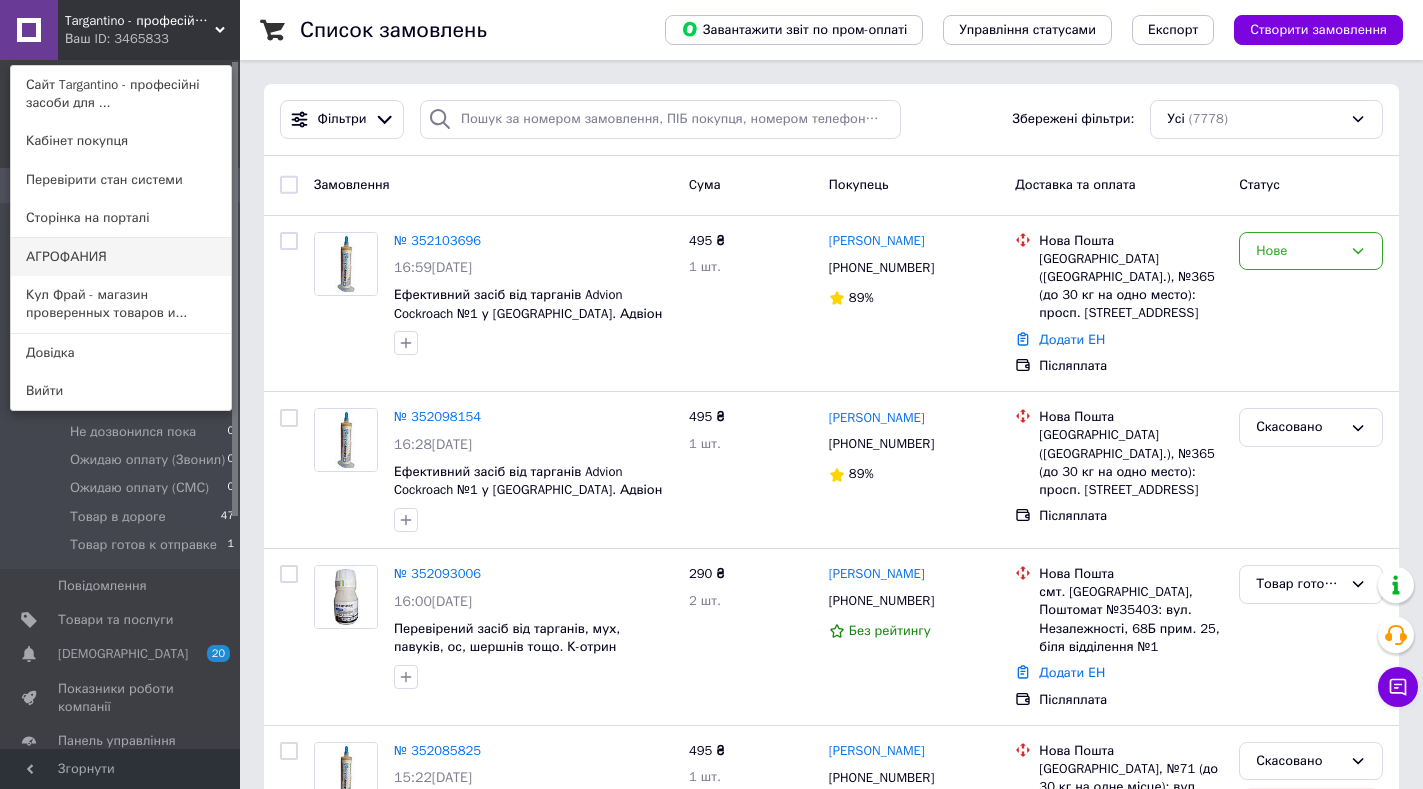 click on "АГРОФАНИЯ" at bounding box center (121, 257) 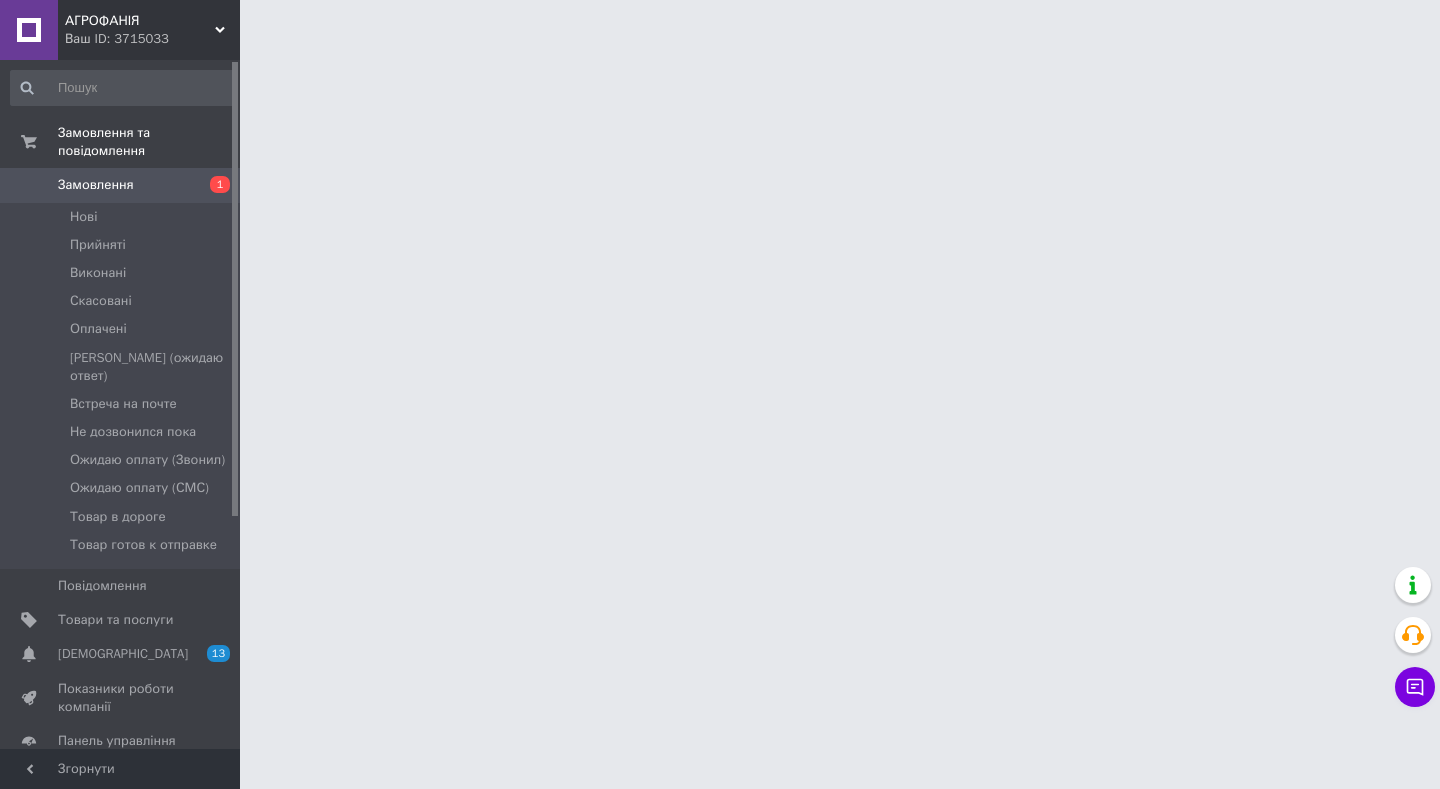scroll, scrollTop: 0, scrollLeft: 0, axis: both 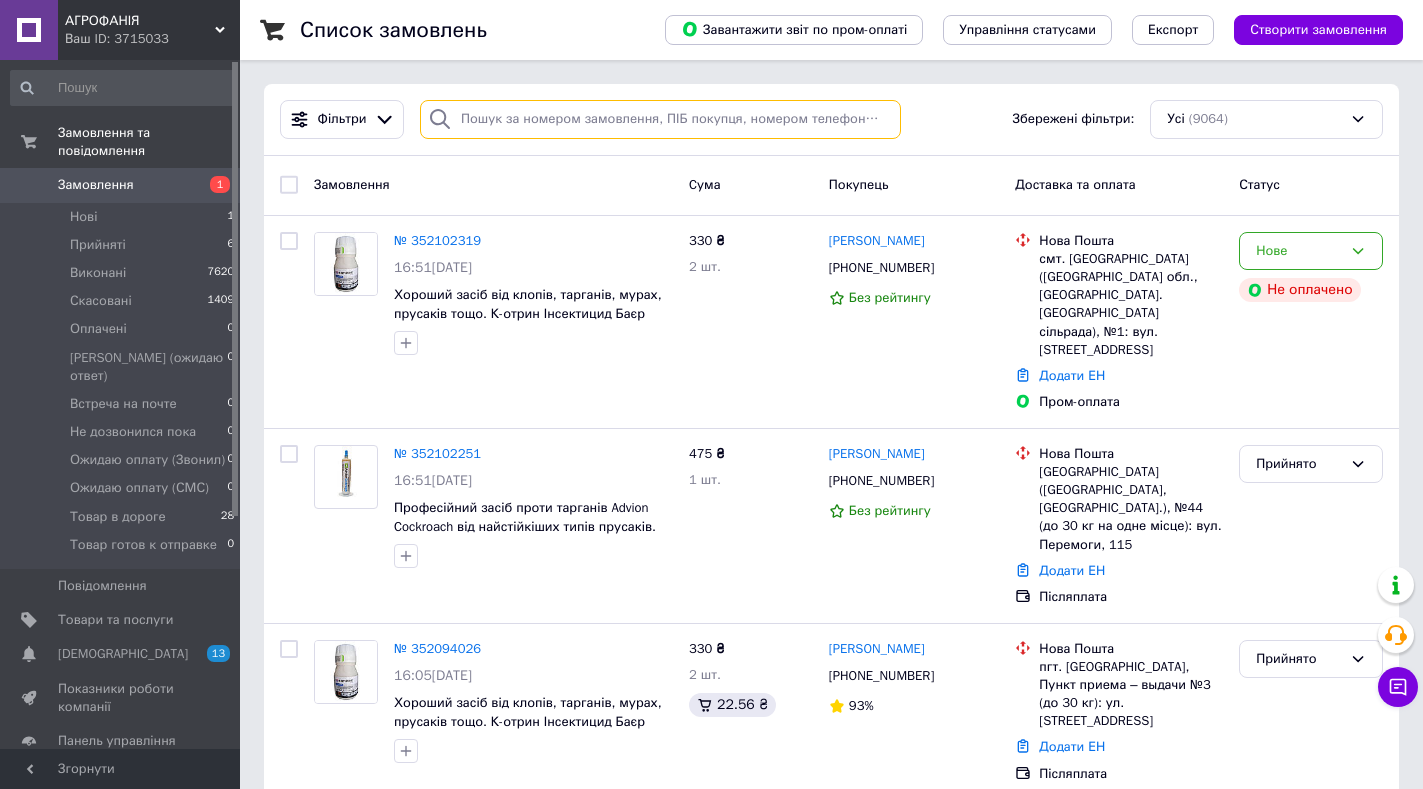 click at bounding box center (660, 119) 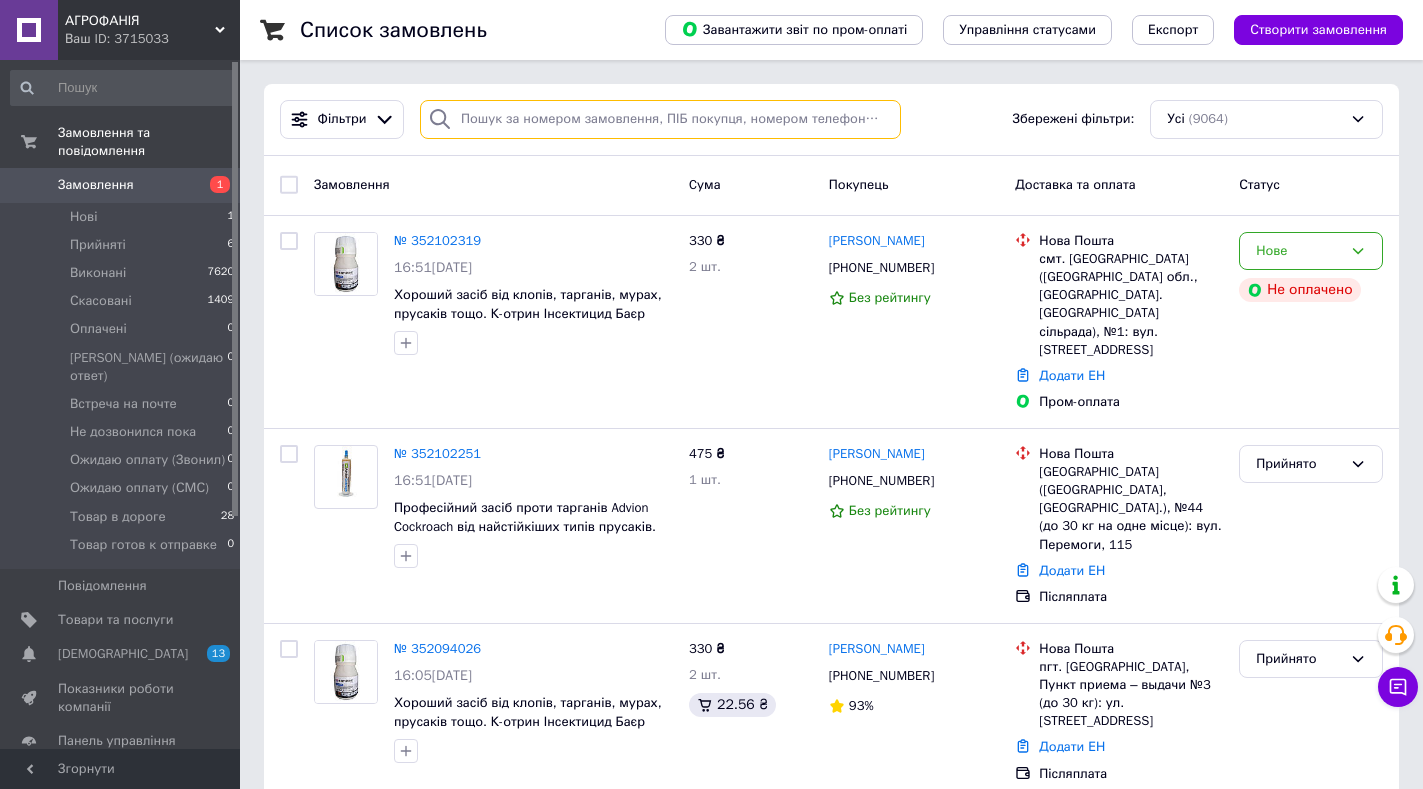 paste on "[PHONE_NUMBER]" 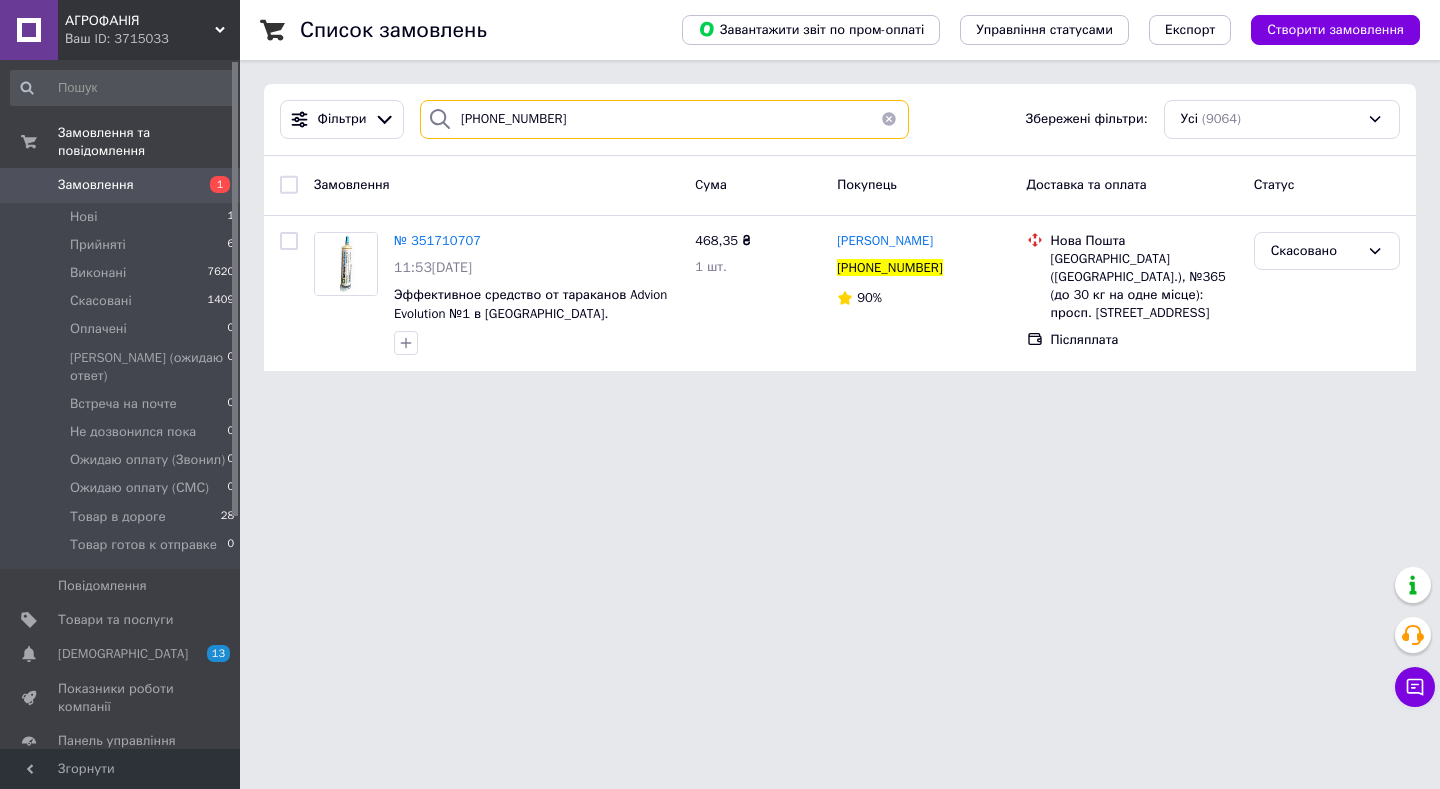 type on "[PHONE_NUMBER]" 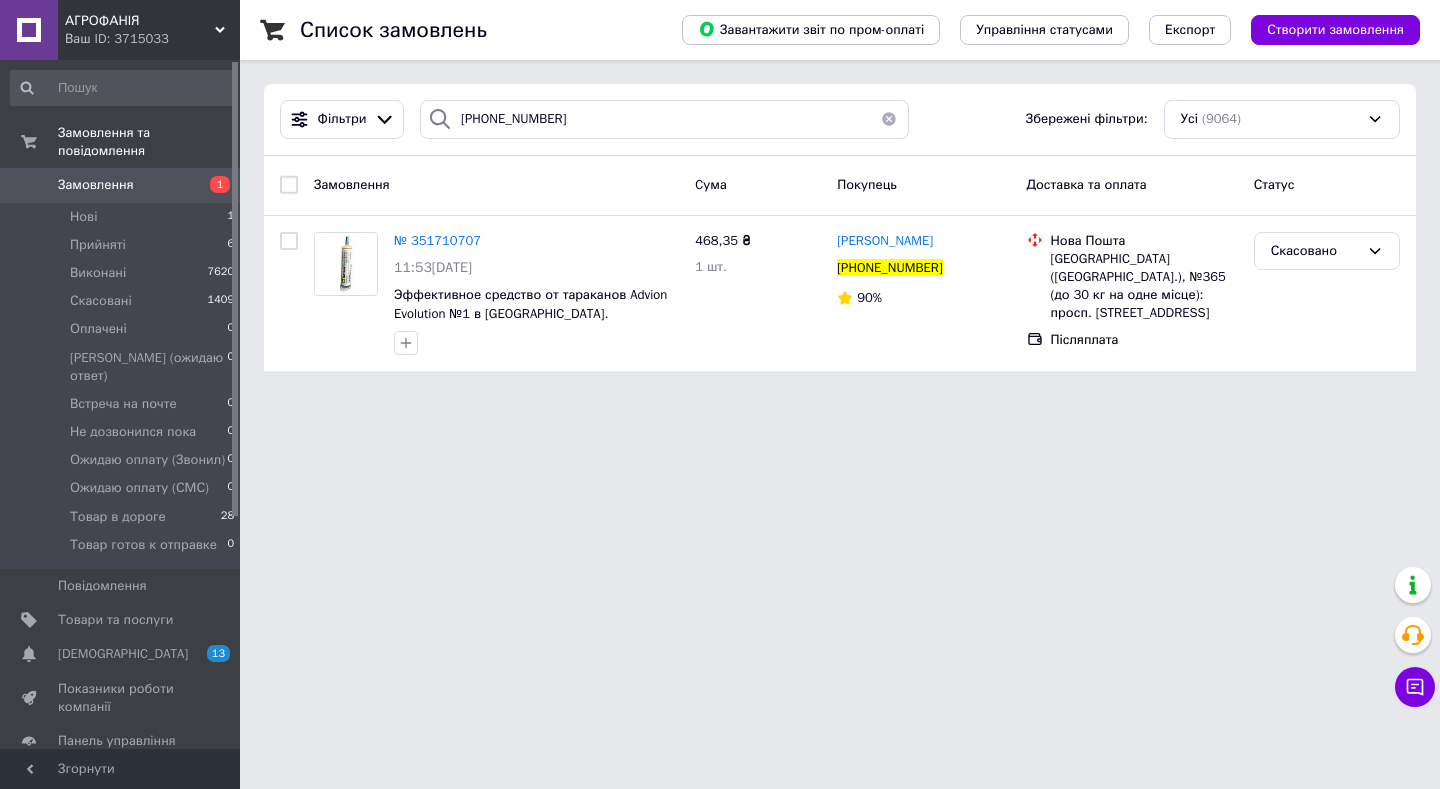 click 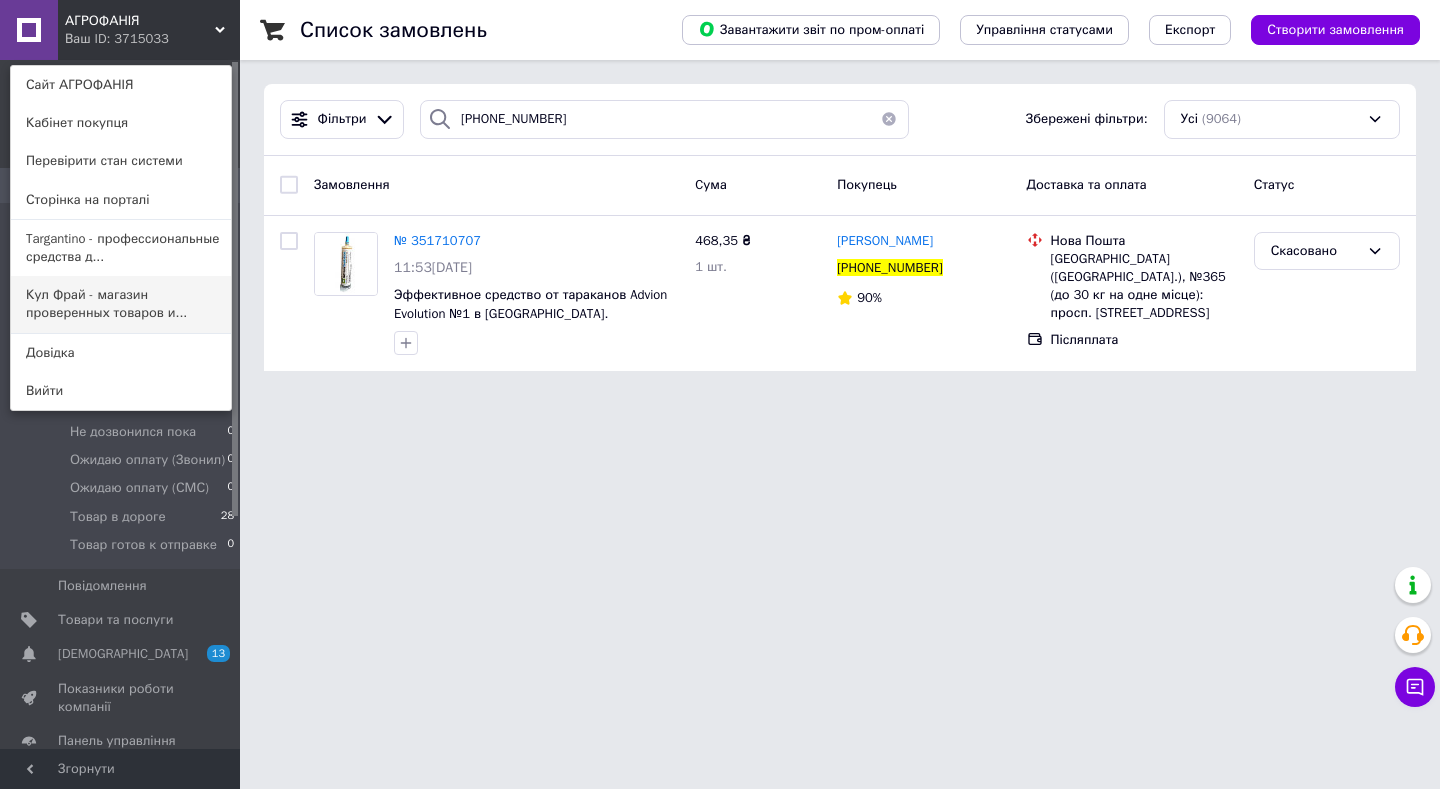 click on "Кул Фрай - магазин проверенных товаров и..." at bounding box center (121, 304) 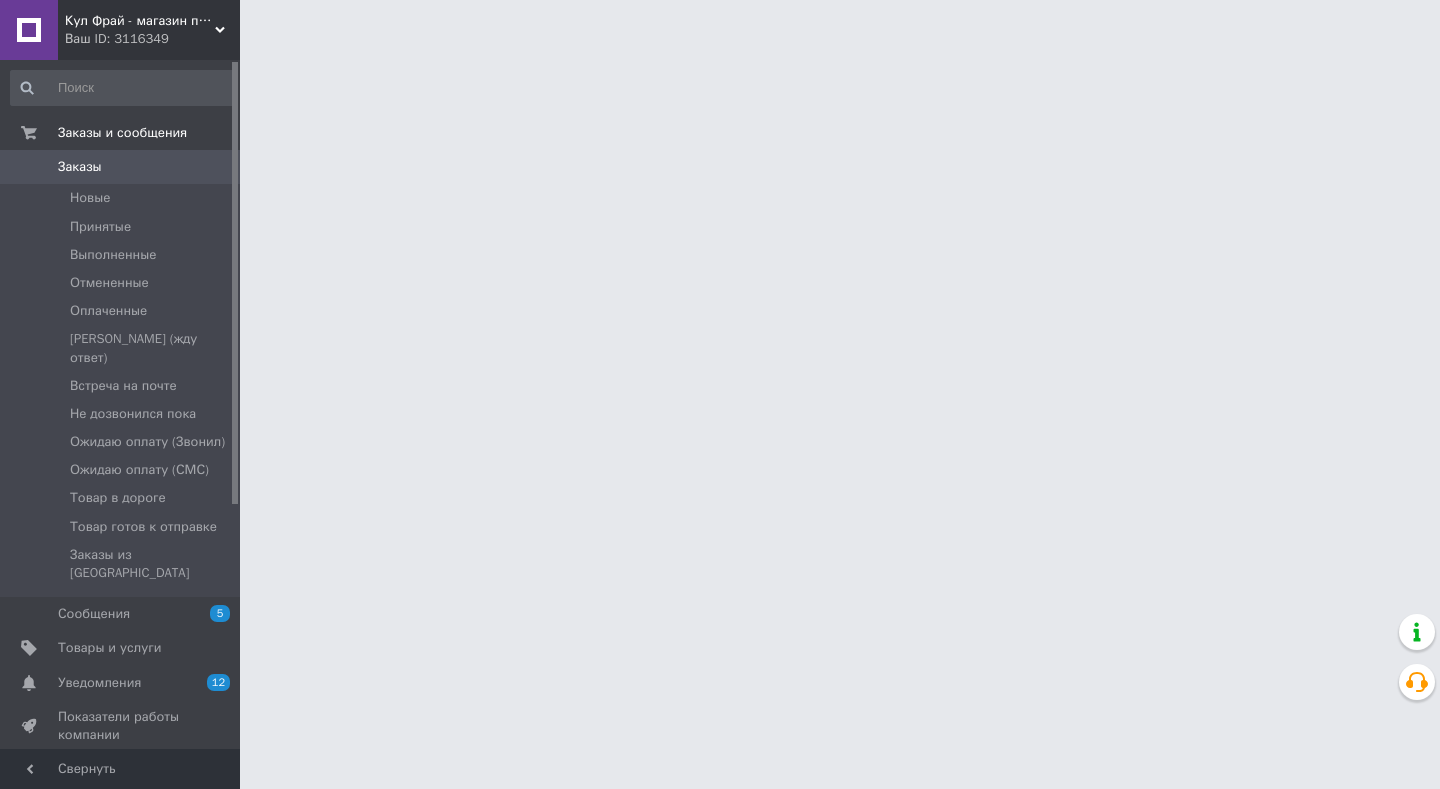 scroll, scrollTop: 0, scrollLeft: 0, axis: both 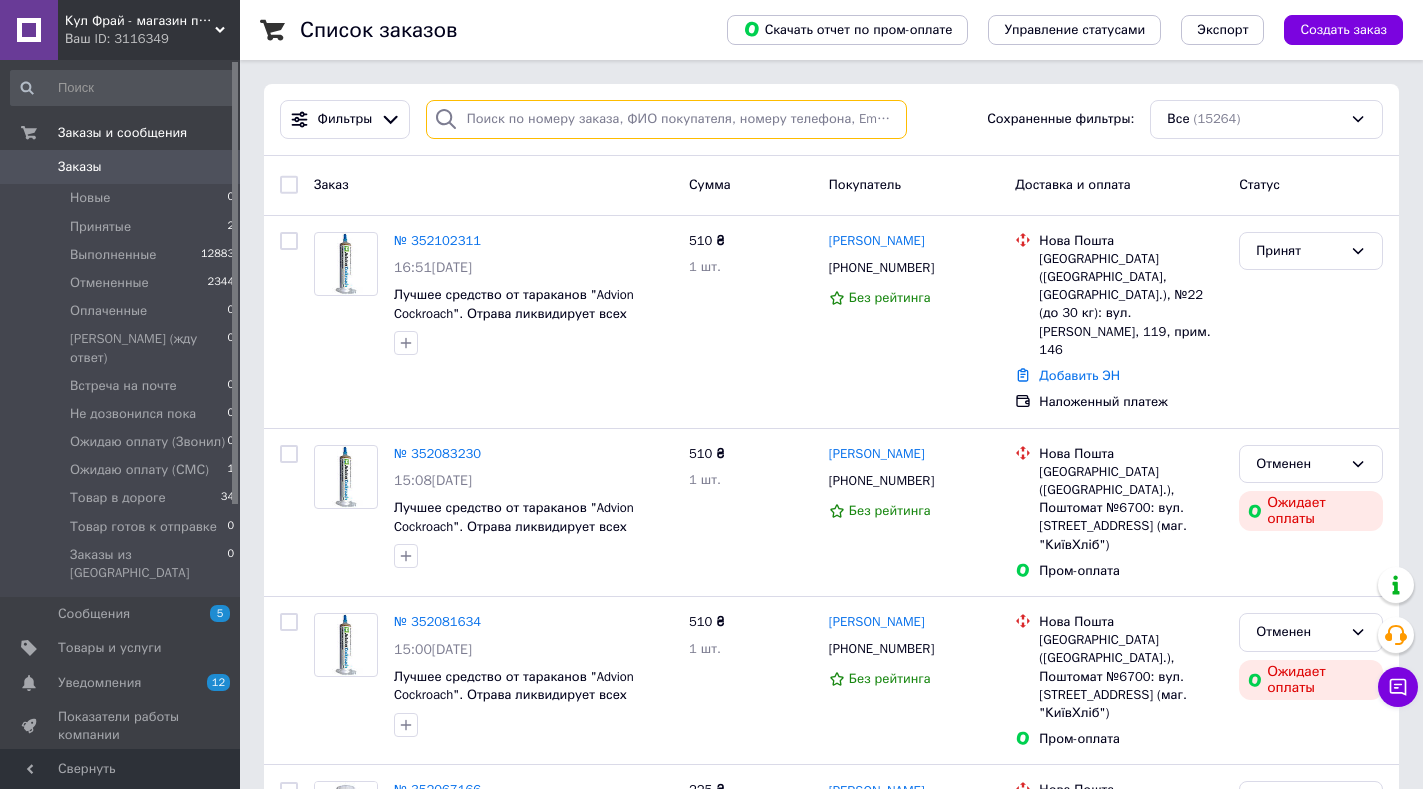 click at bounding box center (666, 119) 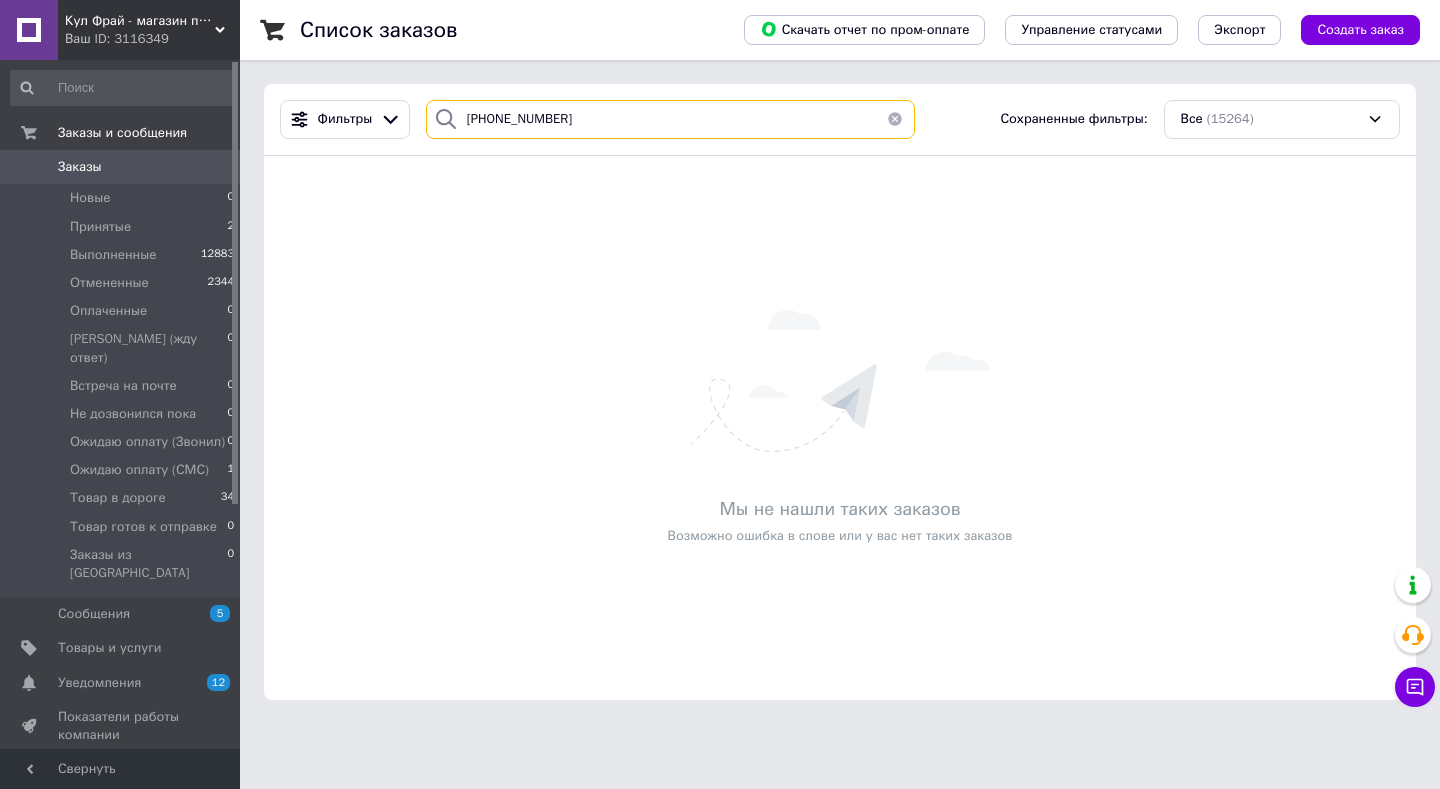 type on "[PHONE_NUMBER]" 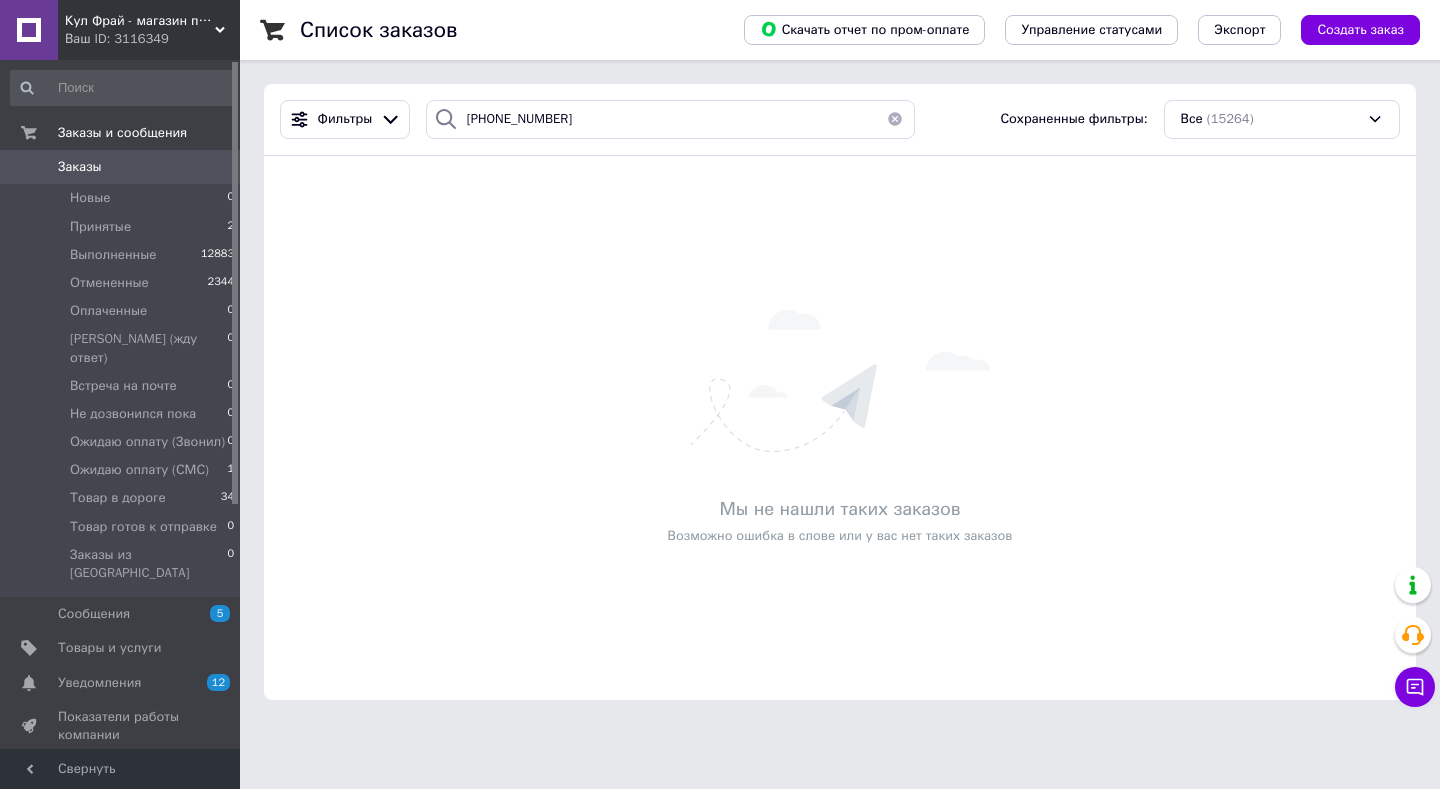 click 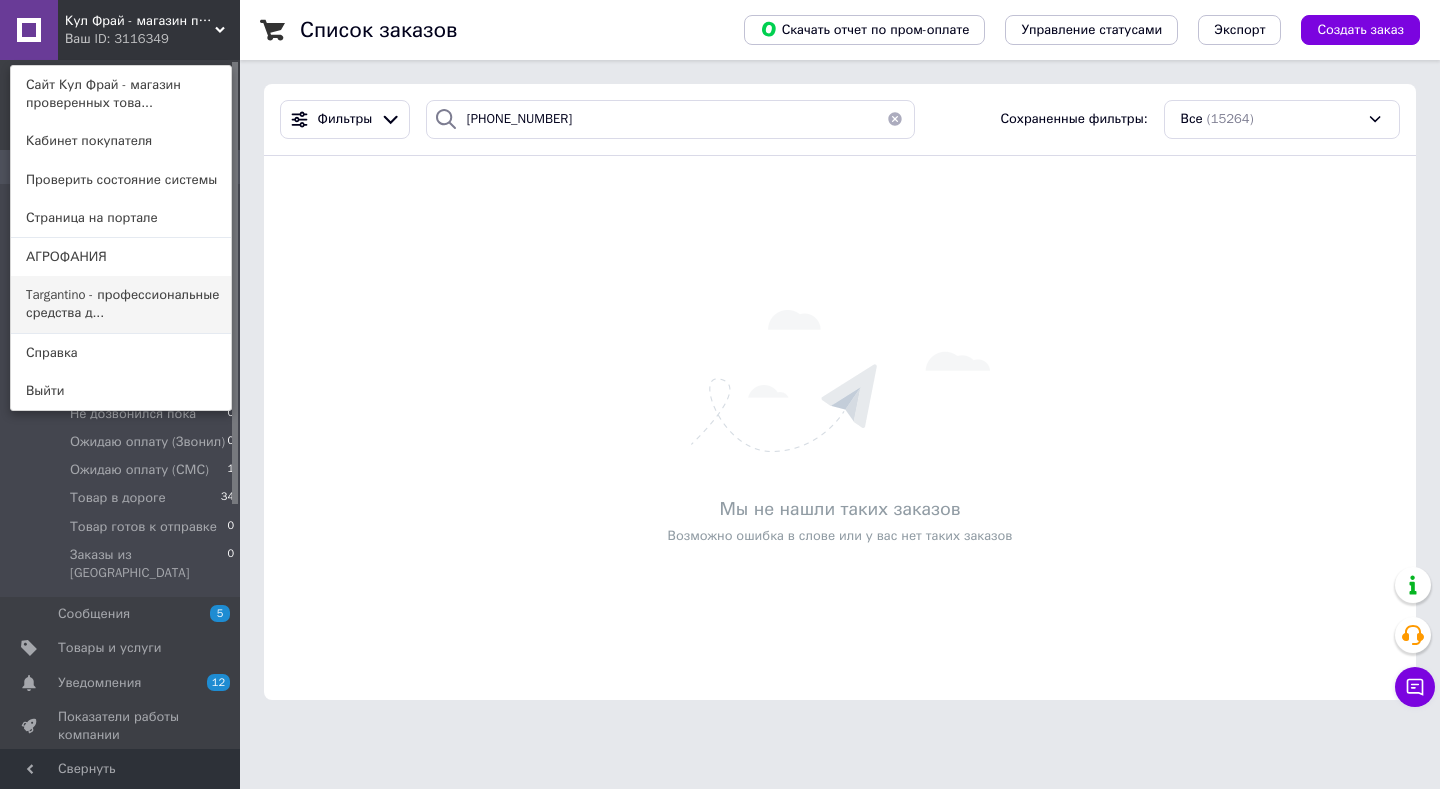 click on "Targantino - профессиональные средства д..." at bounding box center (121, 304) 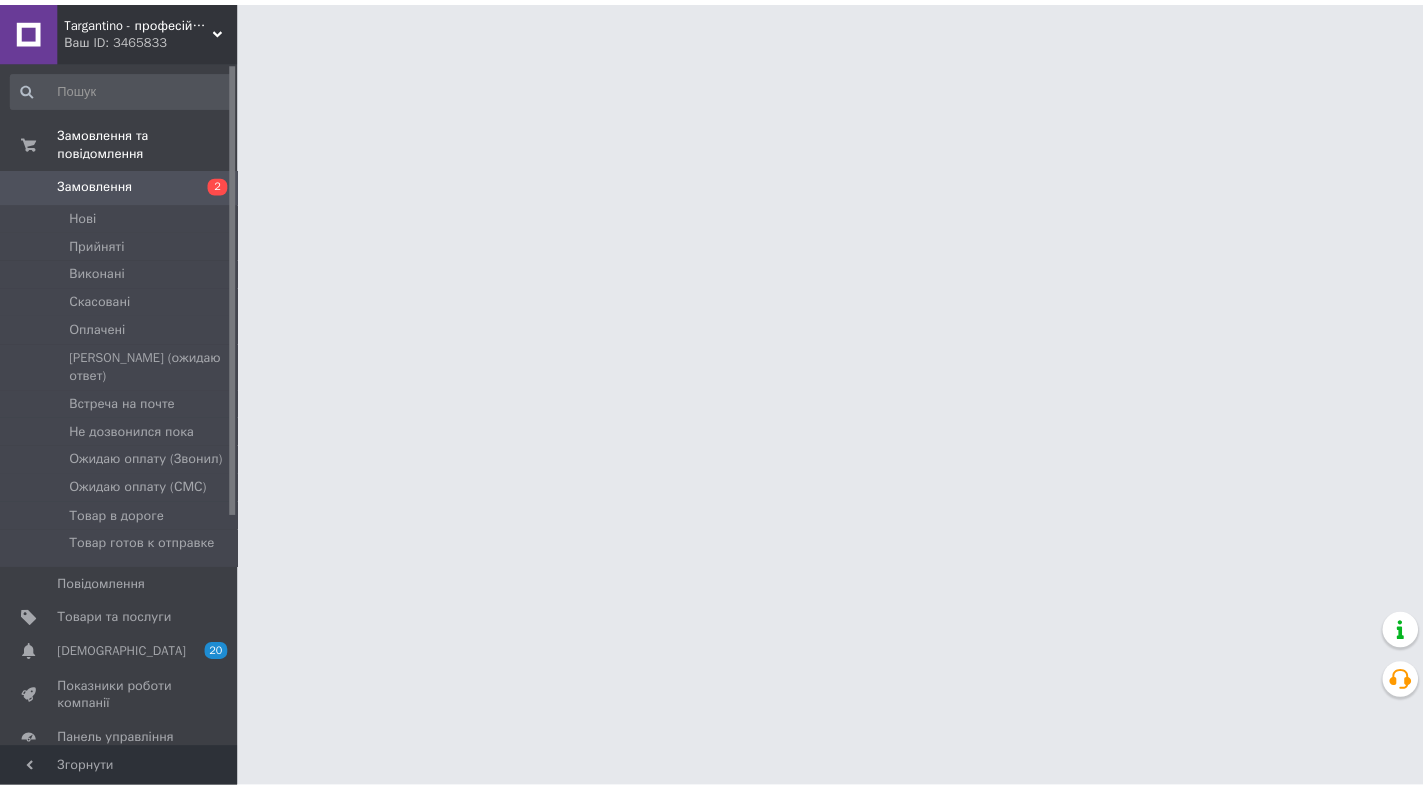 scroll, scrollTop: 0, scrollLeft: 0, axis: both 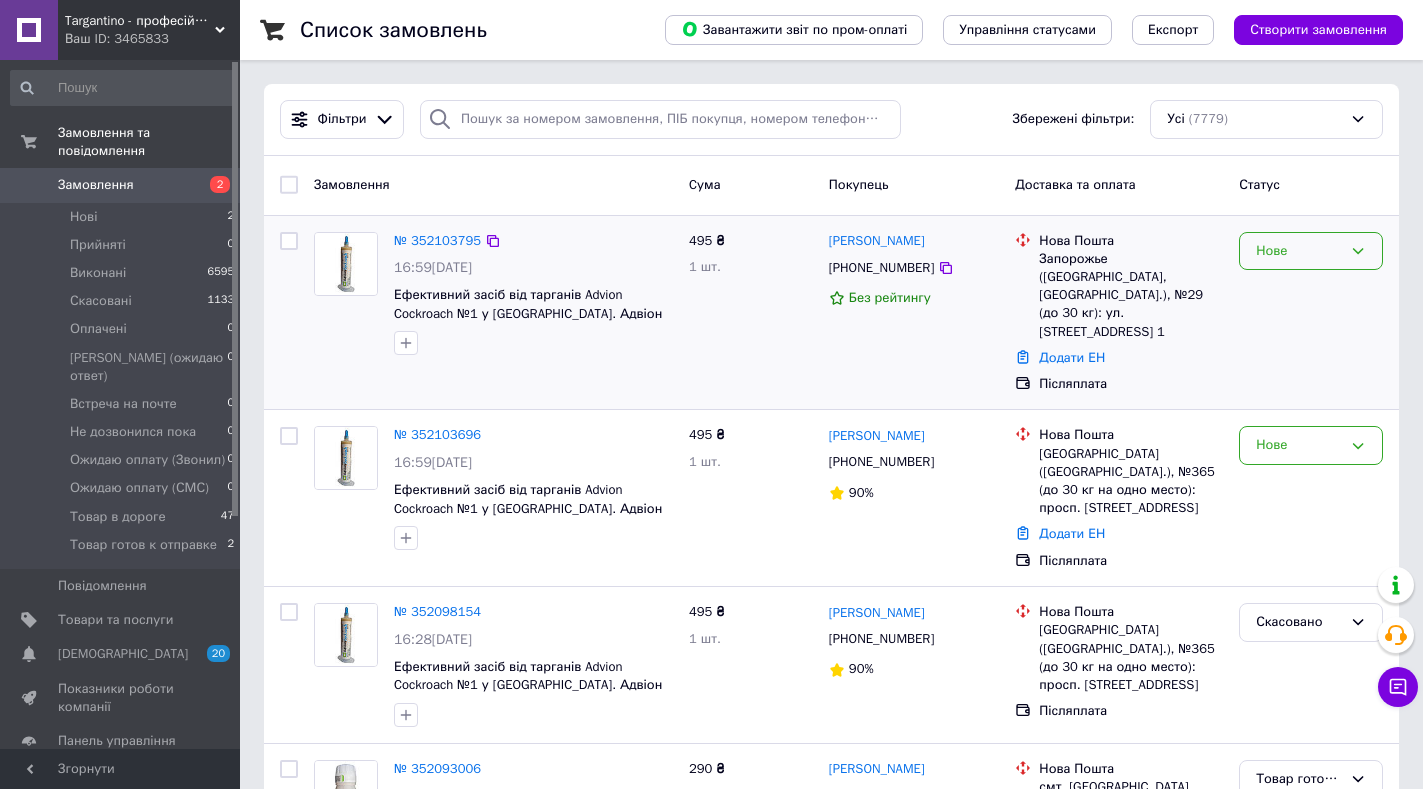 click on "Нове" at bounding box center (1299, 251) 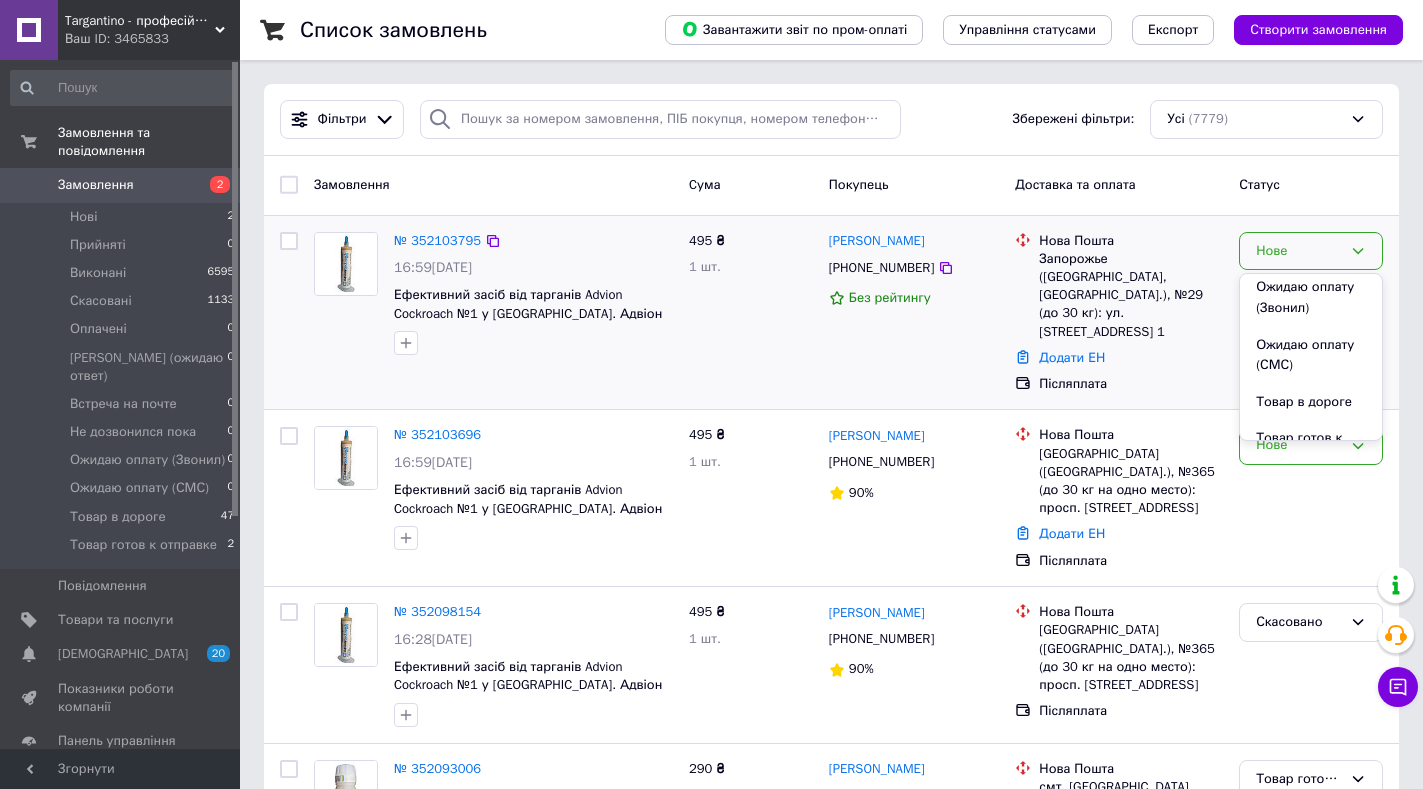 scroll, scrollTop: 339, scrollLeft: 0, axis: vertical 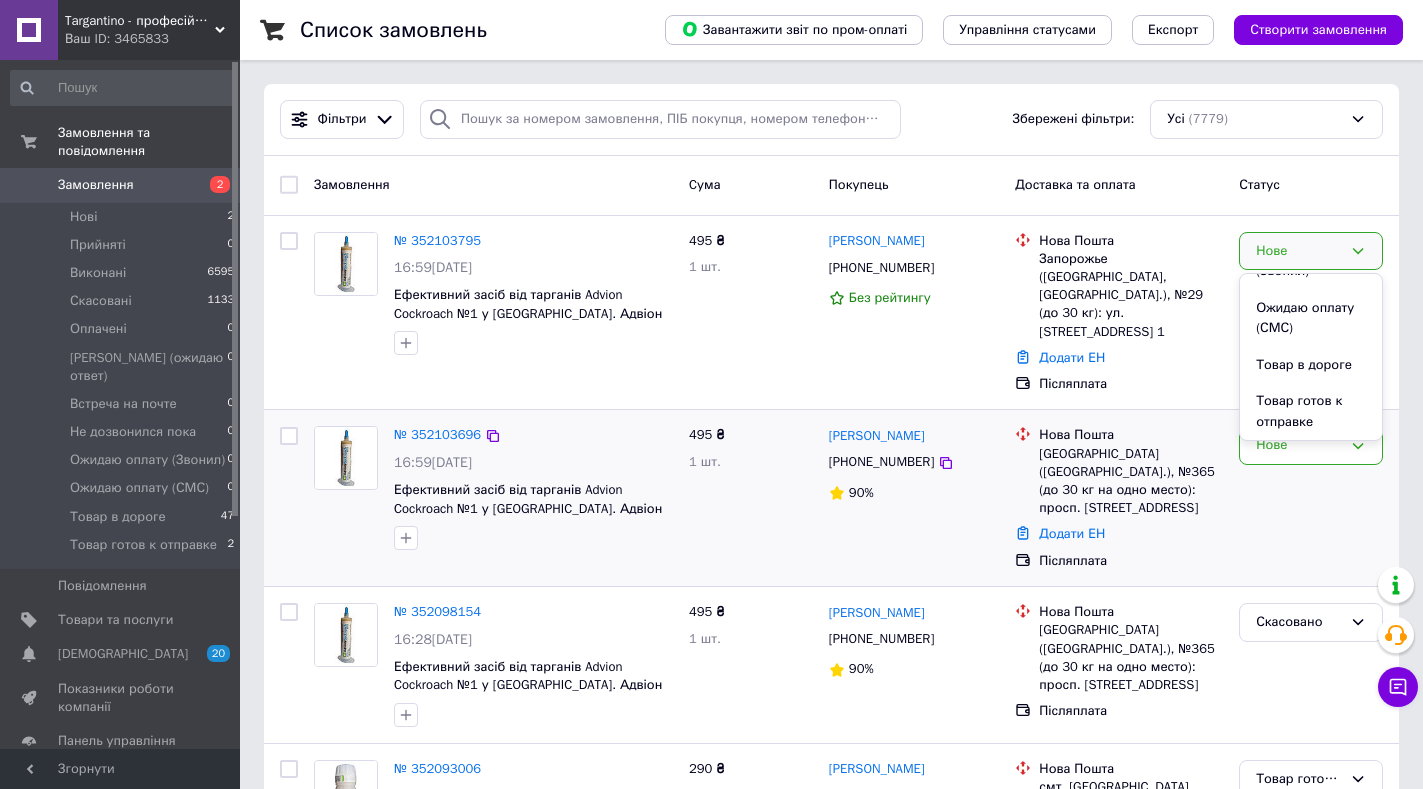 click on "Товар готов к отправке" at bounding box center [1311, 411] 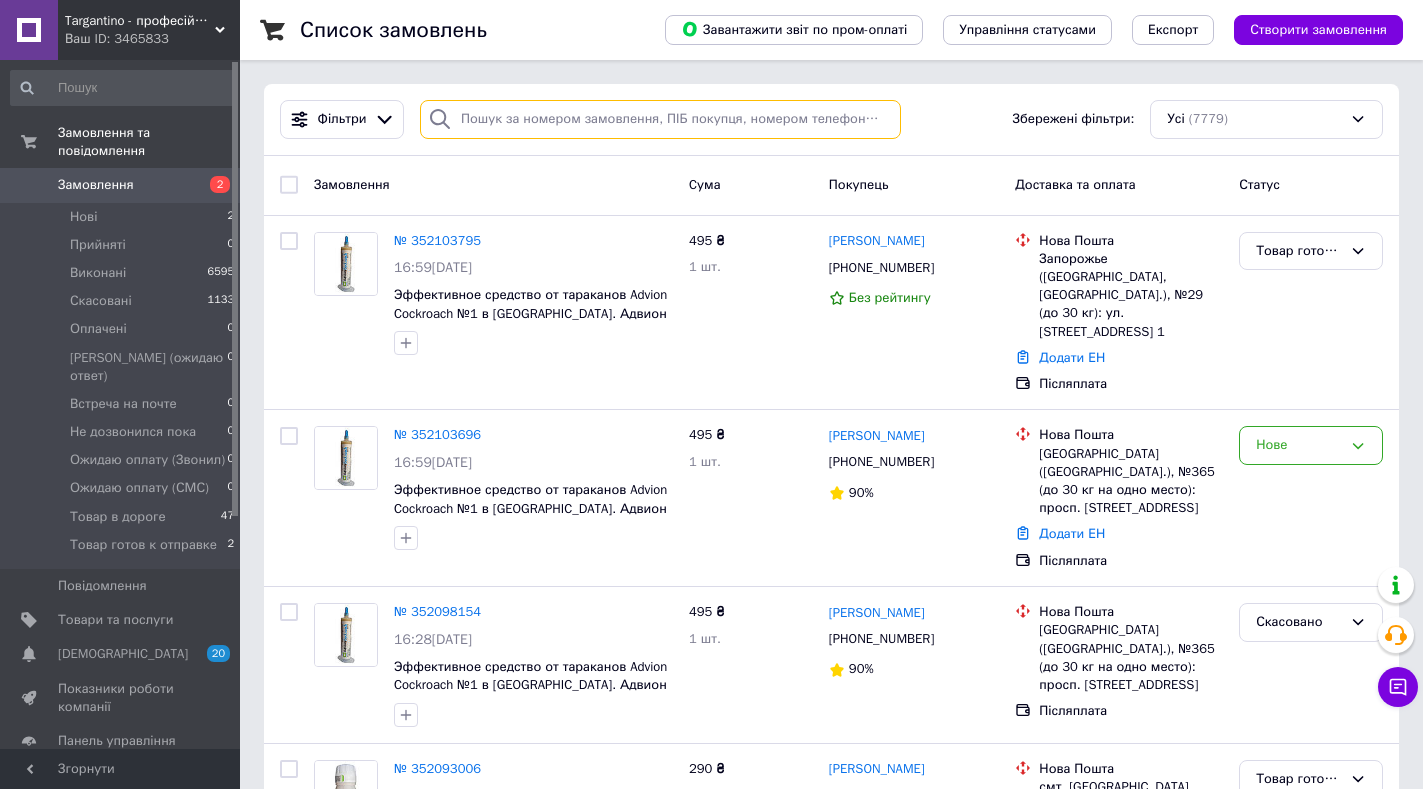 click at bounding box center (660, 119) 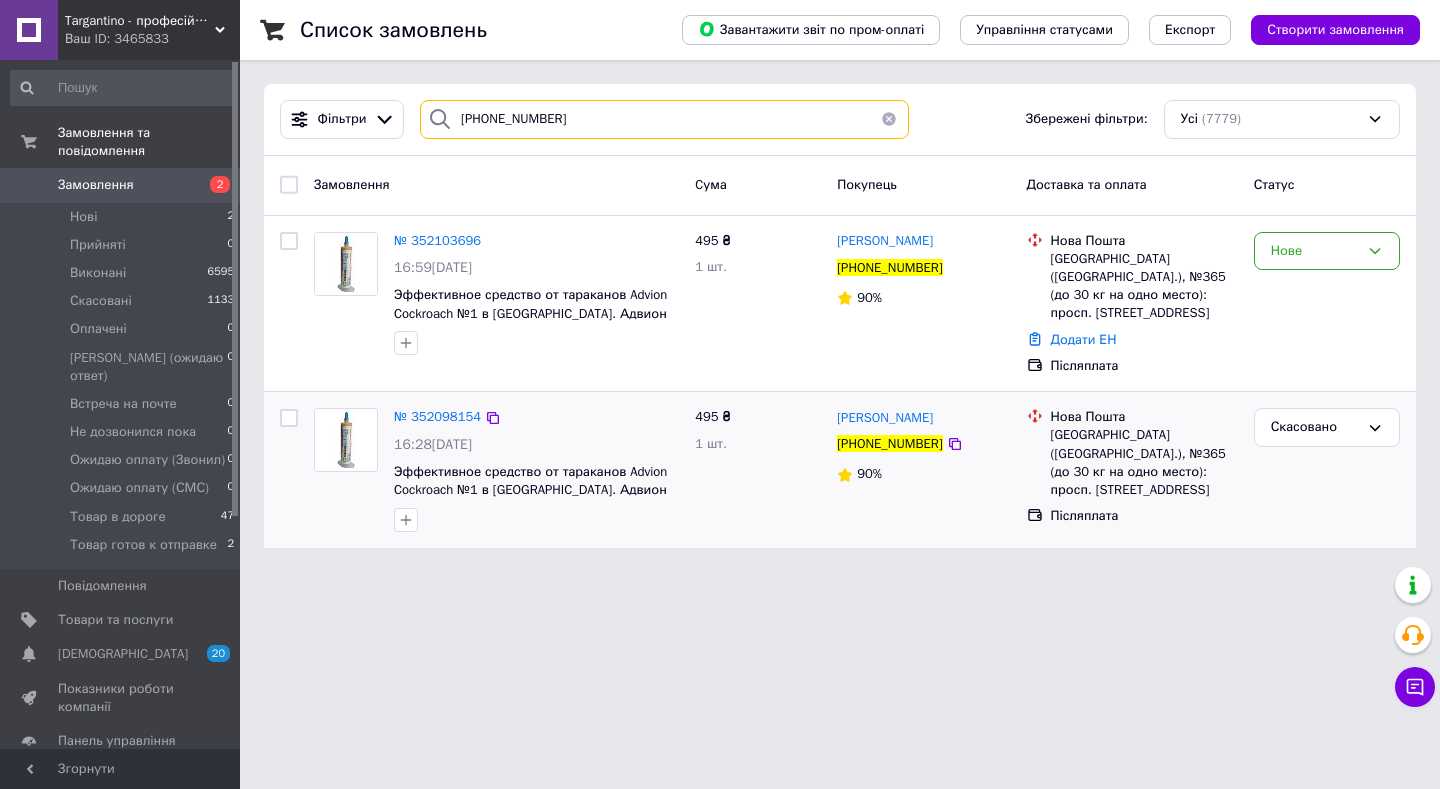 type on "[PHONE_NUMBER]" 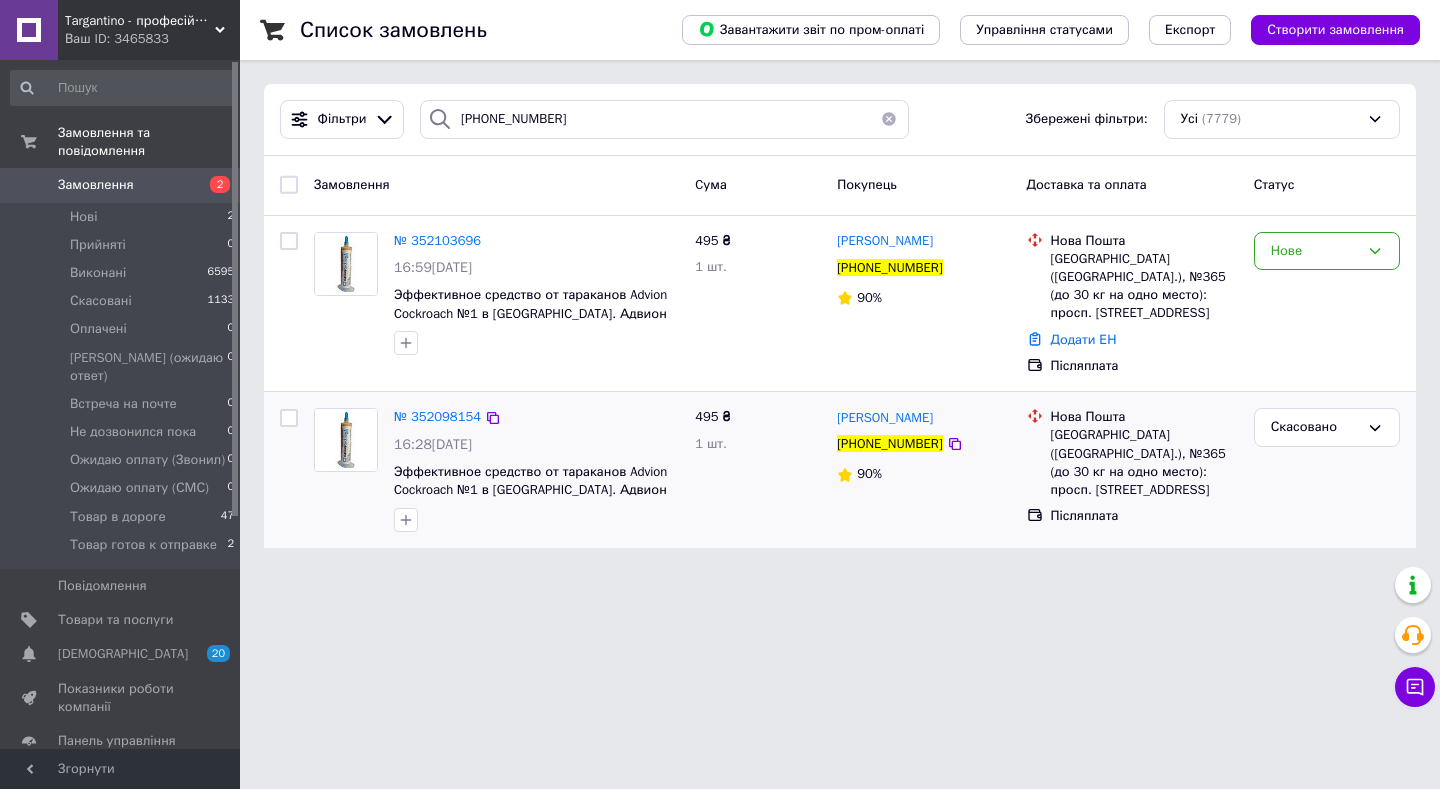 click on "495 ₴ 1 шт." at bounding box center [758, 470] 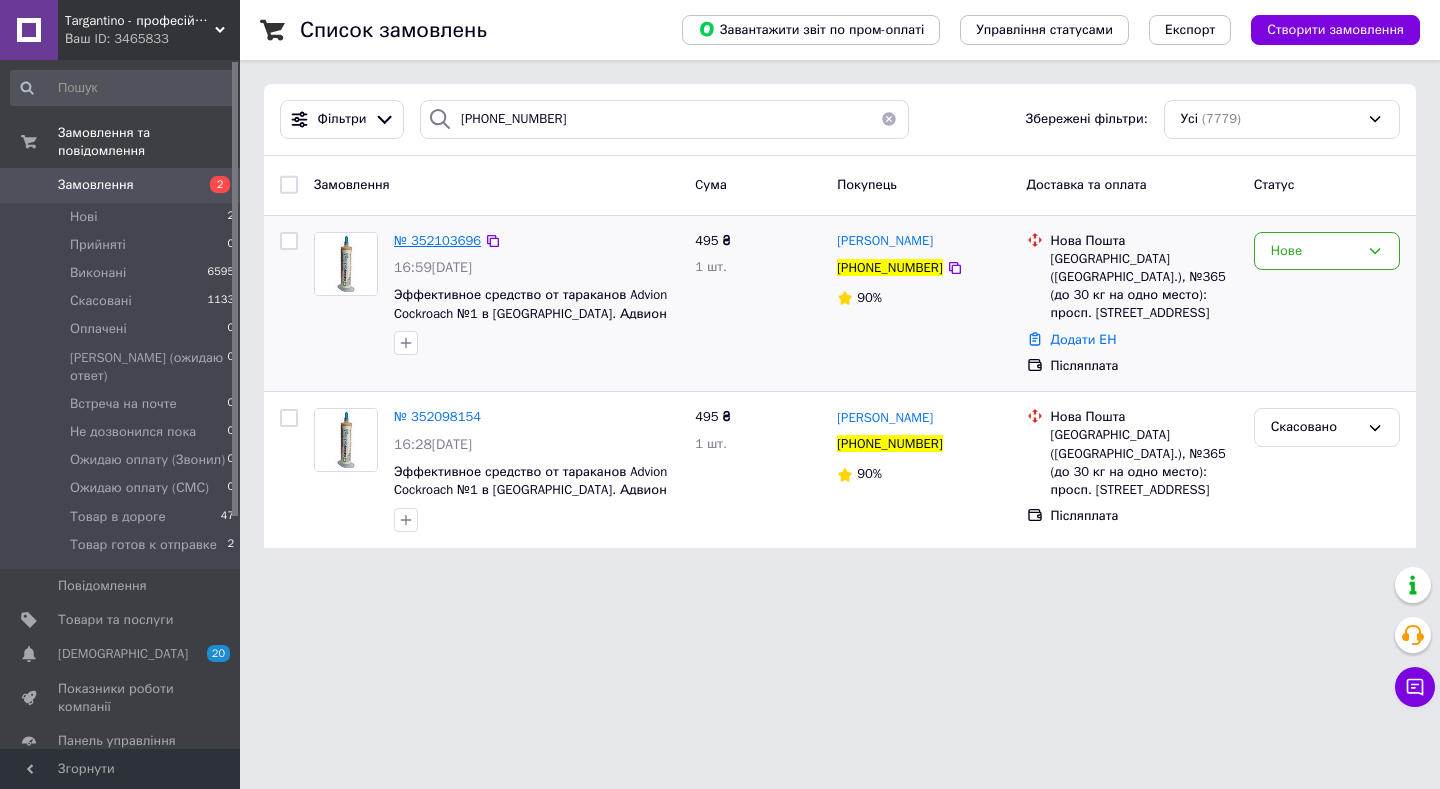 click on "№ 352103696" at bounding box center [437, 240] 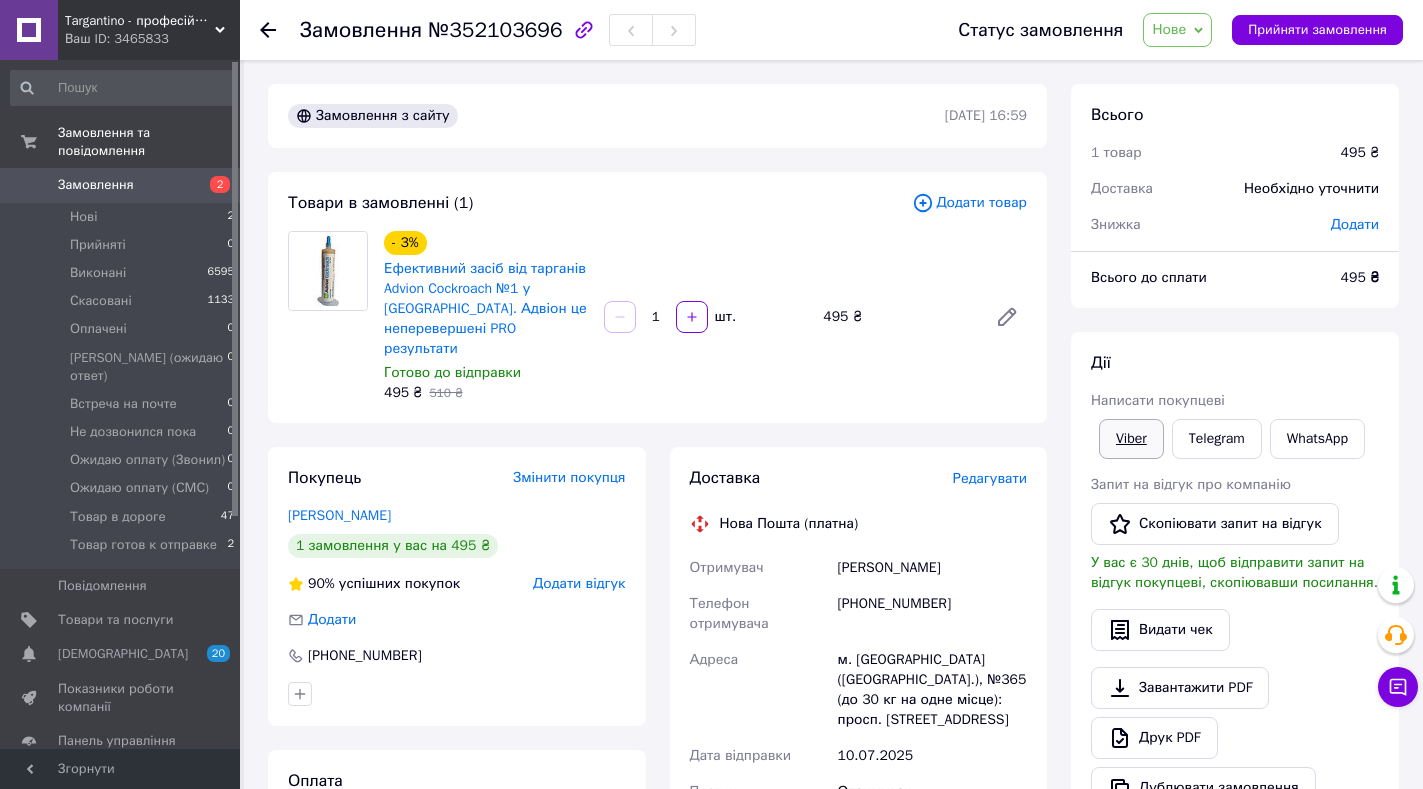 click on "Viber" at bounding box center (1131, 439) 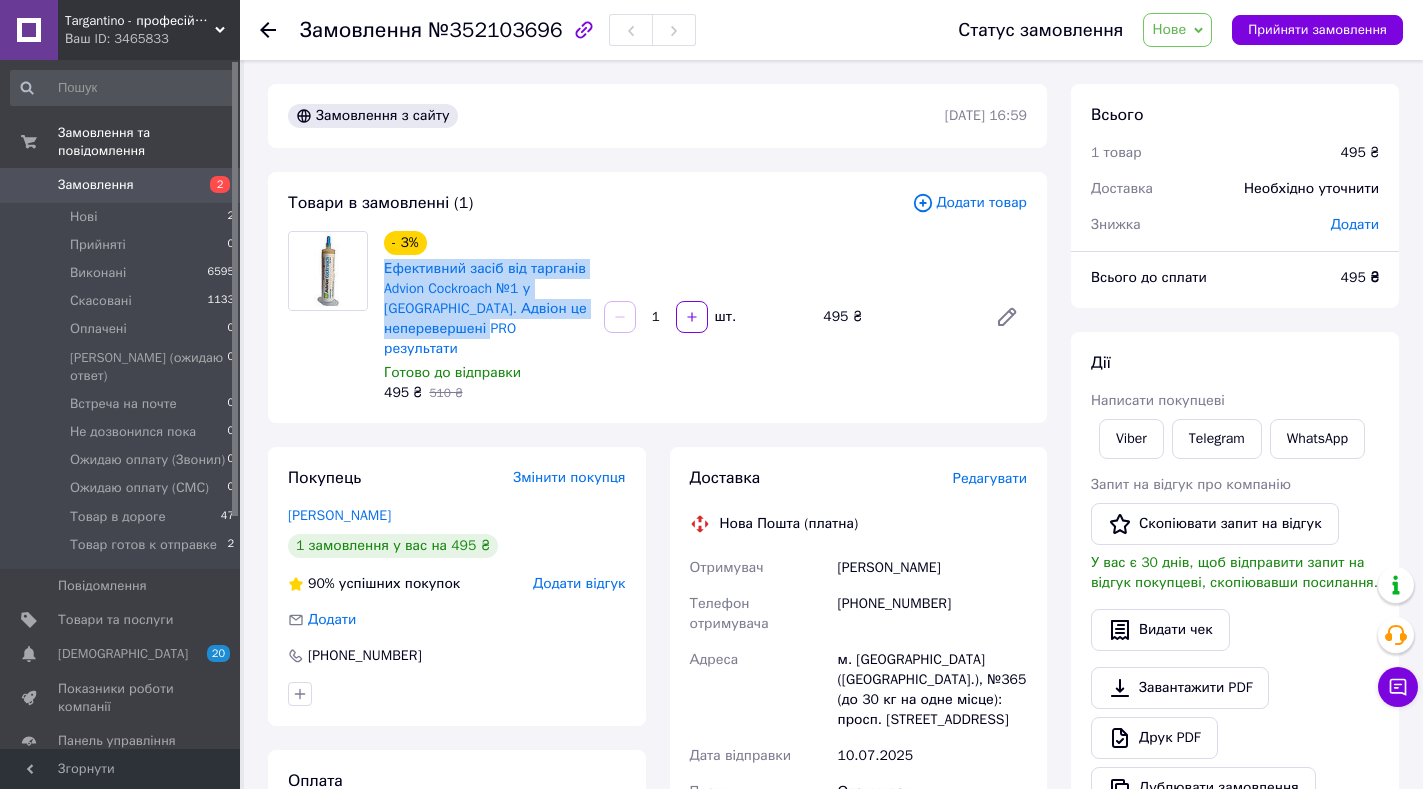 drag, startPoint x: 463, startPoint y: 326, endPoint x: 383, endPoint y: 275, distance: 94.873604 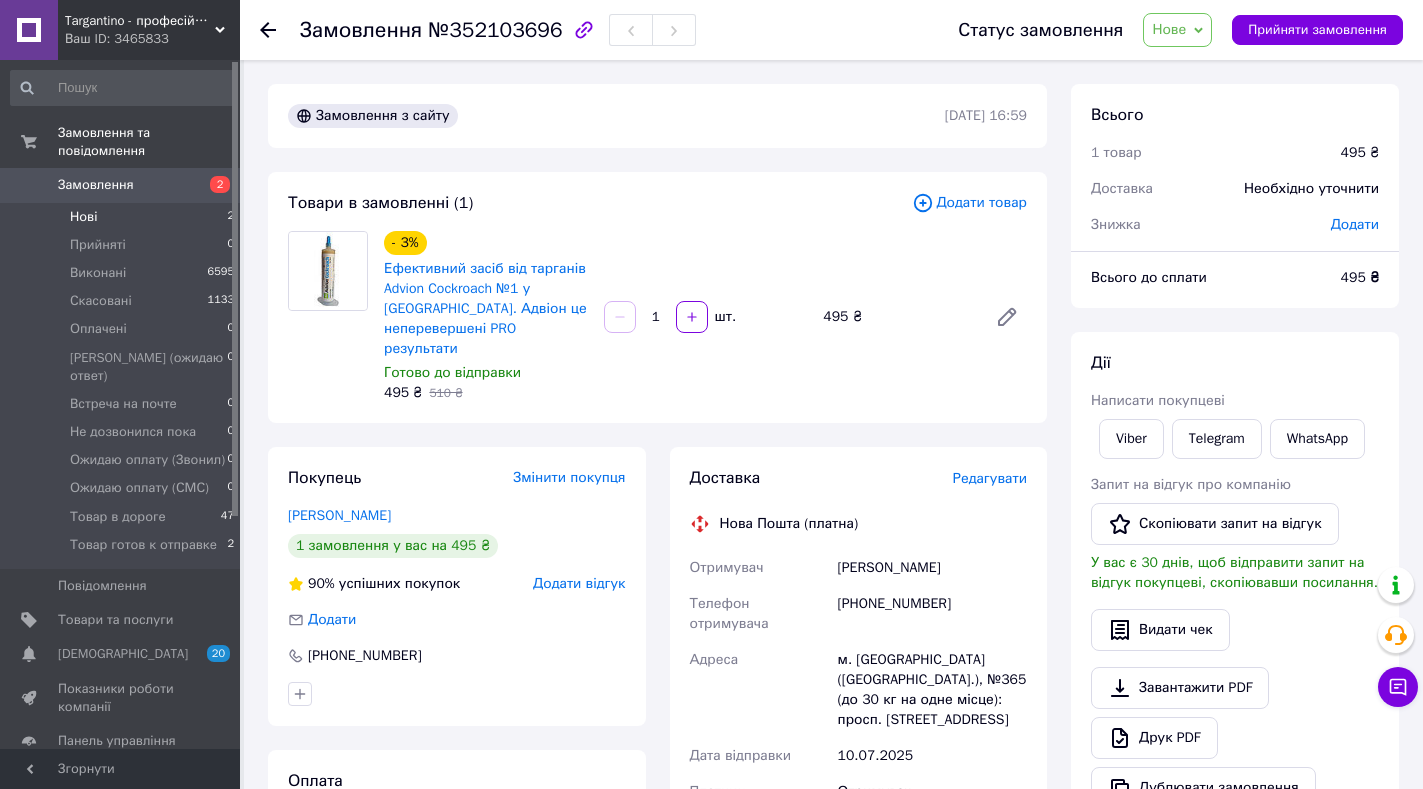 click on "Нові" at bounding box center [83, 217] 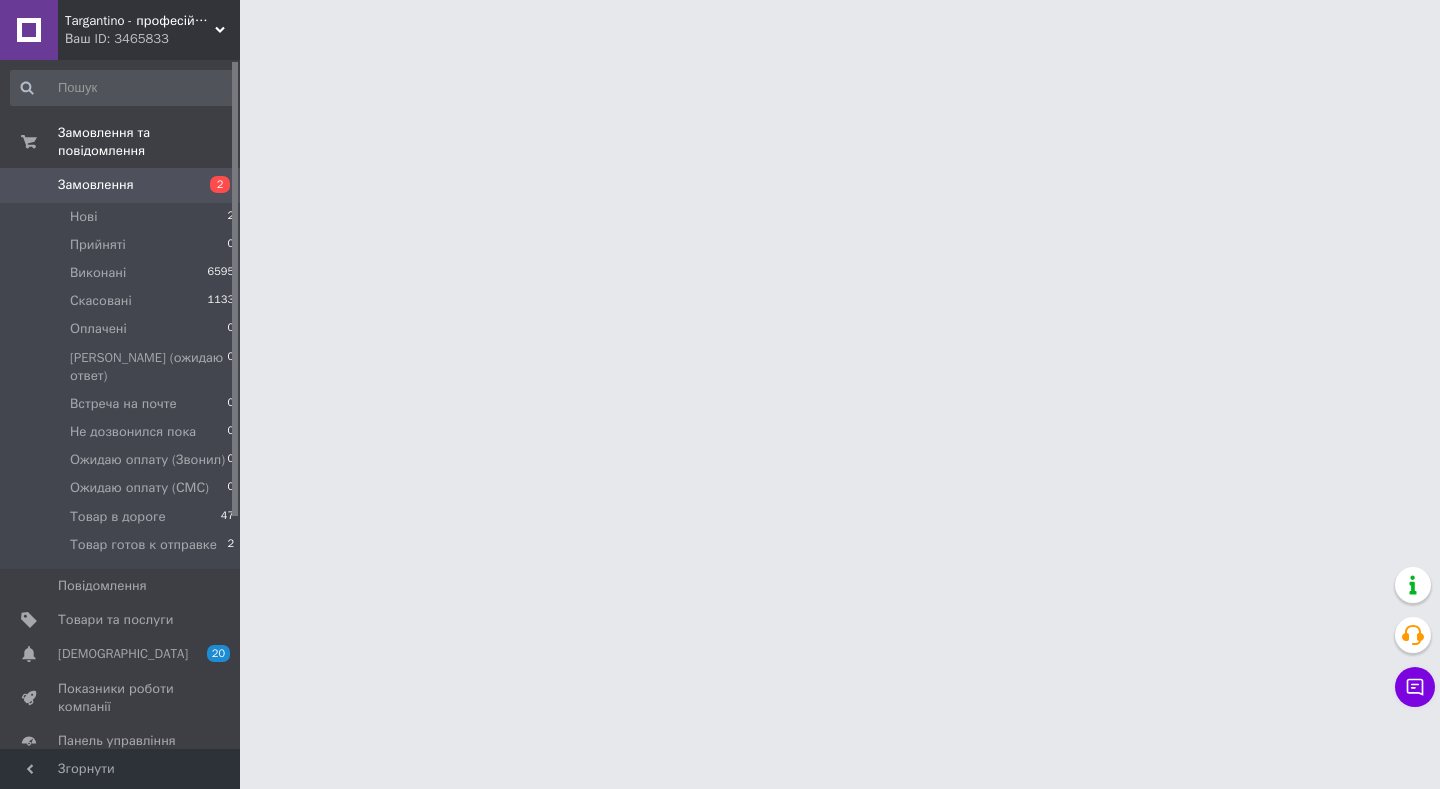 click on "Панель управління" at bounding box center (123, 741) 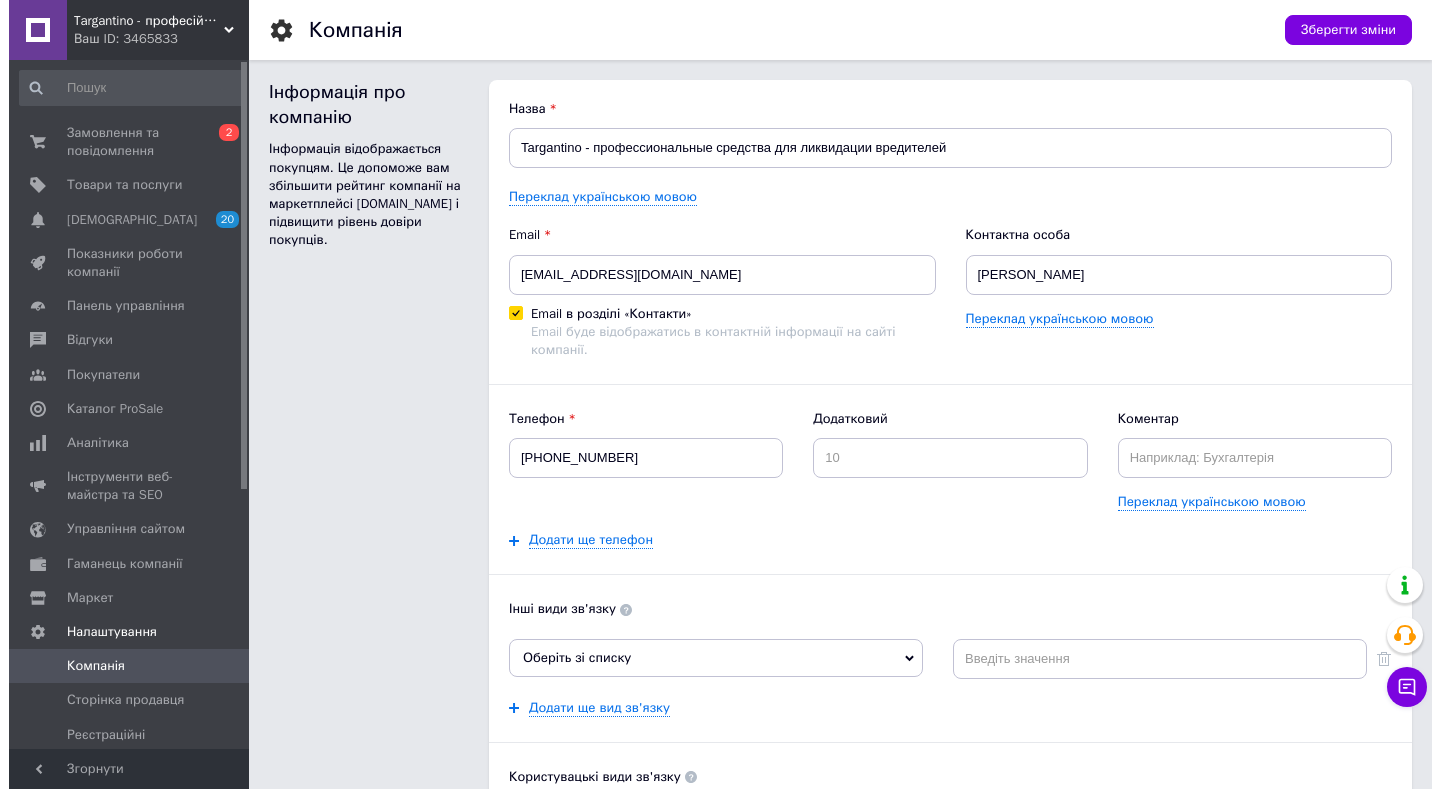 scroll, scrollTop: 0, scrollLeft: 0, axis: both 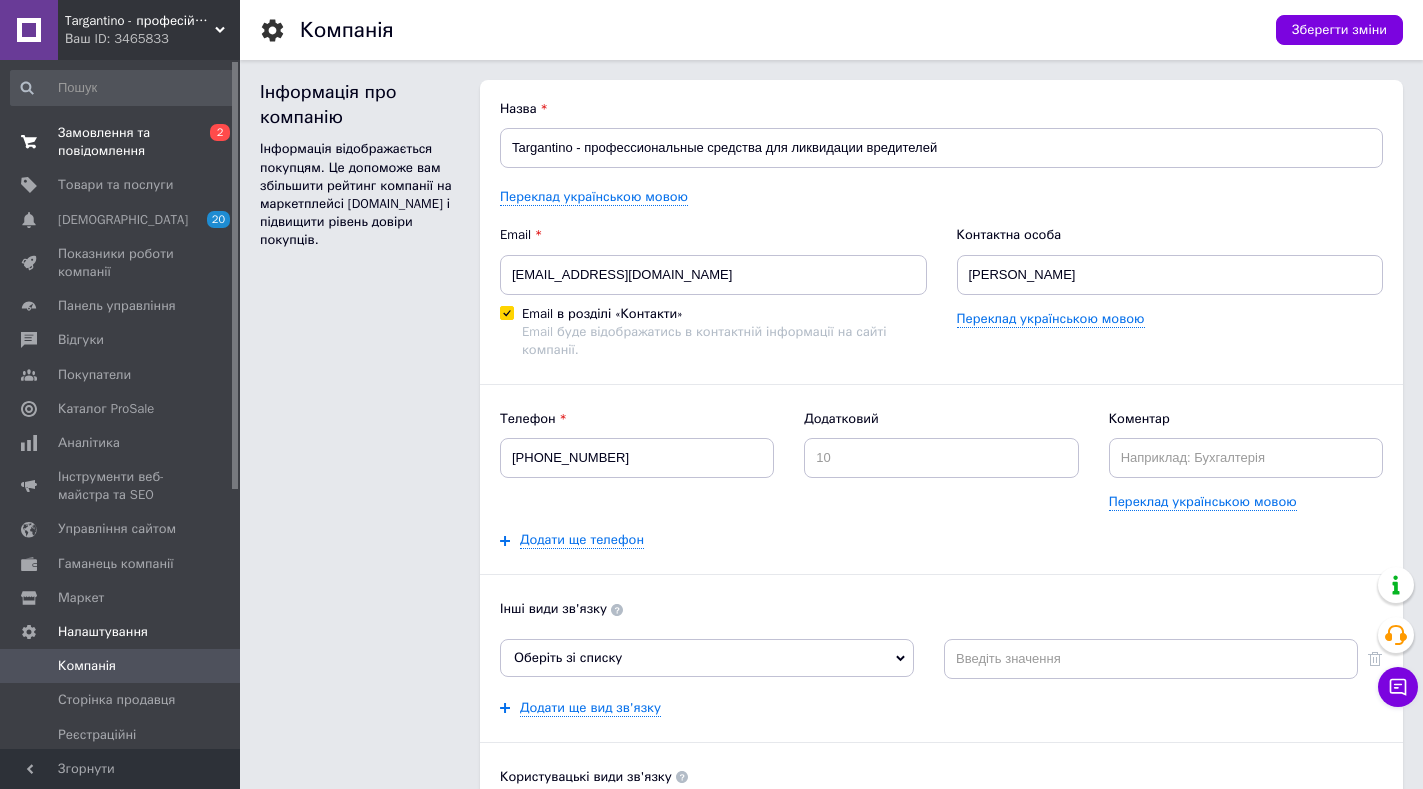 click on "Замовлення та повідомлення" at bounding box center [121, 142] 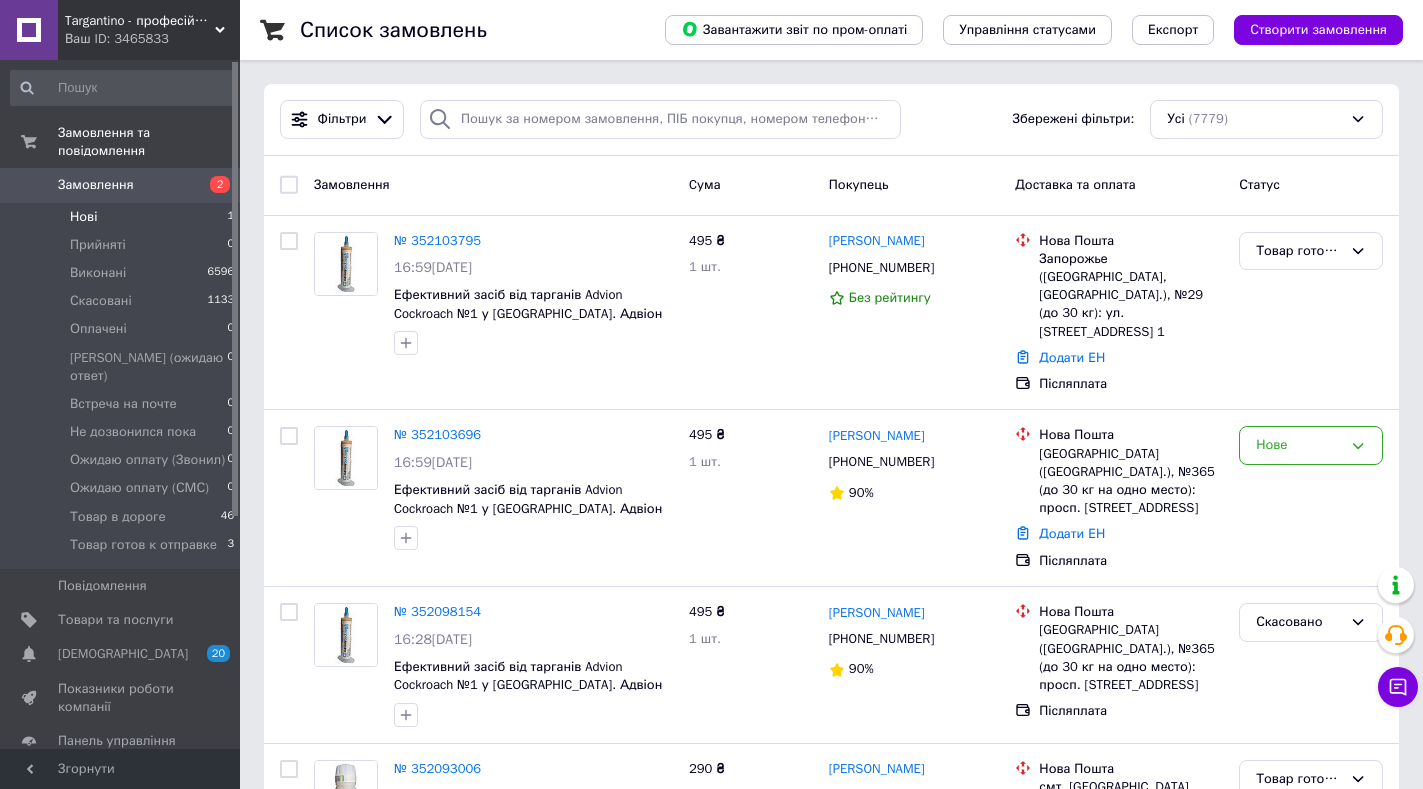 click on "Нові" at bounding box center [83, 217] 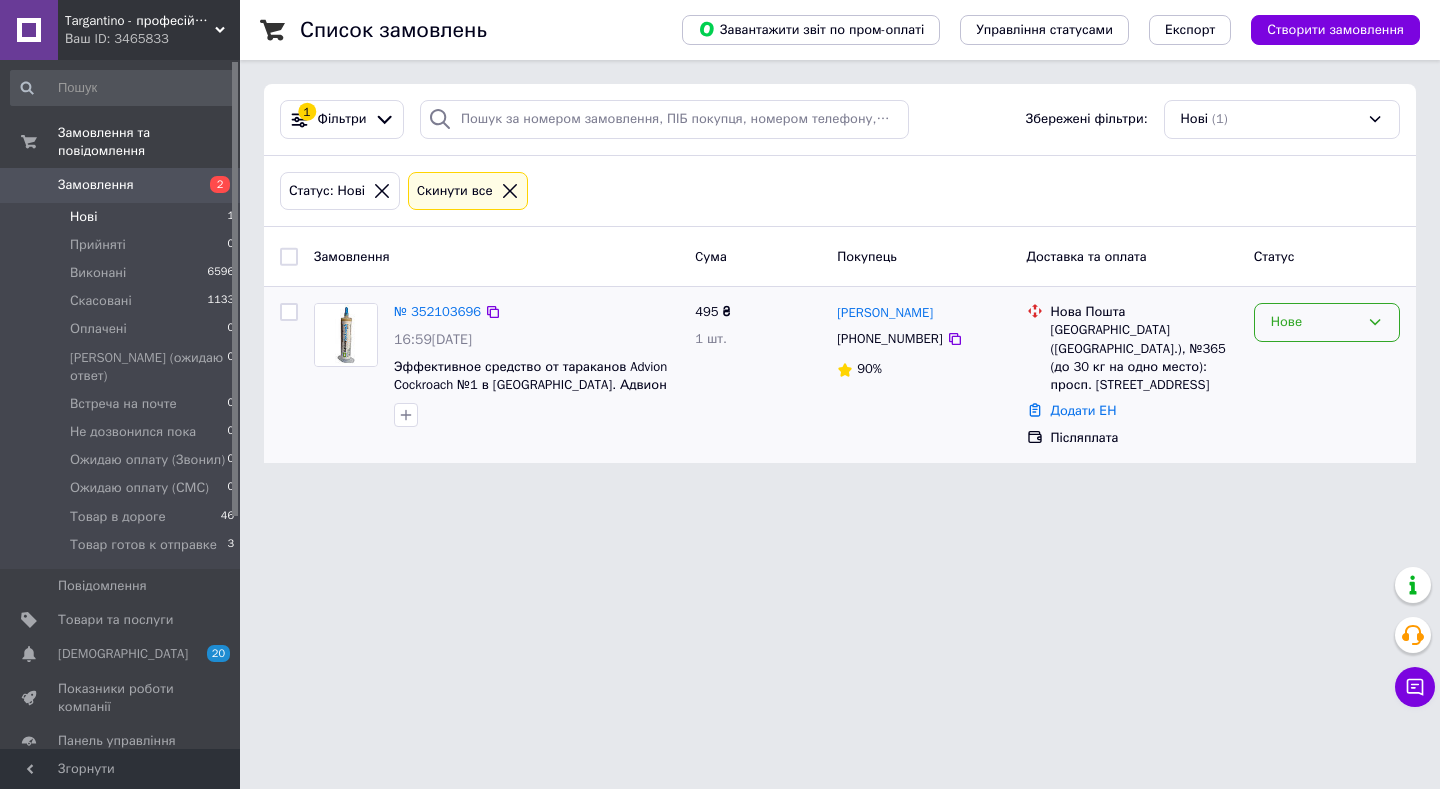 click on "Нове" at bounding box center [1315, 322] 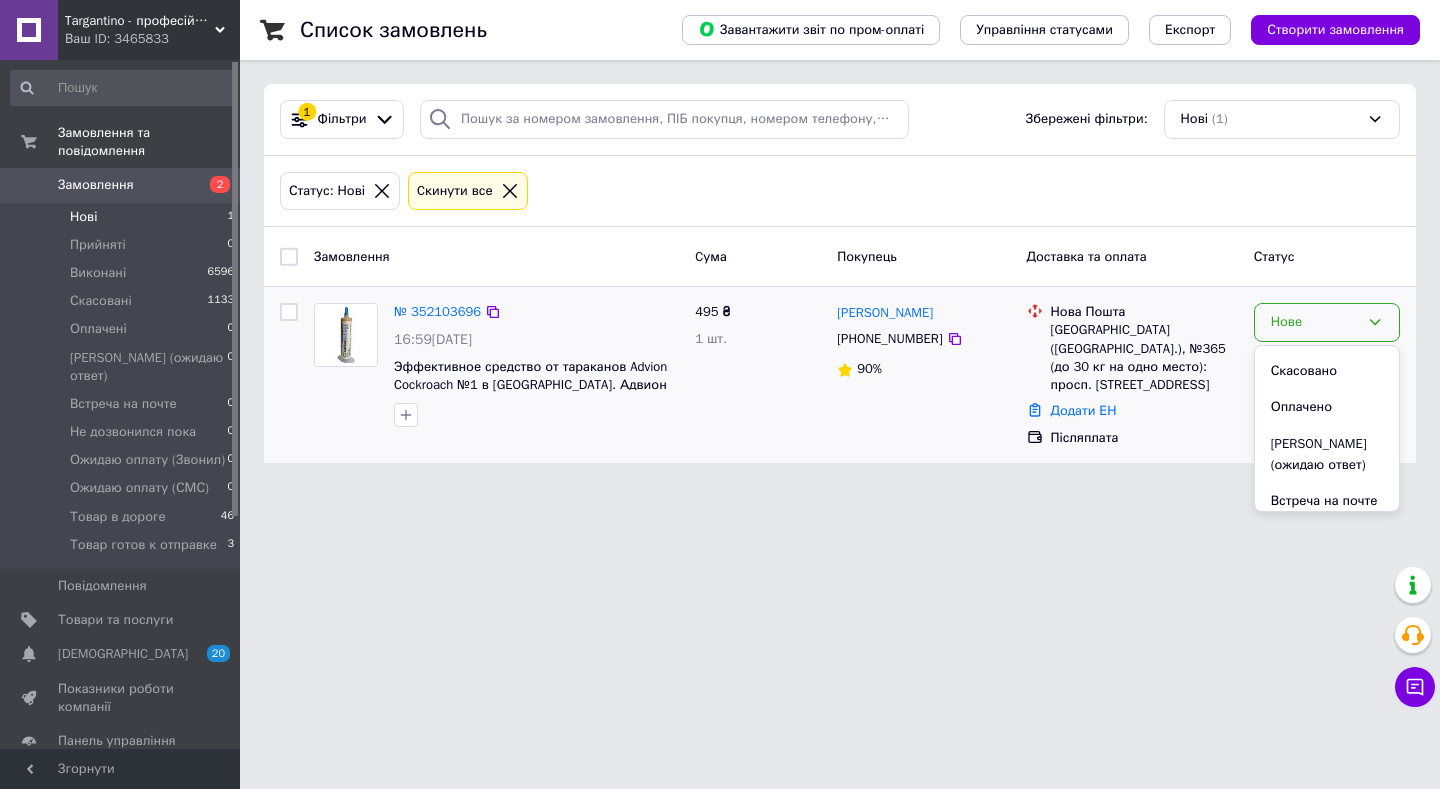 scroll, scrollTop: 100, scrollLeft: 0, axis: vertical 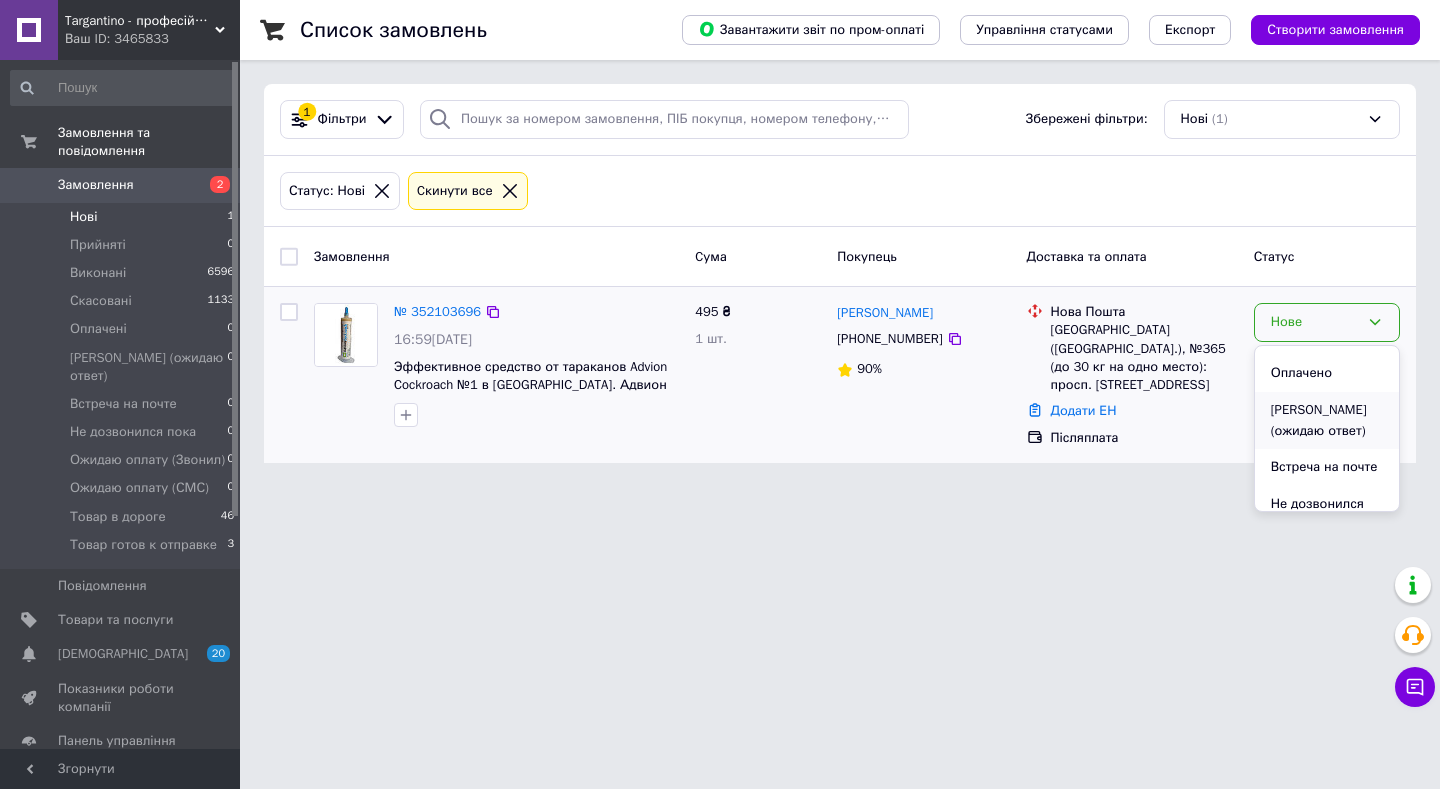 click on "[PERSON_NAME] (ожидаю ответ)" at bounding box center (1327, 420) 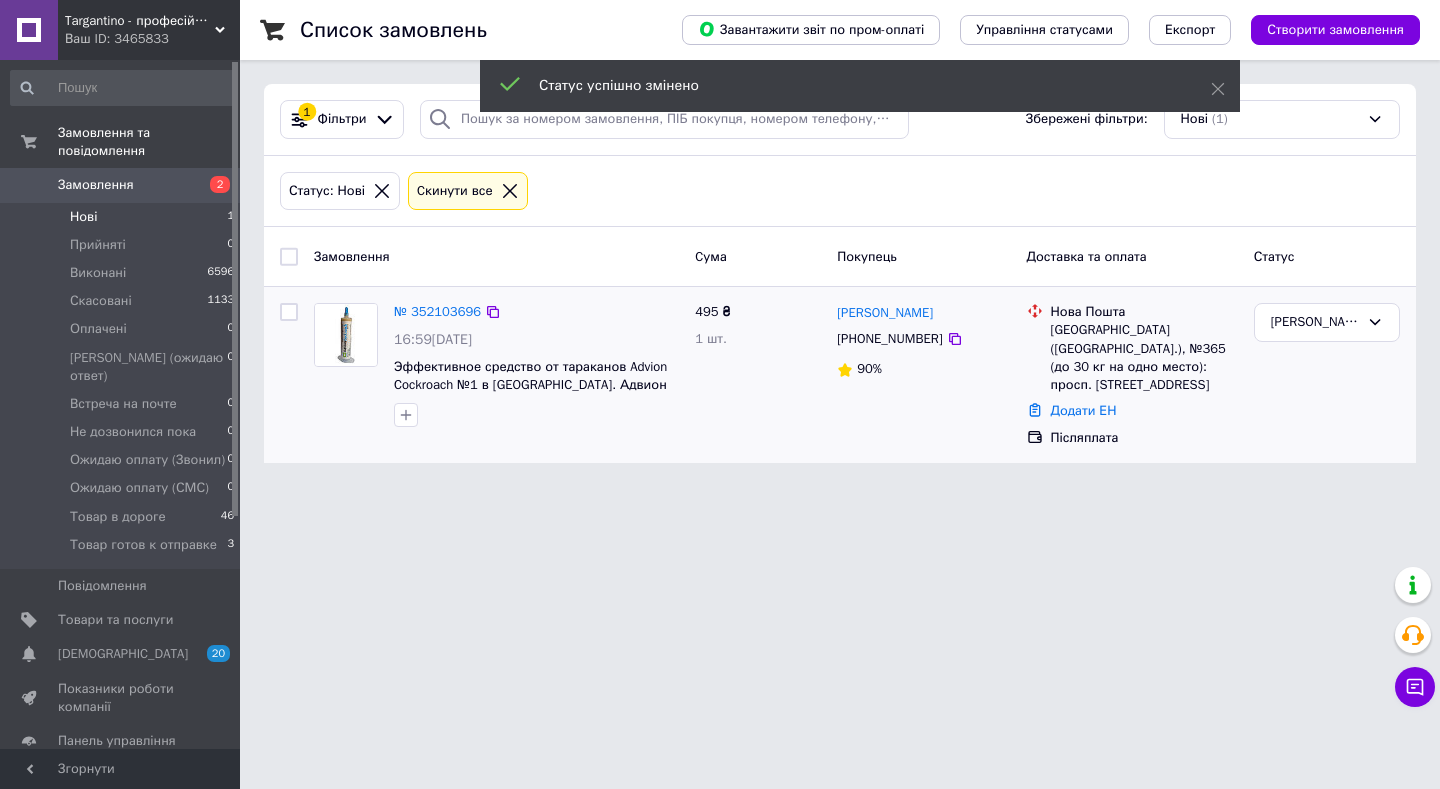 click on "Targantino - професійні засоби для ліквідації шкідників Ваш ID: 3465833" at bounding box center [149, 30] 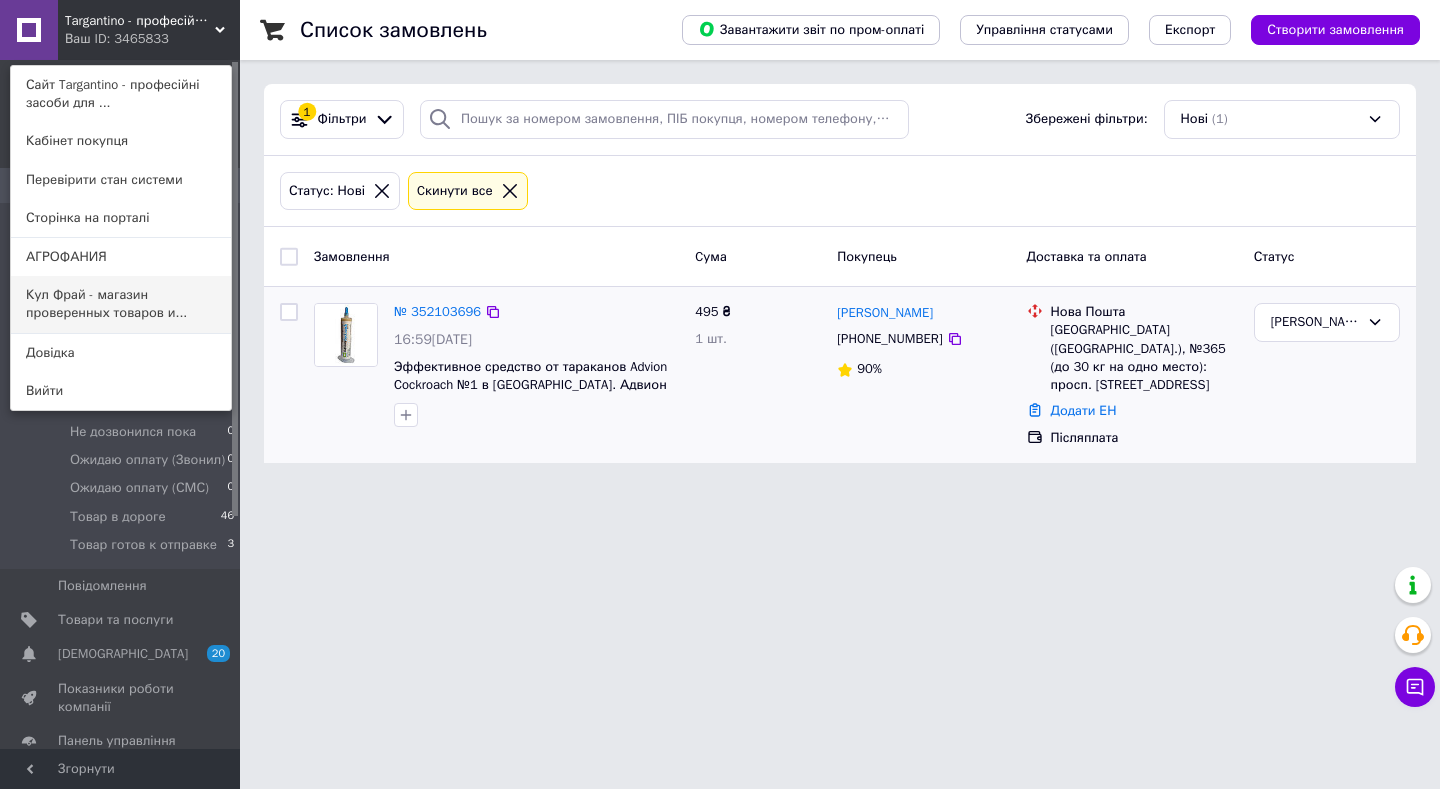 click on "Кул Фрай - магазин проверенных товаров и..." at bounding box center [121, 304] 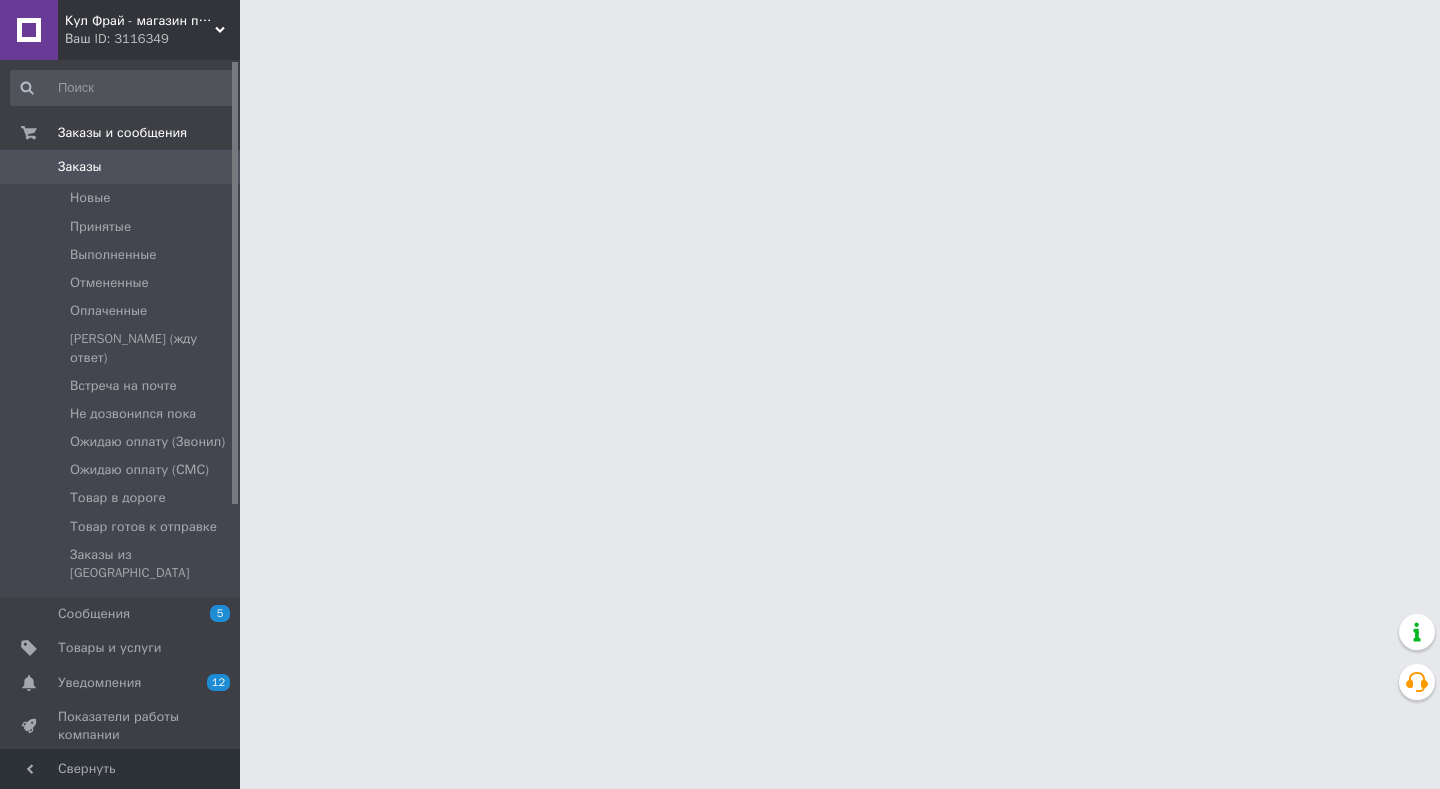 scroll, scrollTop: 0, scrollLeft: 0, axis: both 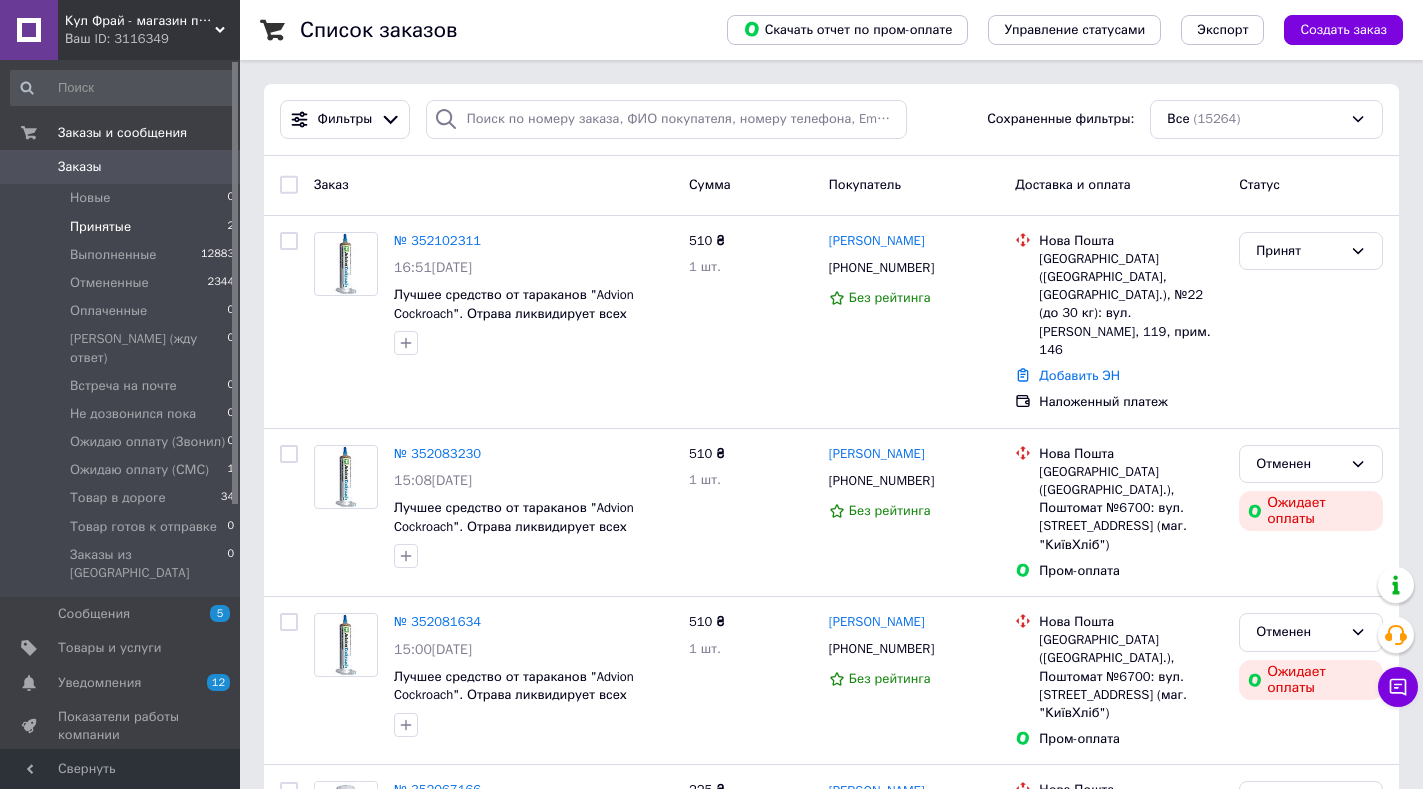 click on "Принятые" at bounding box center [100, 227] 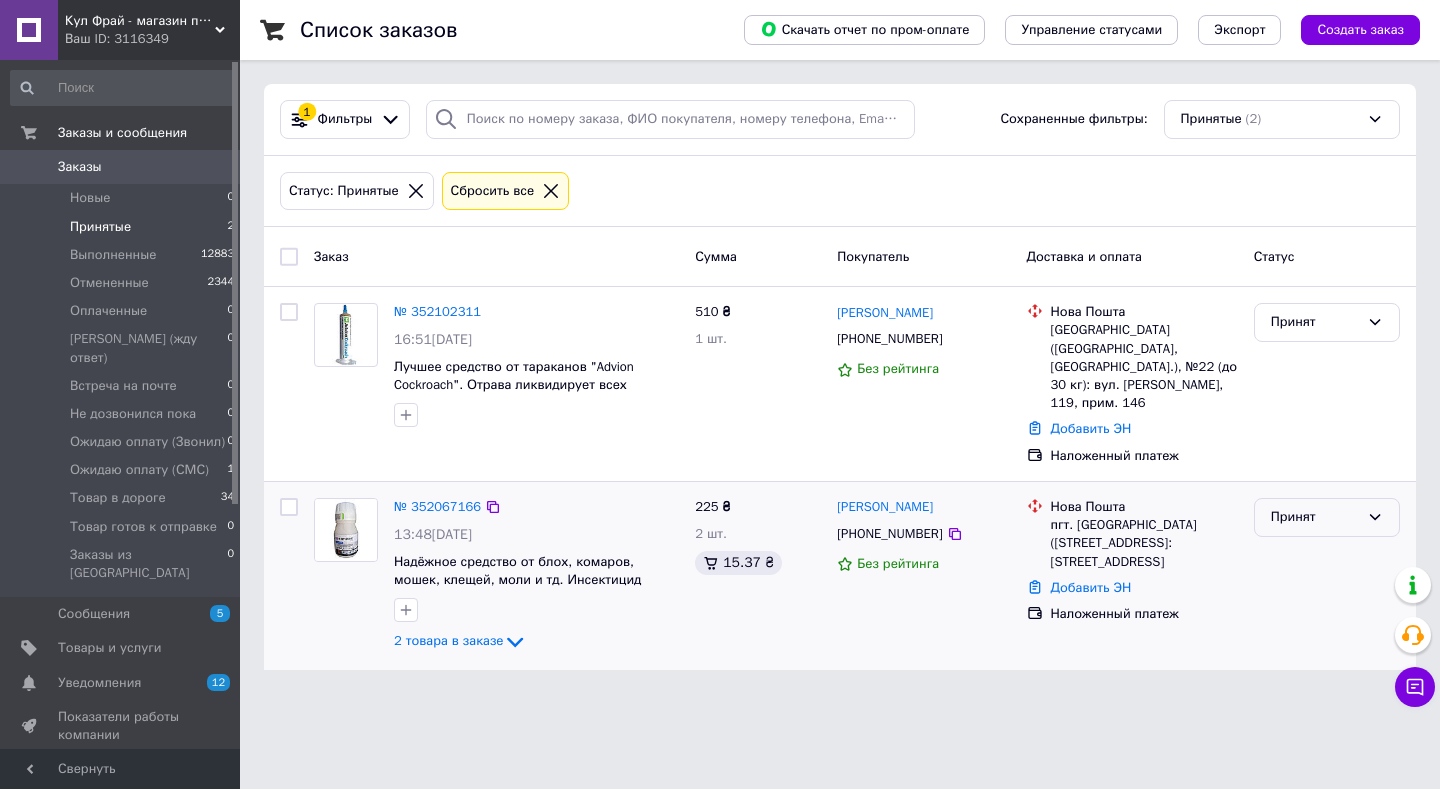click on "Принят" at bounding box center [1315, 517] 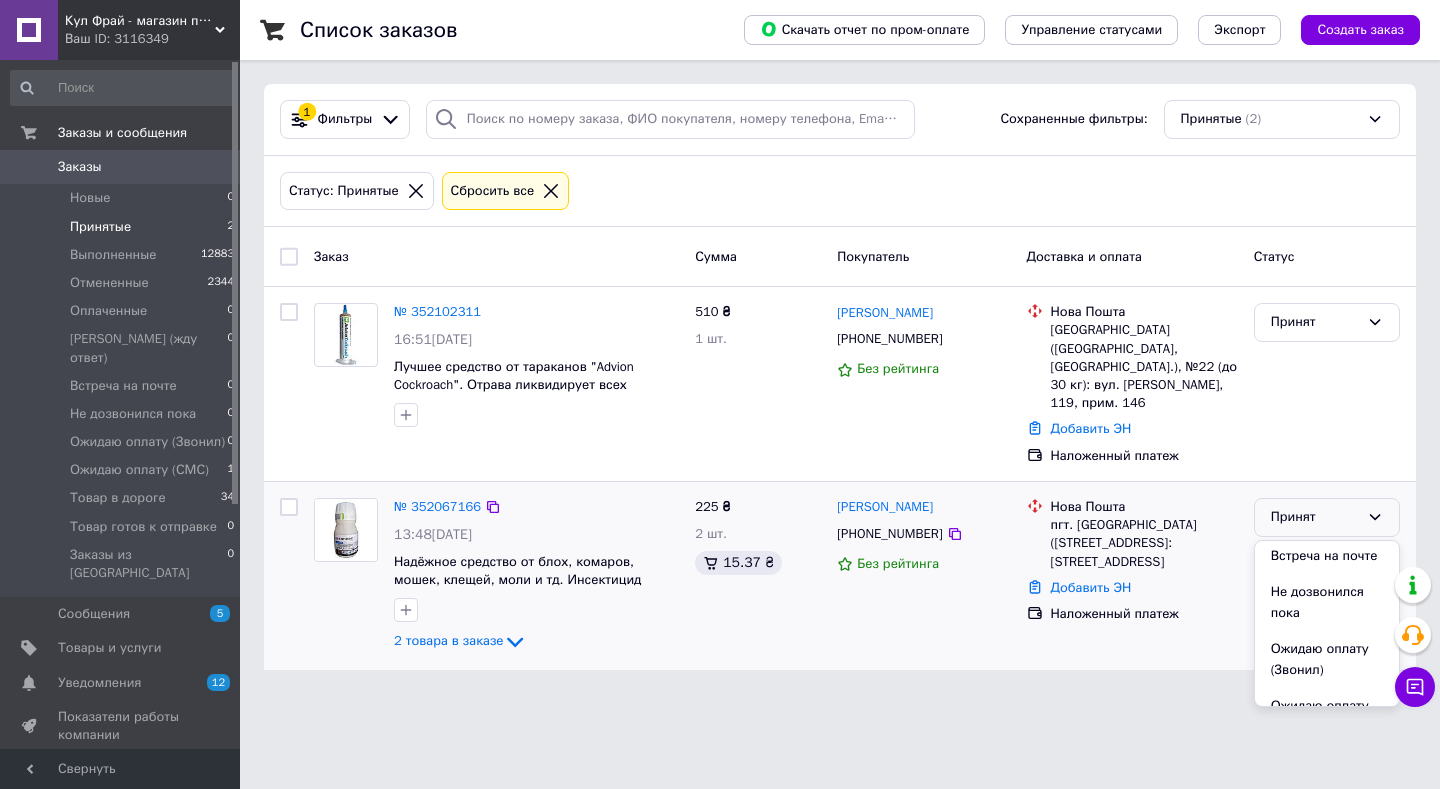 scroll, scrollTop: 302, scrollLeft: 0, axis: vertical 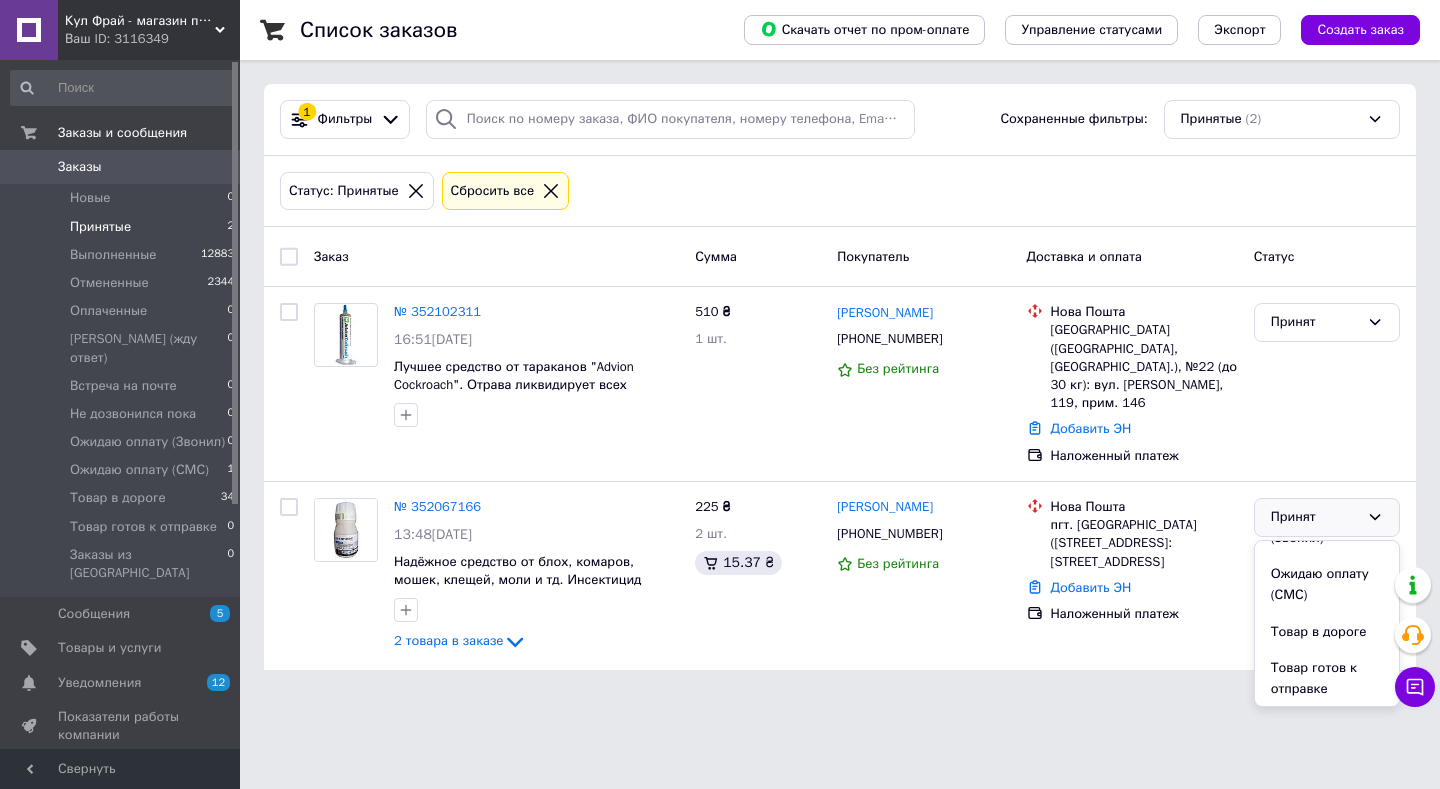 click on "Товар готов к отправке" at bounding box center (1327, 678) 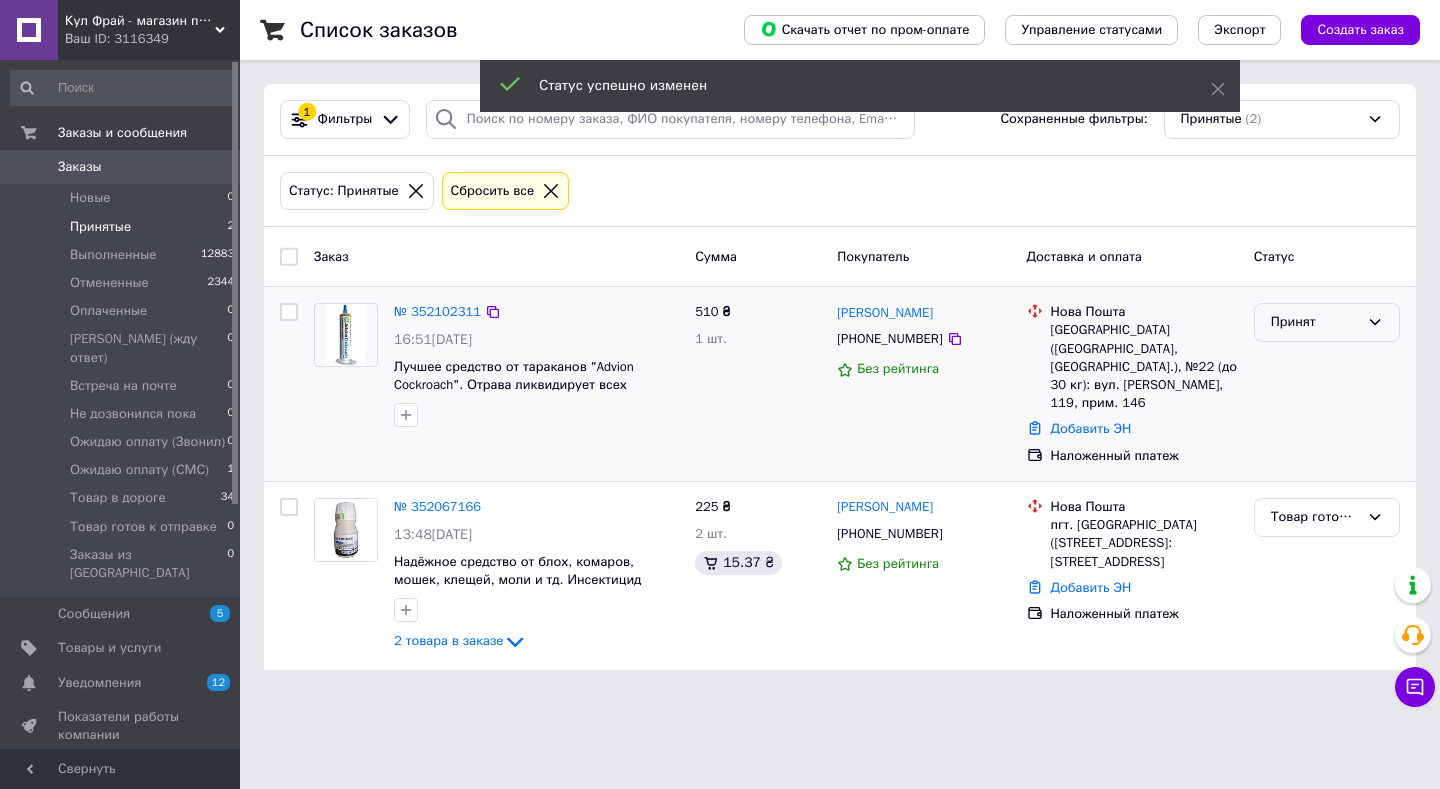 click on "Принят" at bounding box center (1315, 322) 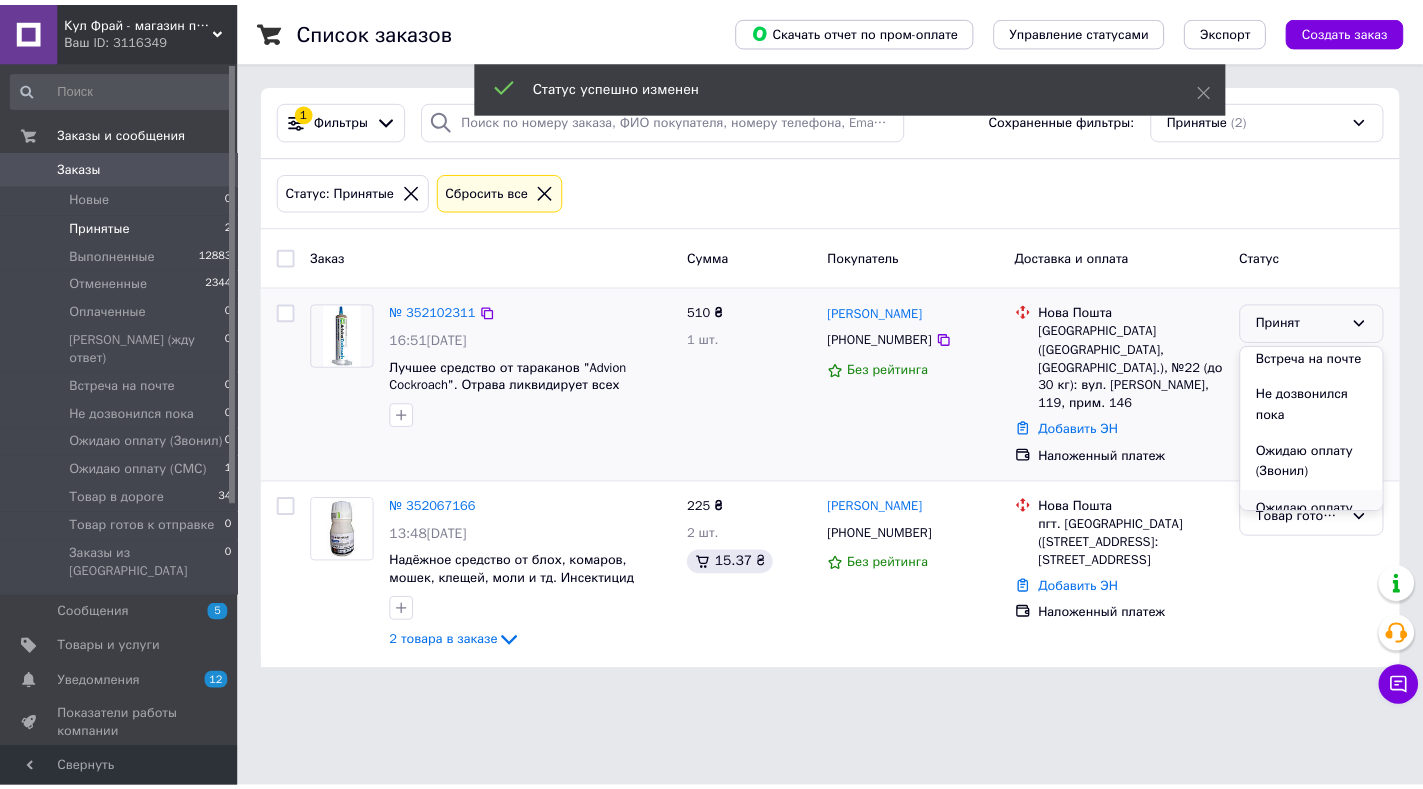 scroll, scrollTop: 302, scrollLeft: 0, axis: vertical 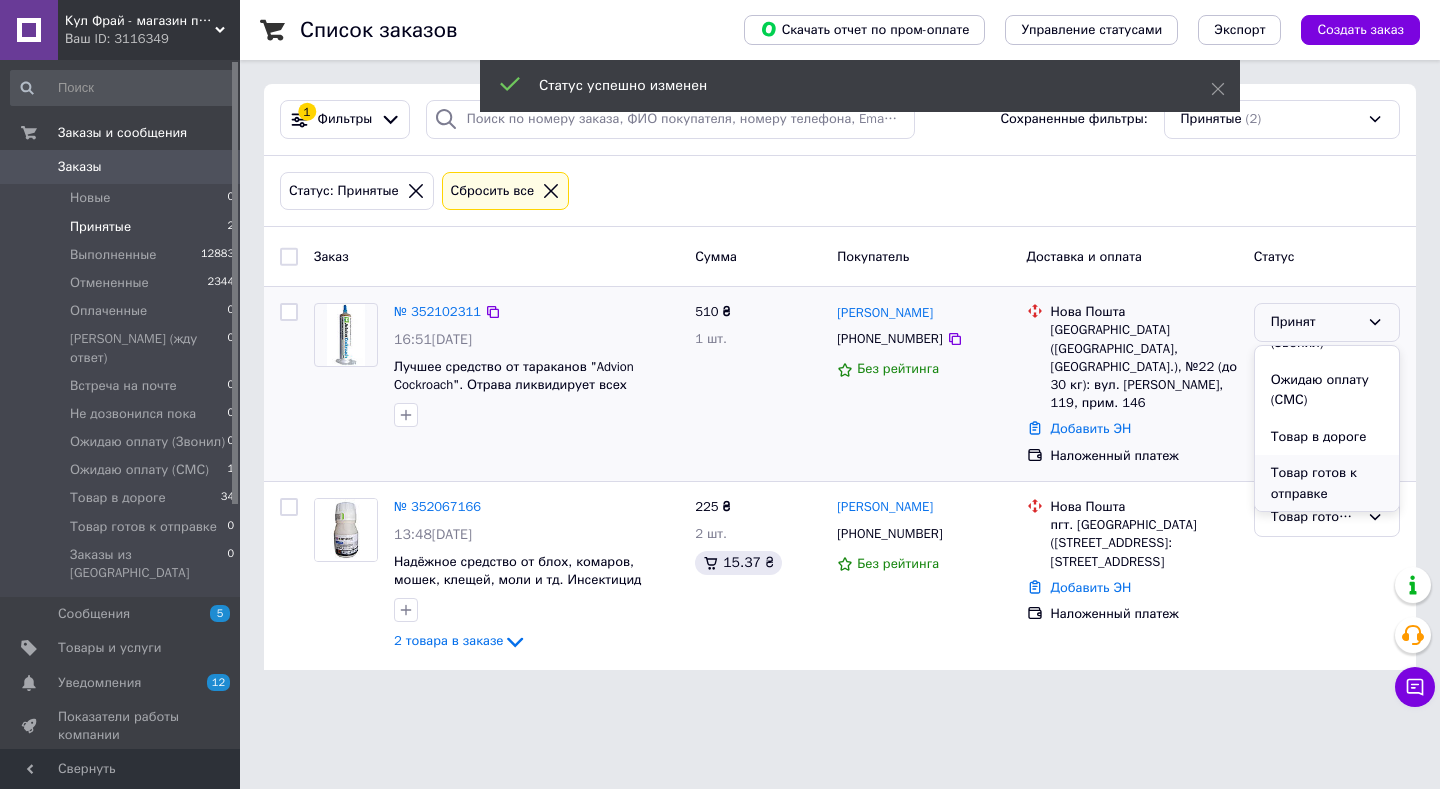 click on "Товар готов к отправке" at bounding box center [1327, 483] 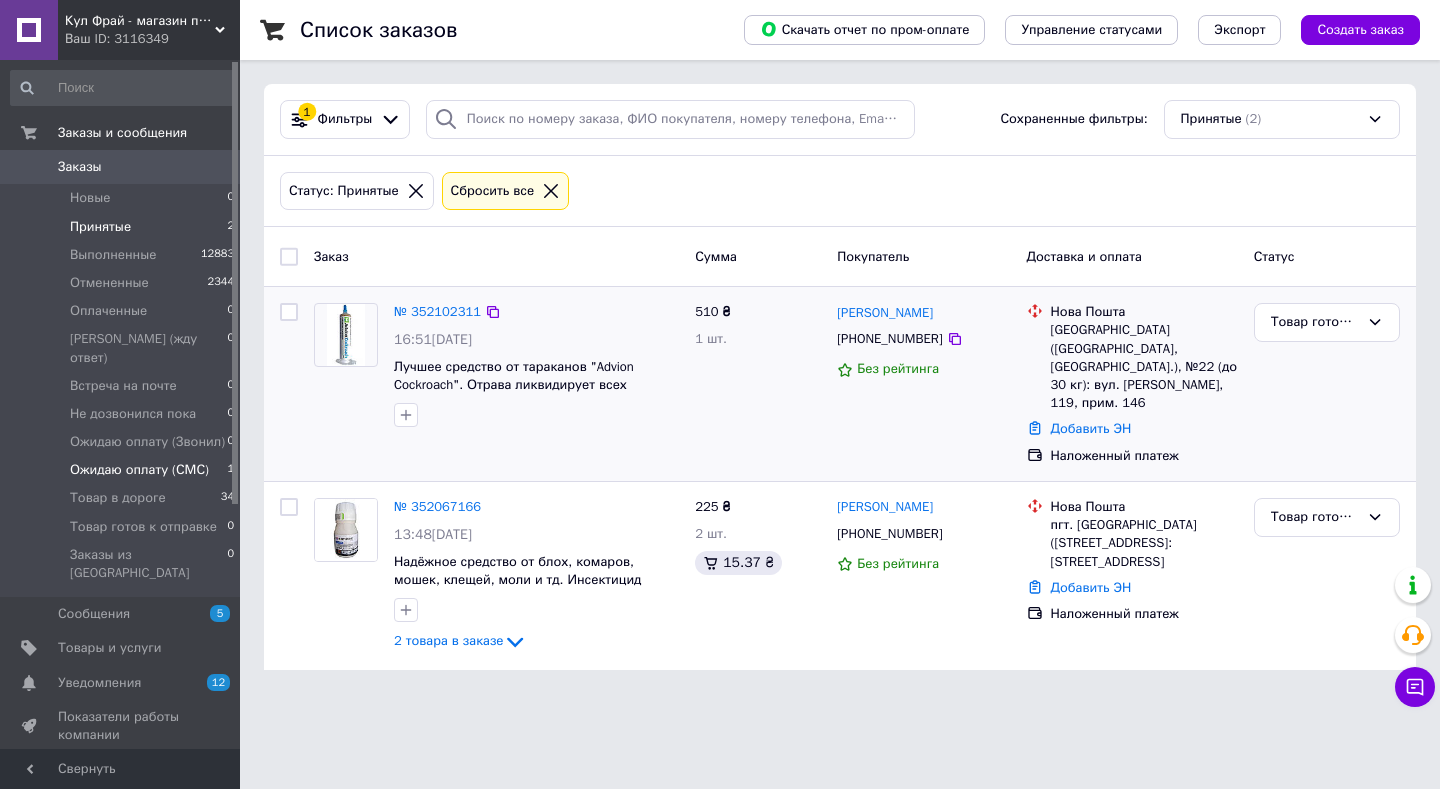 click on "Ожидаю оплату (СМС)" at bounding box center (139, 470) 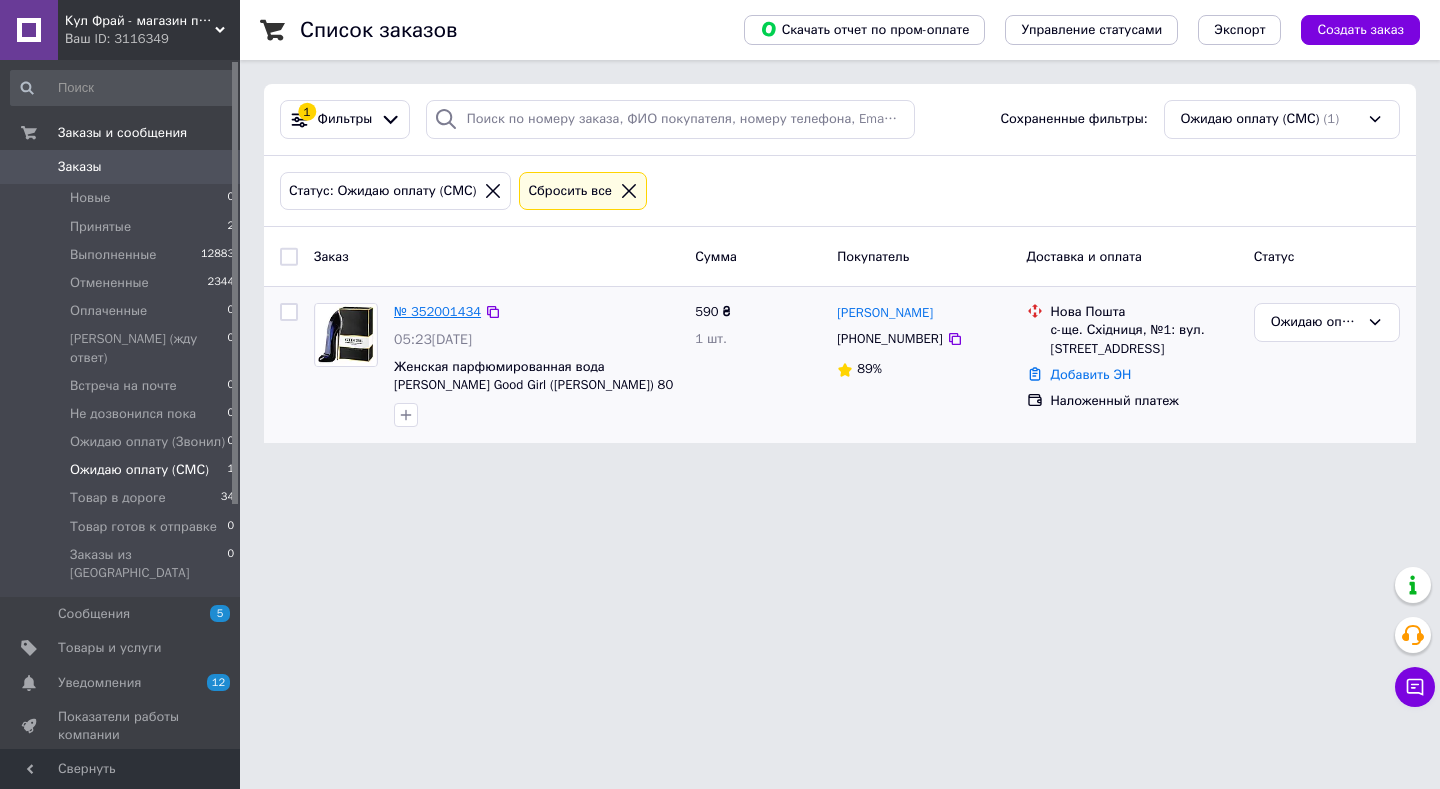 click on "№ 352001434" at bounding box center [437, 311] 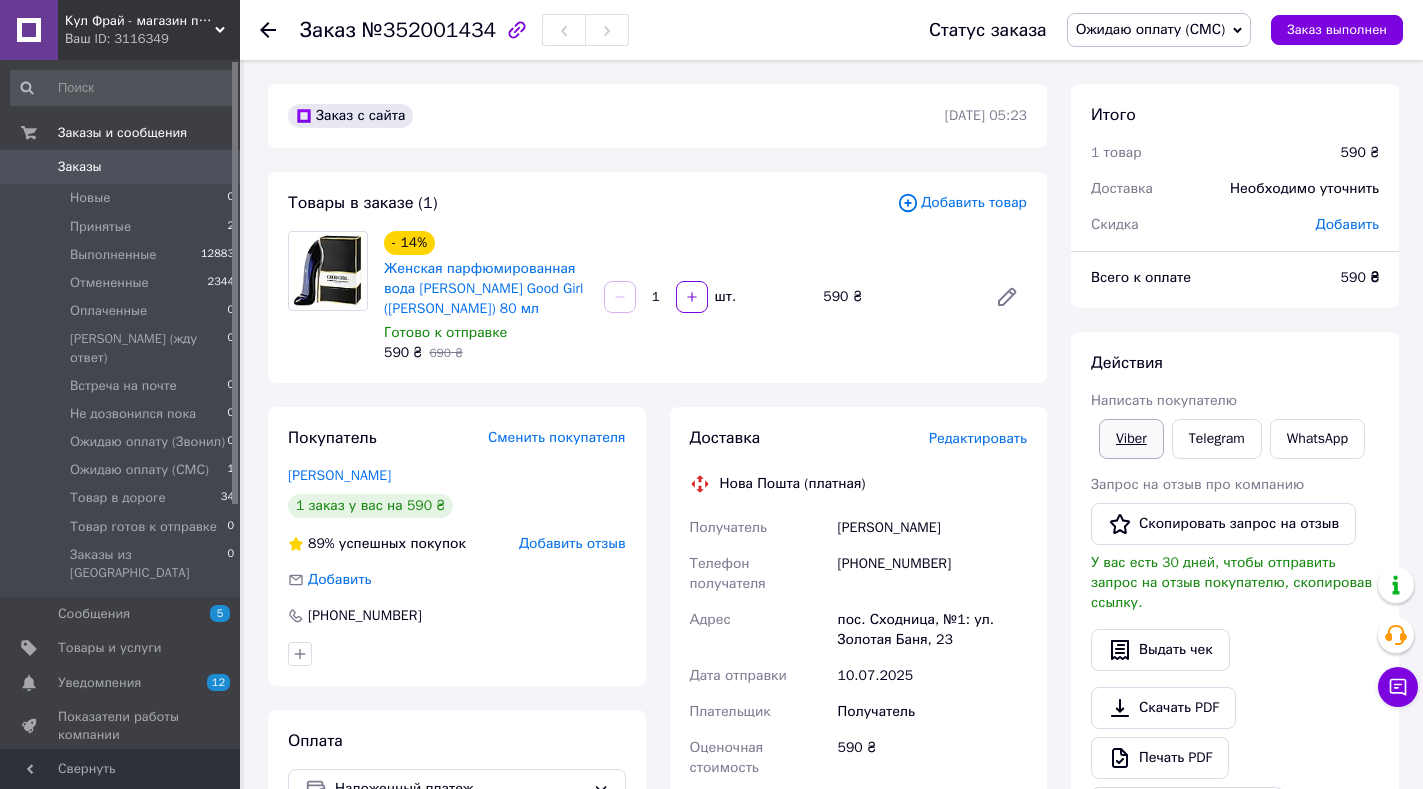 click on "Viber" at bounding box center (1131, 439) 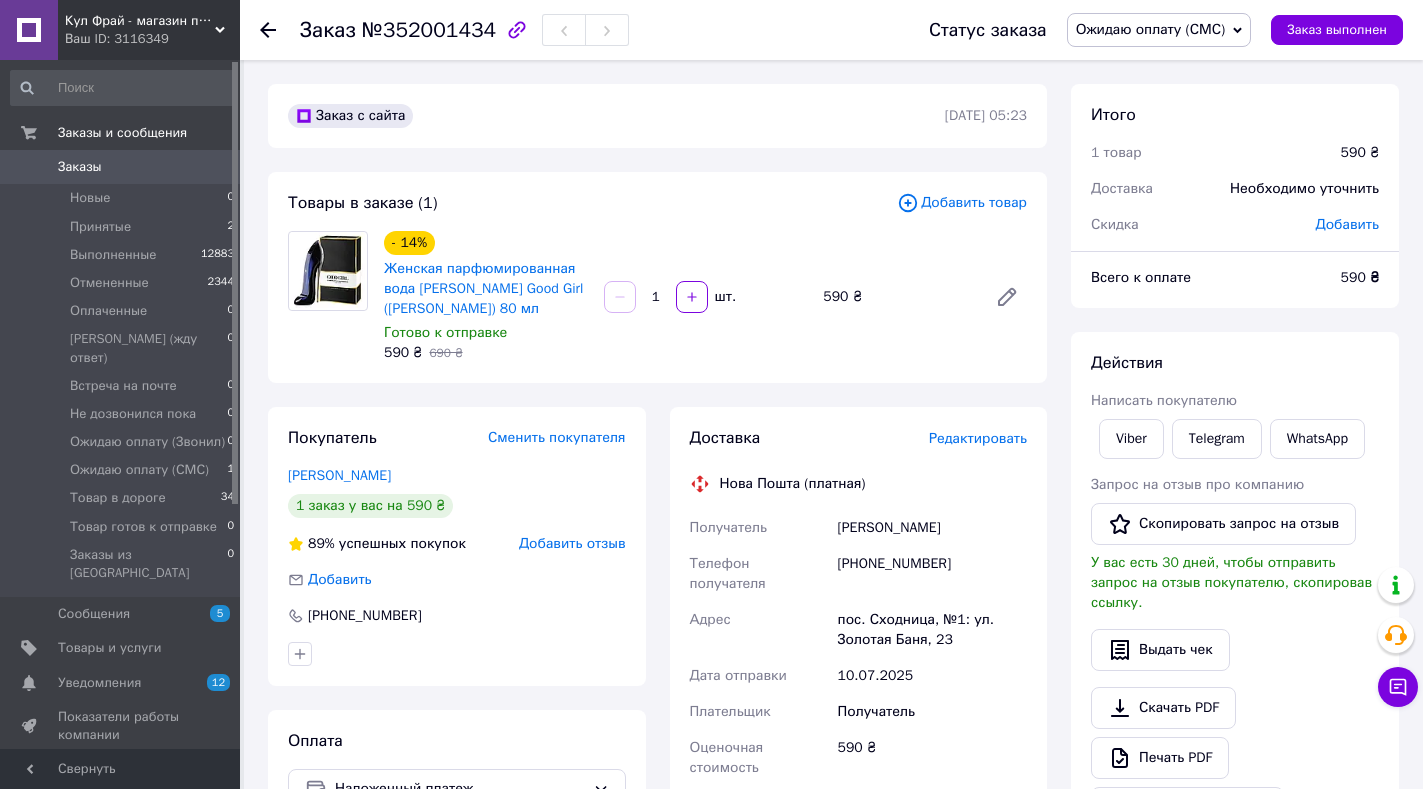 click on "Кул Фрай - магазин проверенных товаров и умеренных цен" at bounding box center [140, 21] 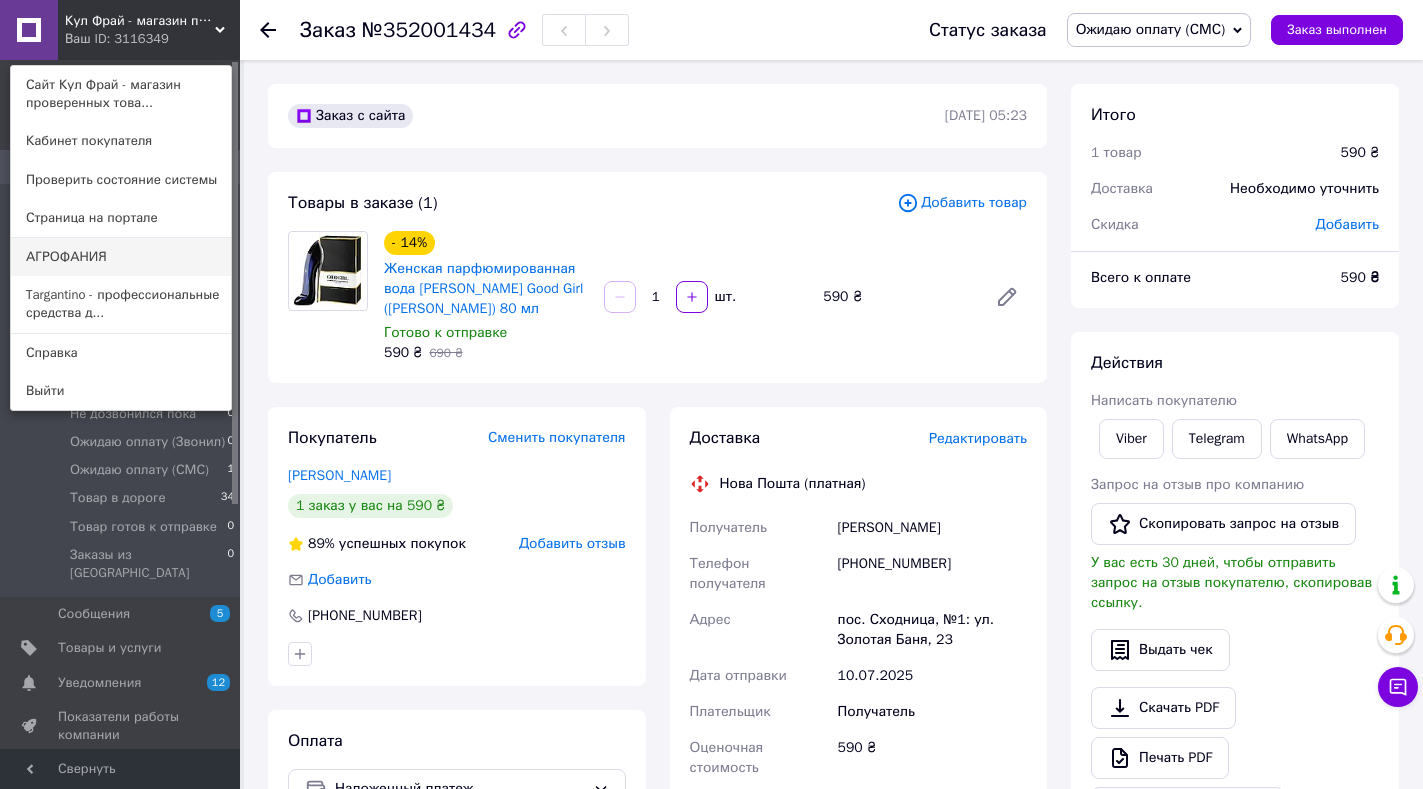 click on "АГРОФАНИЯ" at bounding box center [121, 257] 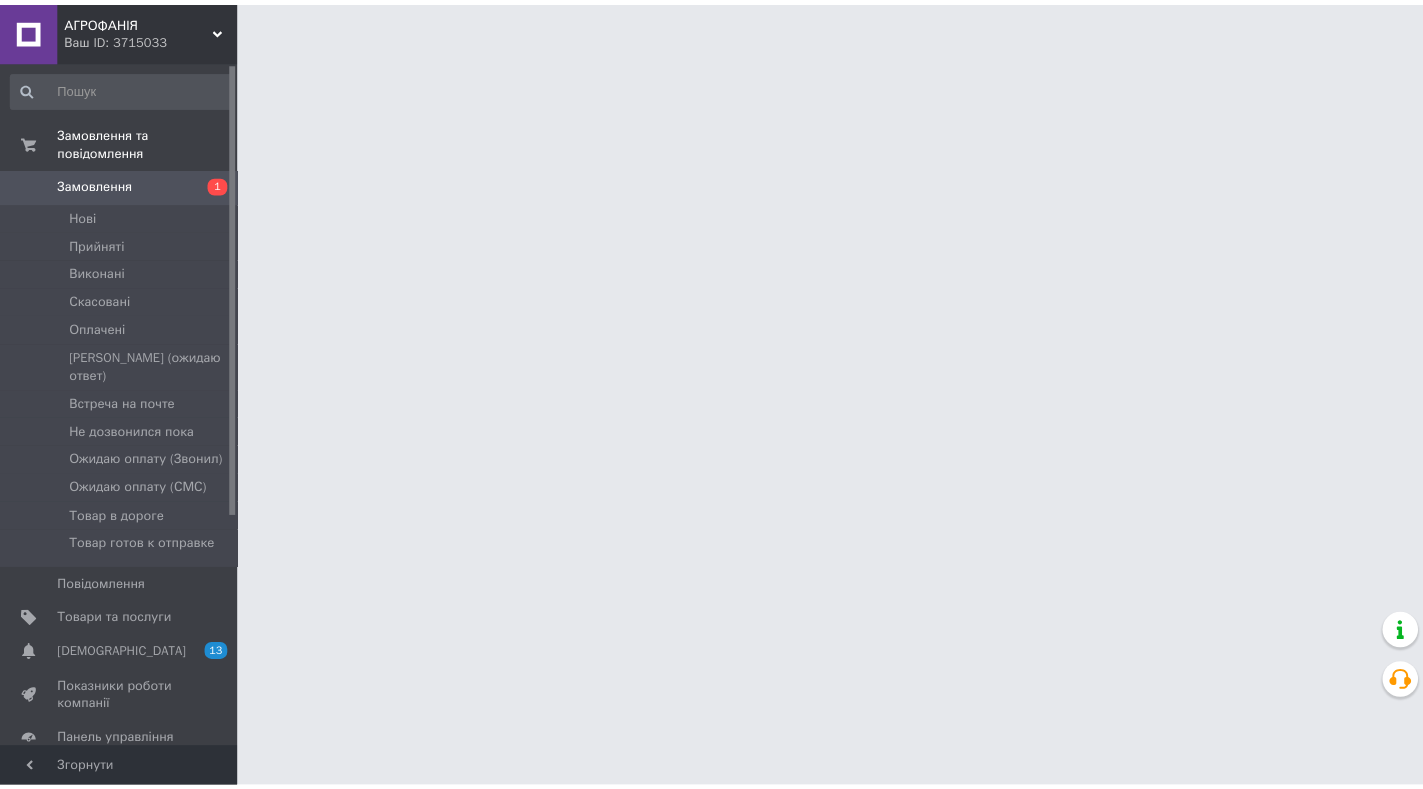 scroll, scrollTop: 0, scrollLeft: 0, axis: both 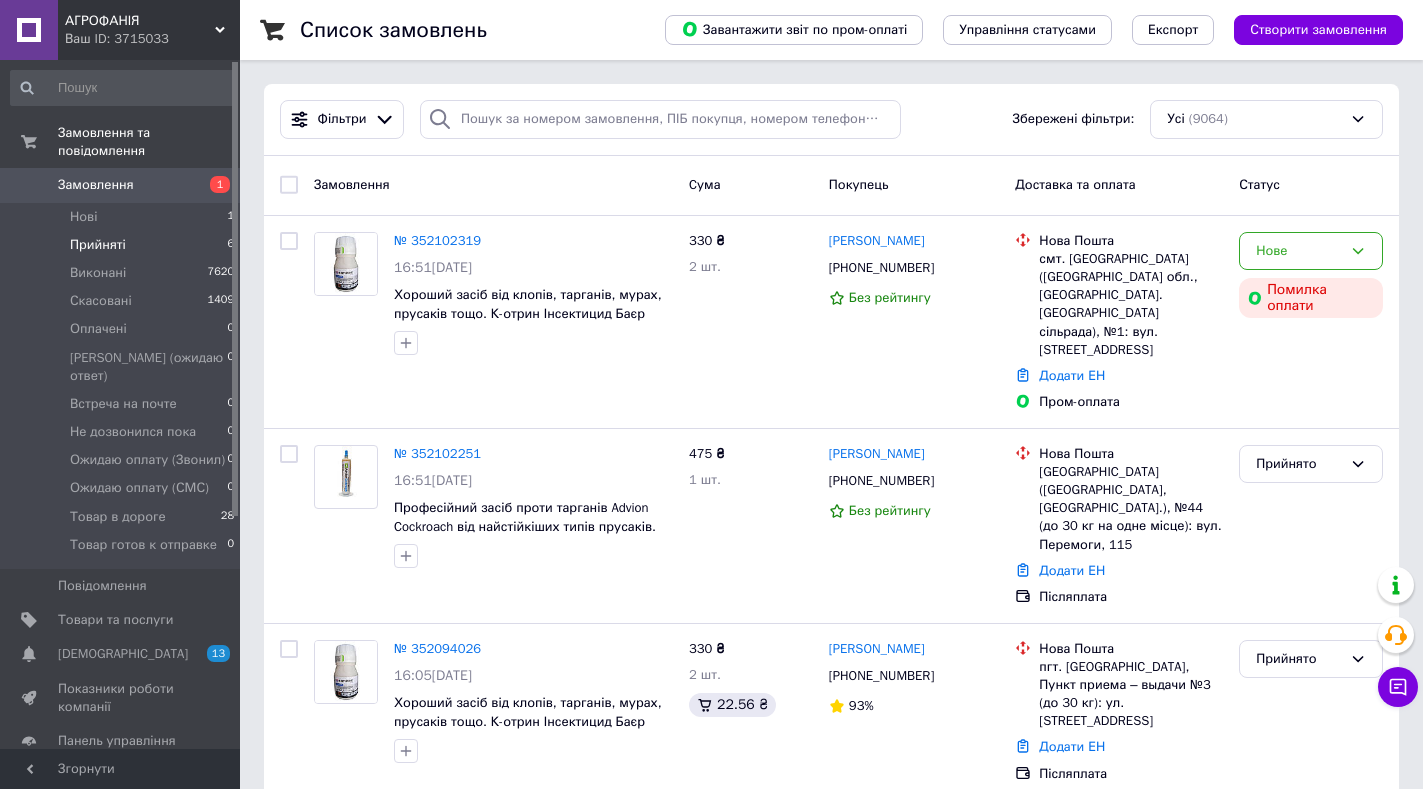 click on "Прийняті" at bounding box center (98, 245) 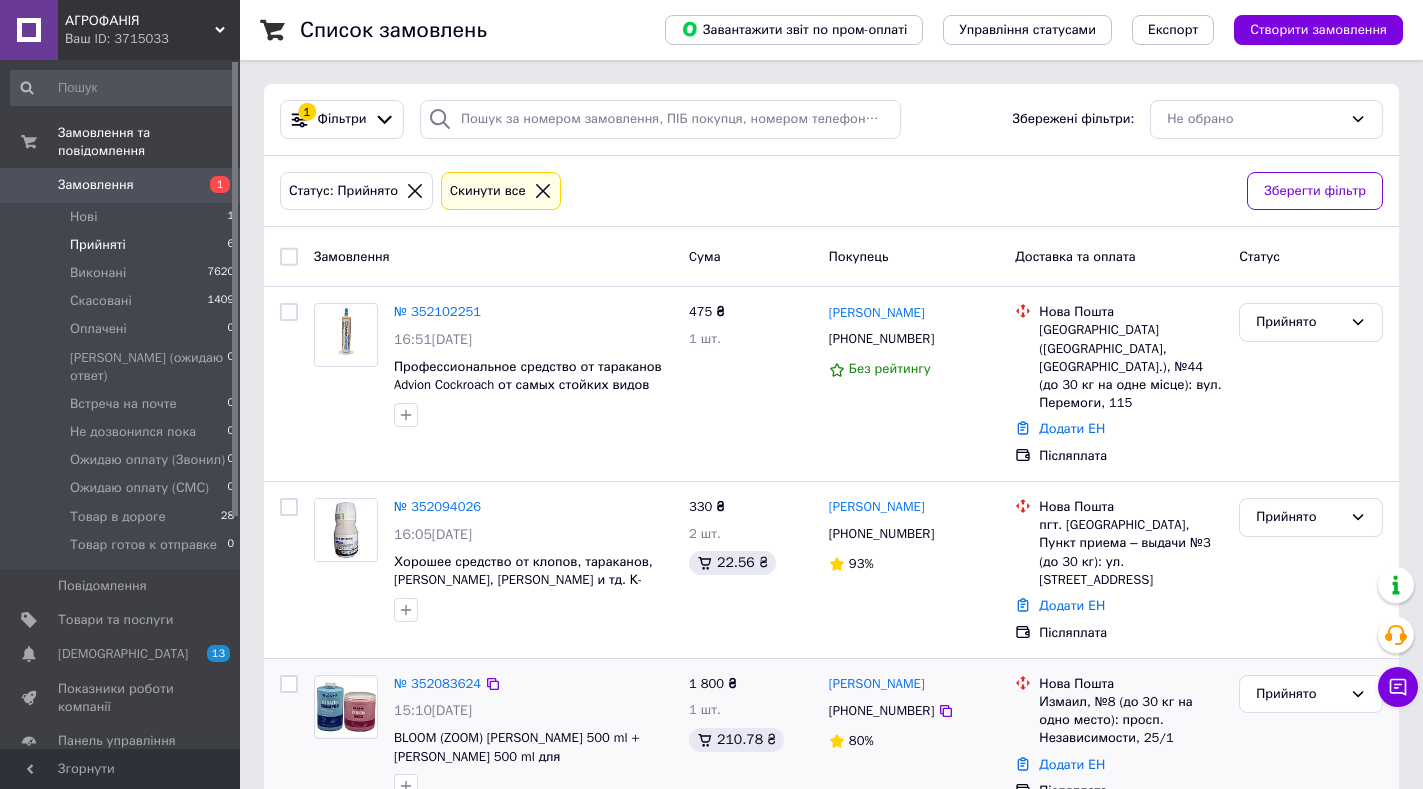 scroll, scrollTop: 559, scrollLeft: 0, axis: vertical 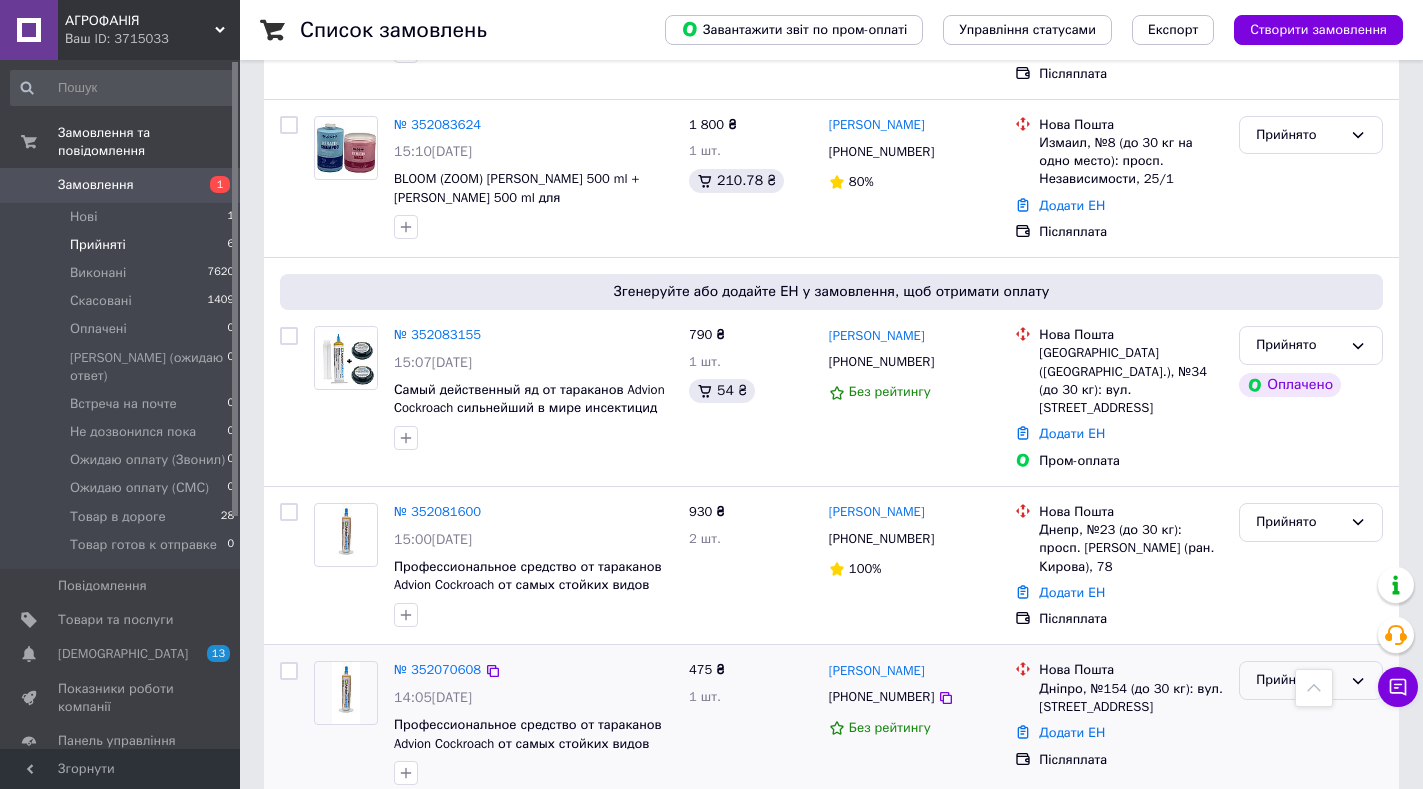 click on "Прийнято" at bounding box center (1299, 680) 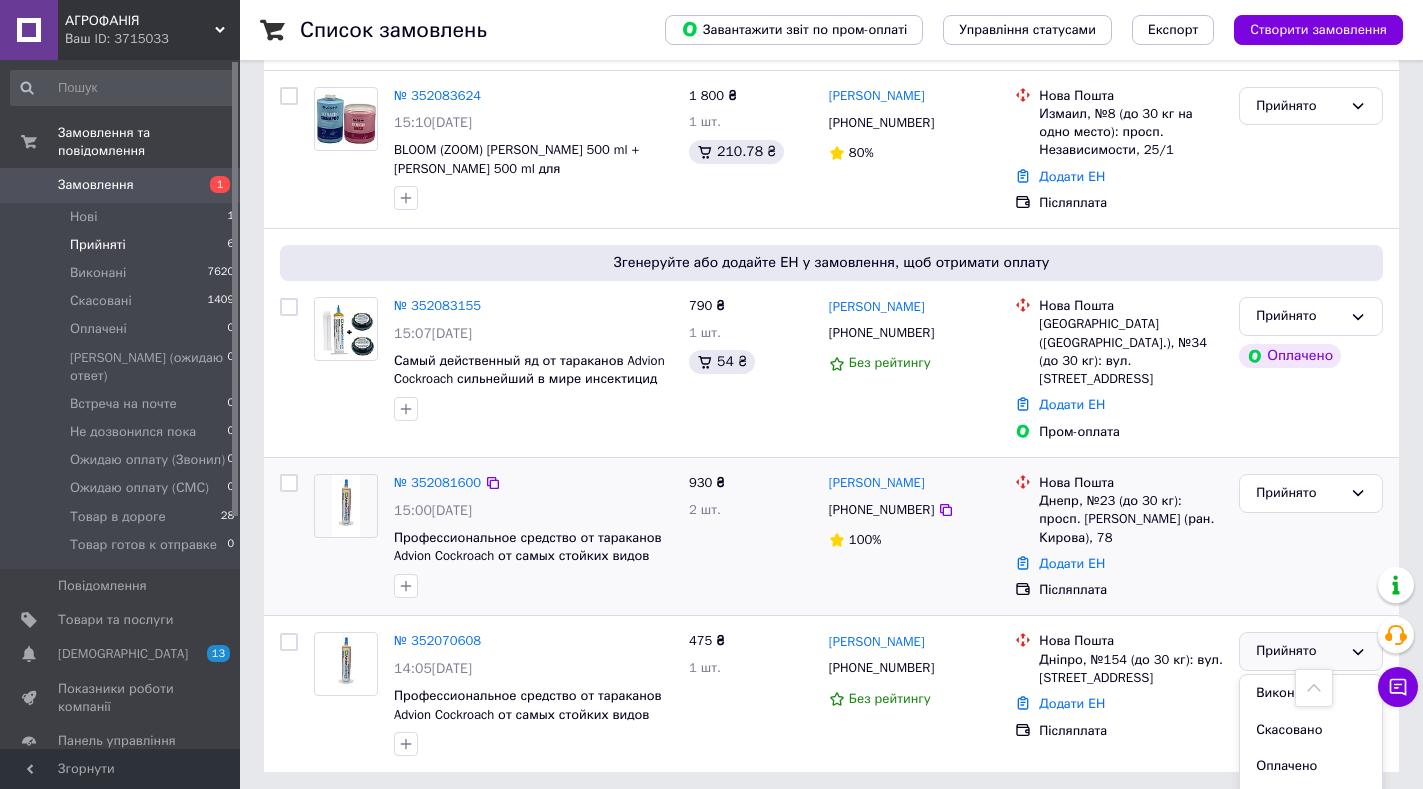 scroll, scrollTop: 604, scrollLeft: 0, axis: vertical 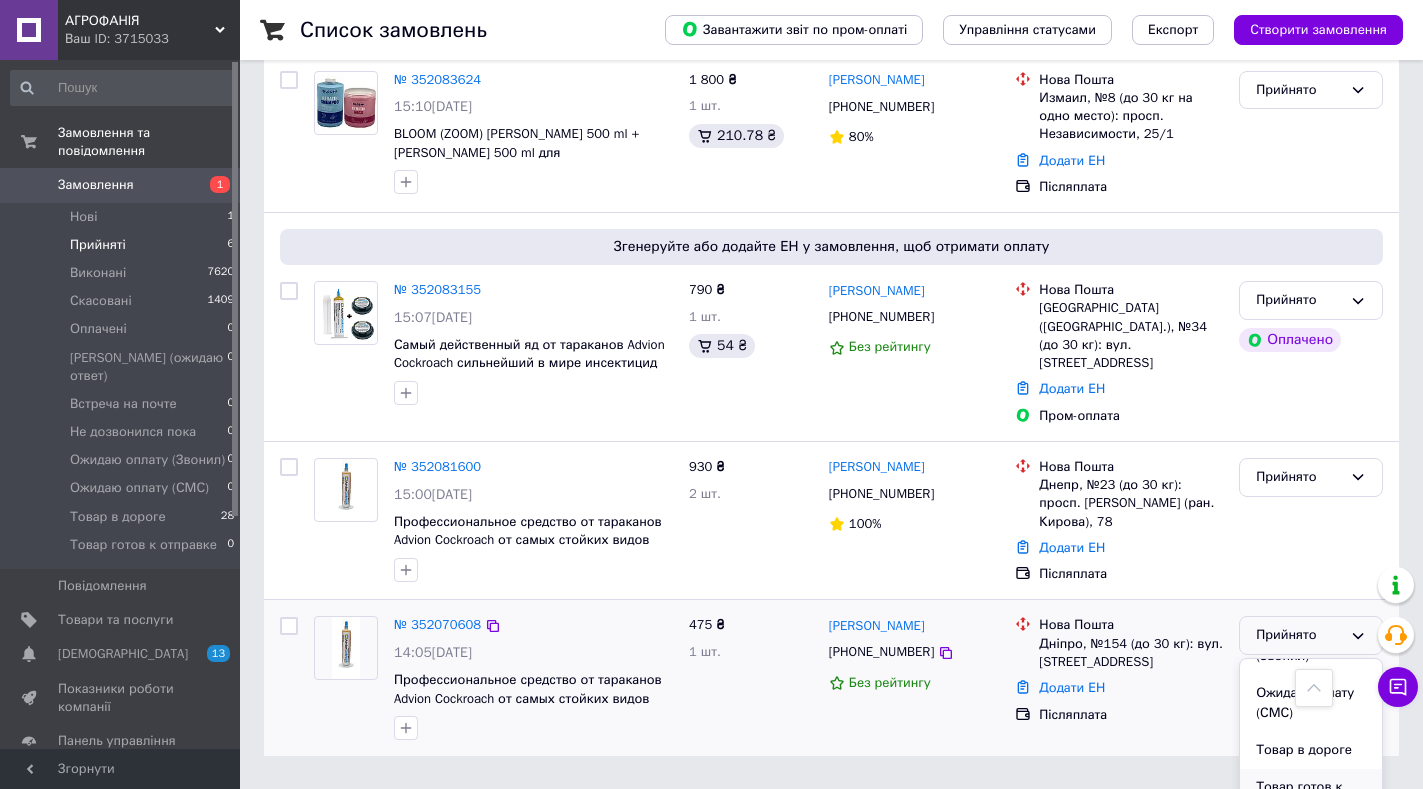 click on "Товар готов к отправке" at bounding box center (1311, 797) 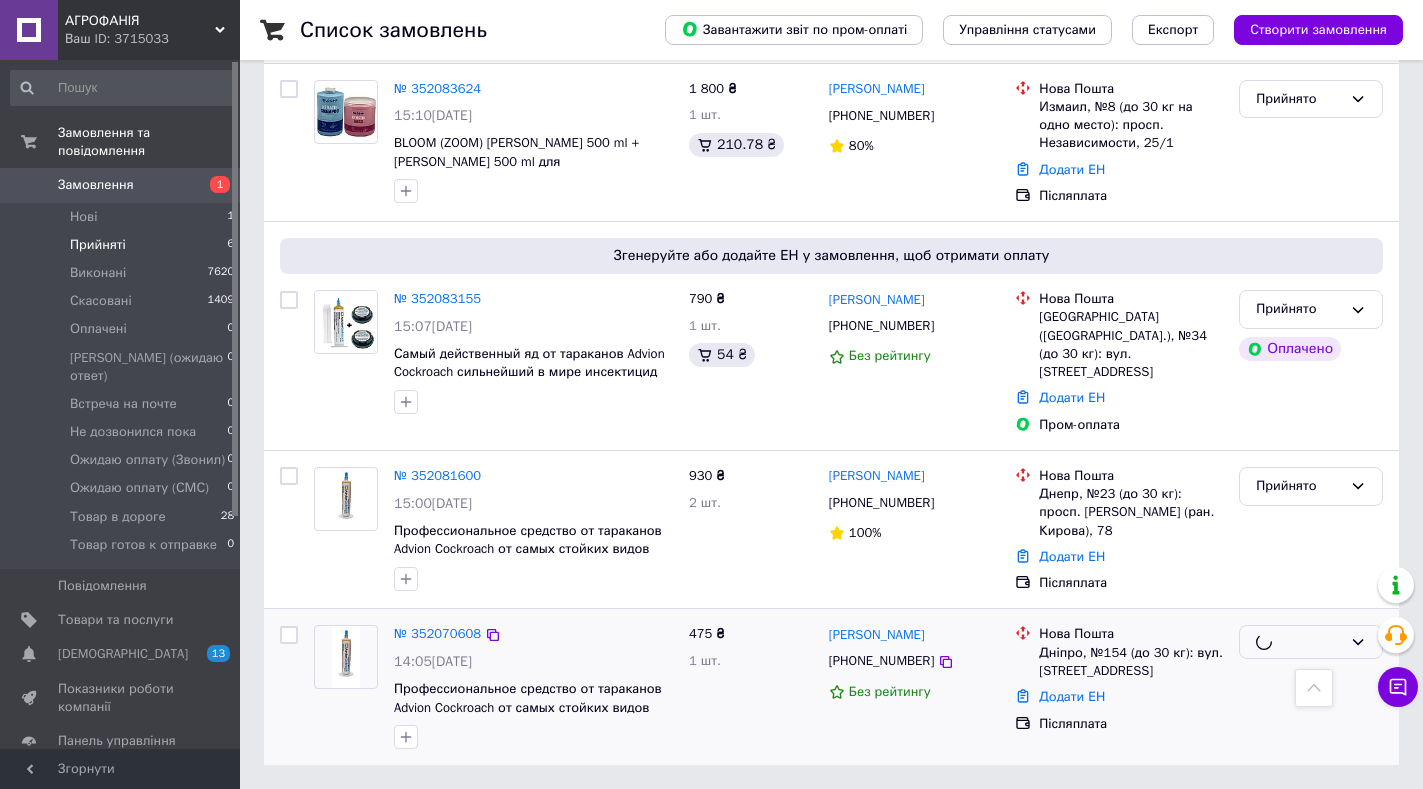 scroll, scrollTop: 559, scrollLeft: 0, axis: vertical 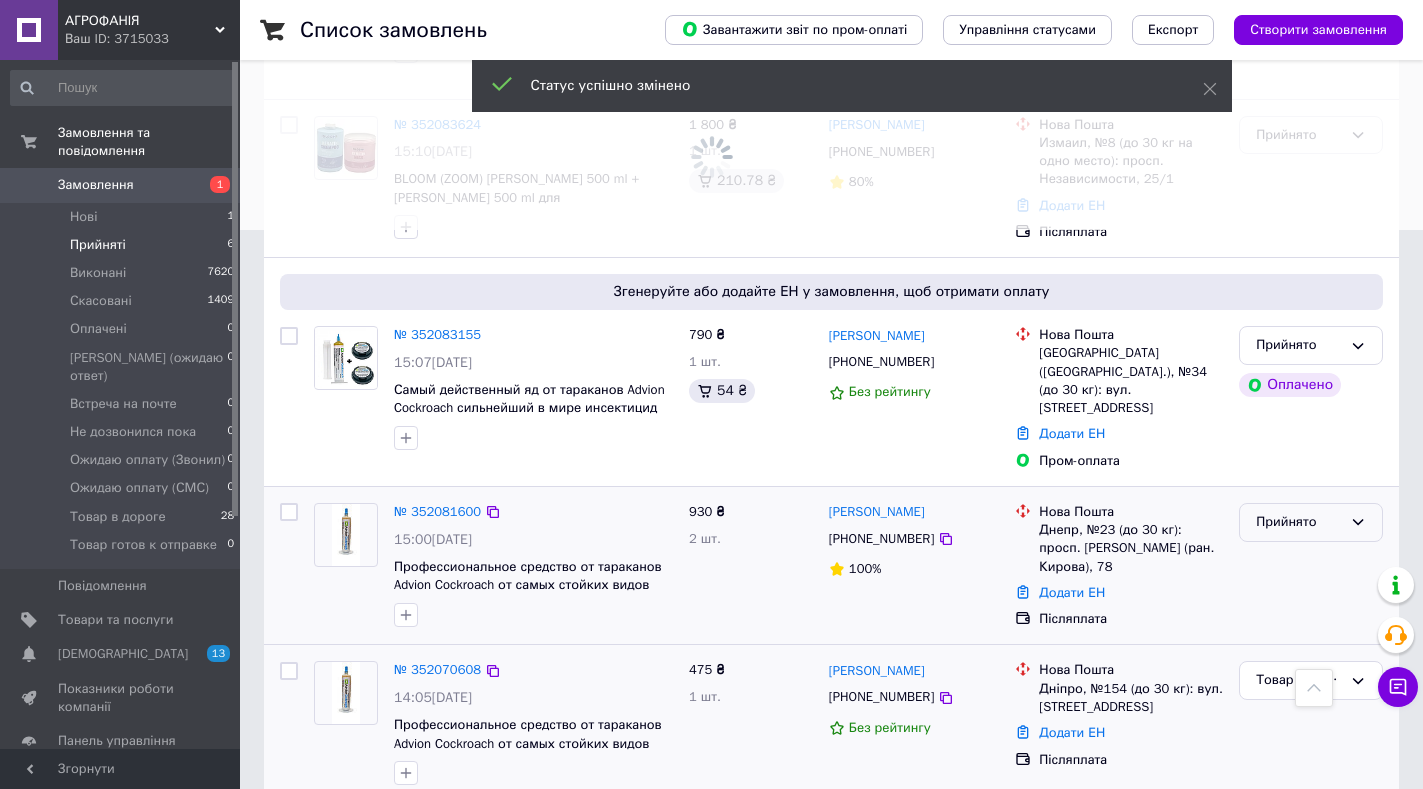 click on "Прийнято" at bounding box center (1299, 522) 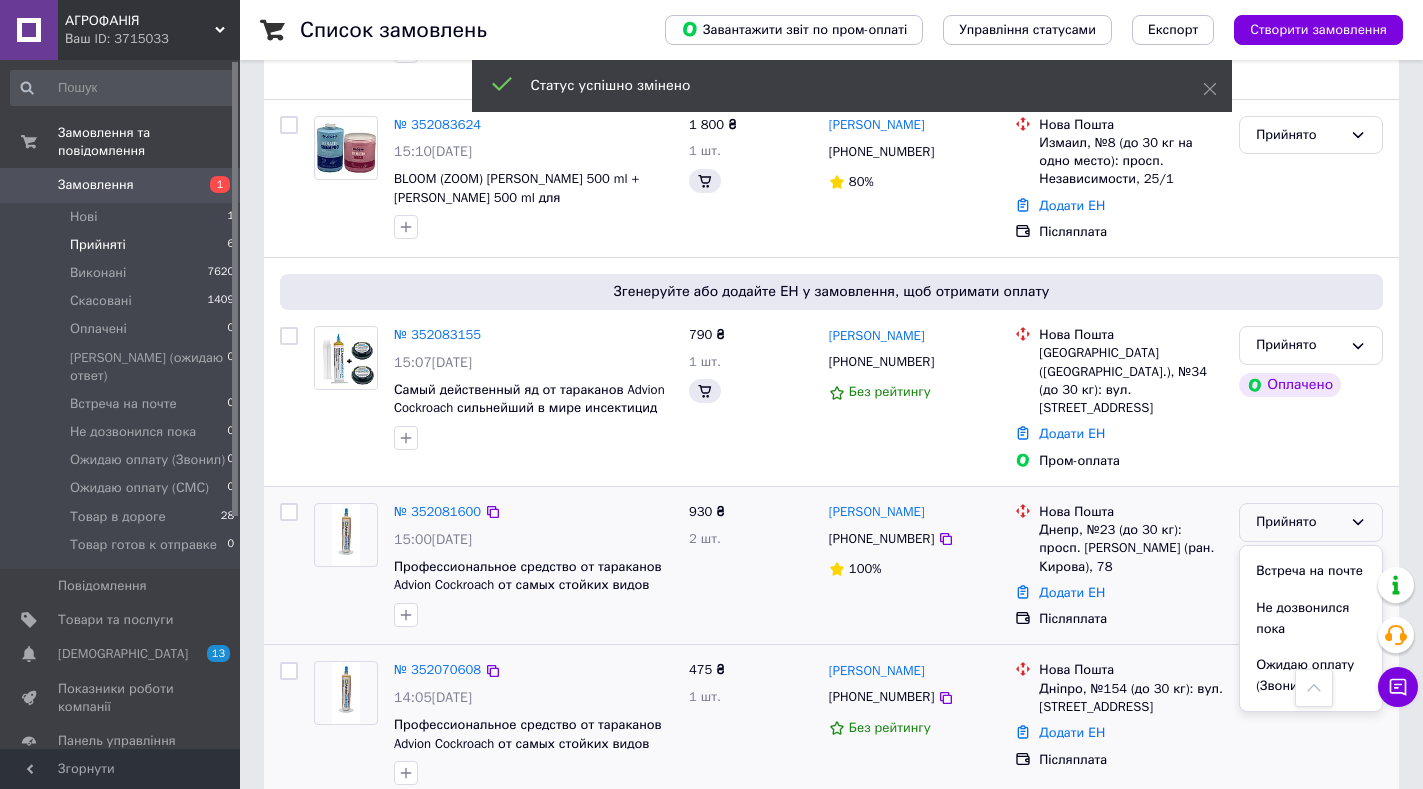 scroll, scrollTop: 302, scrollLeft: 0, axis: vertical 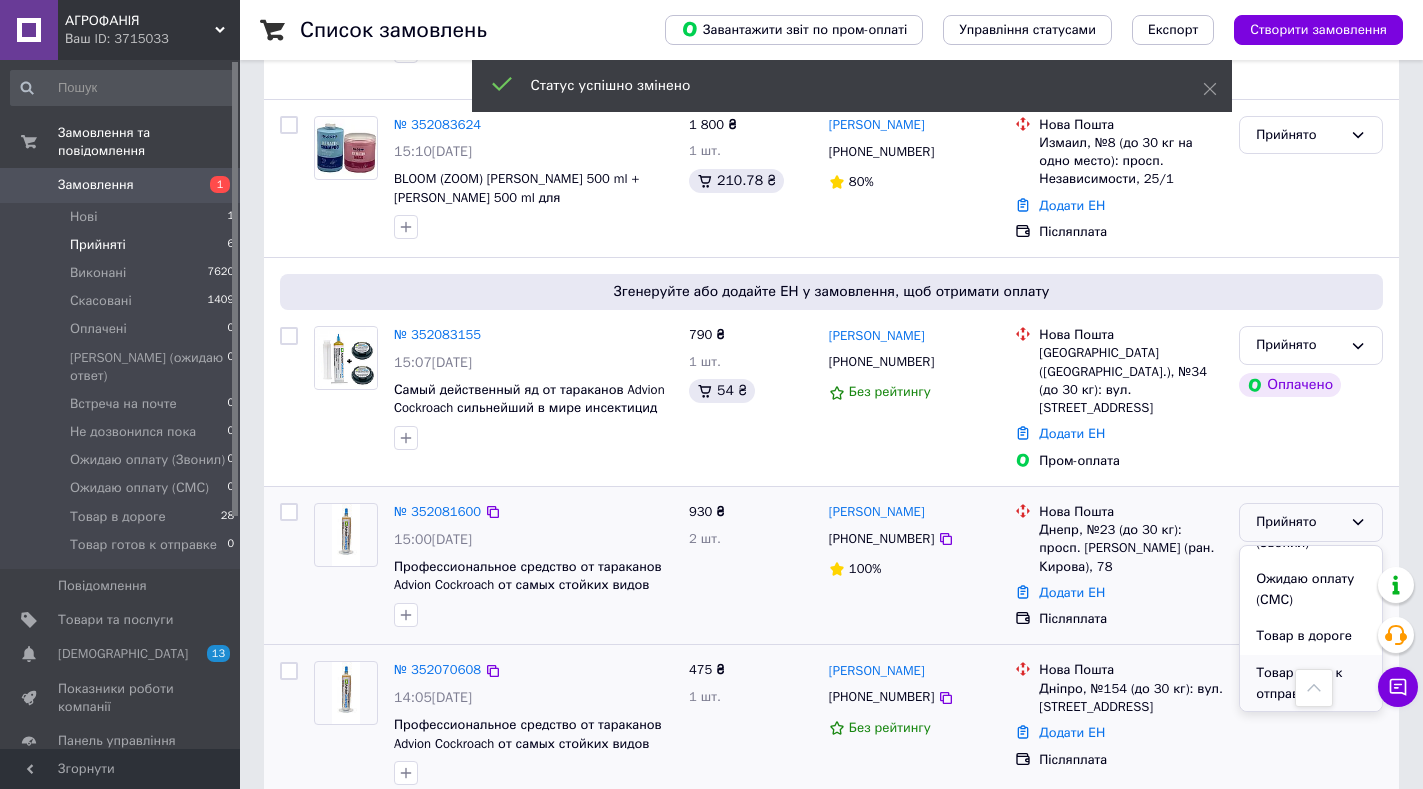 click on "Товар готов к отправке" at bounding box center (1311, 683) 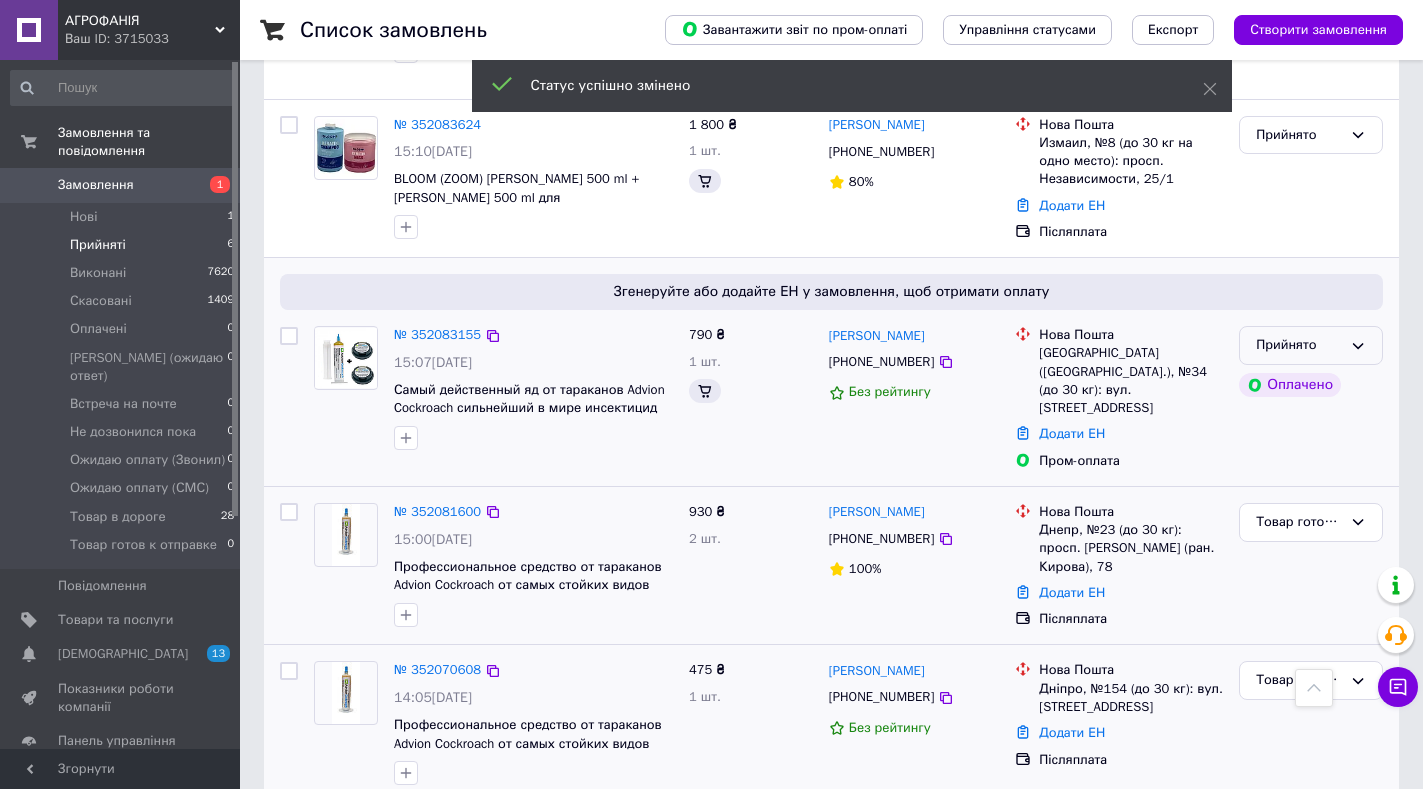 click 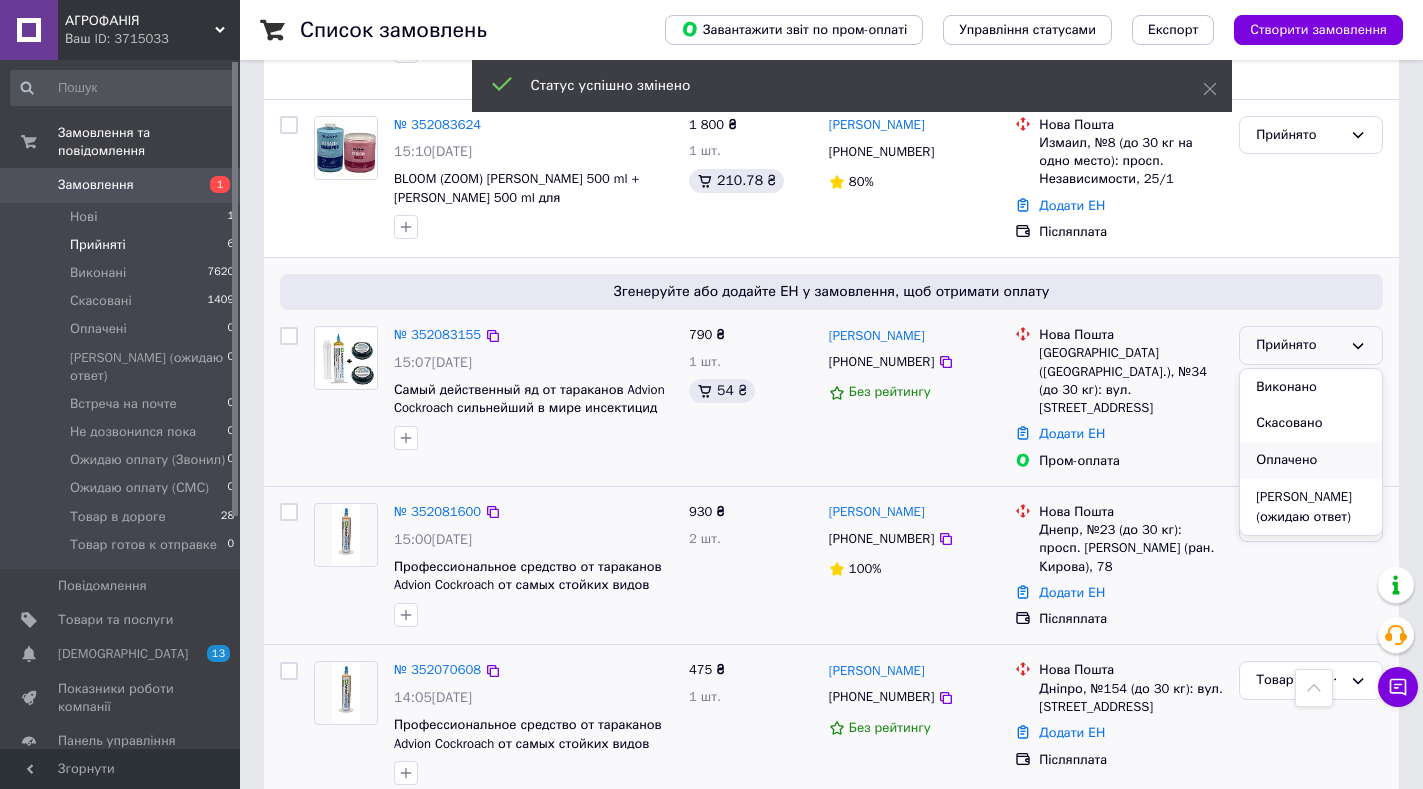 scroll, scrollTop: 302, scrollLeft: 0, axis: vertical 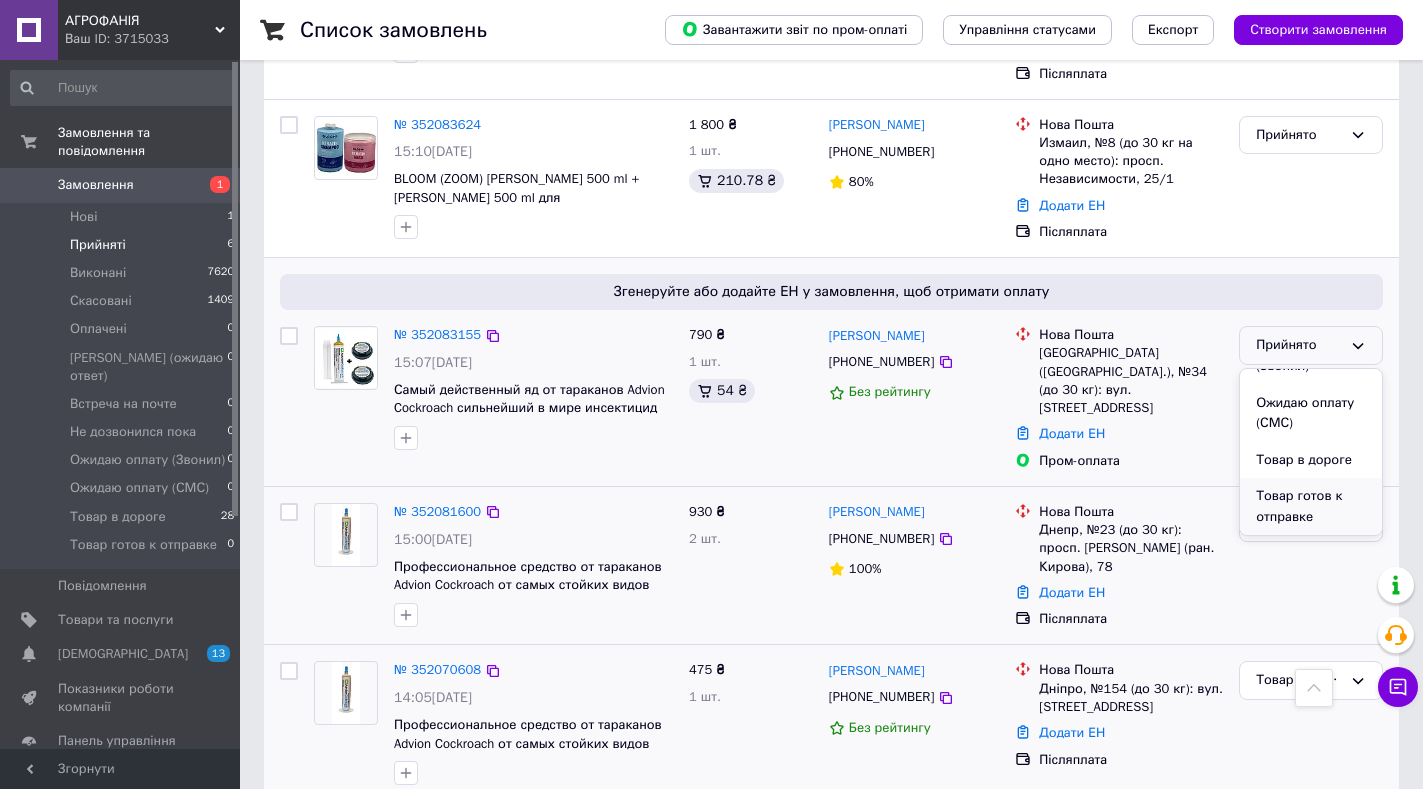 click on "Товар готов к отправке" at bounding box center (1311, 506) 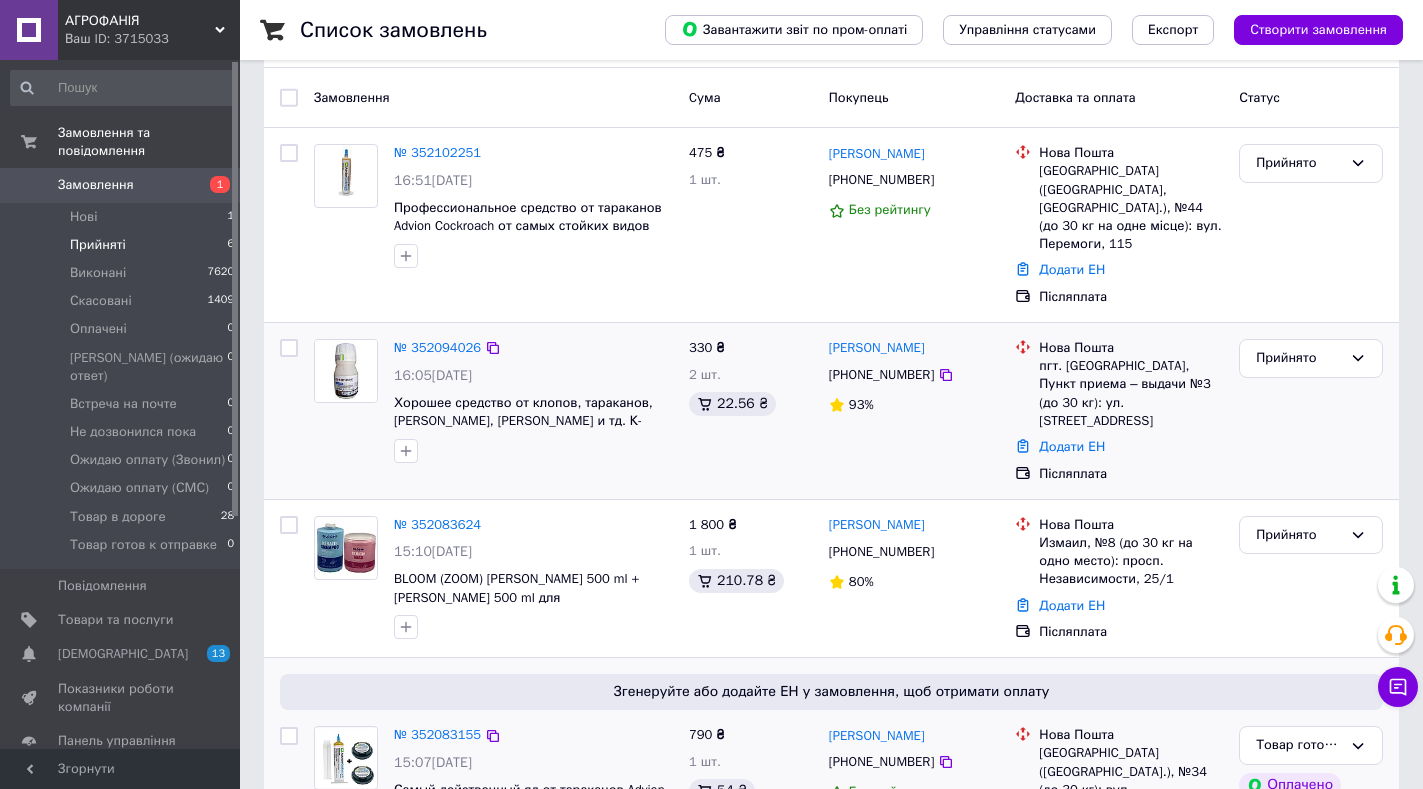 scroll, scrollTop: 59, scrollLeft: 0, axis: vertical 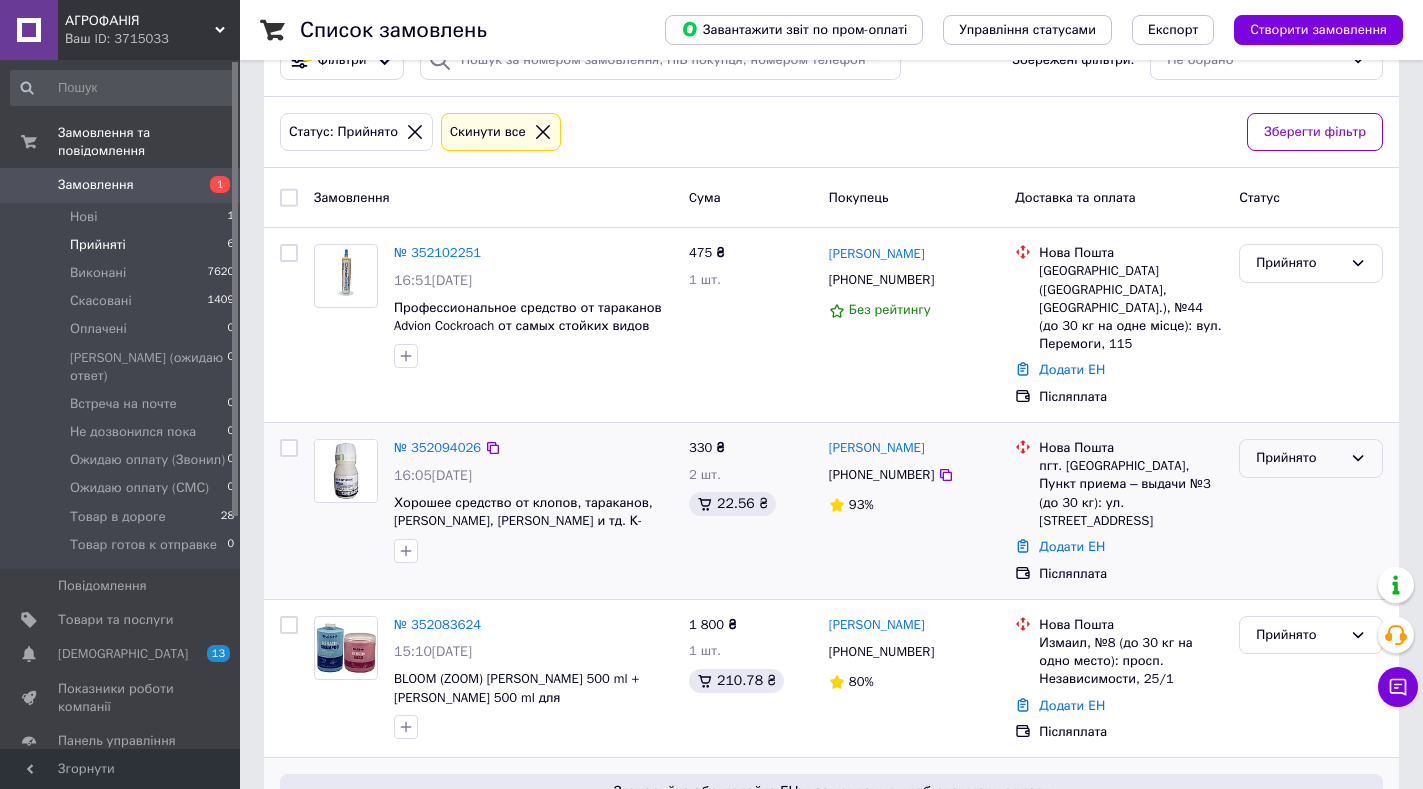 click on "Прийнято" at bounding box center [1299, 458] 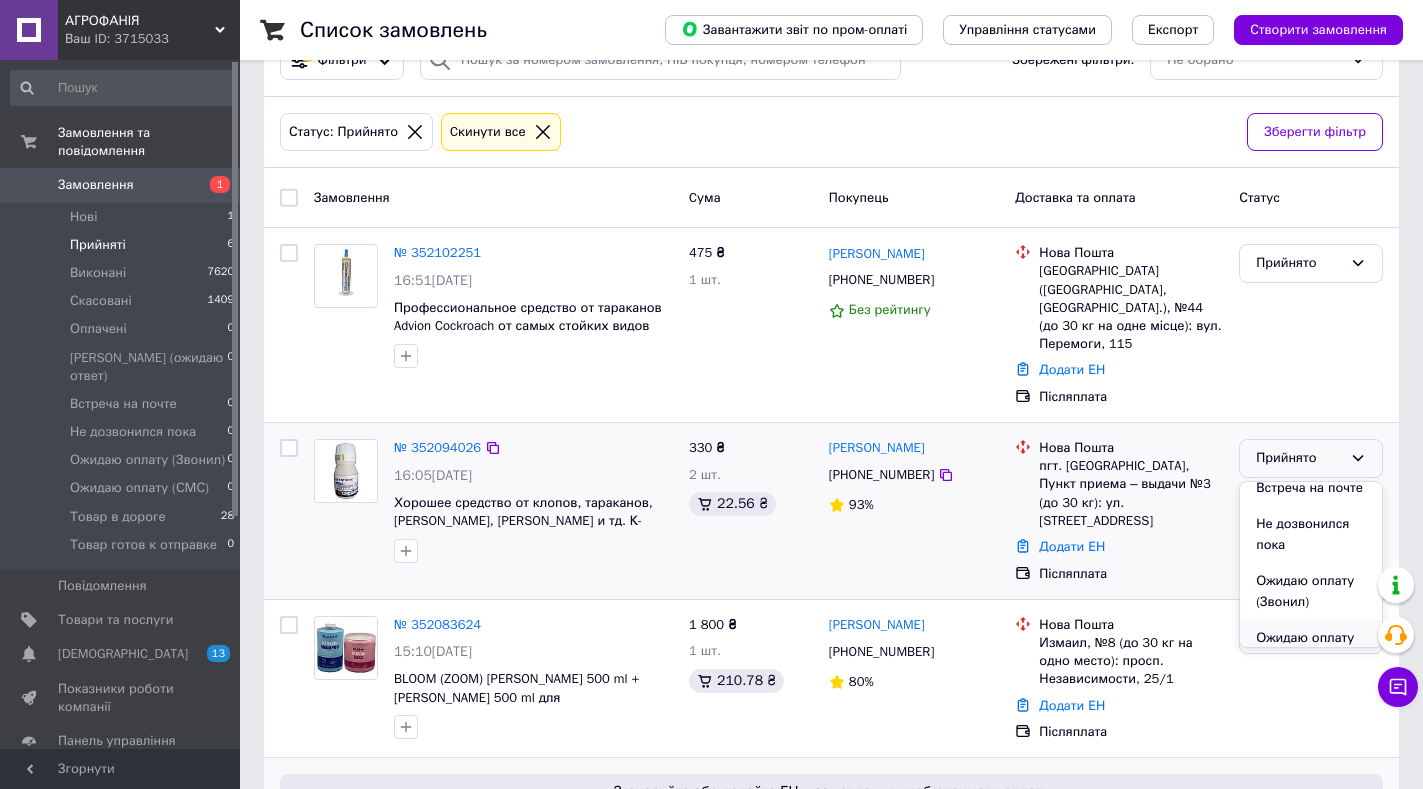scroll, scrollTop: 302, scrollLeft: 0, axis: vertical 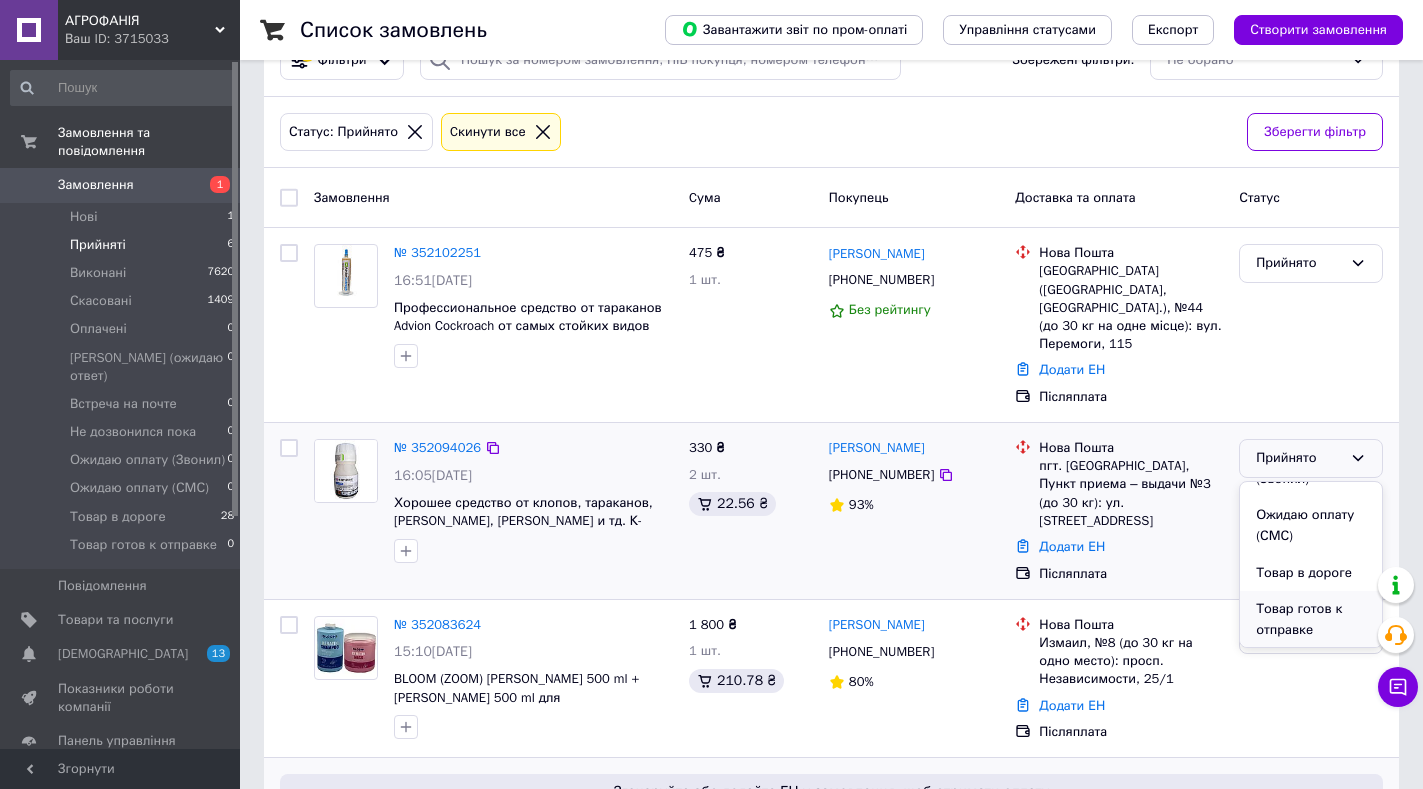 click on "Товар готов к отправке" at bounding box center (1311, 619) 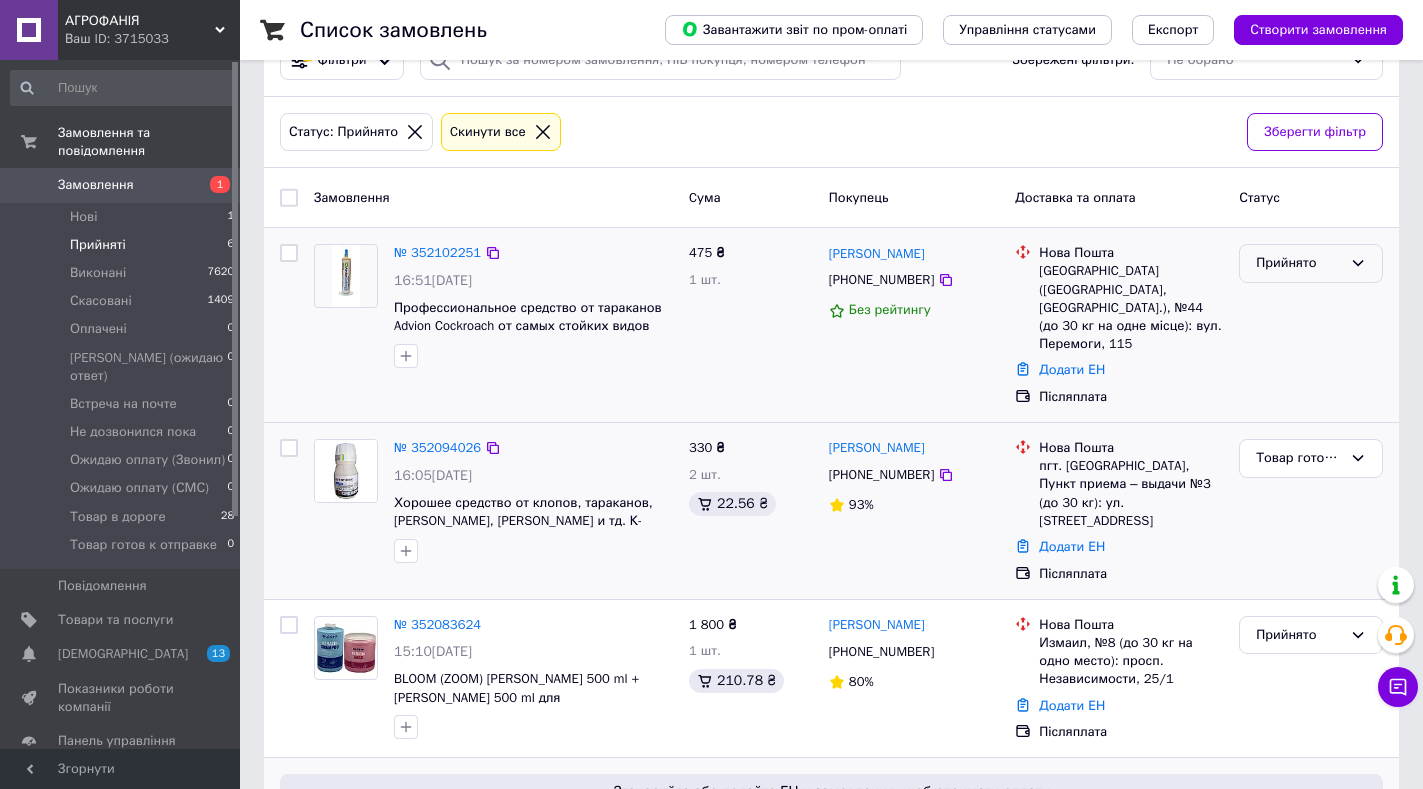 click on "Прийнято" at bounding box center [1299, 263] 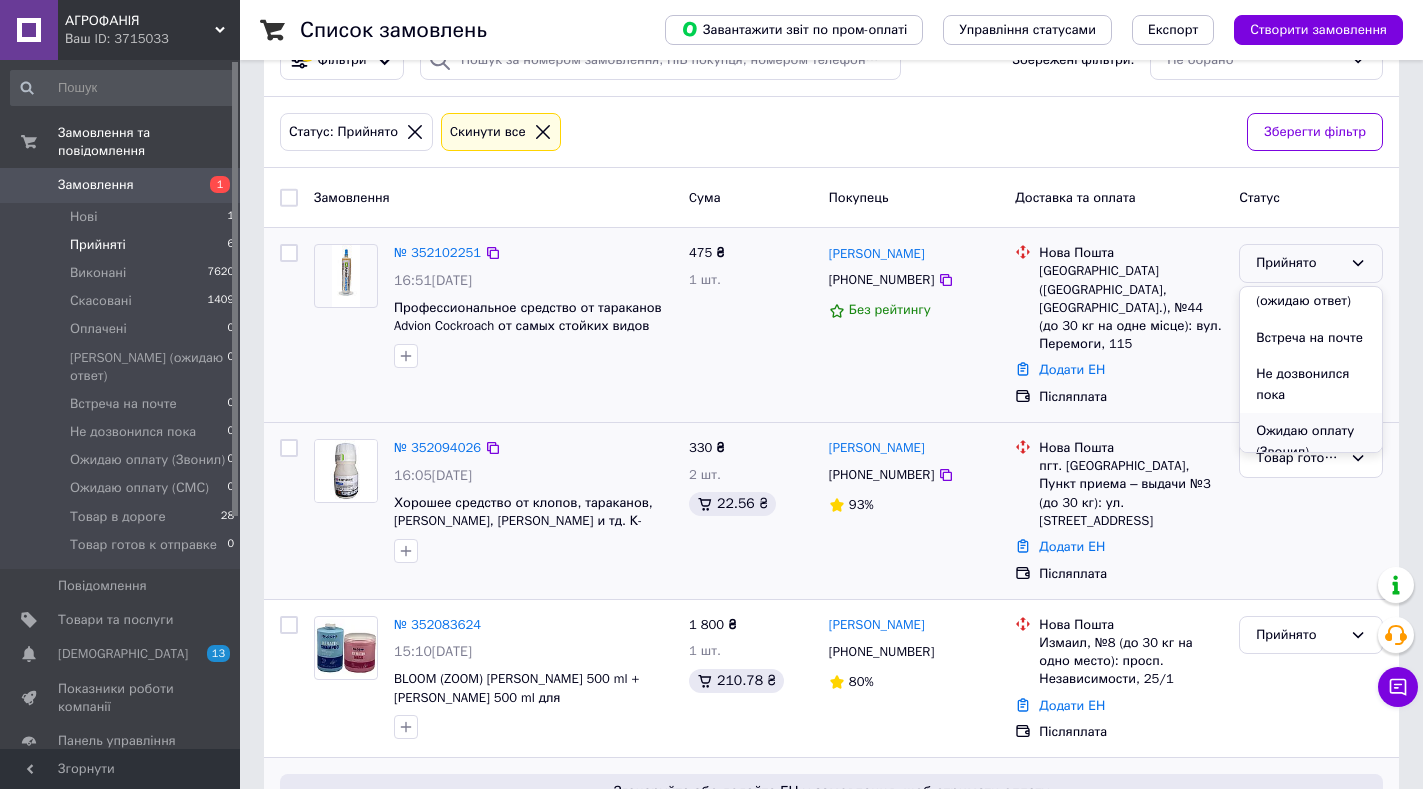 scroll, scrollTop: 302, scrollLeft: 0, axis: vertical 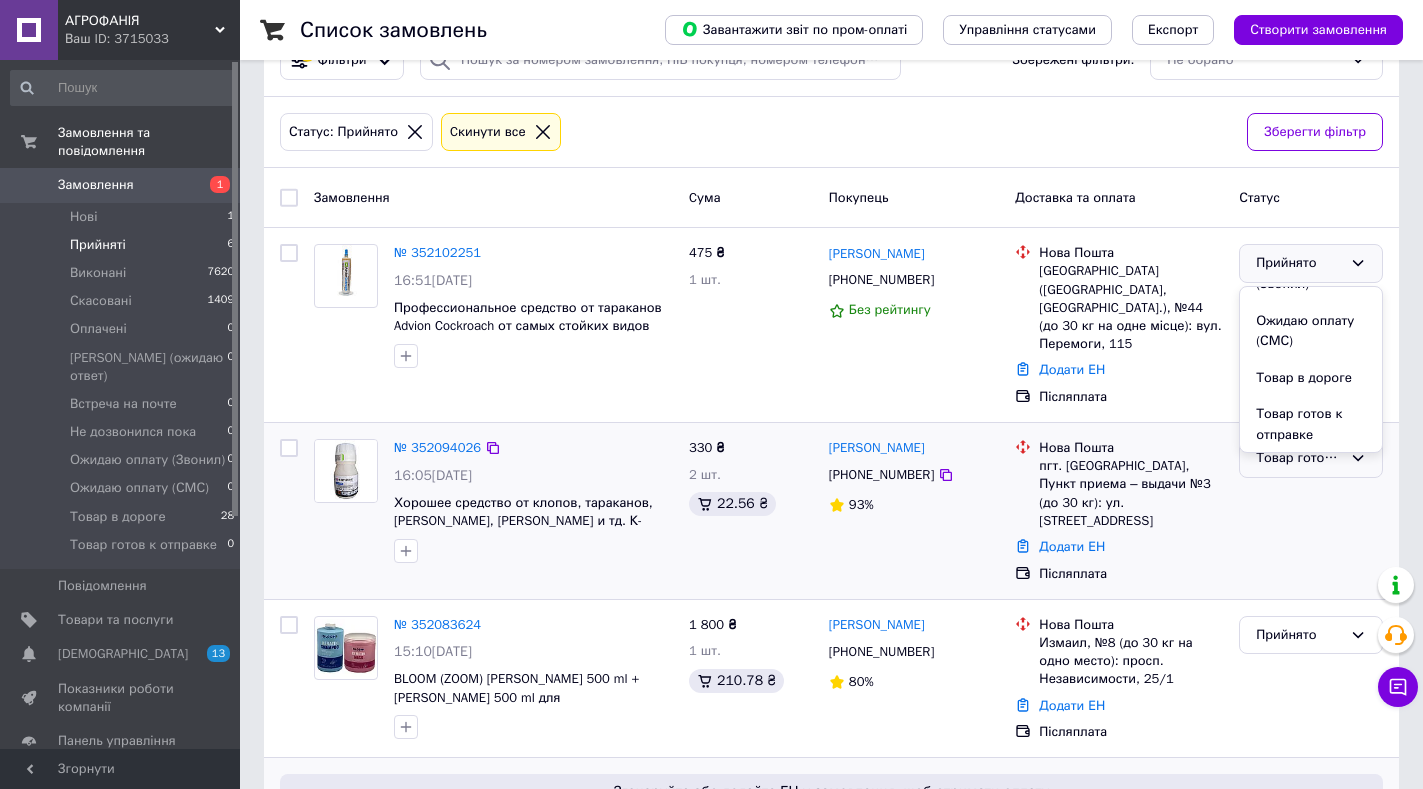 click on "Товар готов к отправке" at bounding box center [1311, 424] 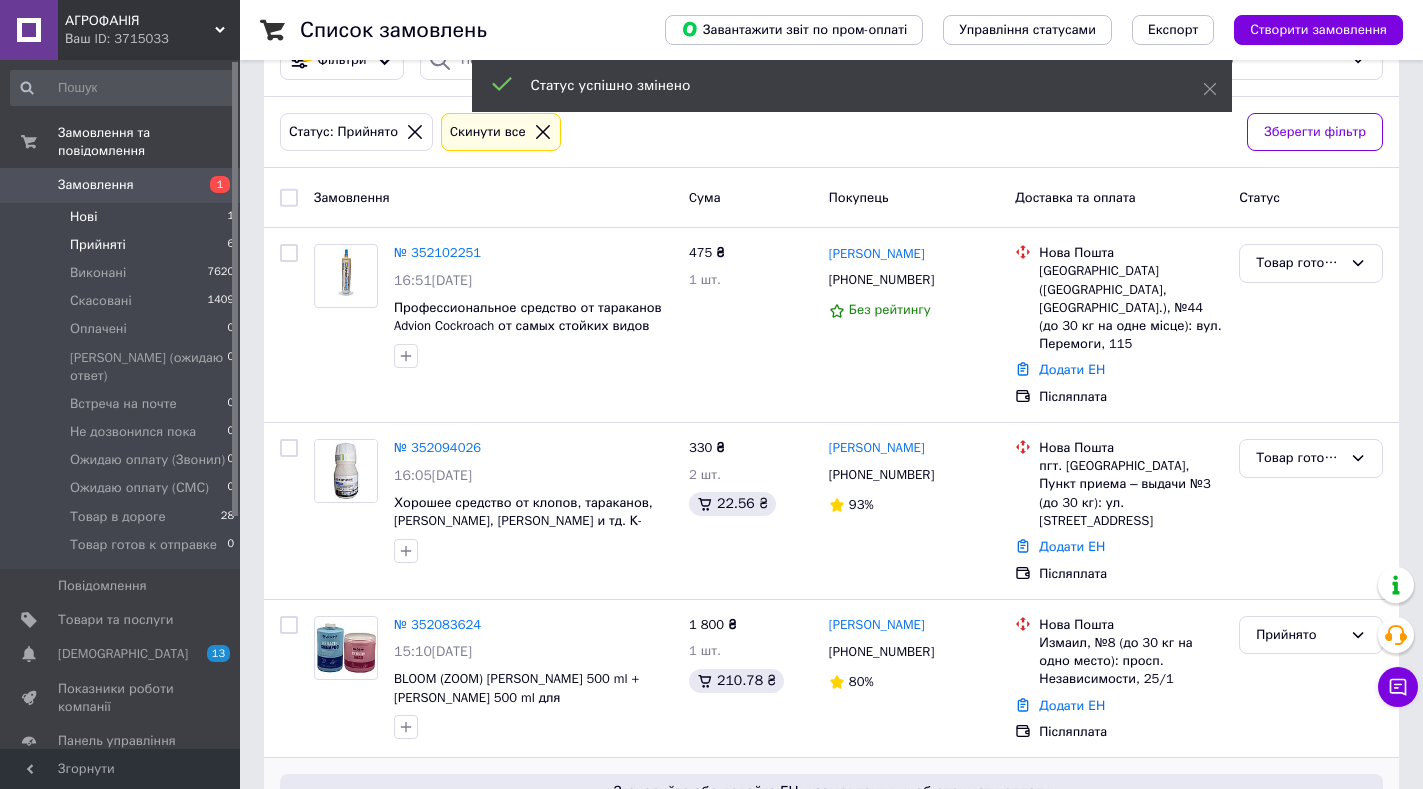 click on "Нові" at bounding box center (83, 217) 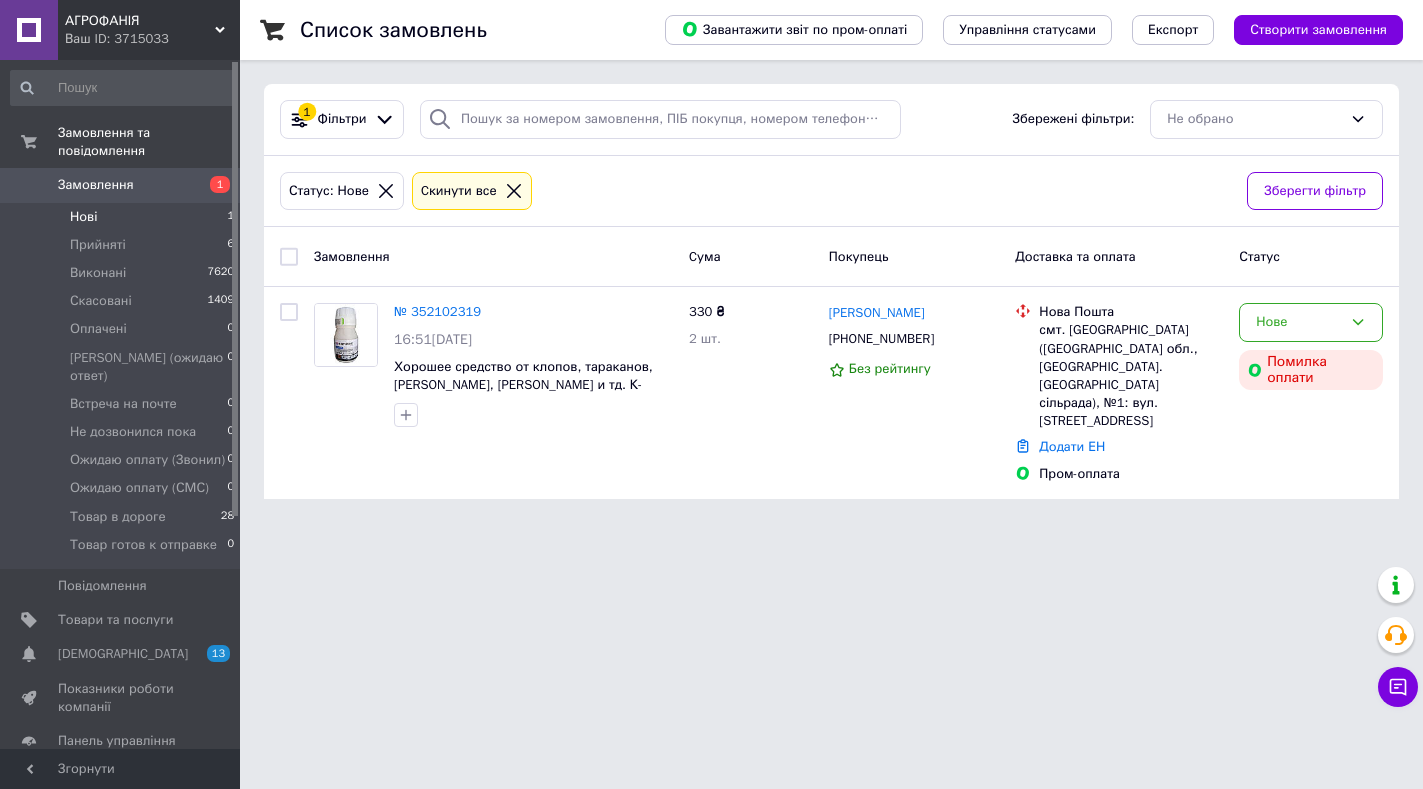 scroll, scrollTop: 0, scrollLeft: 0, axis: both 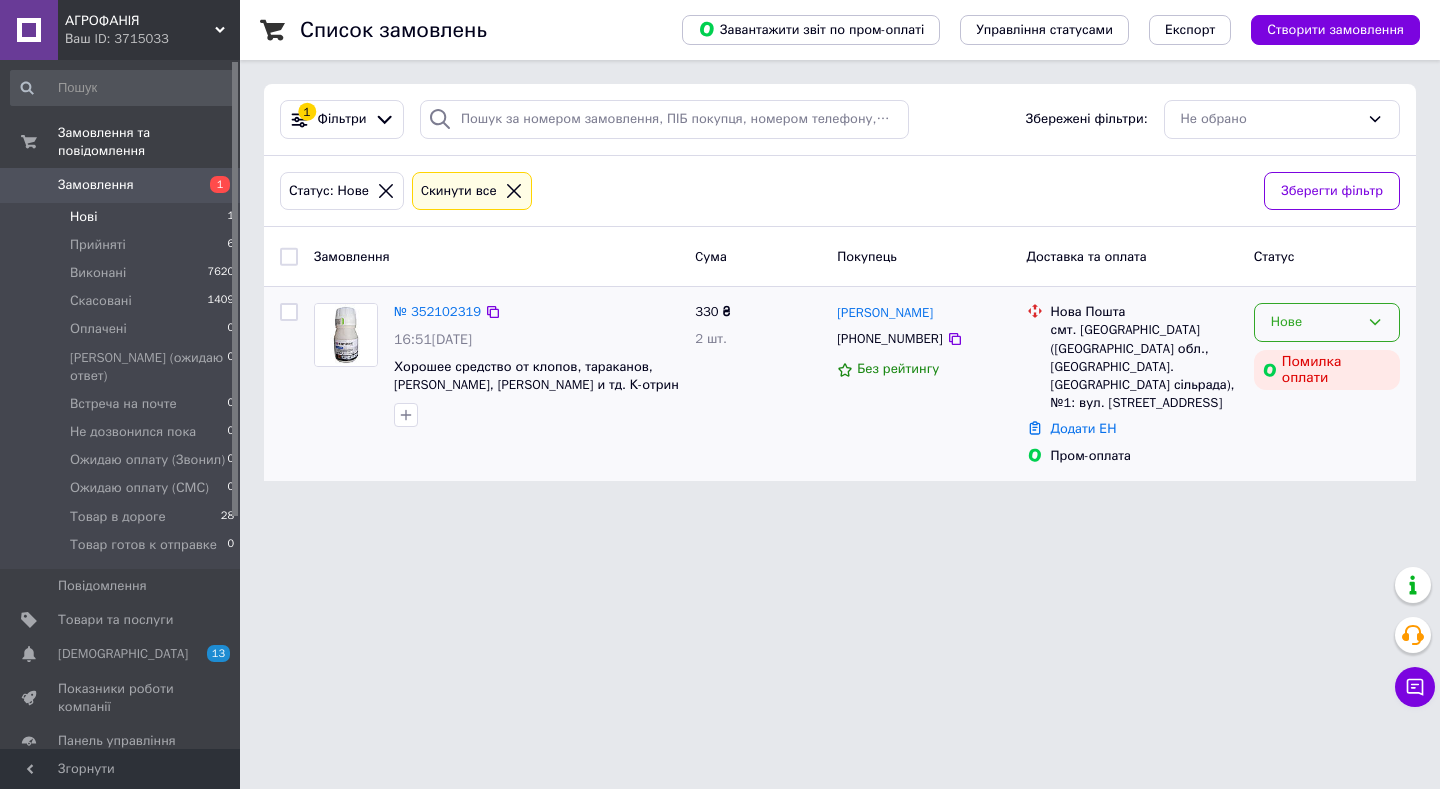 click on "Нове" at bounding box center [1315, 322] 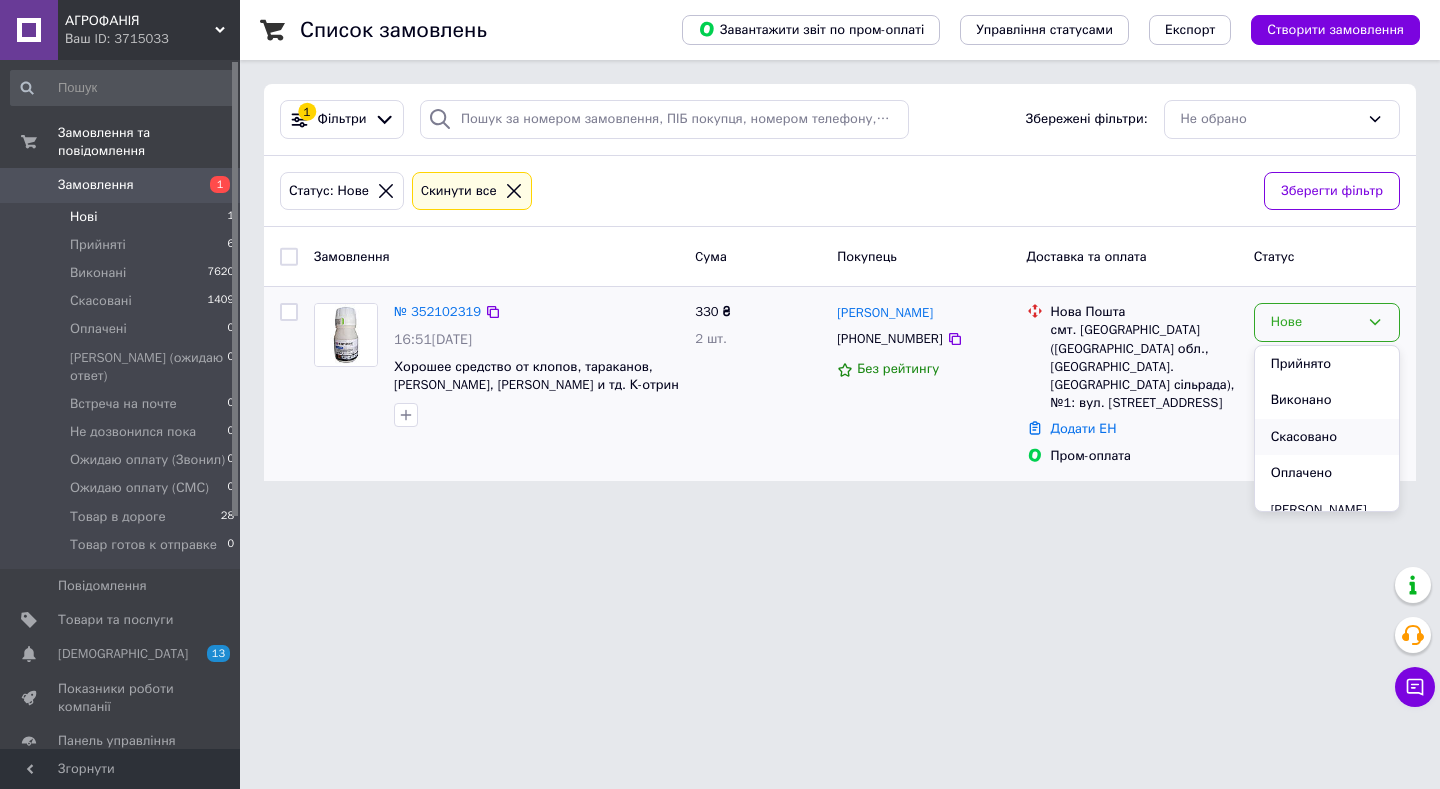click on "Скасовано" at bounding box center [1327, 437] 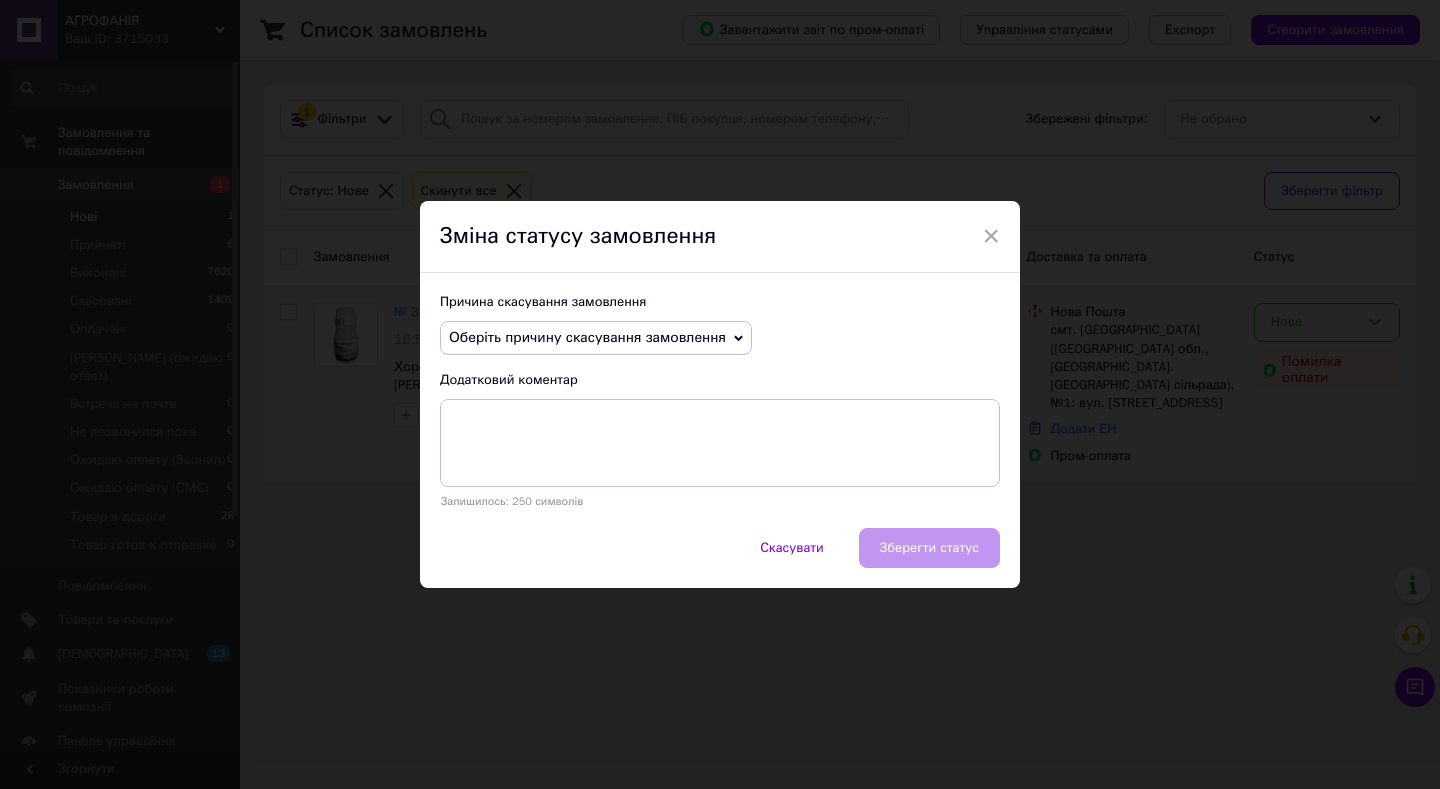 click on "Оберіть причину скасування замовлення" at bounding box center [587, 337] 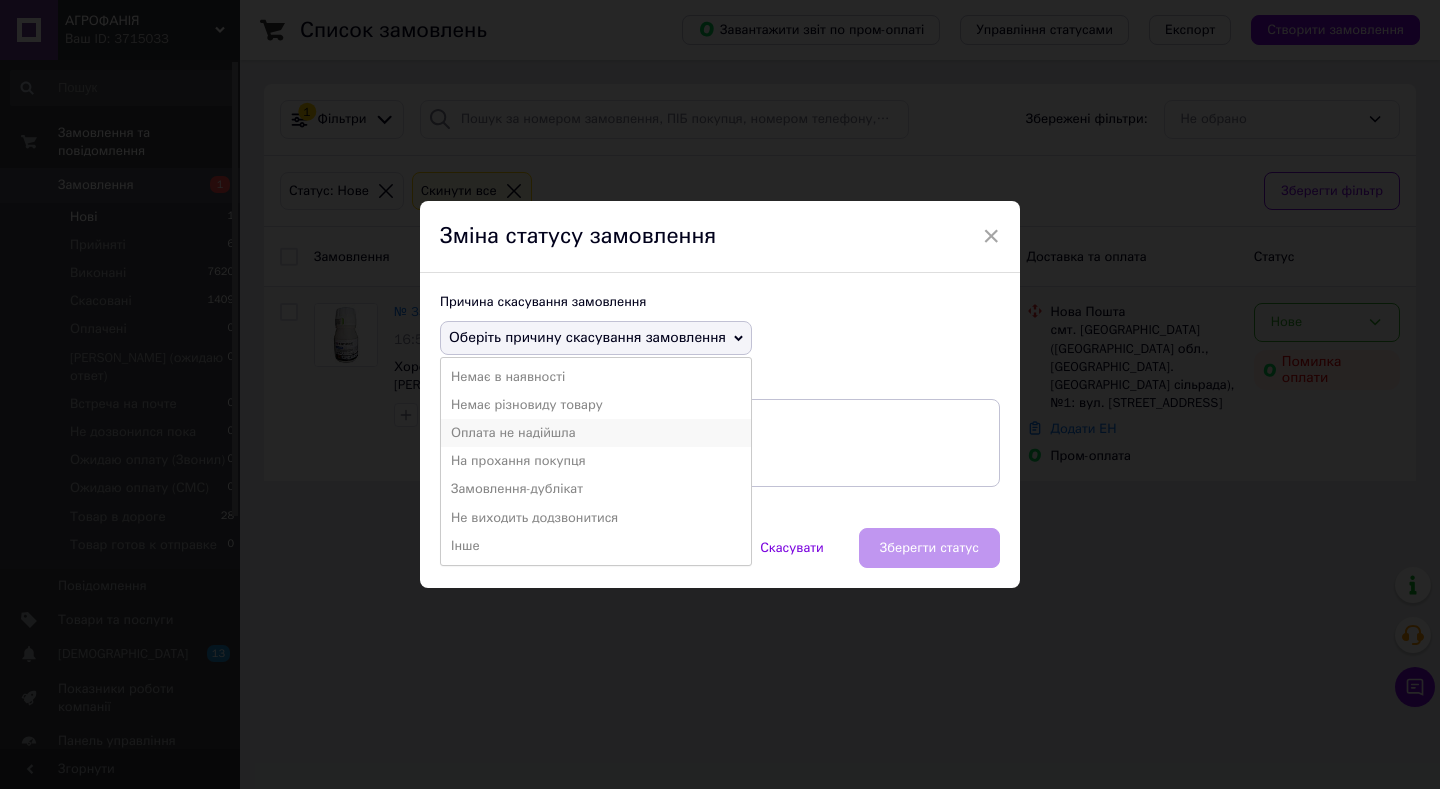 click on "Оплата не надійшла" at bounding box center [596, 433] 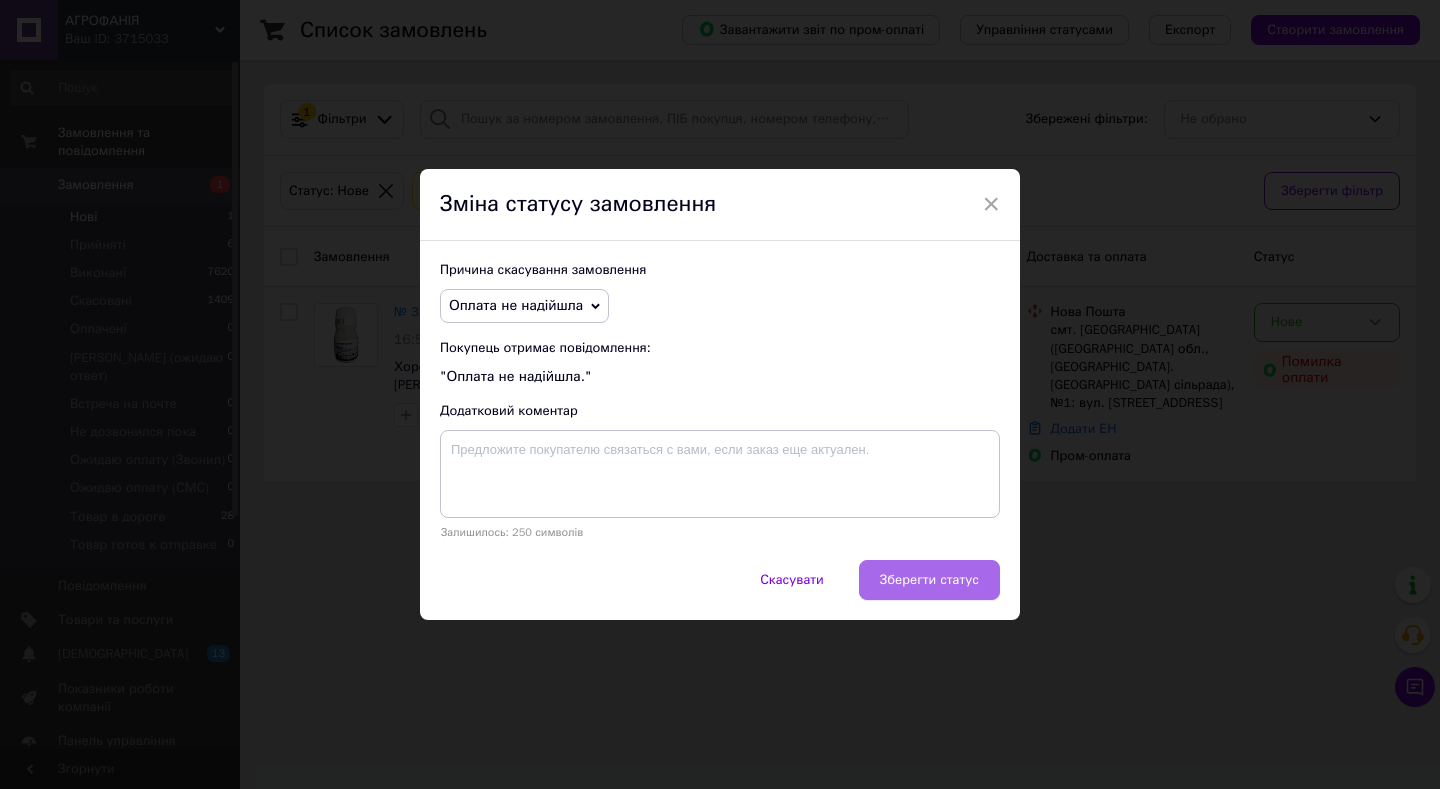 click on "Зберегти статус" at bounding box center (929, 580) 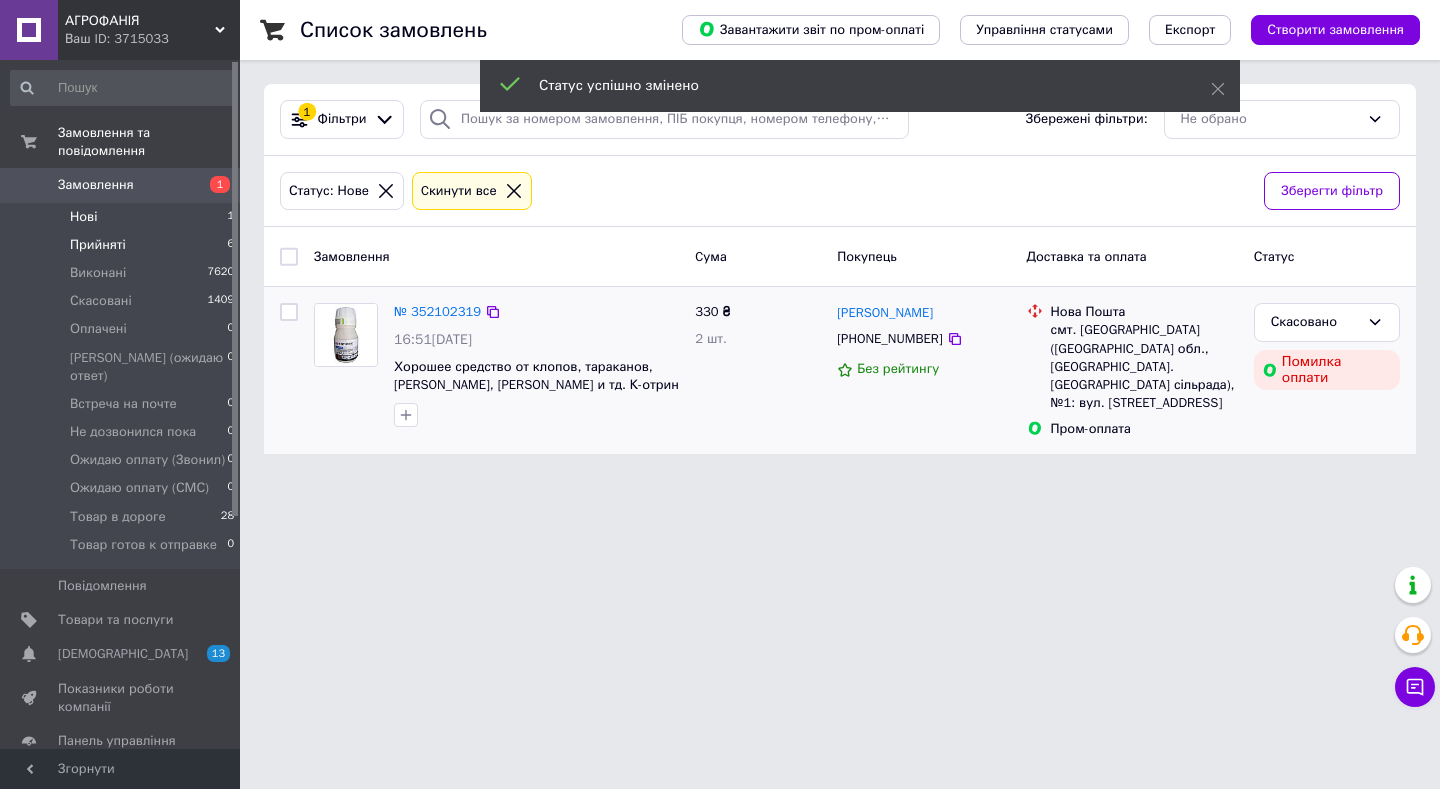 click on "Прийняті 6" at bounding box center [123, 245] 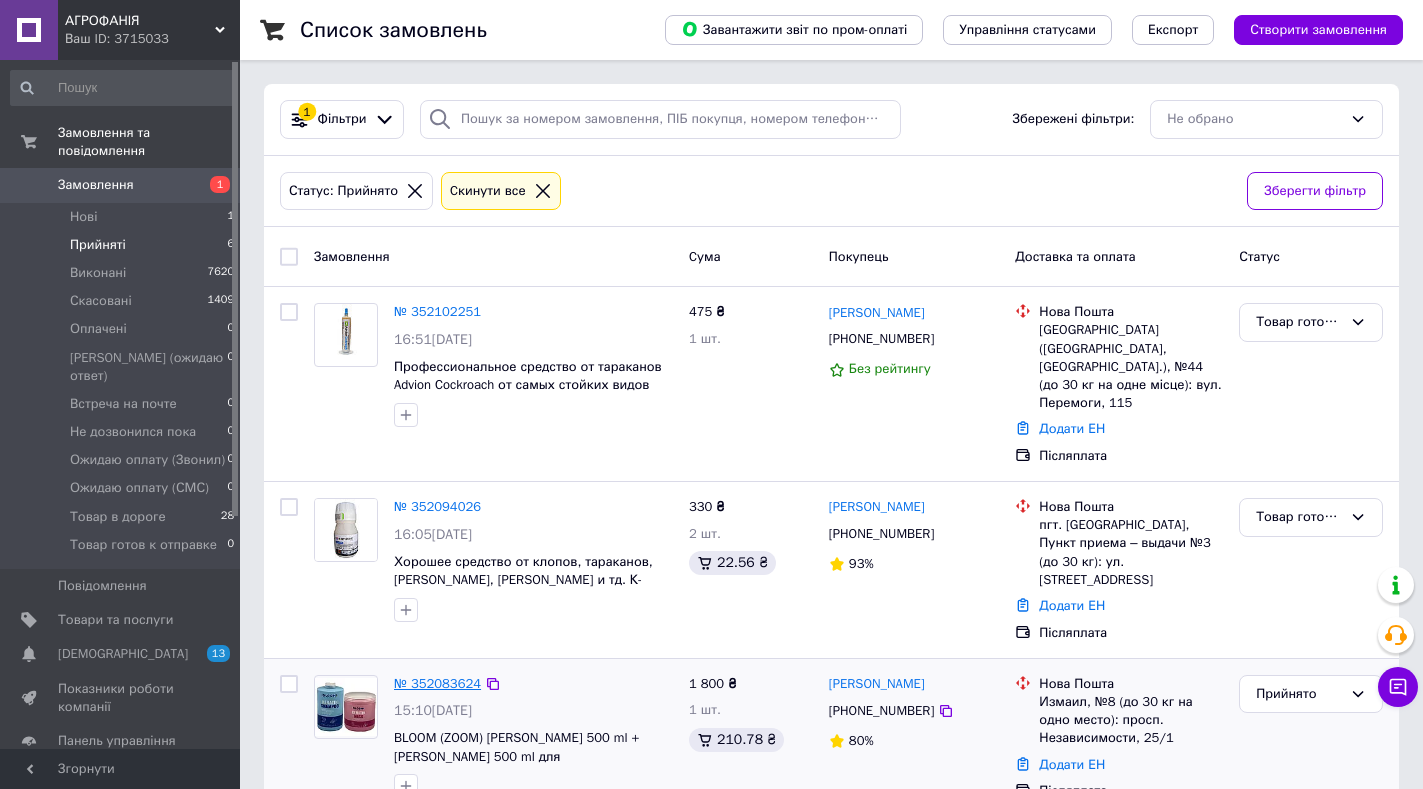 click on "№ 352083624" at bounding box center [437, 683] 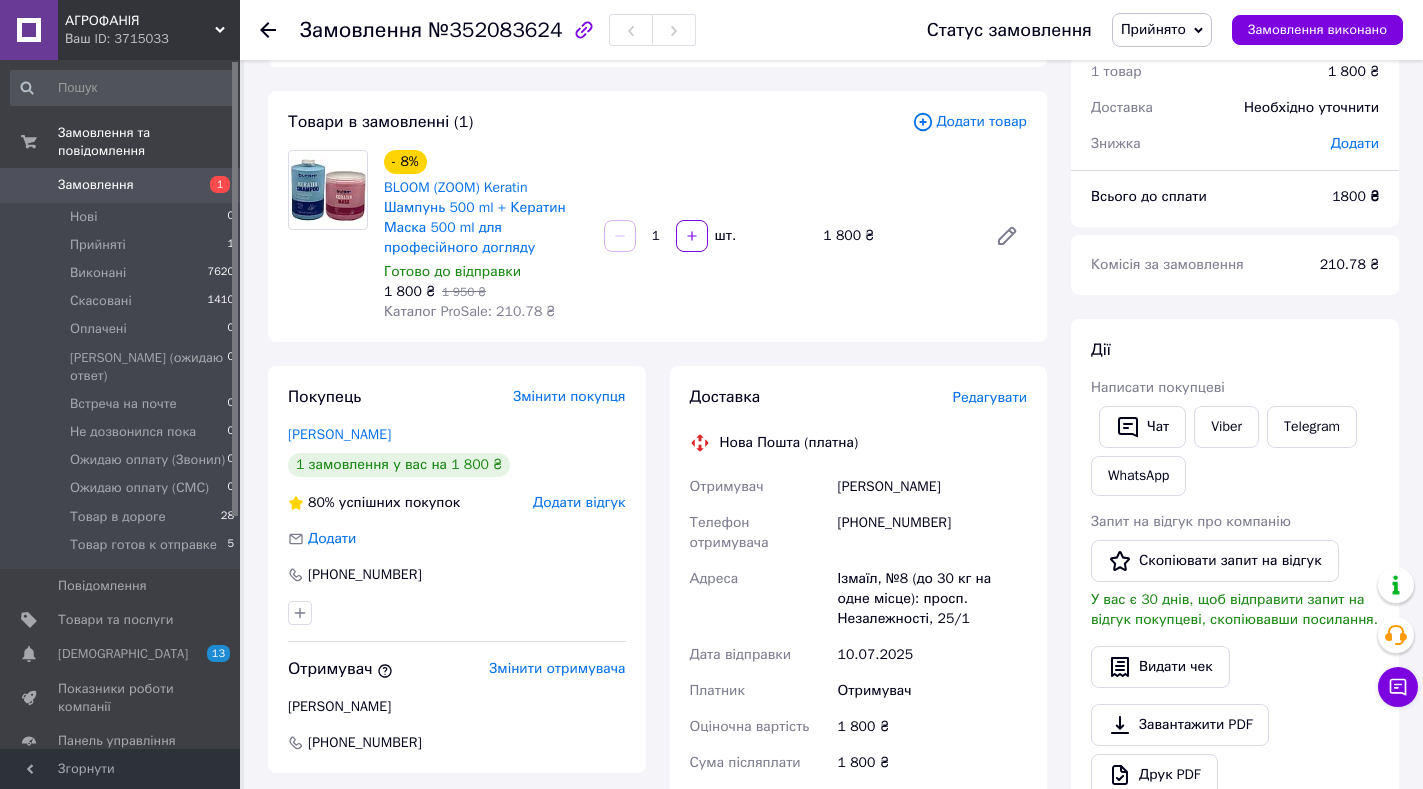 scroll, scrollTop: 200, scrollLeft: 0, axis: vertical 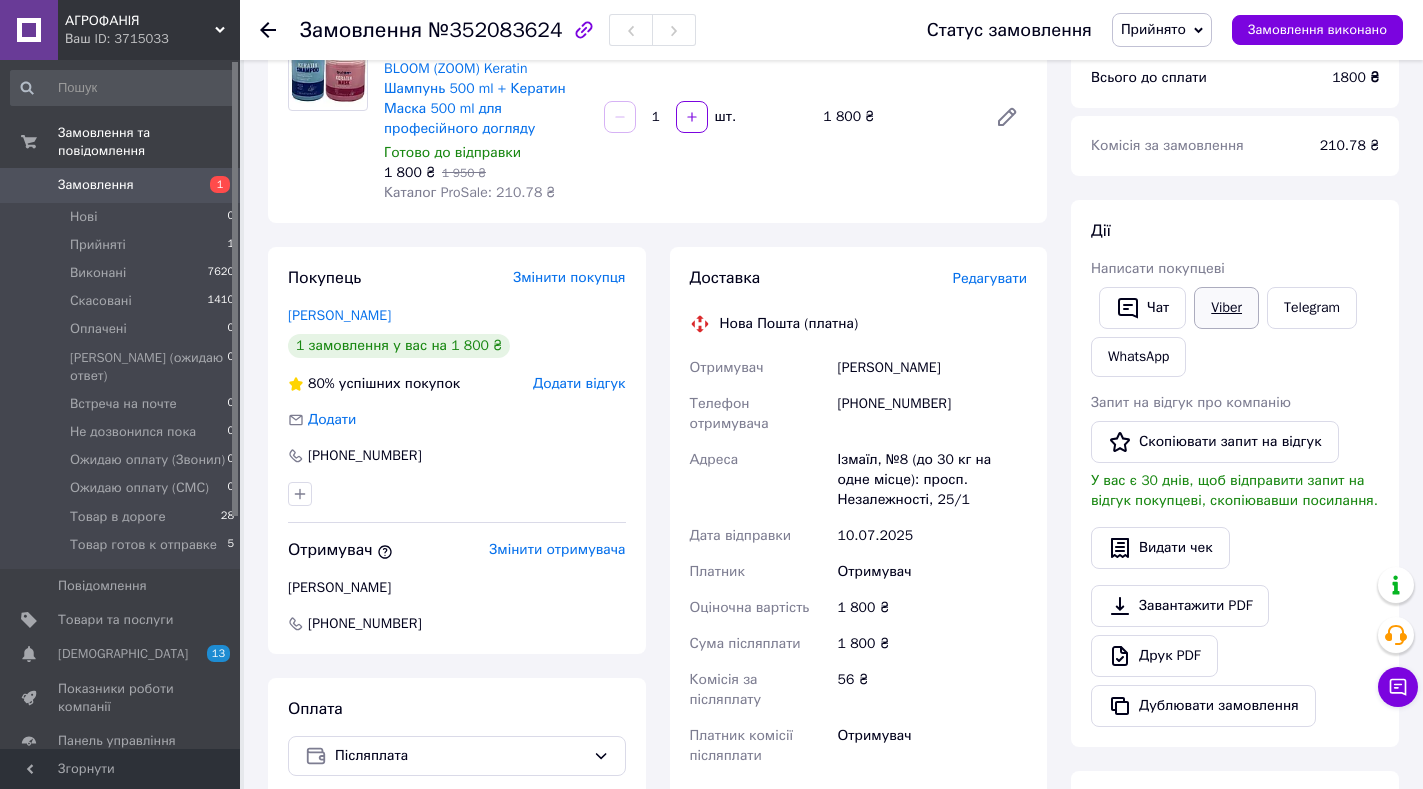 click on "Viber" at bounding box center [1226, 308] 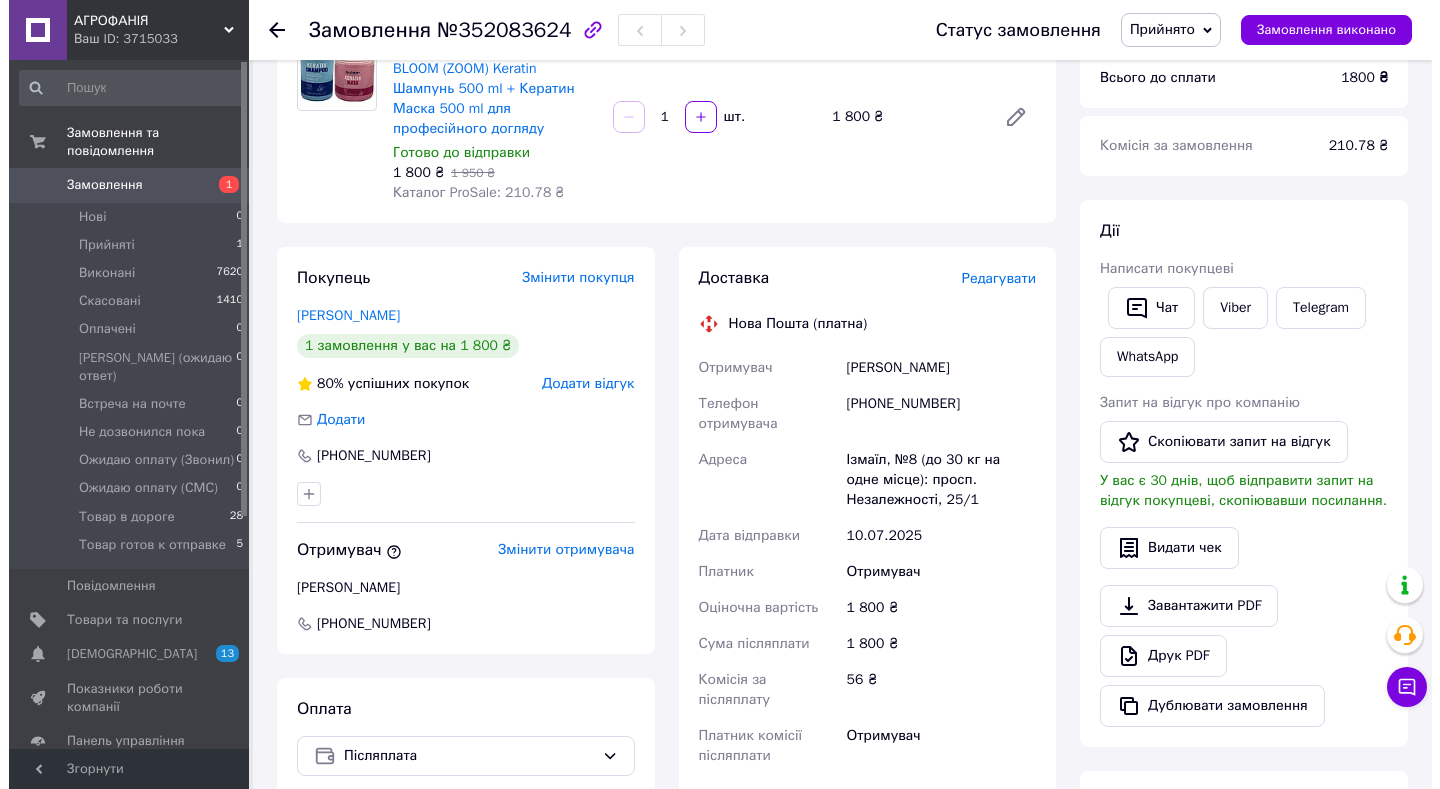 scroll, scrollTop: 100, scrollLeft: 0, axis: vertical 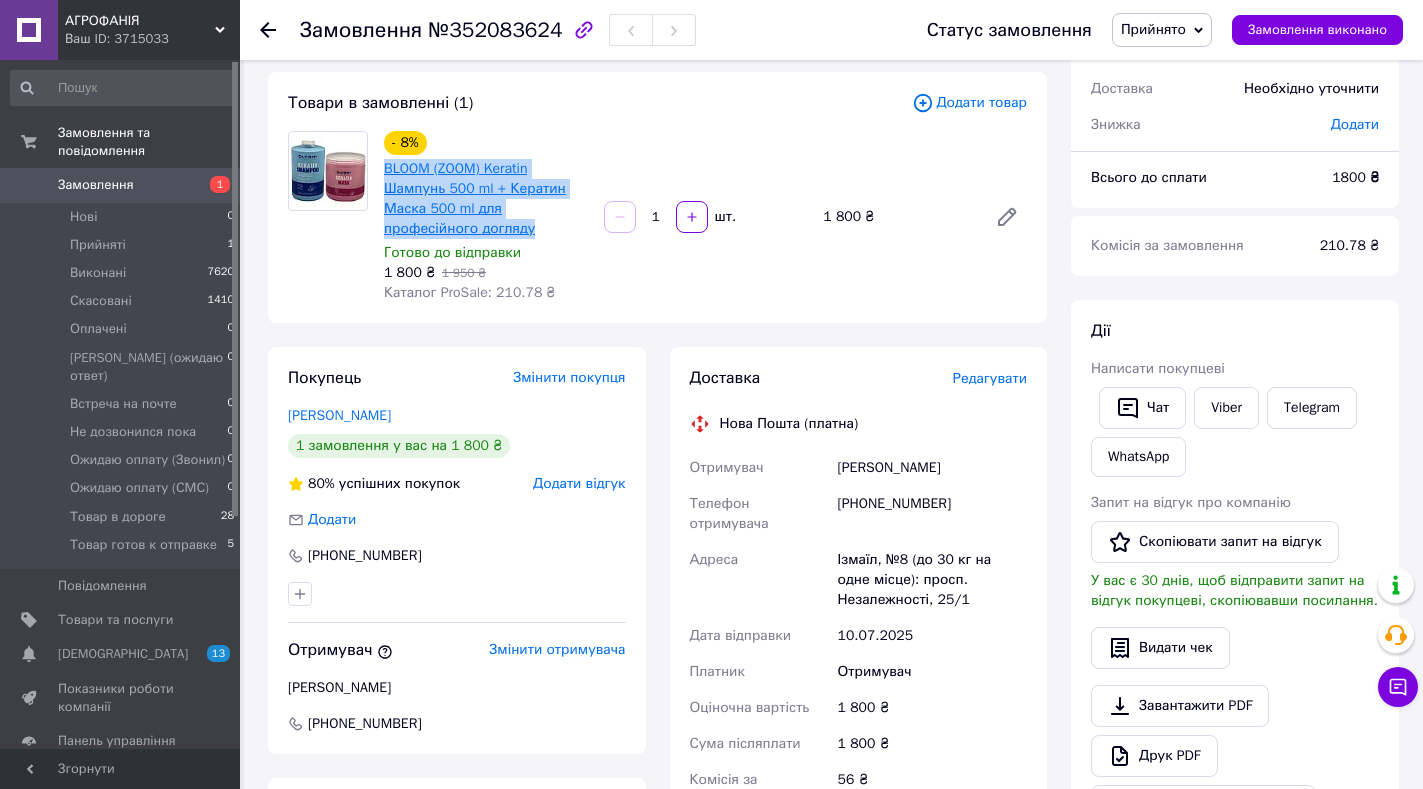 drag, startPoint x: 379, startPoint y: 163, endPoint x: 526, endPoint y: 224, distance: 159.154 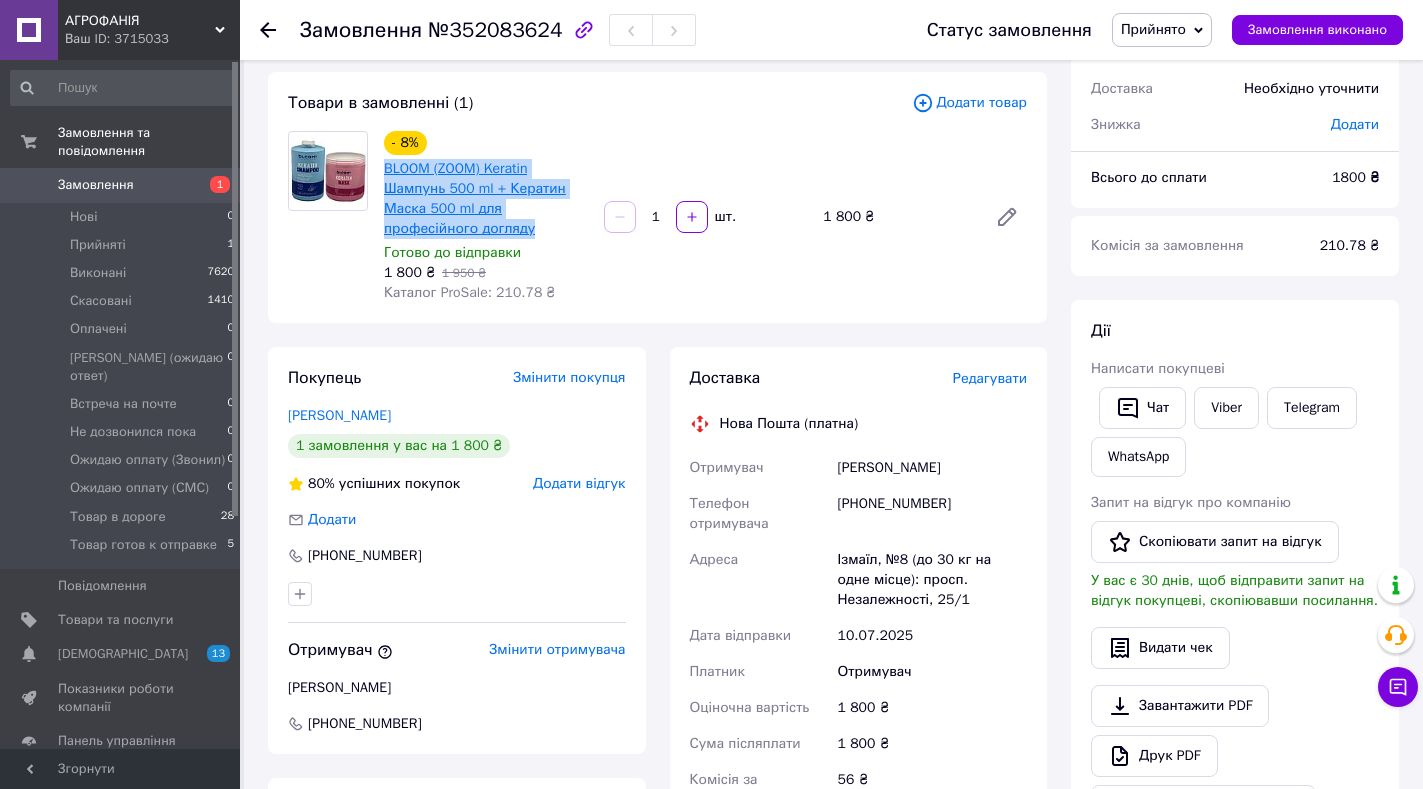 copy on "BLOOM (ZOOM) Keratin Шампунь 500 ml + Кератин Маска 500 ml для професійного догляду" 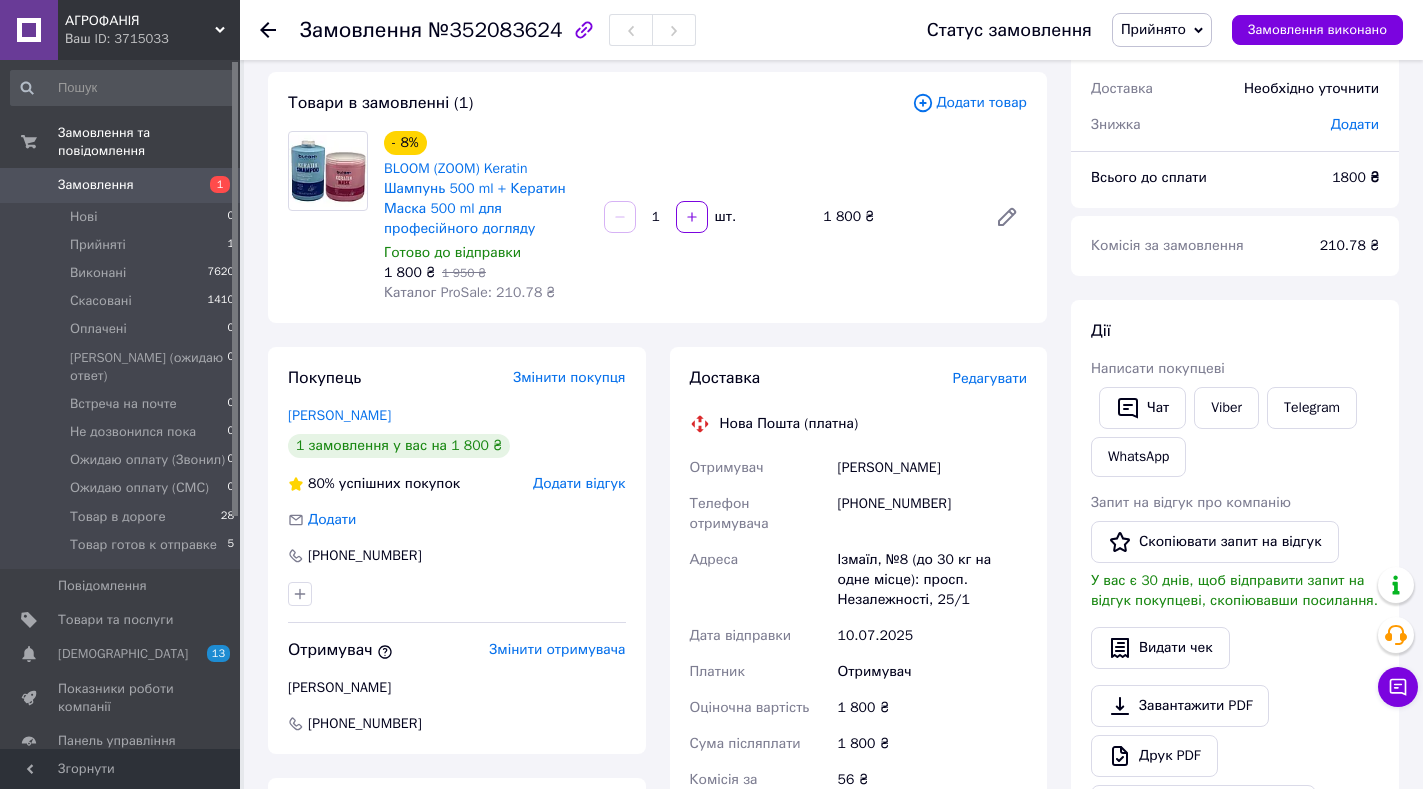click on "Редагувати" at bounding box center [990, 378] 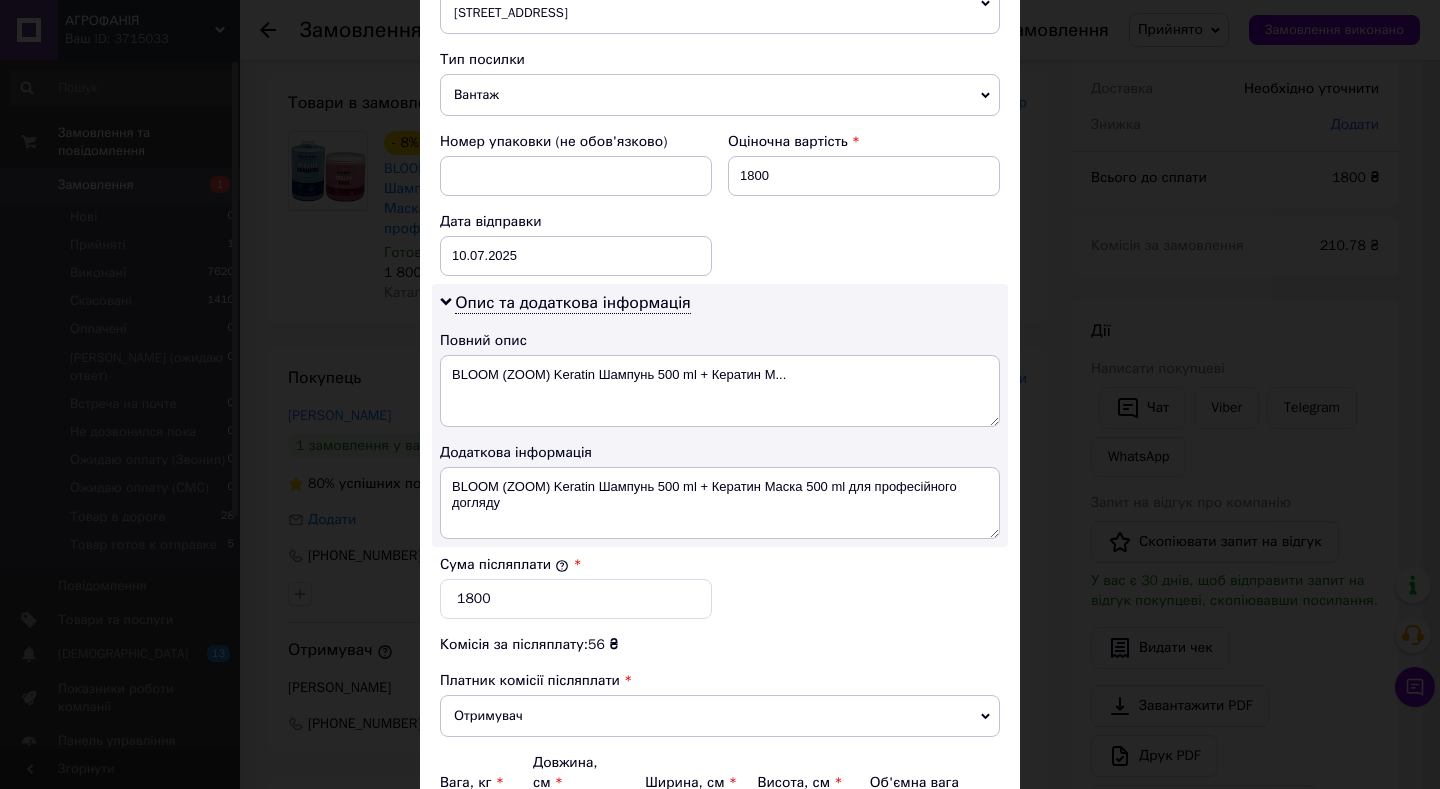 scroll, scrollTop: 761, scrollLeft: 0, axis: vertical 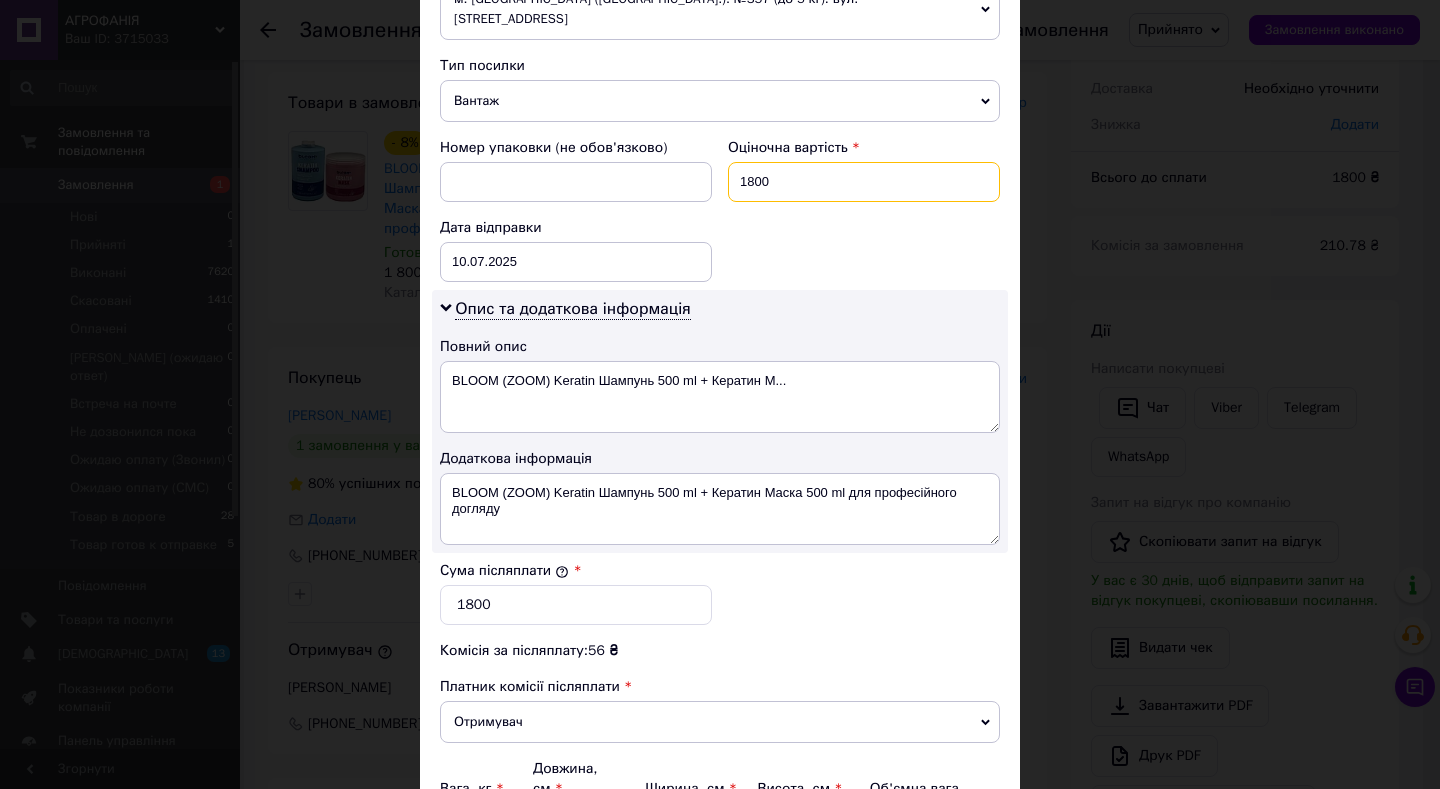 drag, startPoint x: 789, startPoint y: 159, endPoint x: 735, endPoint y: 167, distance: 54.589375 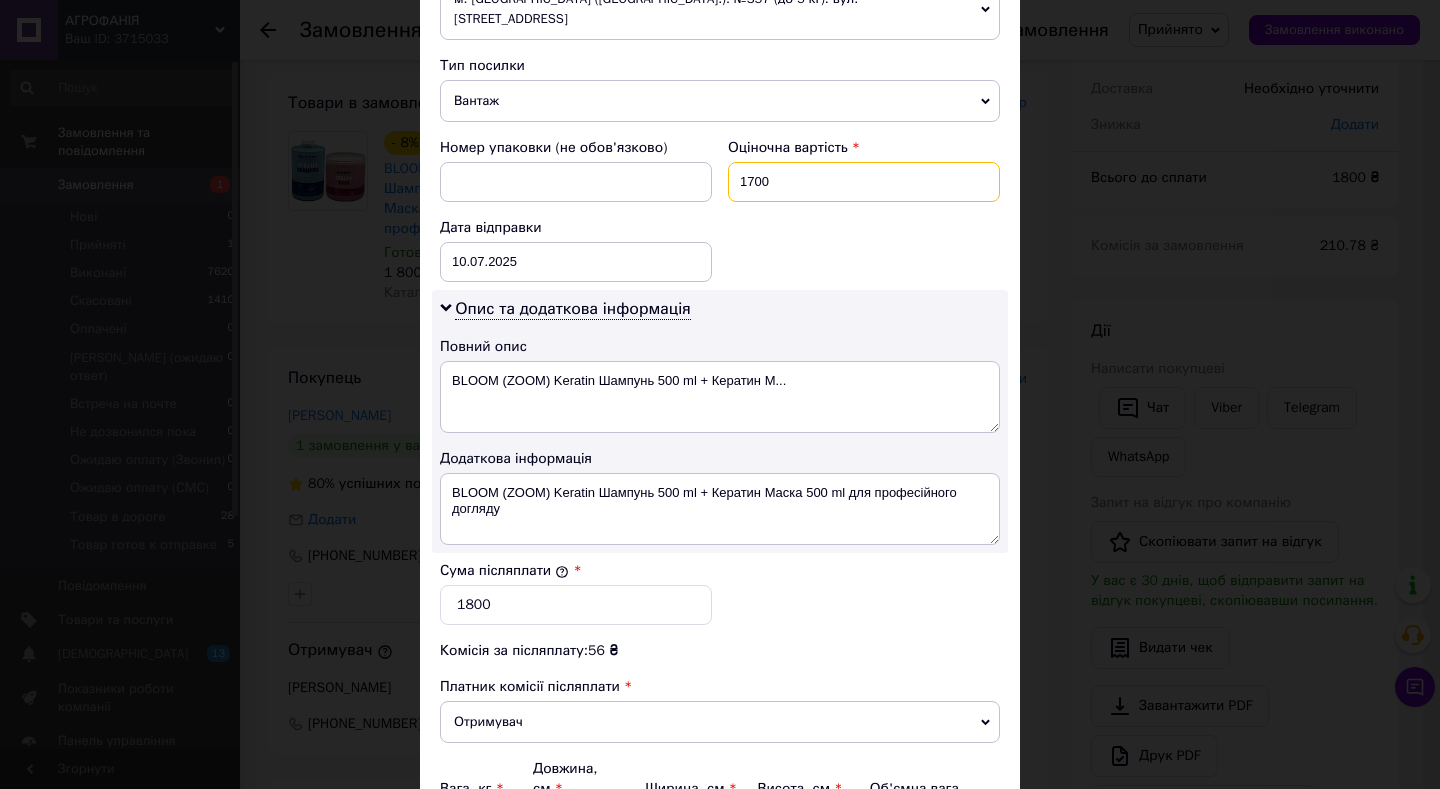 type on "1700" 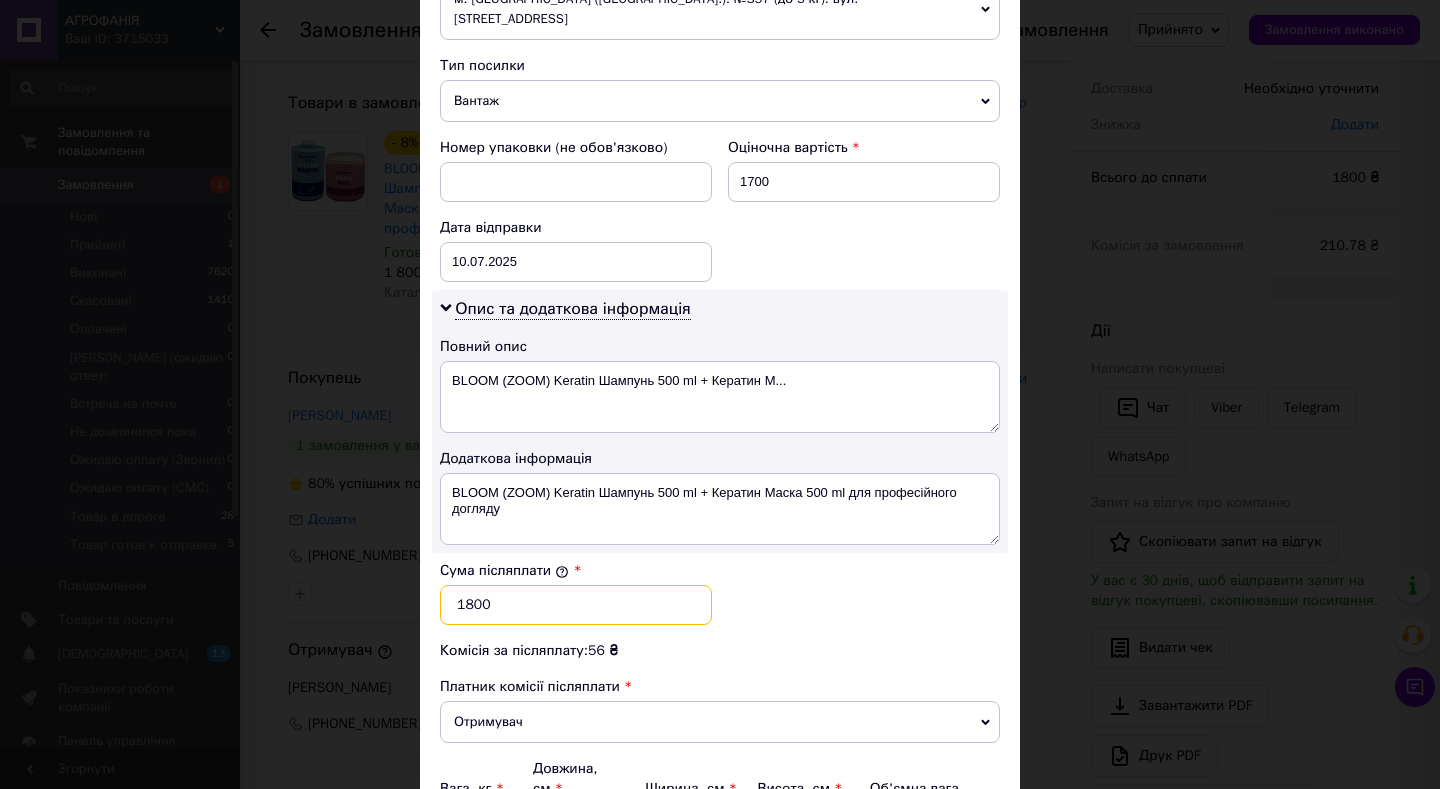 drag, startPoint x: 509, startPoint y: 589, endPoint x: 454, endPoint y: 596, distance: 55.443665 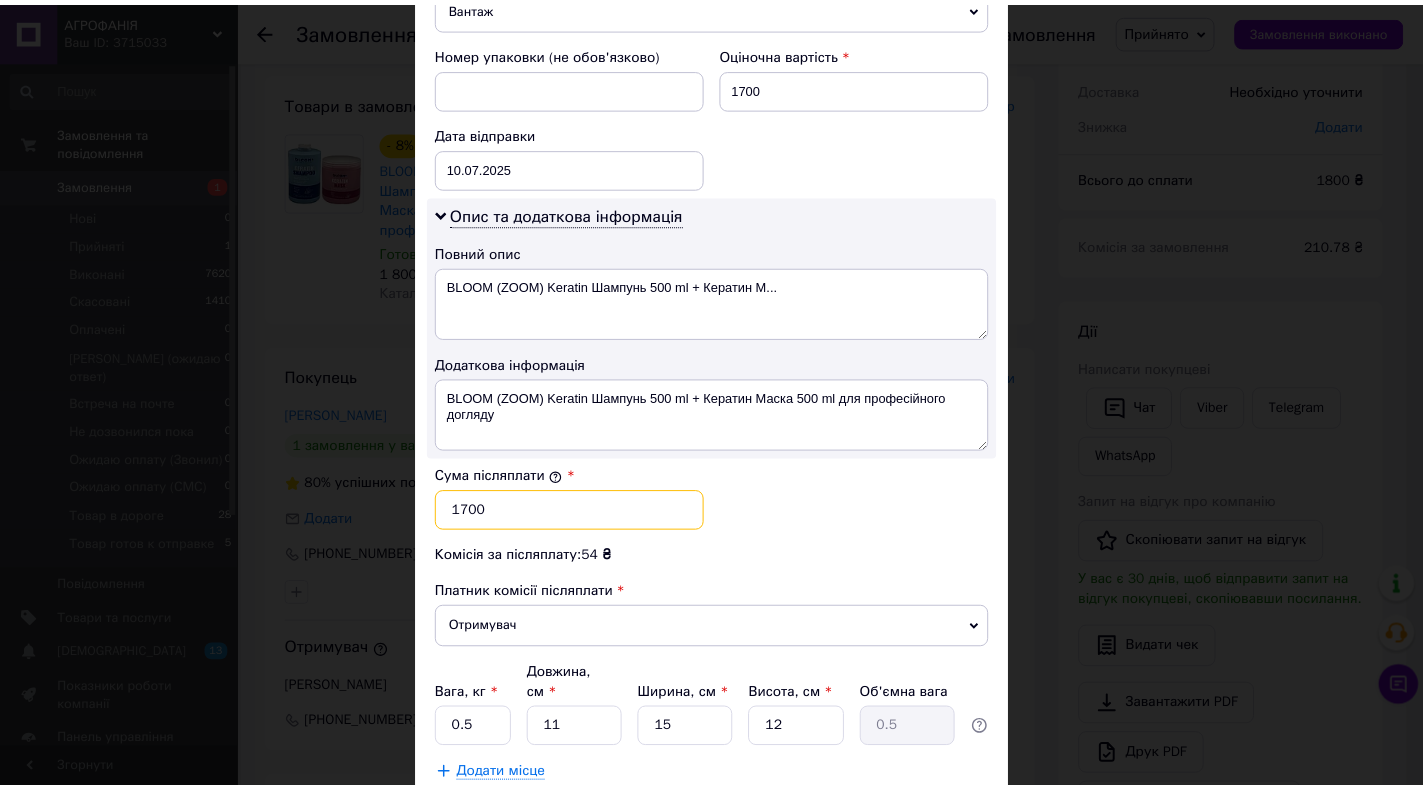 scroll, scrollTop: 961, scrollLeft: 0, axis: vertical 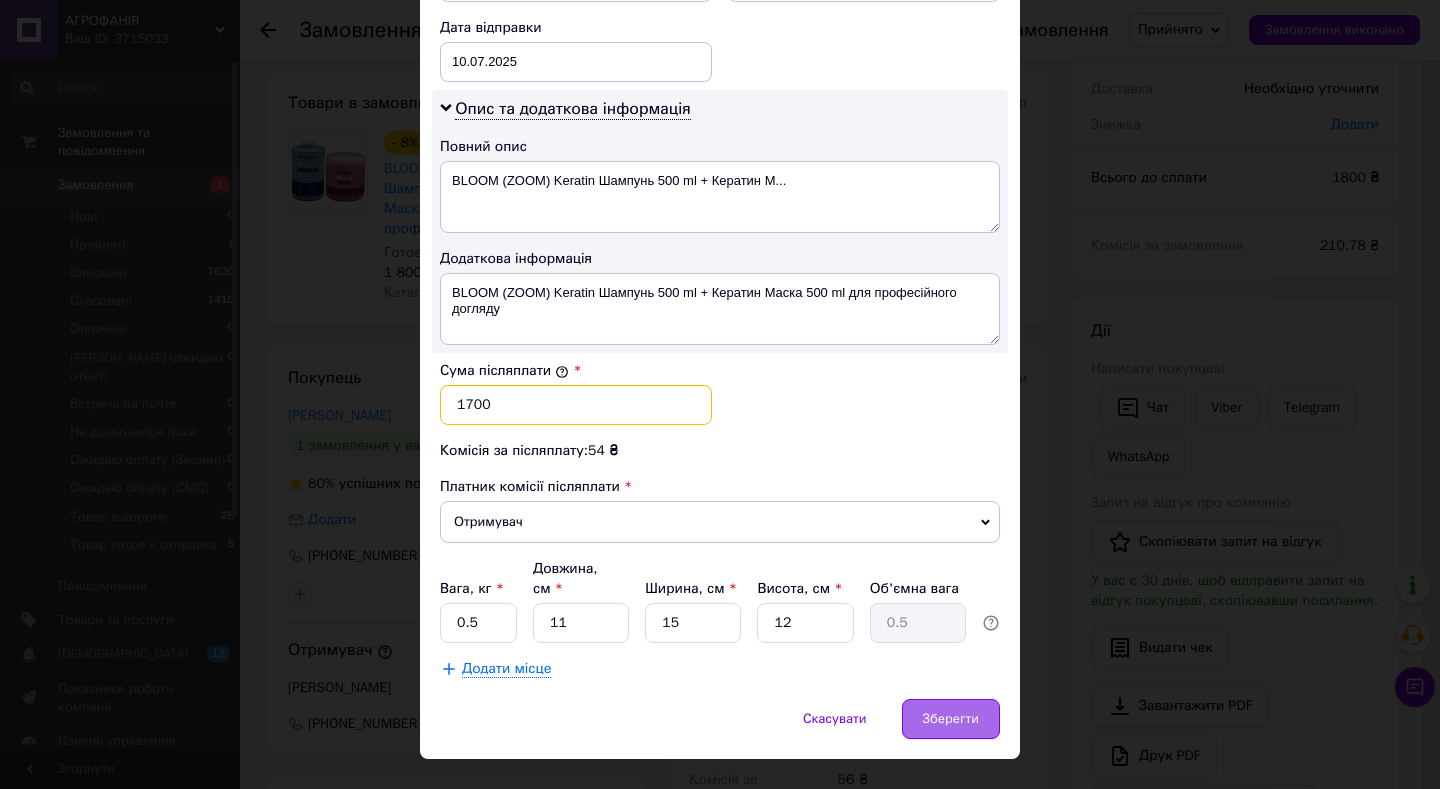 type on "1700" 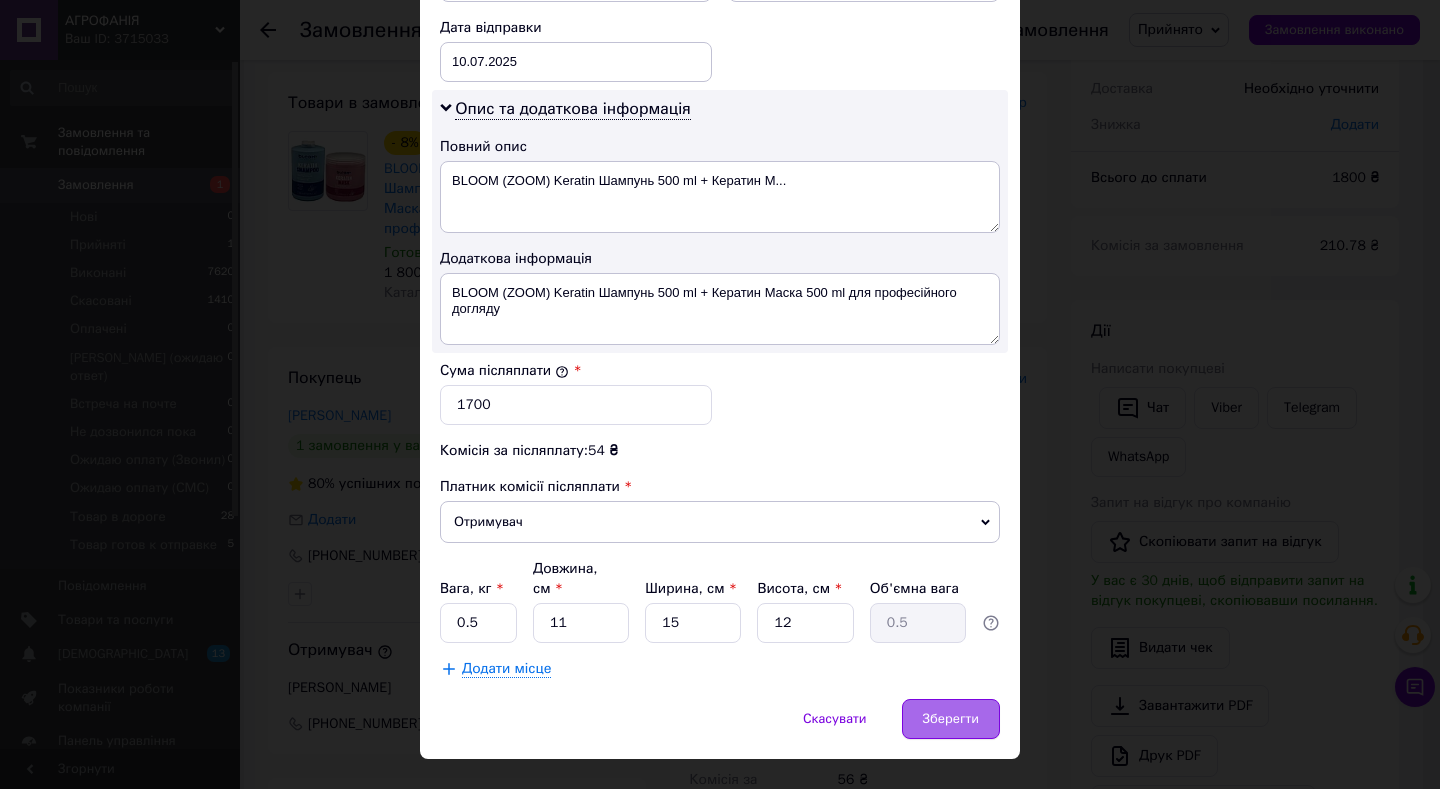 click on "Зберегти" at bounding box center [951, 719] 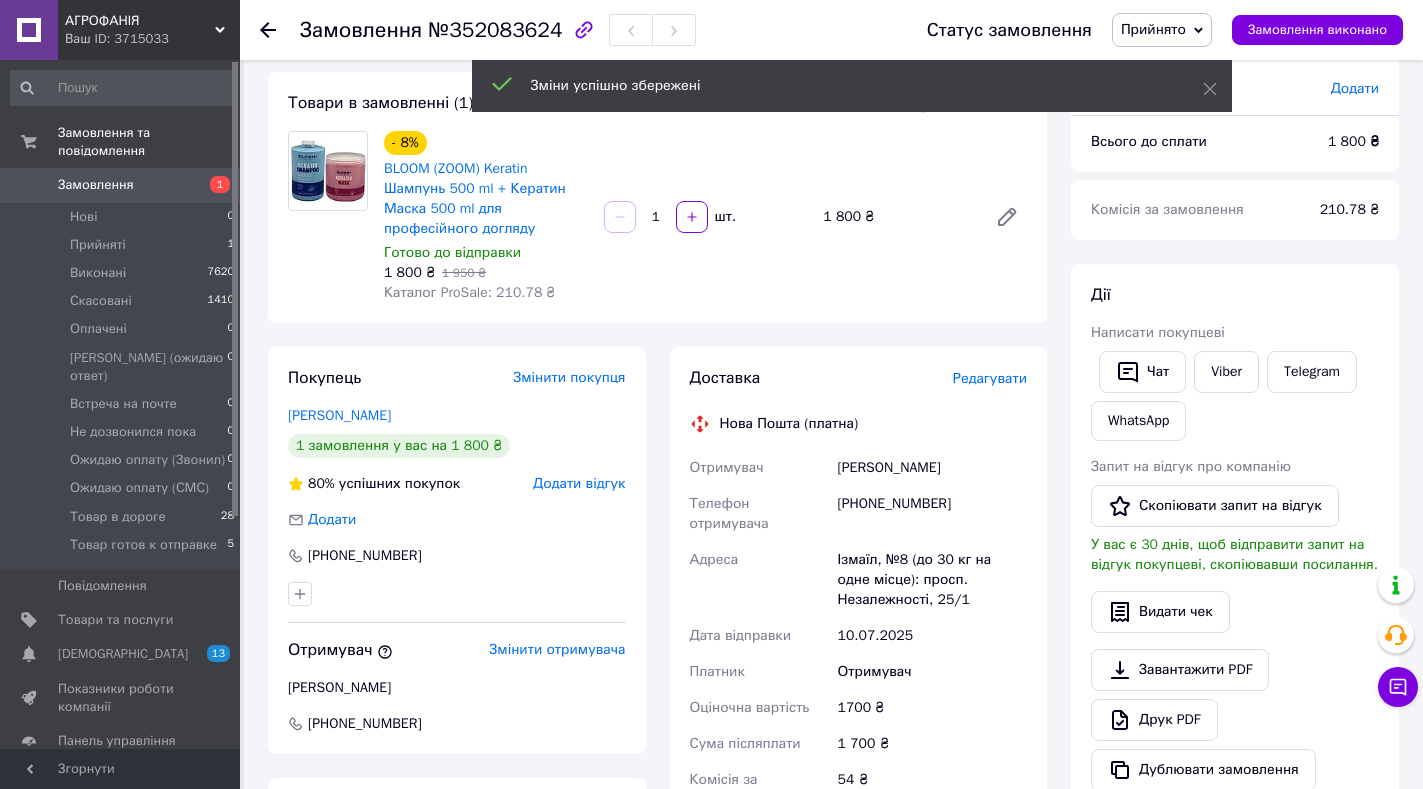 click on "Прийнято" at bounding box center (1162, 30) 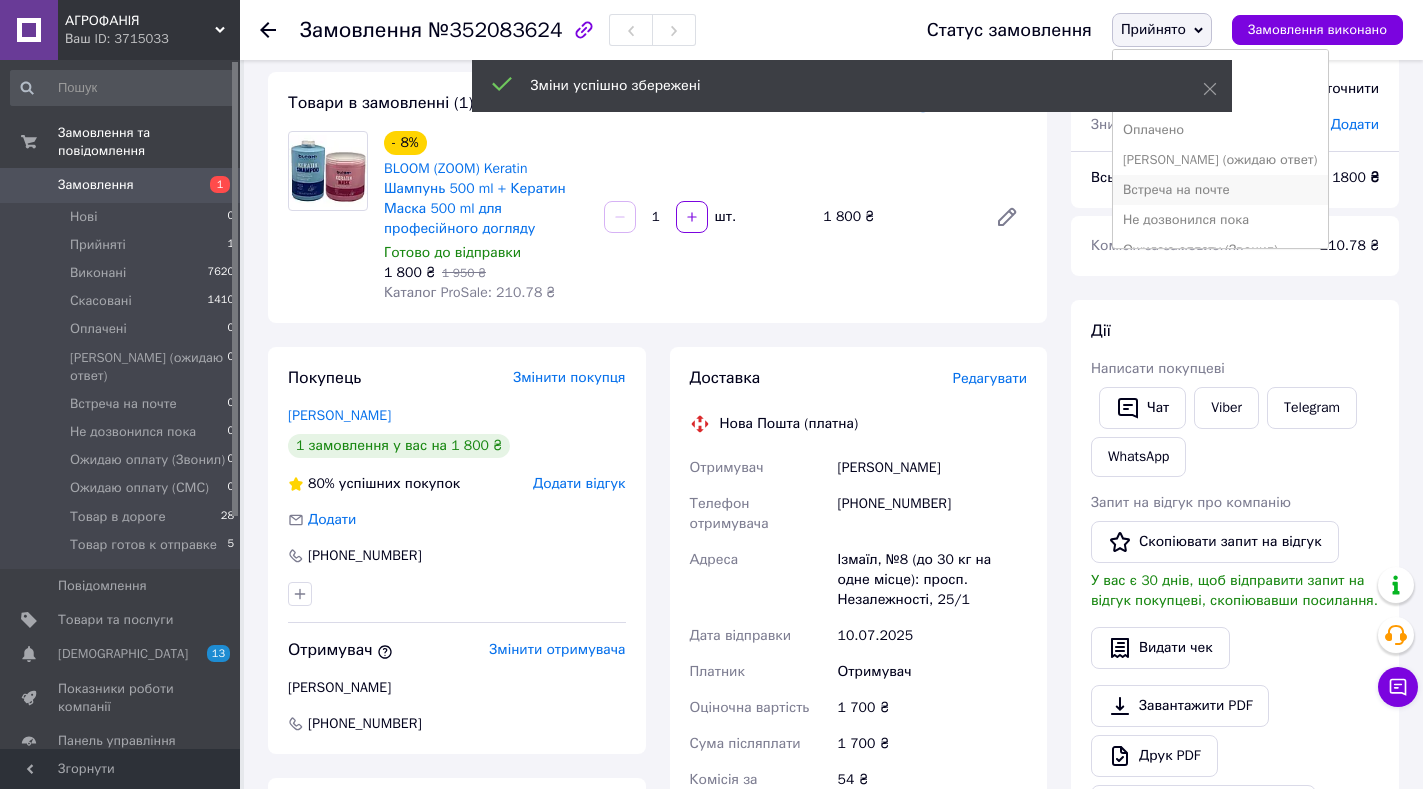 scroll, scrollTop: 112, scrollLeft: 0, axis: vertical 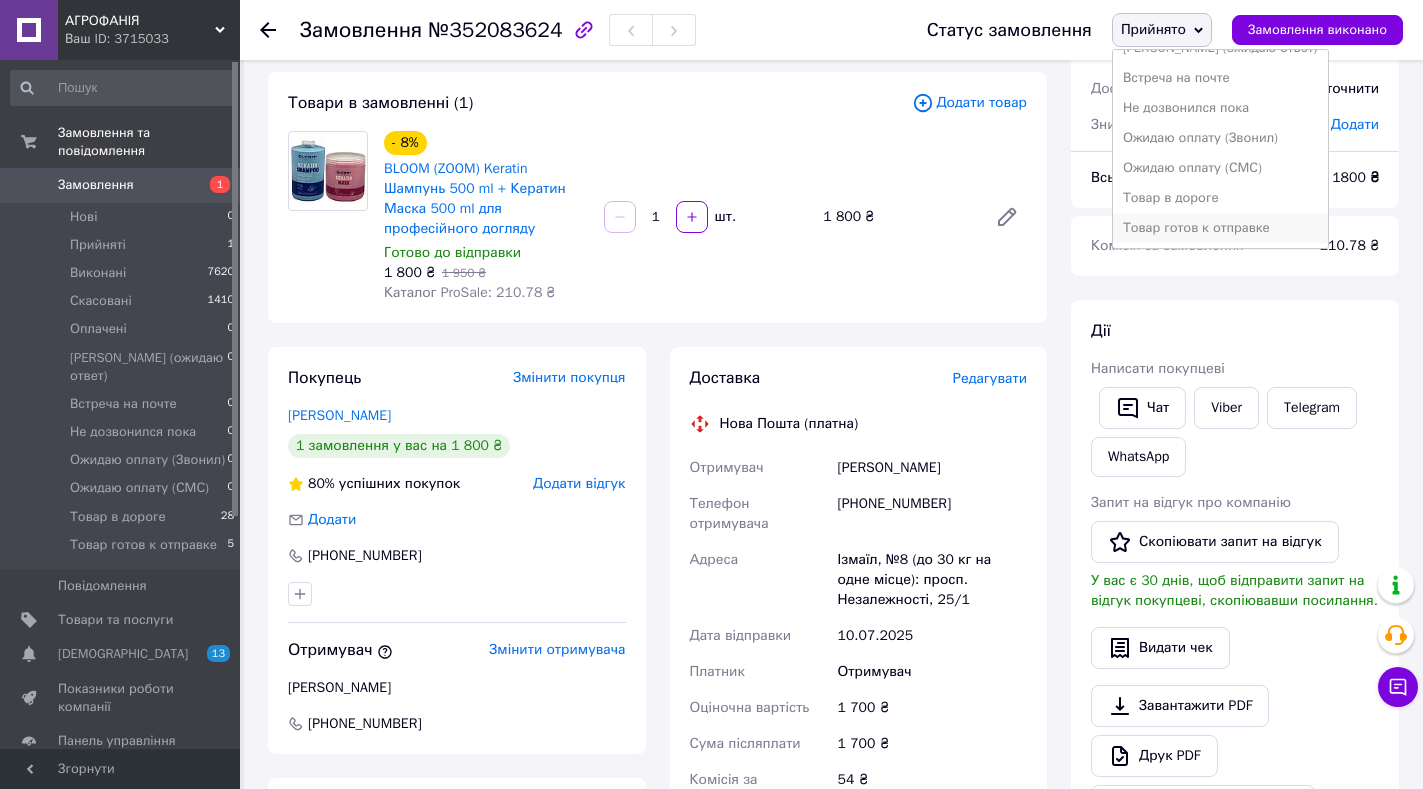 click on "Товар готов к отправке" at bounding box center (1220, 228) 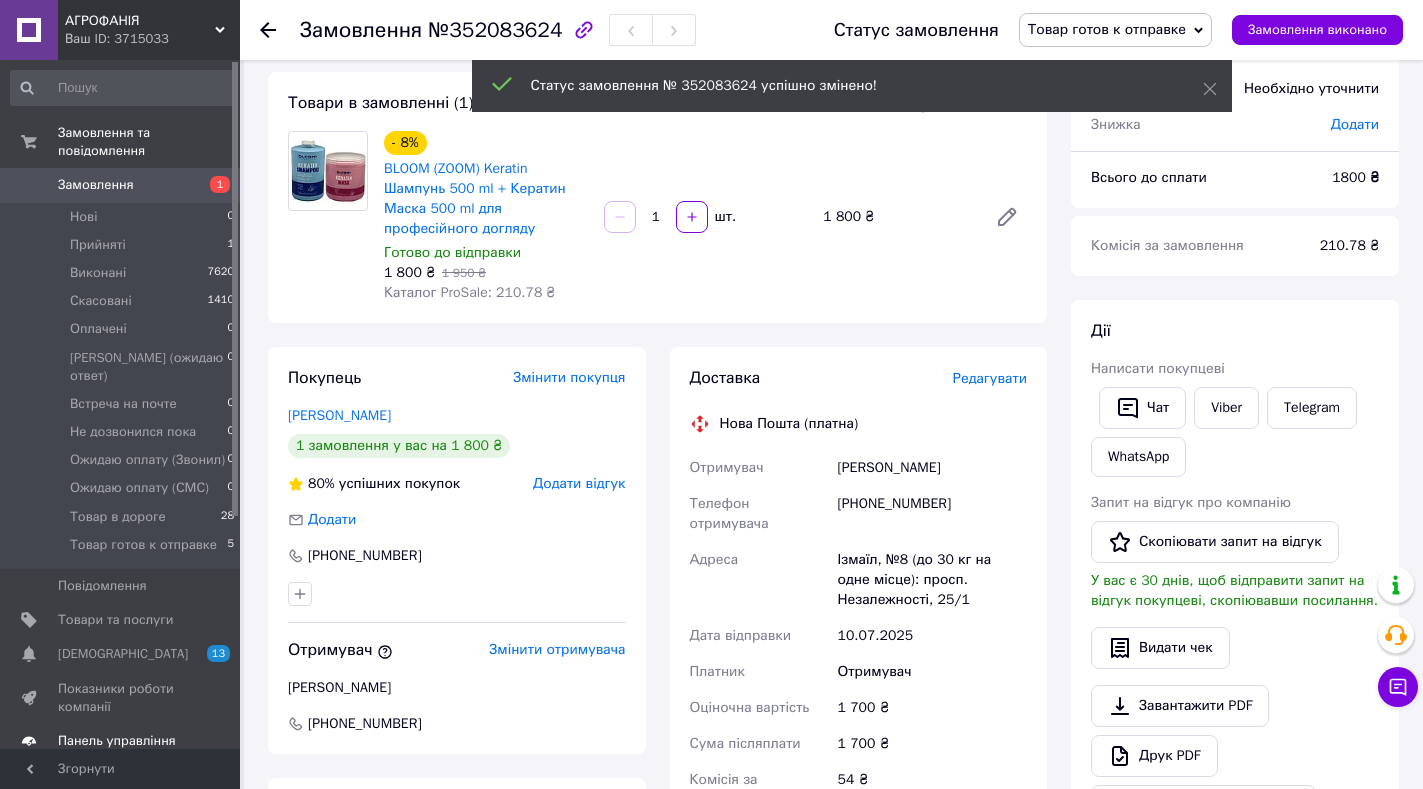 click on "Панель управління" at bounding box center (117, 741) 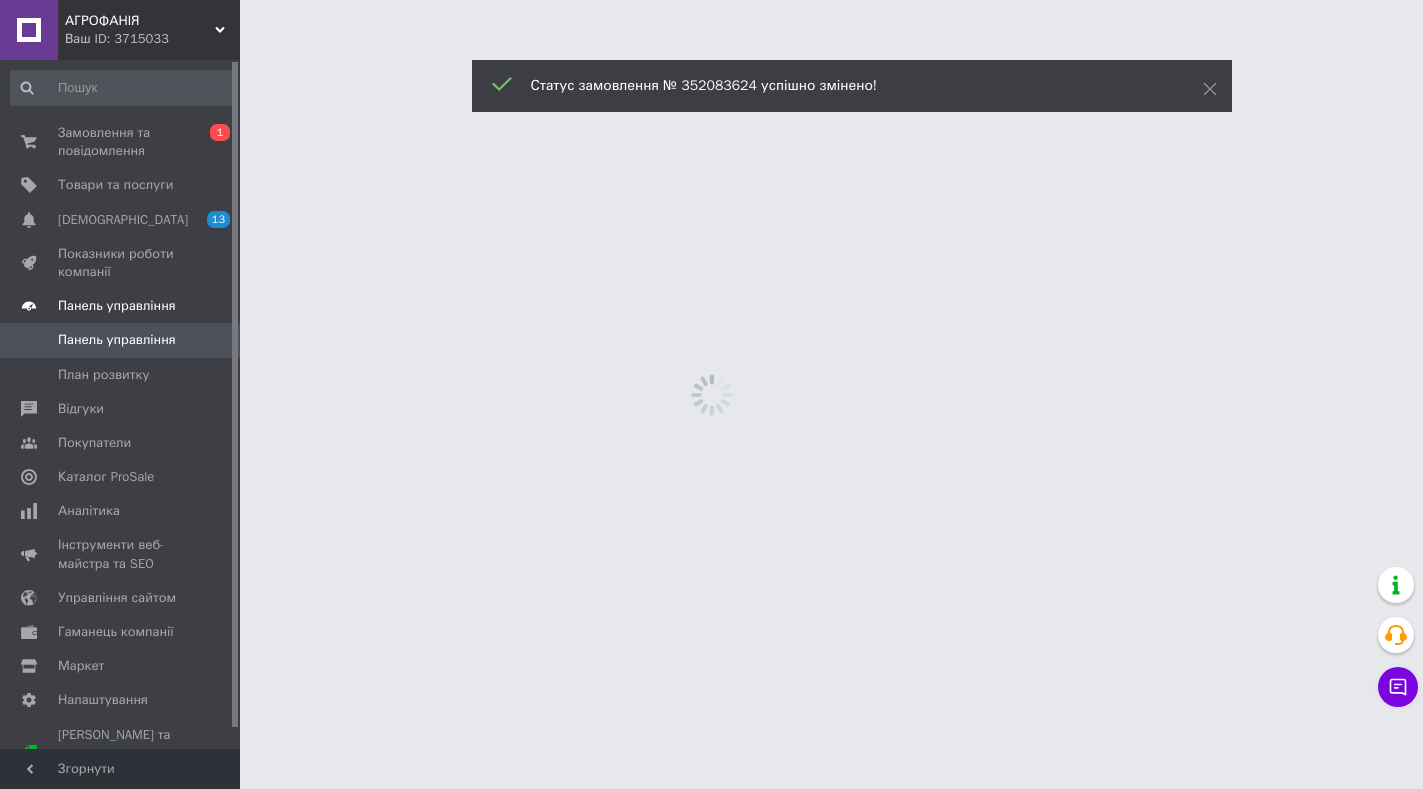 scroll, scrollTop: 0, scrollLeft: 0, axis: both 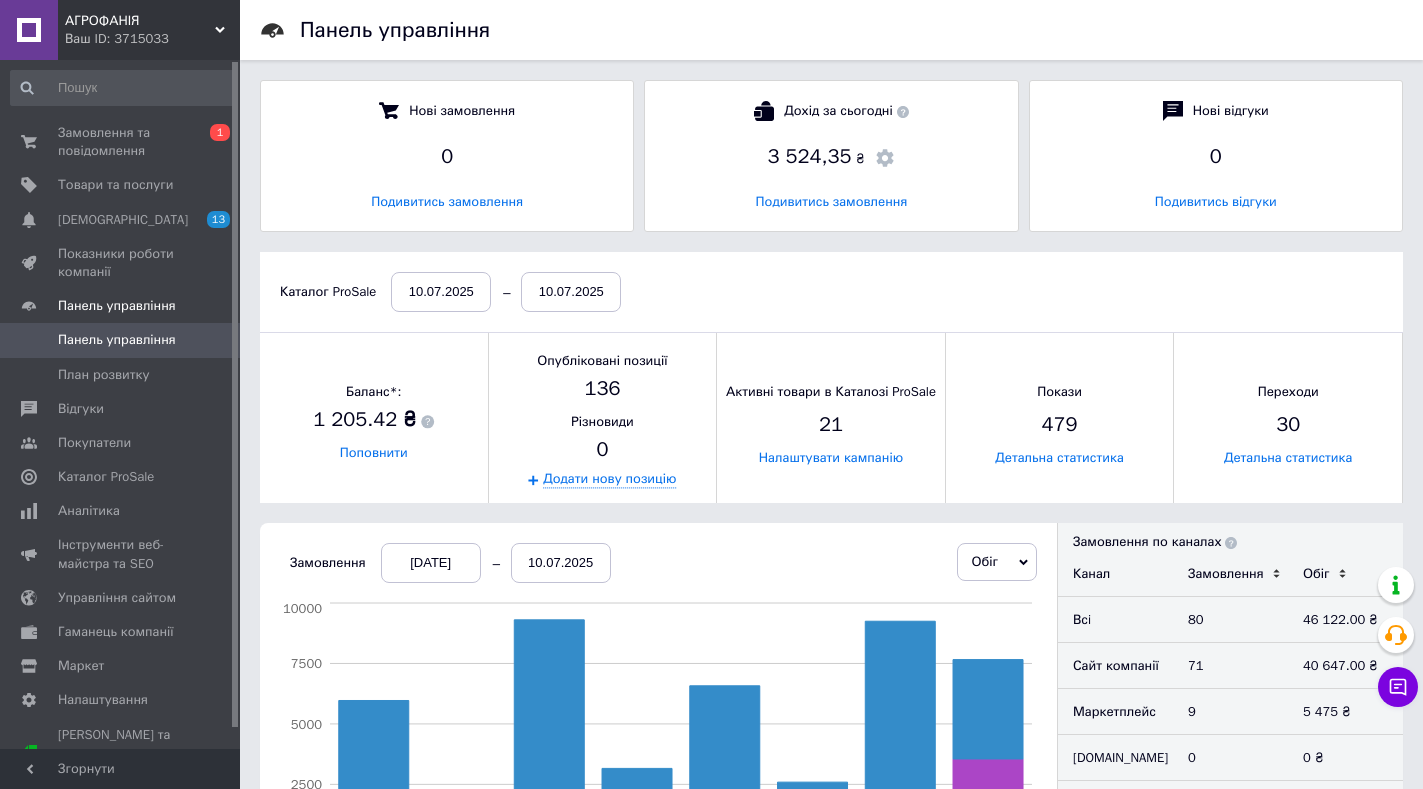 click 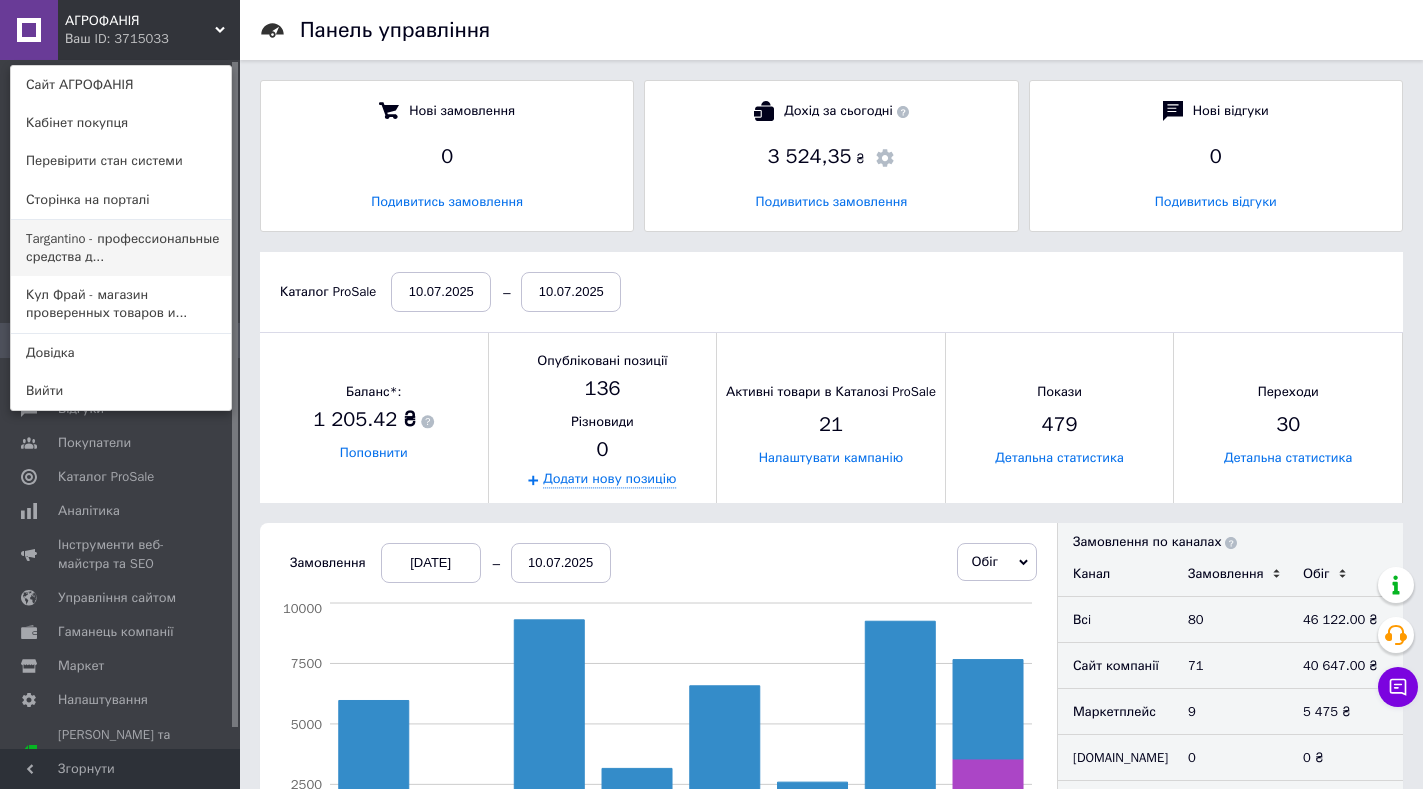 click on "Targantino - профессиональные средства д..." at bounding box center (121, 248) 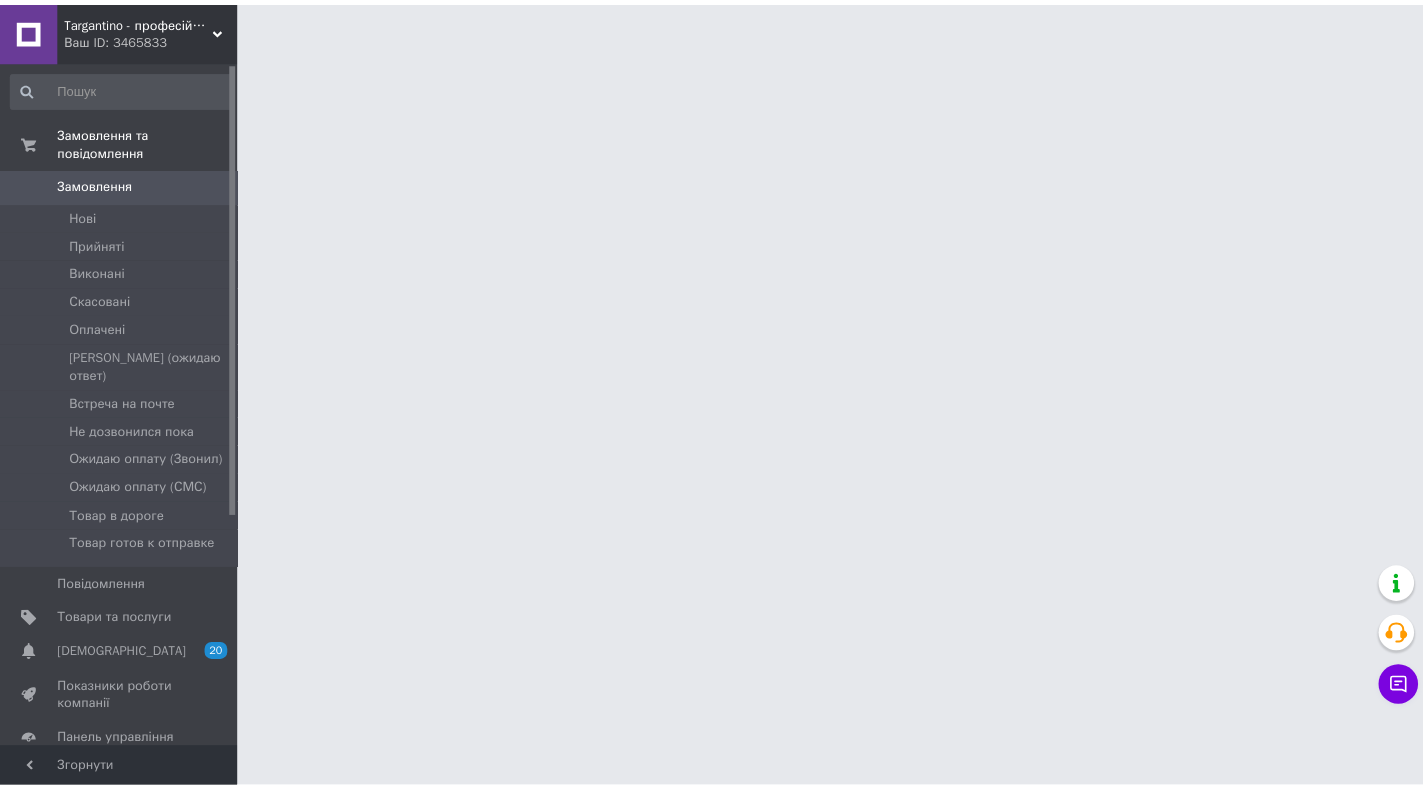 scroll, scrollTop: 0, scrollLeft: 0, axis: both 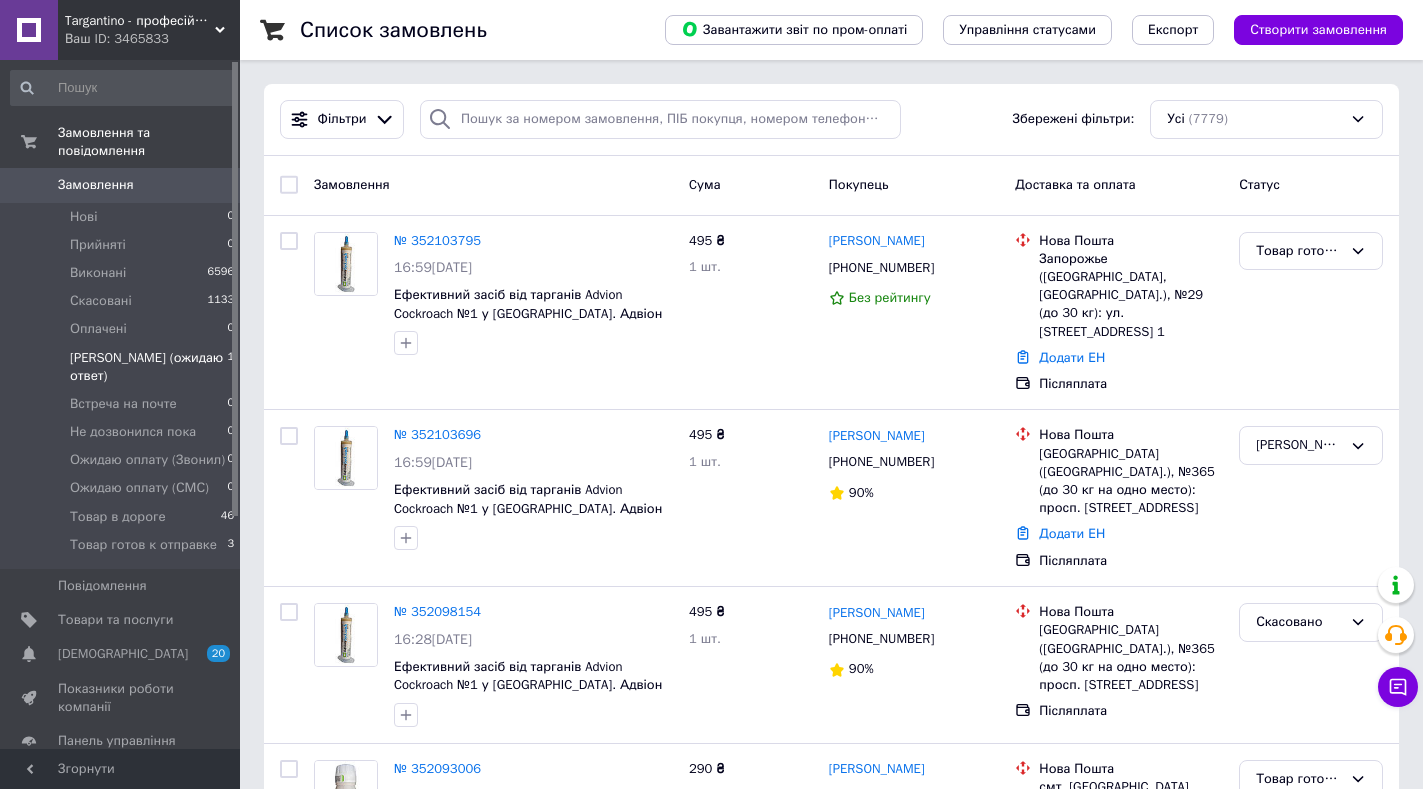click on "[PERSON_NAME] (ожидаю ответ)" at bounding box center (148, 367) 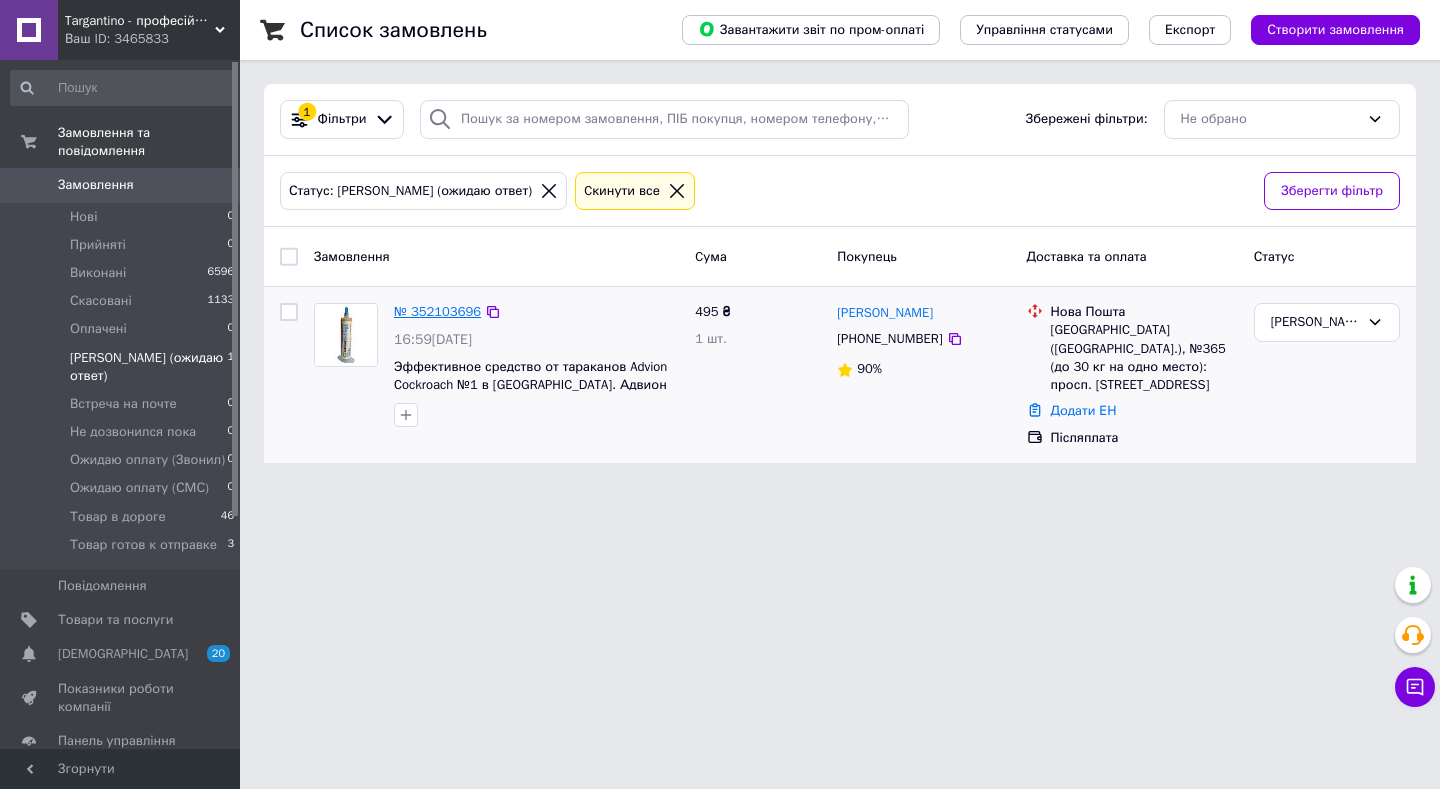 click on "№ 352103696" at bounding box center [437, 311] 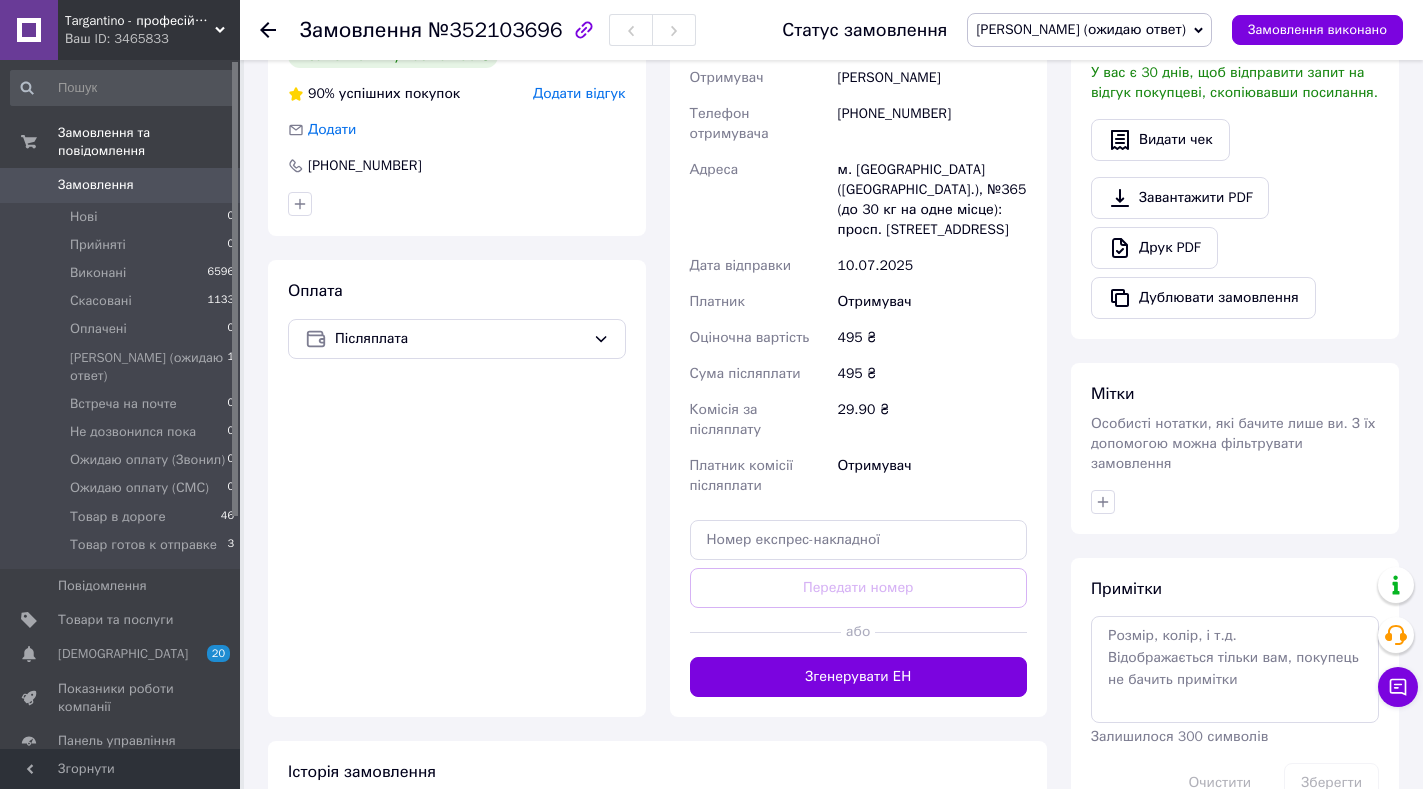 scroll, scrollTop: 500, scrollLeft: 0, axis: vertical 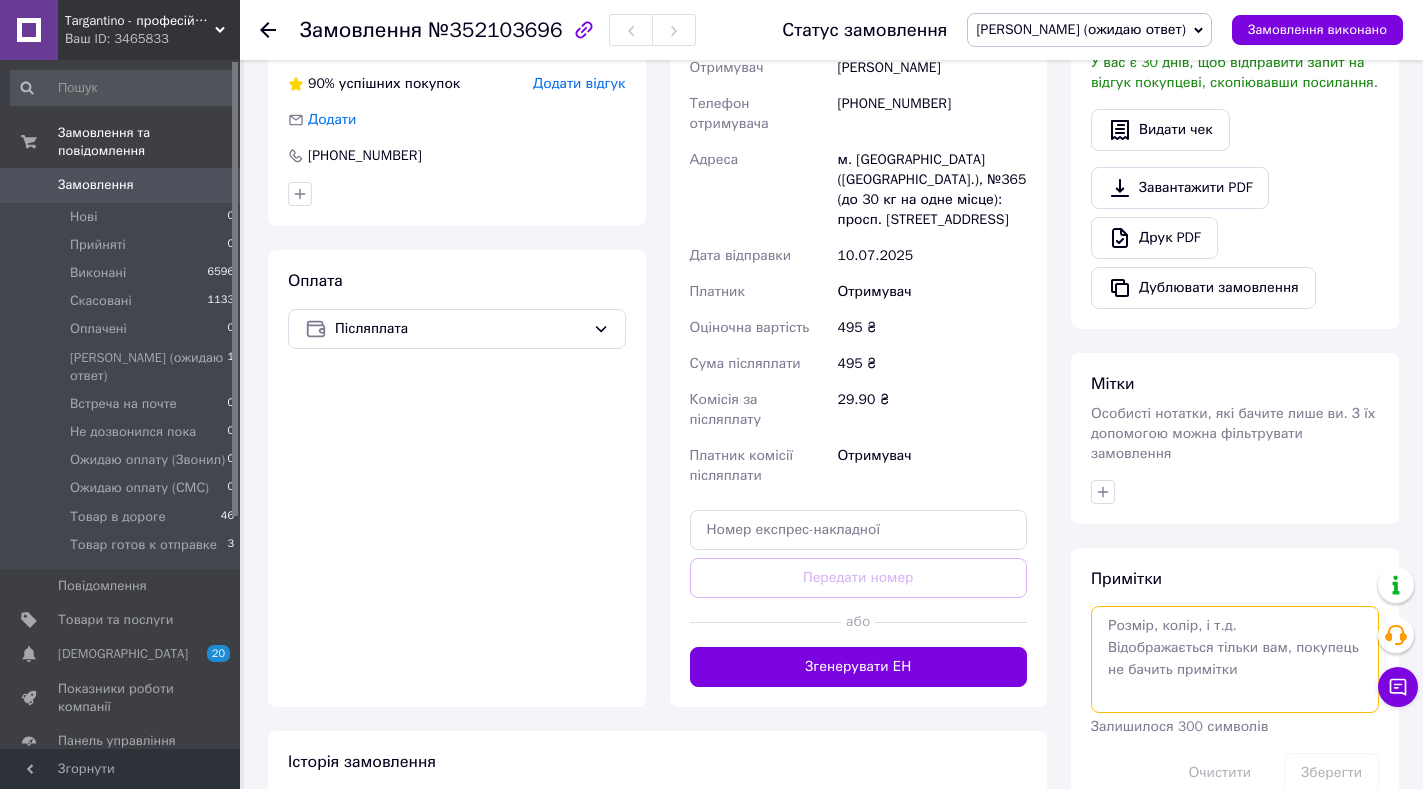 click at bounding box center (1235, 659) 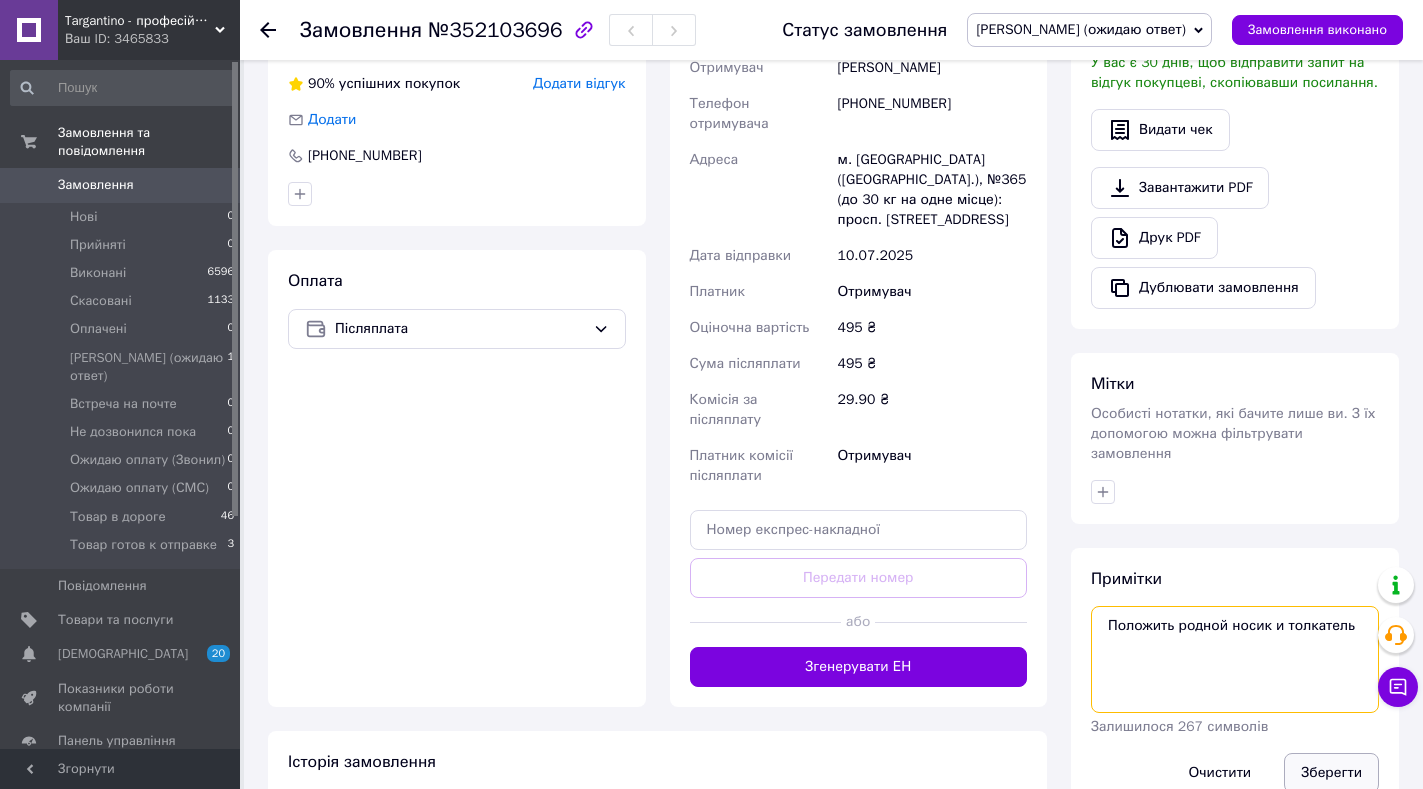 type on "Положить родной носик и толкатель" 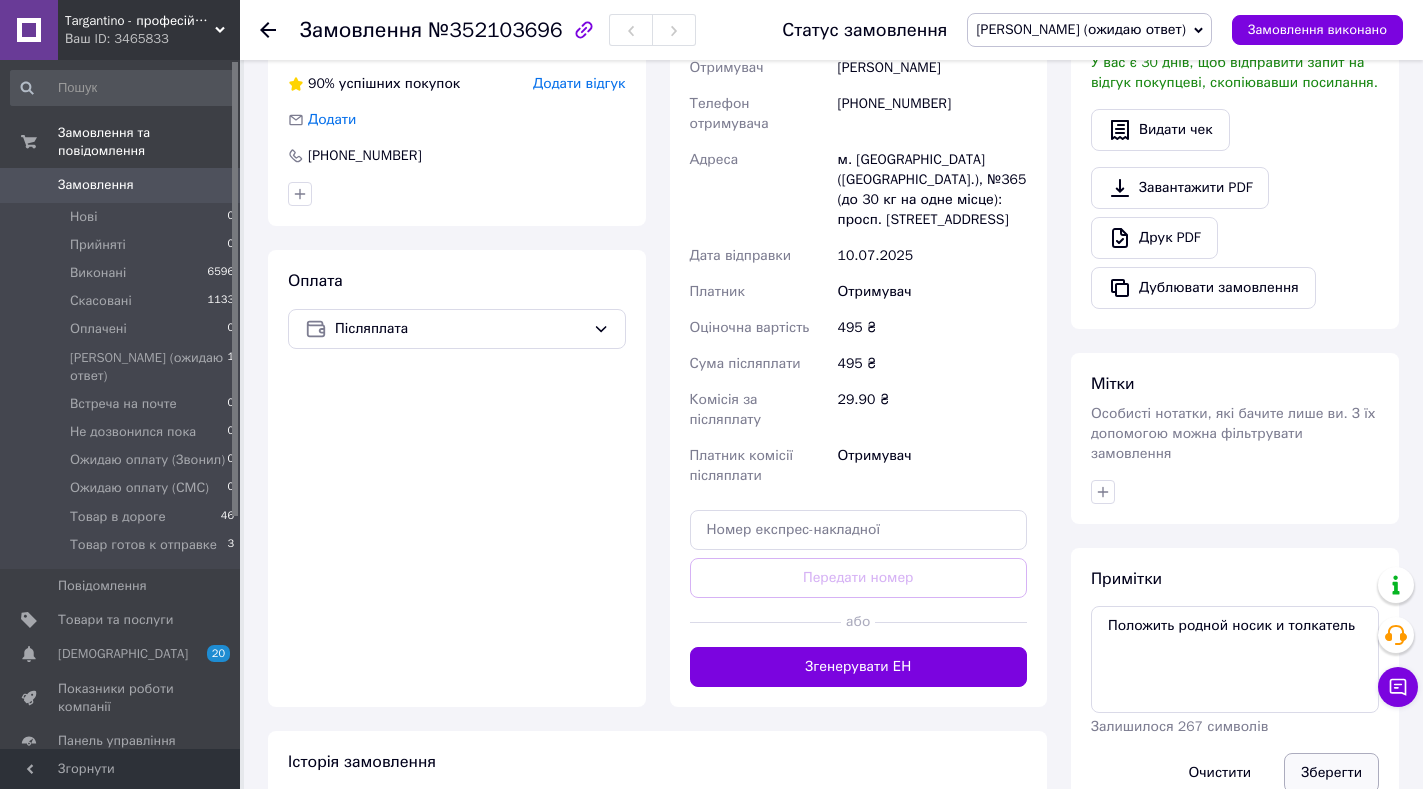 click on "Зберегти" at bounding box center (1331, 773) 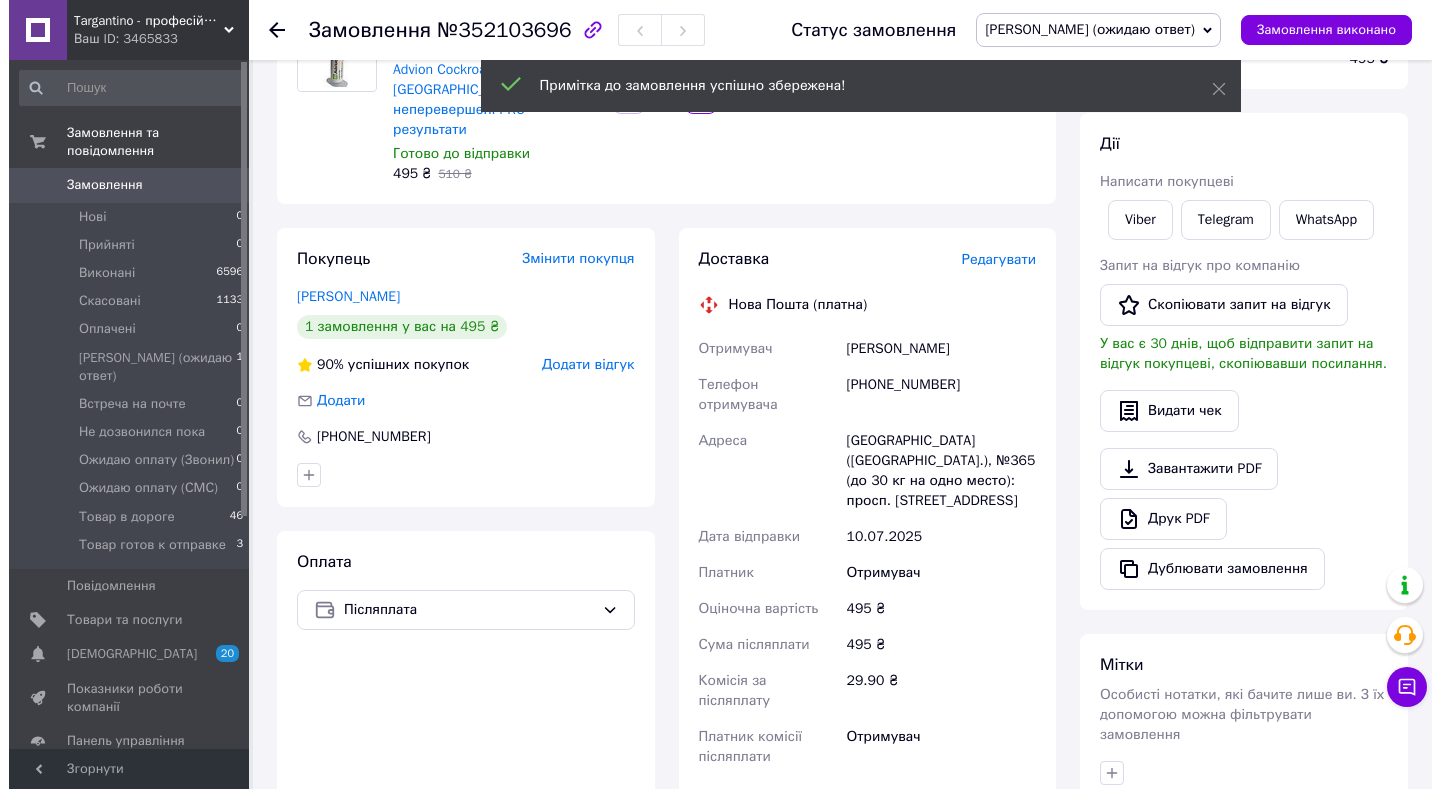 scroll, scrollTop: 200, scrollLeft: 0, axis: vertical 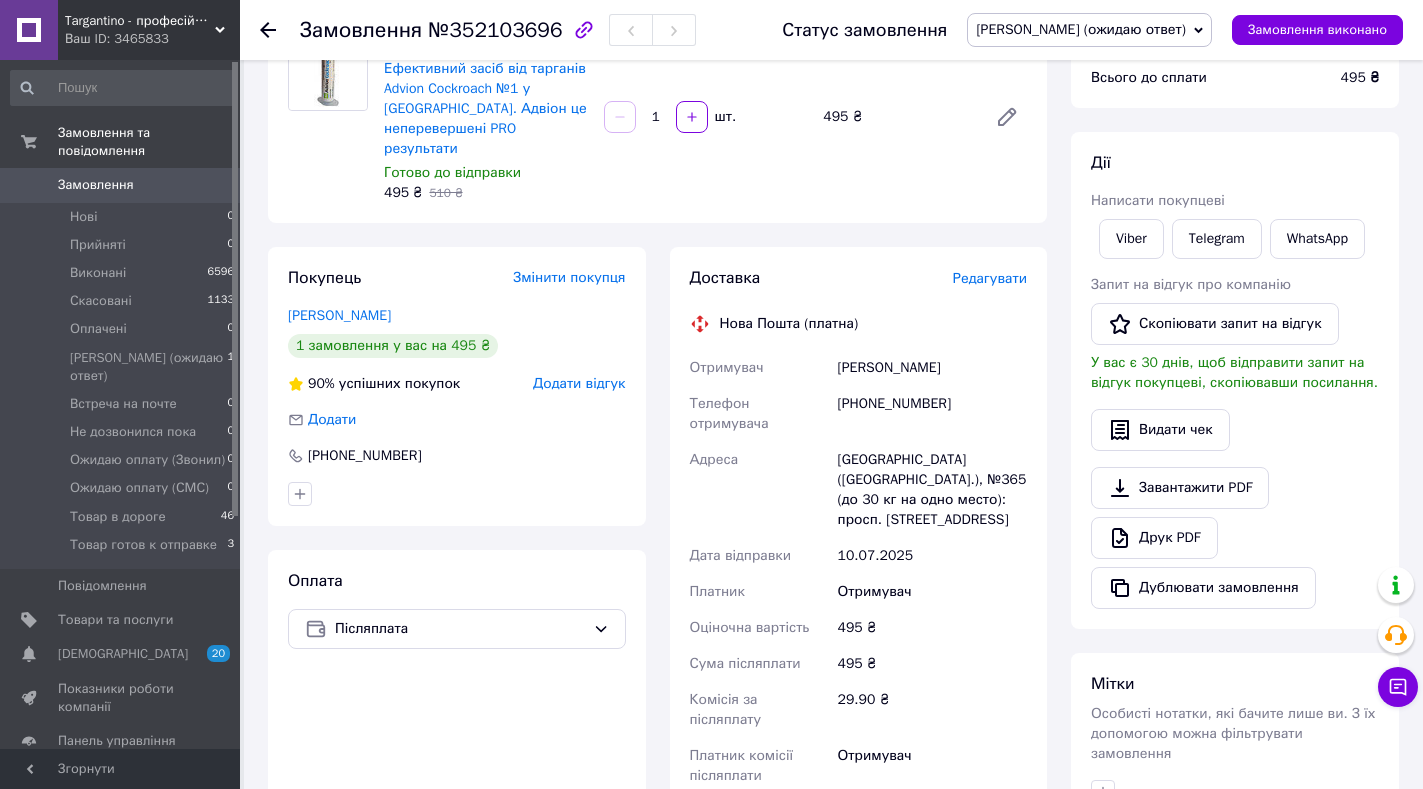 click on "Редагувати" at bounding box center [990, 278] 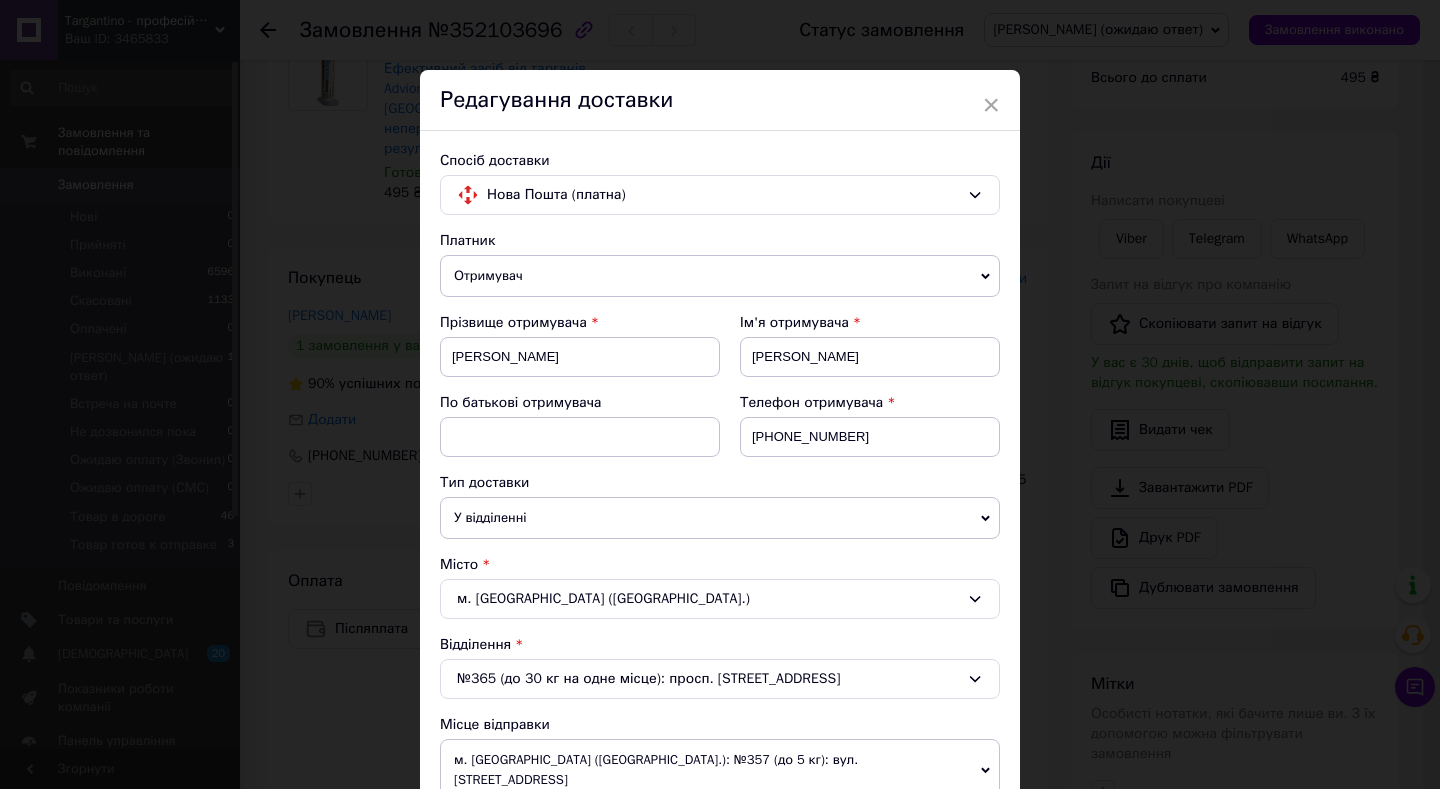 scroll, scrollTop: 500, scrollLeft: 0, axis: vertical 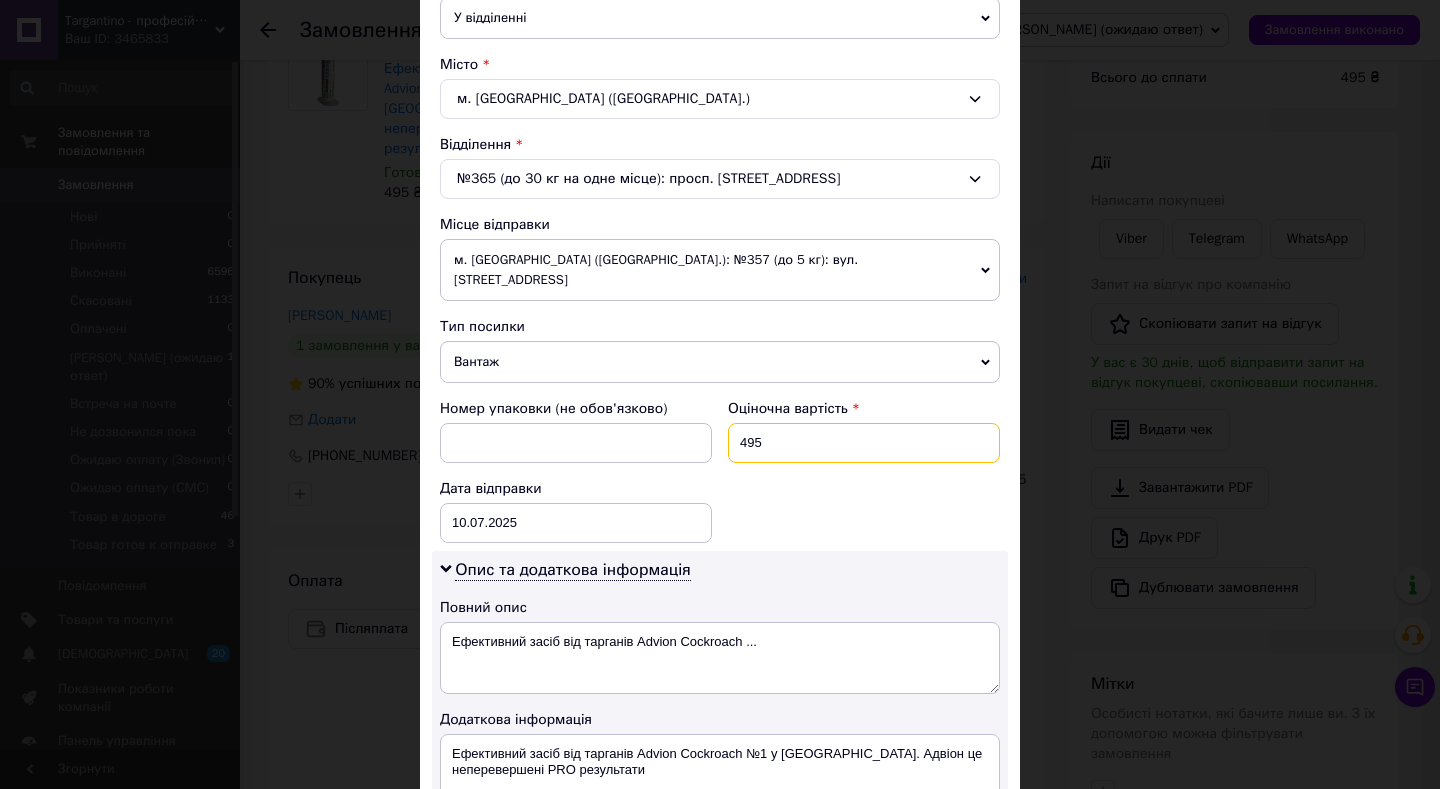 click on "495" at bounding box center (864, 443) 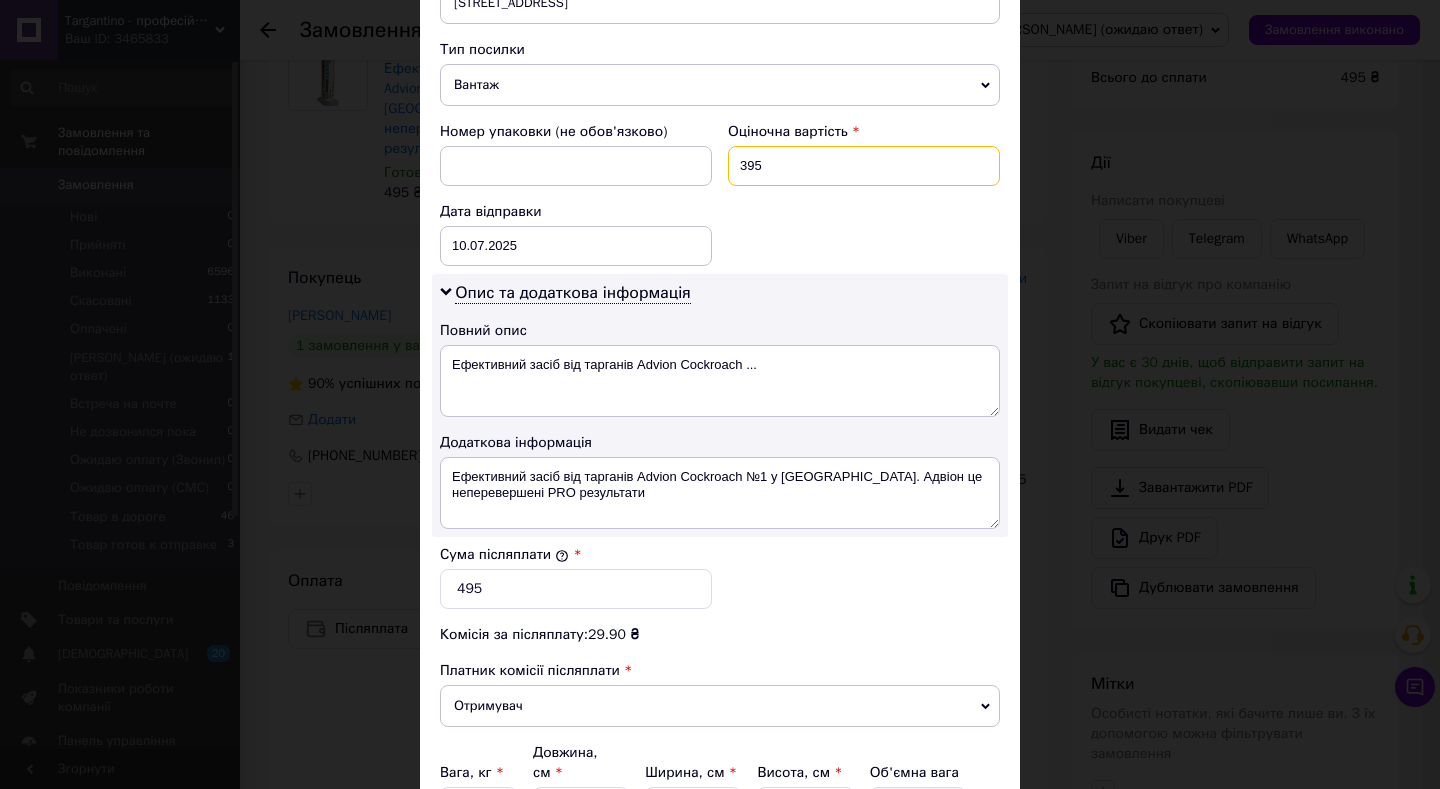 scroll, scrollTop: 800, scrollLeft: 0, axis: vertical 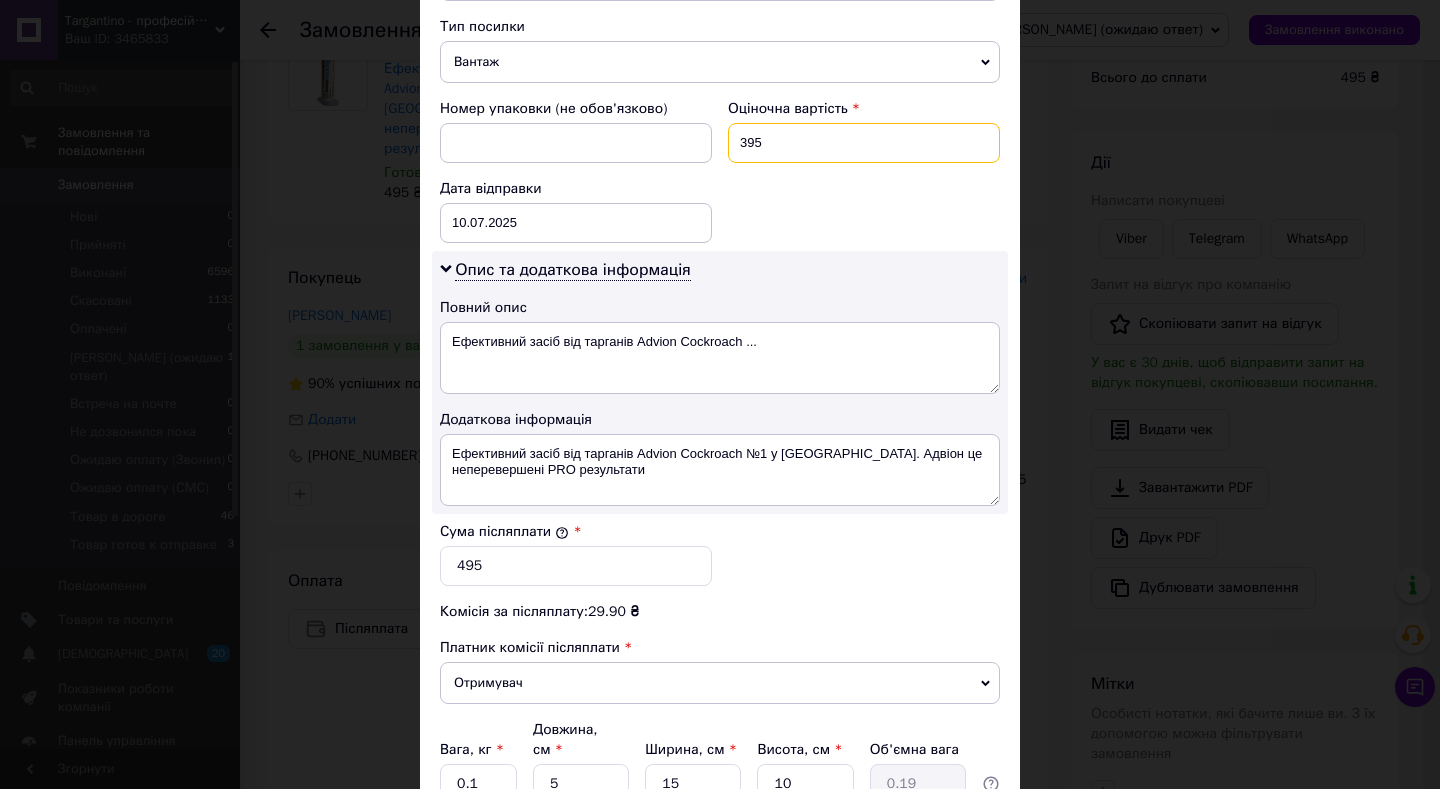 type on "395" 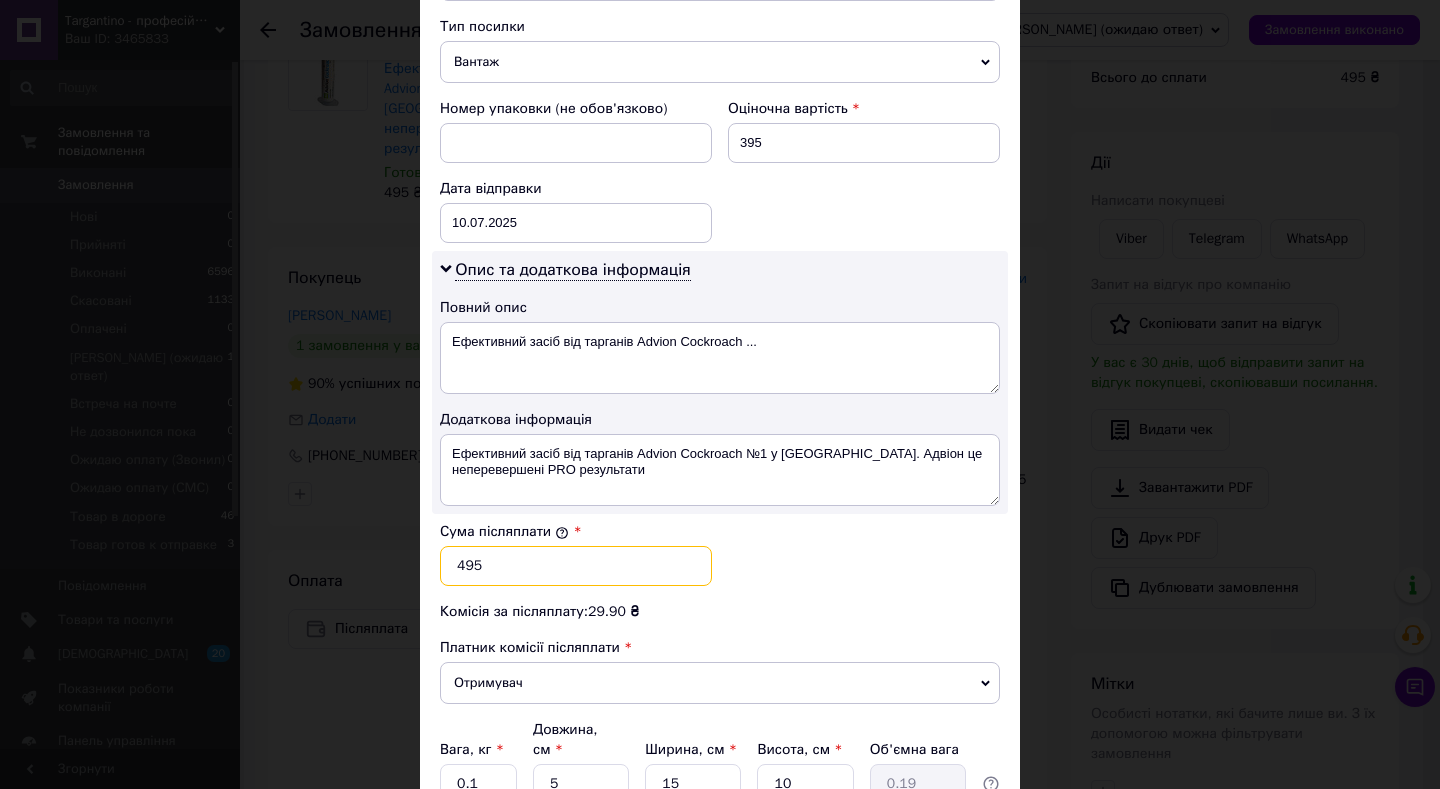 click on "495" at bounding box center [576, 566] 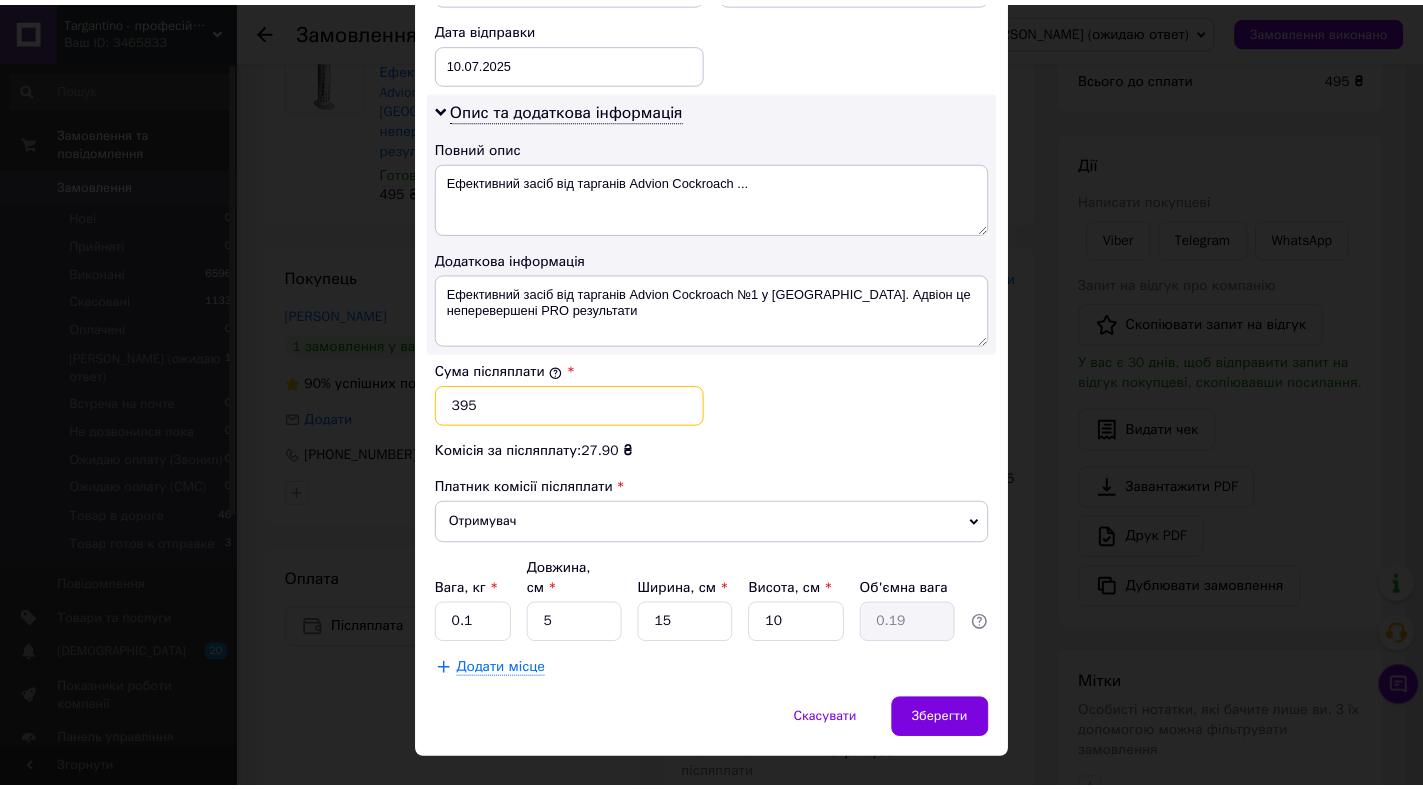 scroll, scrollTop: 961, scrollLeft: 0, axis: vertical 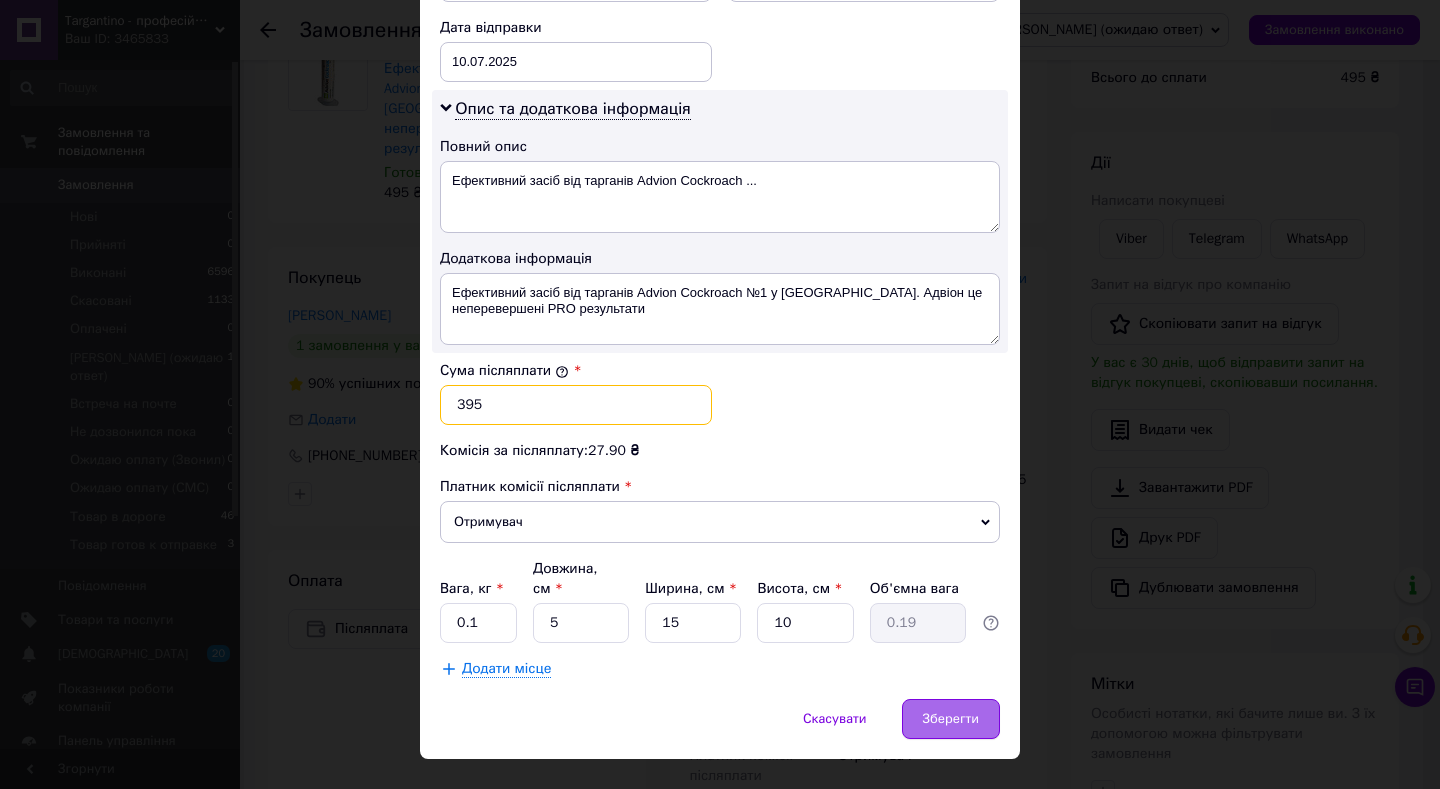 type on "395" 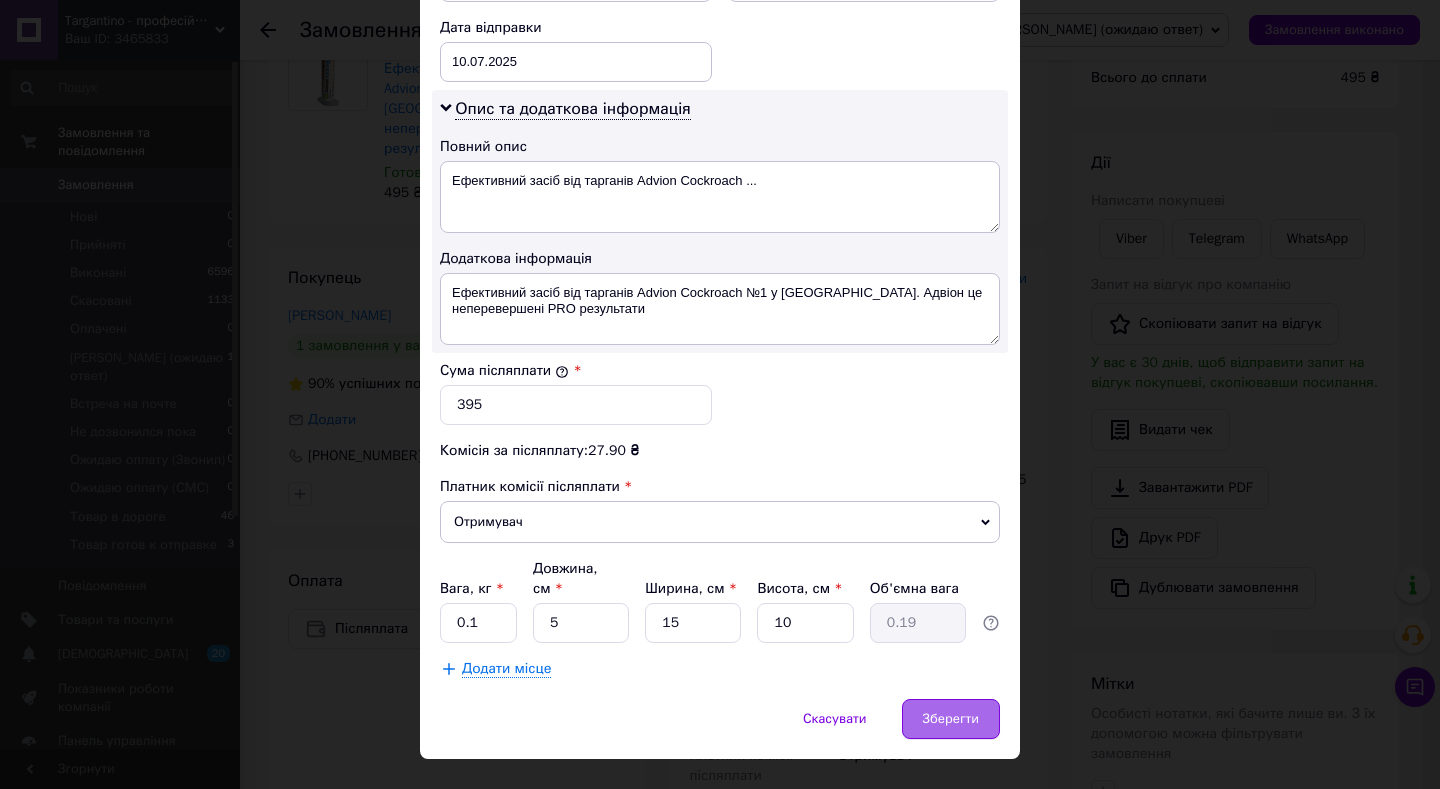 click on "Зберегти" at bounding box center (951, 719) 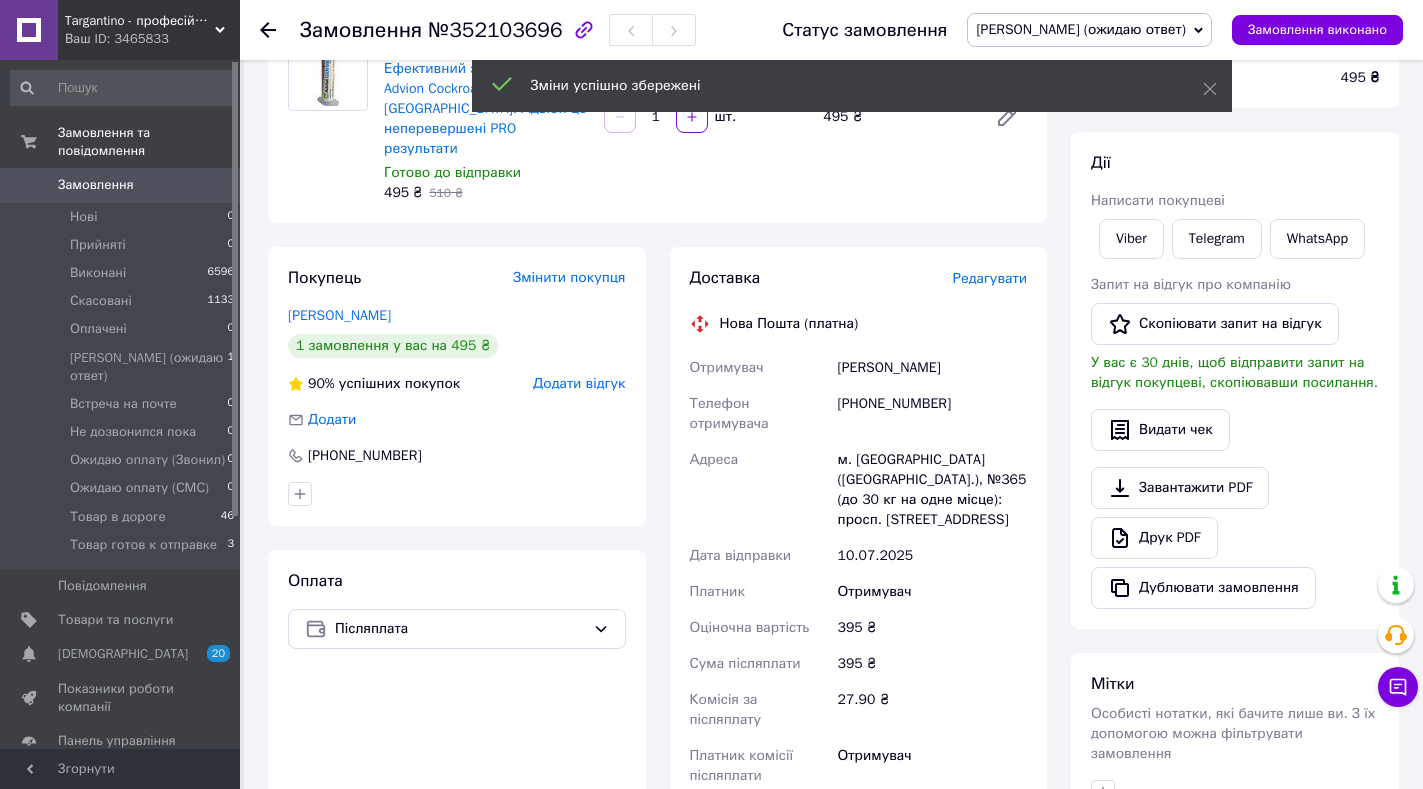 click on "[PERSON_NAME] (ожидаю ответ)" at bounding box center [1081, 29] 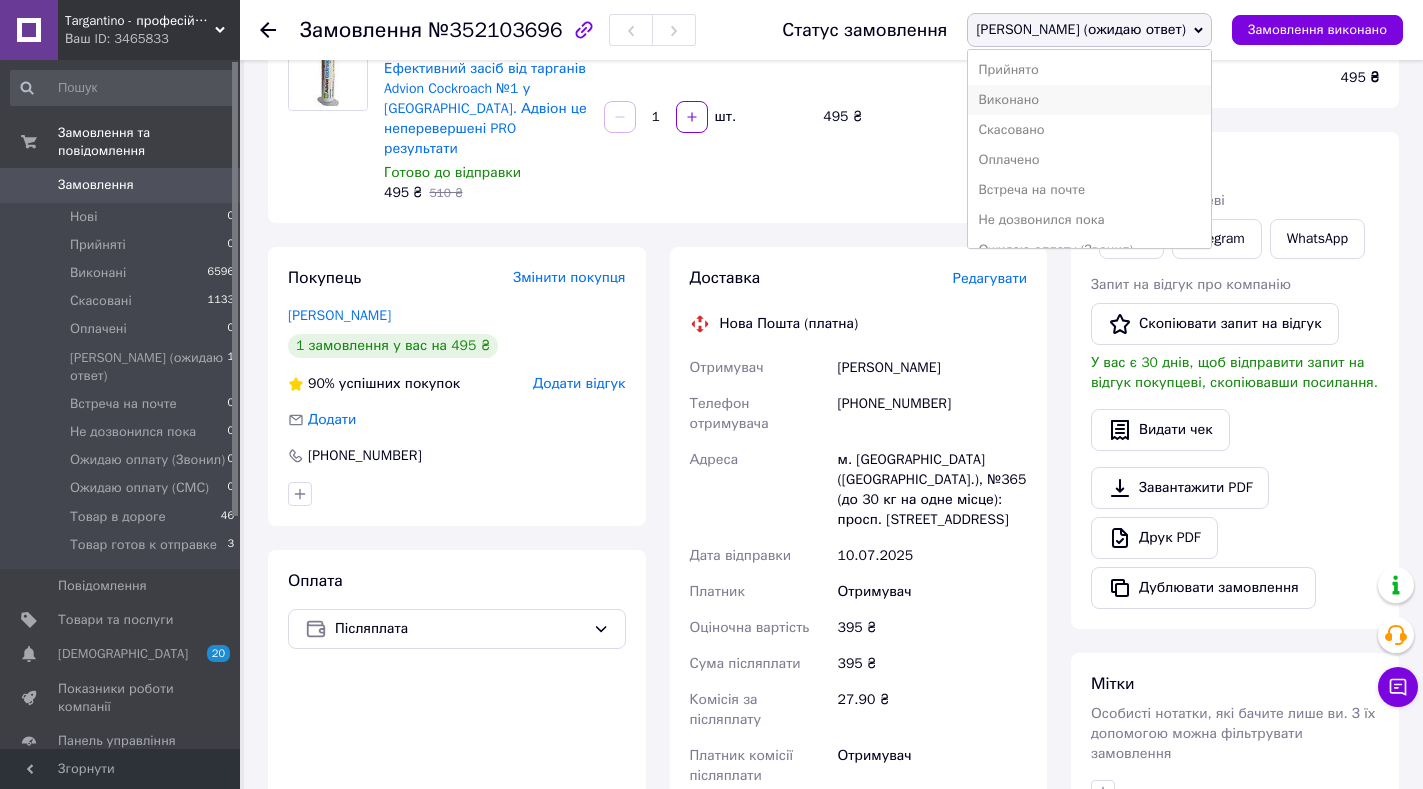scroll, scrollTop: 112, scrollLeft: 0, axis: vertical 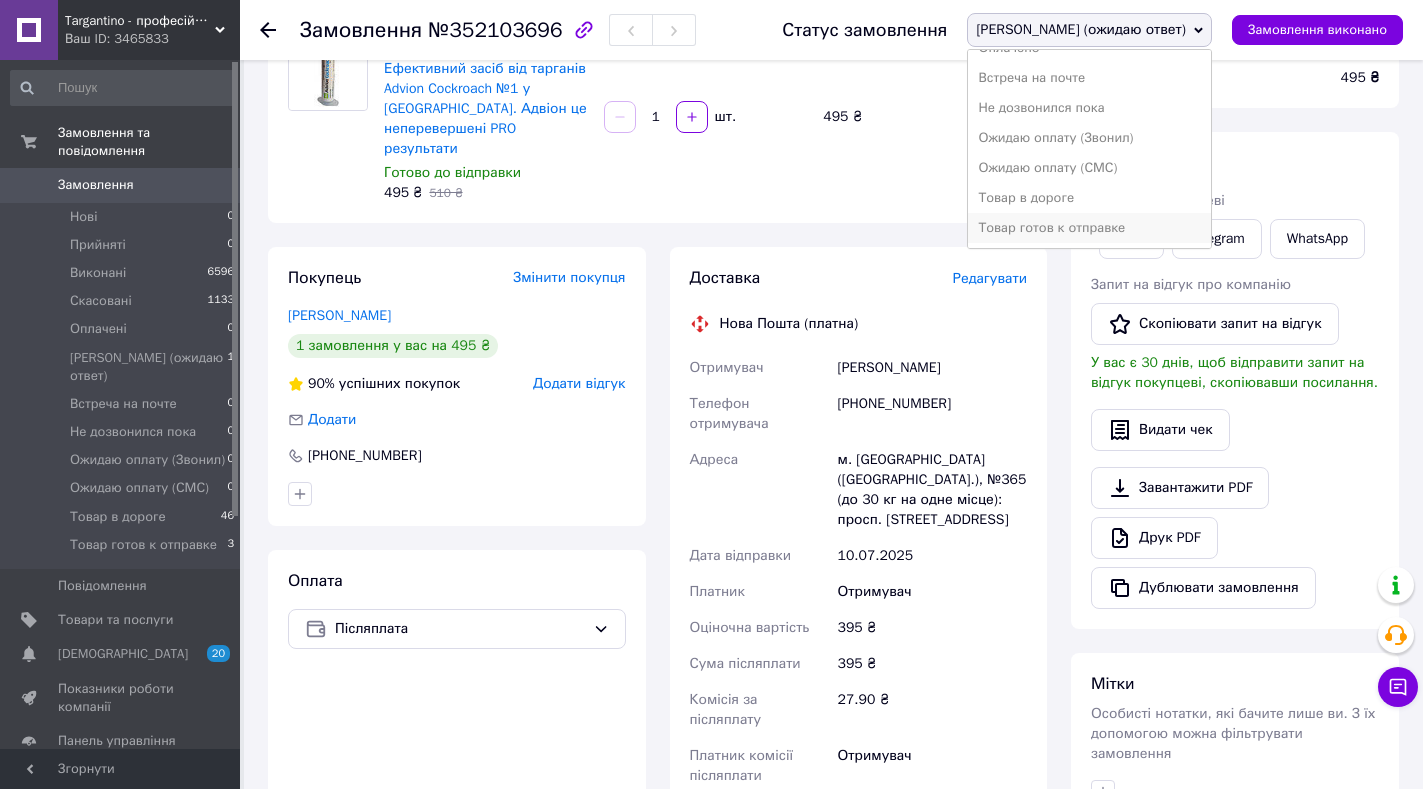 click on "Товар готов к отправке" at bounding box center [1089, 228] 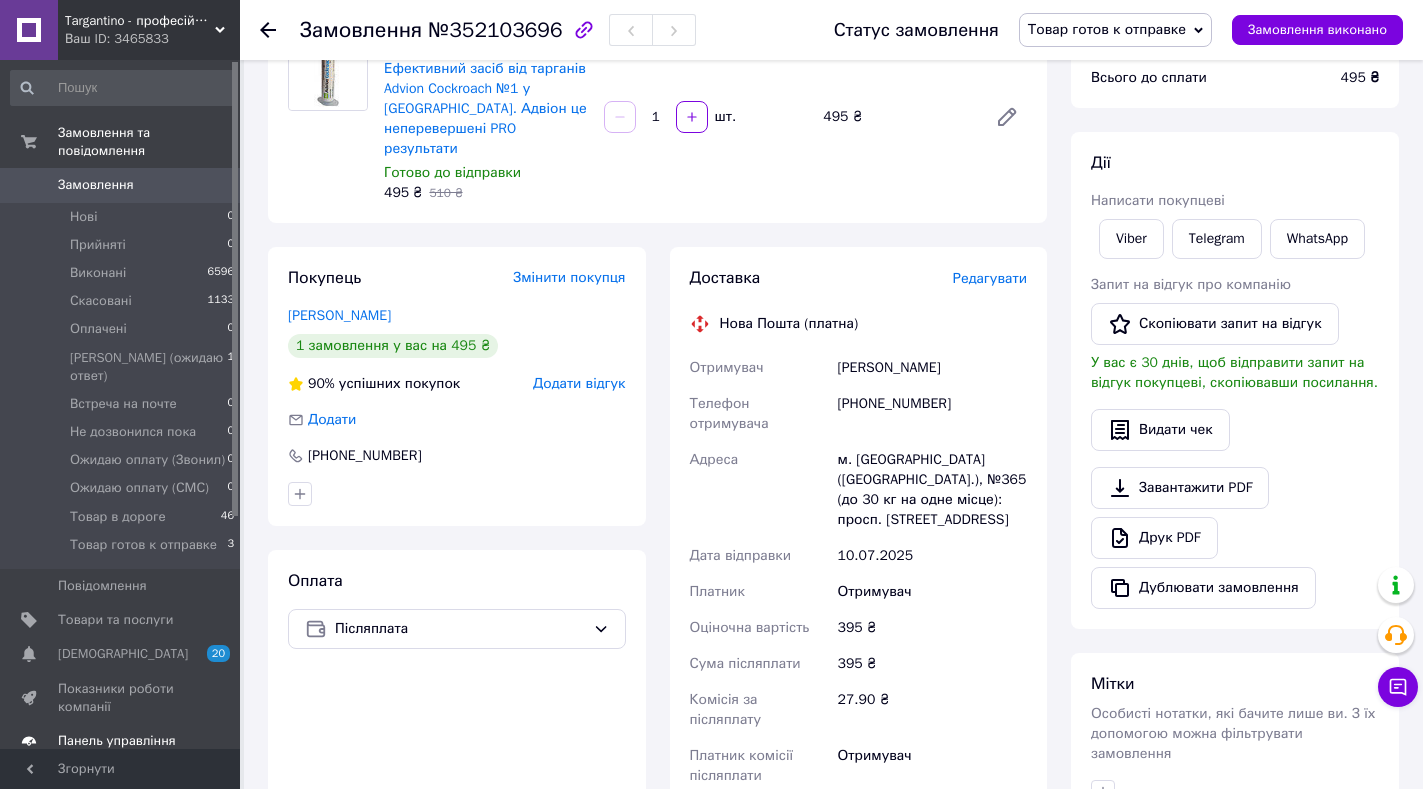 click on "Панель управління" at bounding box center [117, 741] 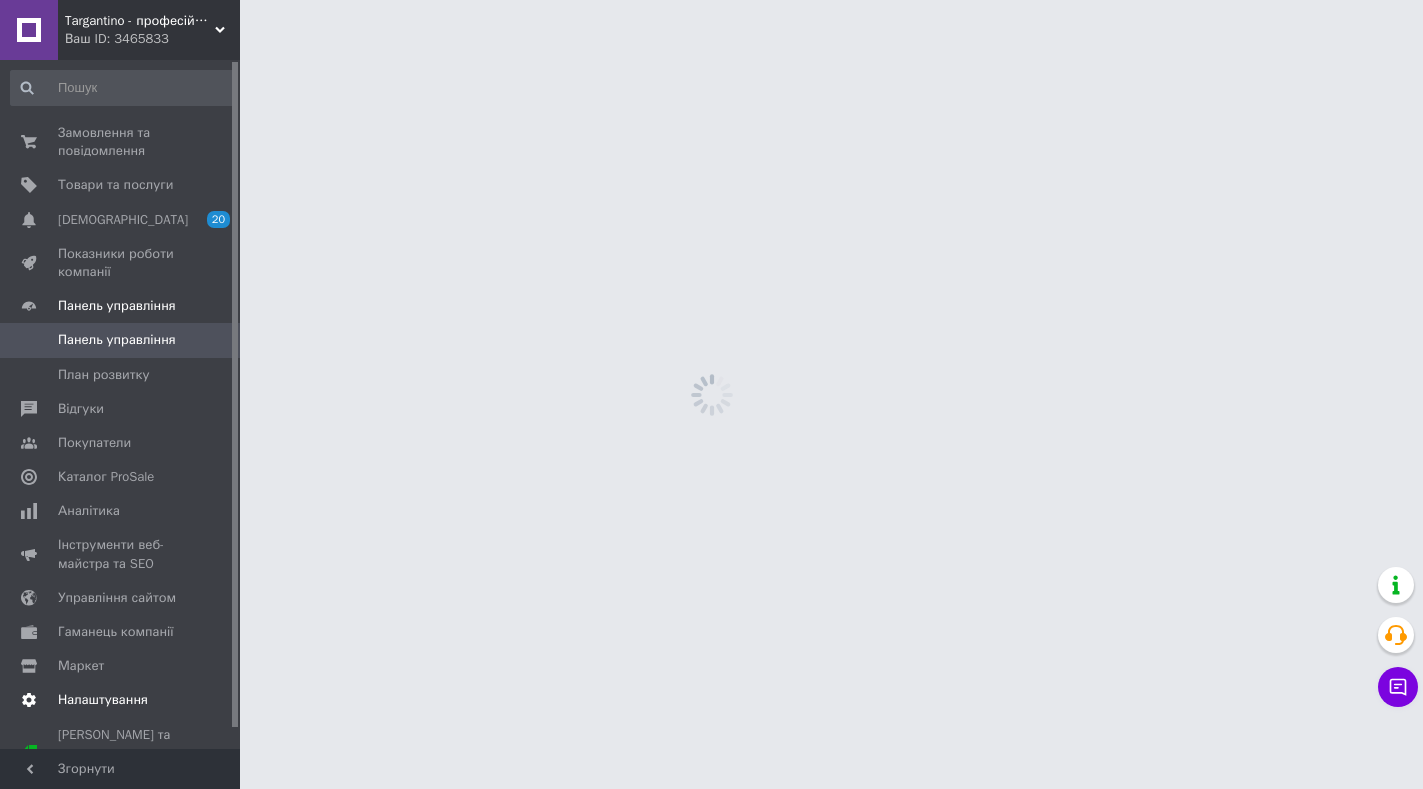 scroll, scrollTop: 0, scrollLeft: 0, axis: both 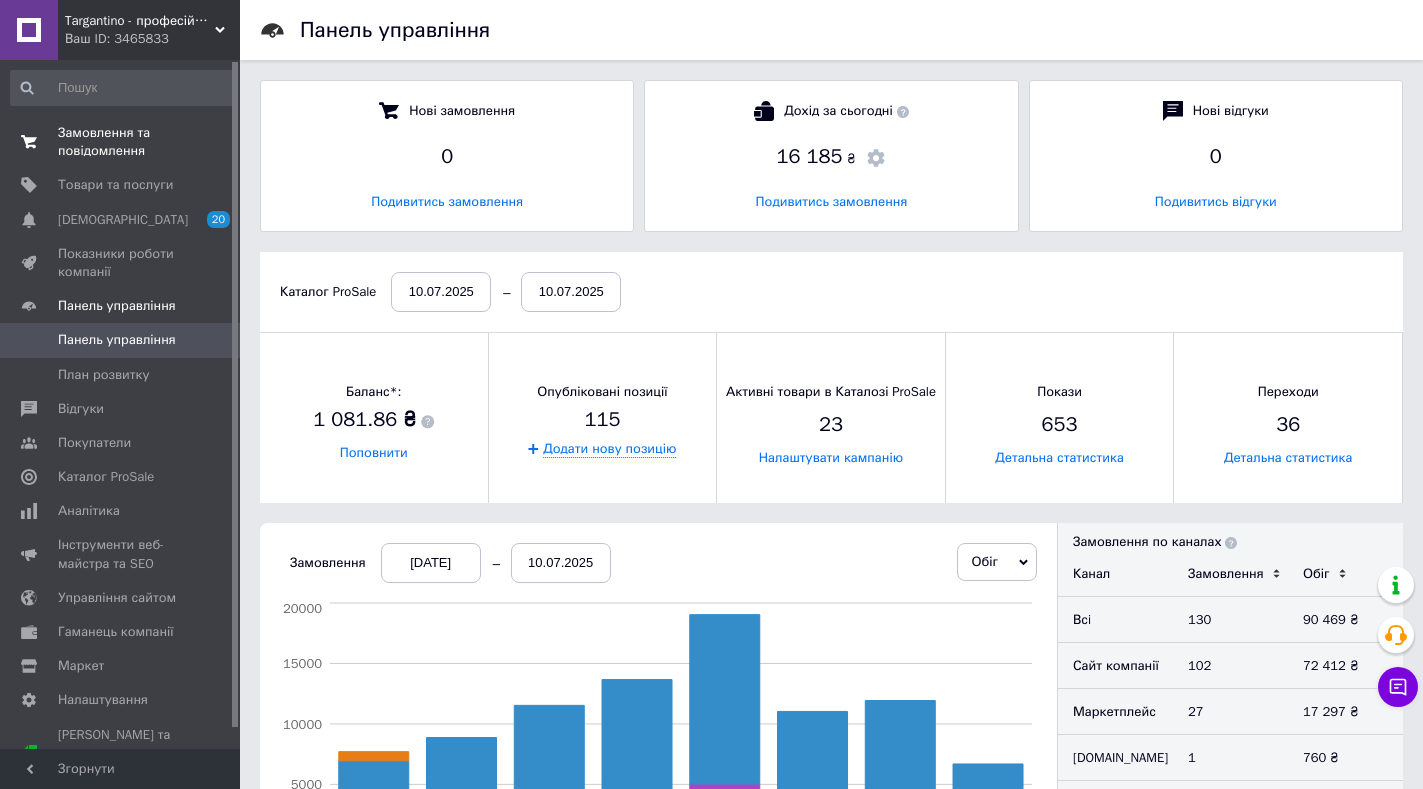 click on "Замовлення та повідомлення" at bounding box center (121, 142) 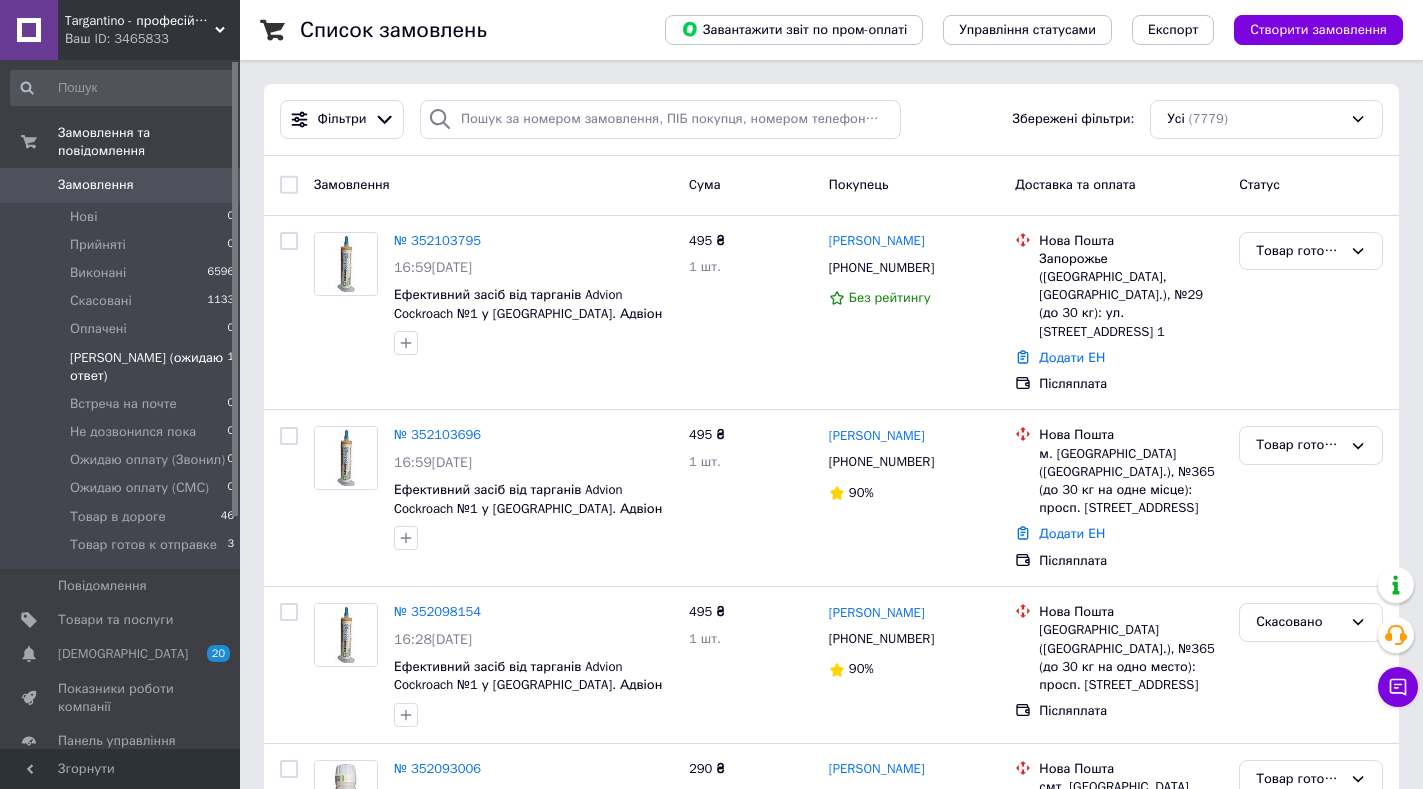 click on "Вайбер (ожидаю ответ)" at bounding box center [148, 367] 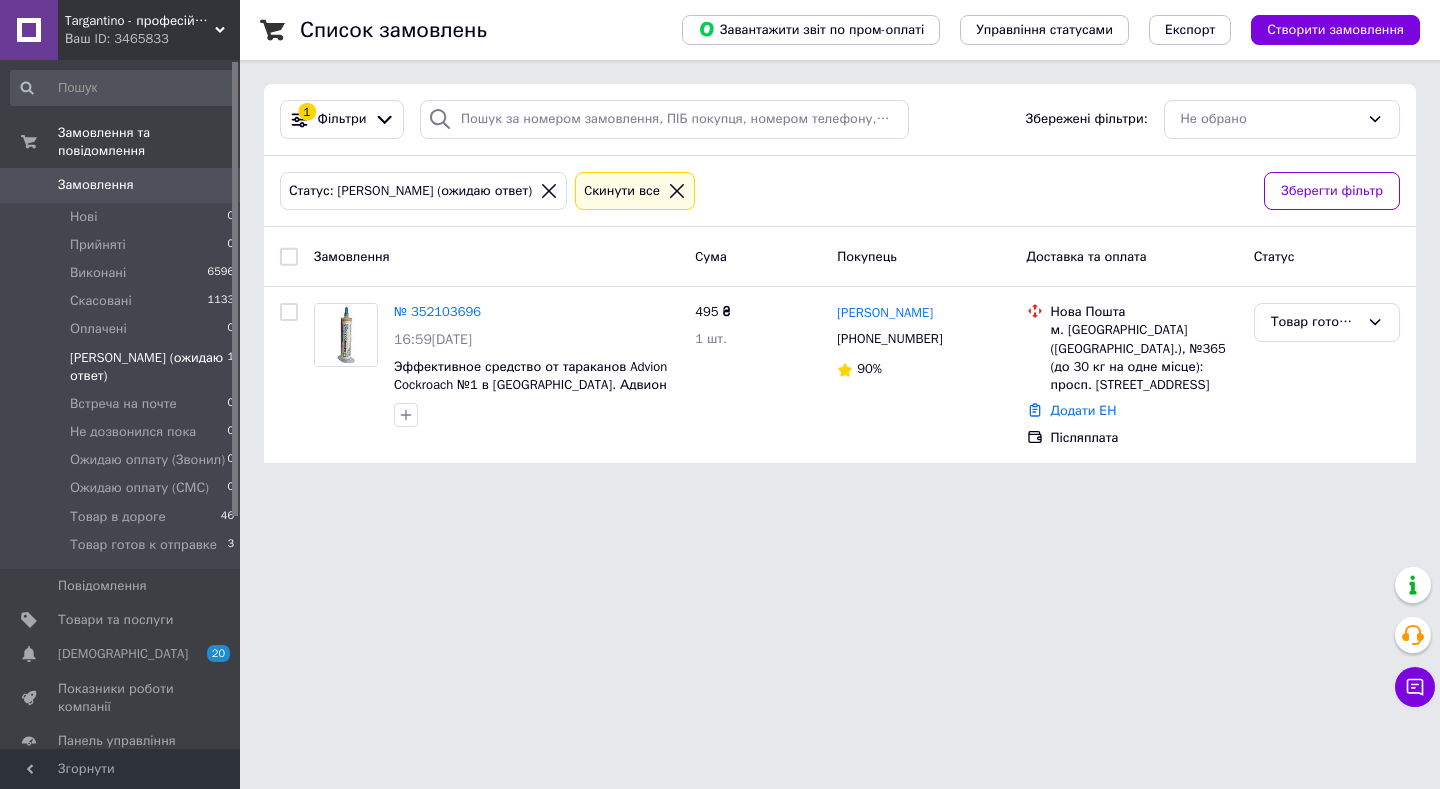 click 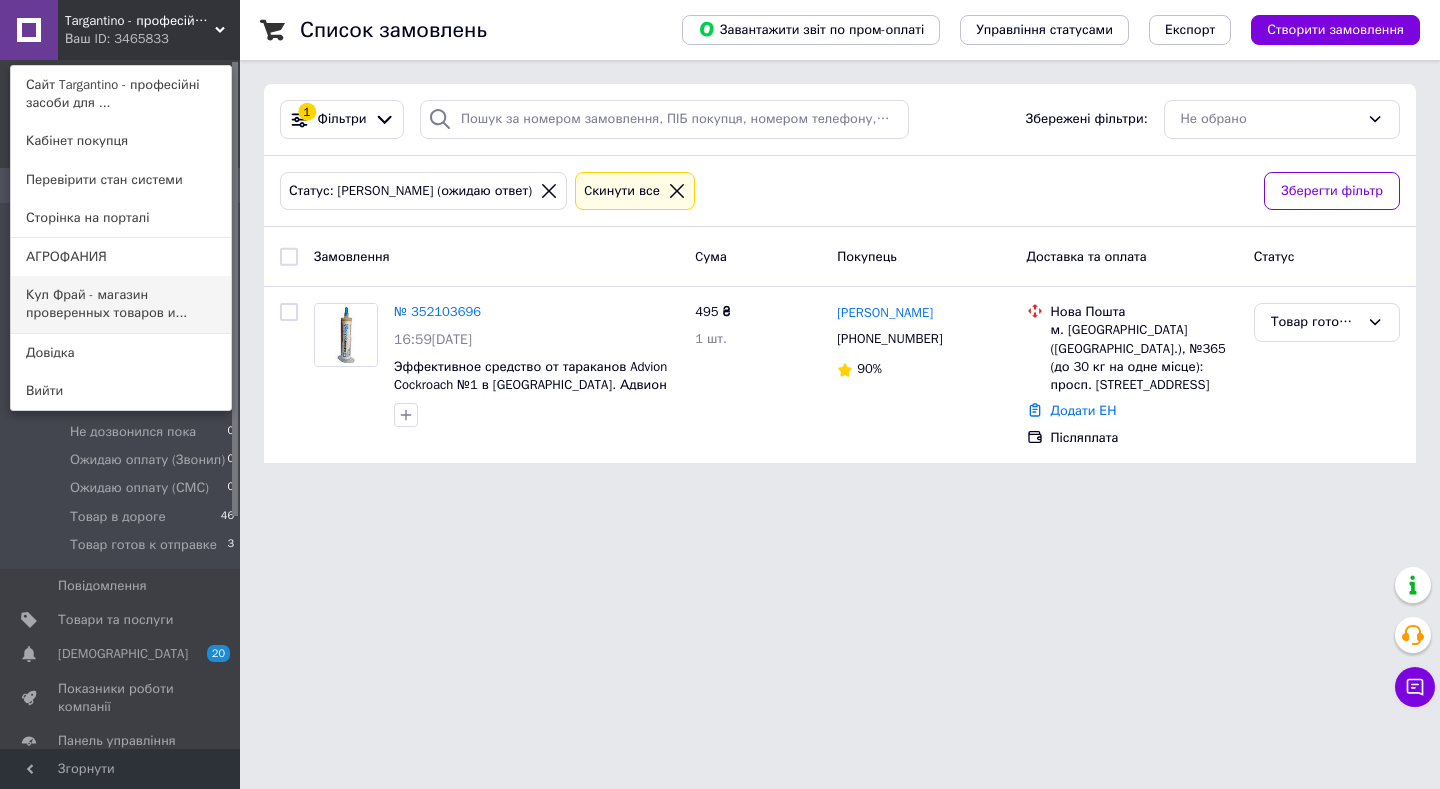 click on "Кул Фрай - магазин проверенных товаров и..." at bounding box center (121, 304) 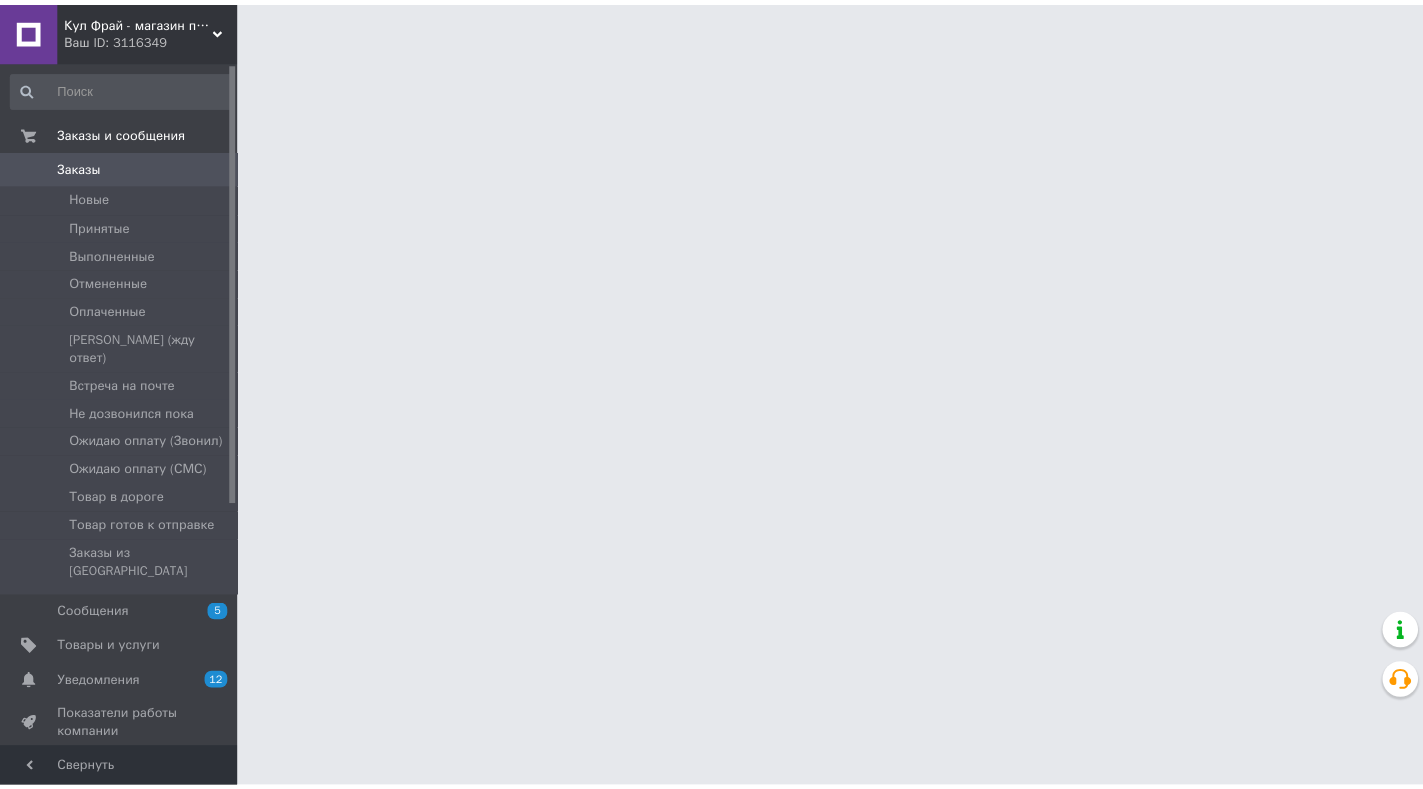 scroll, scrollTop: 0, scrollLeft: 0, axis: both 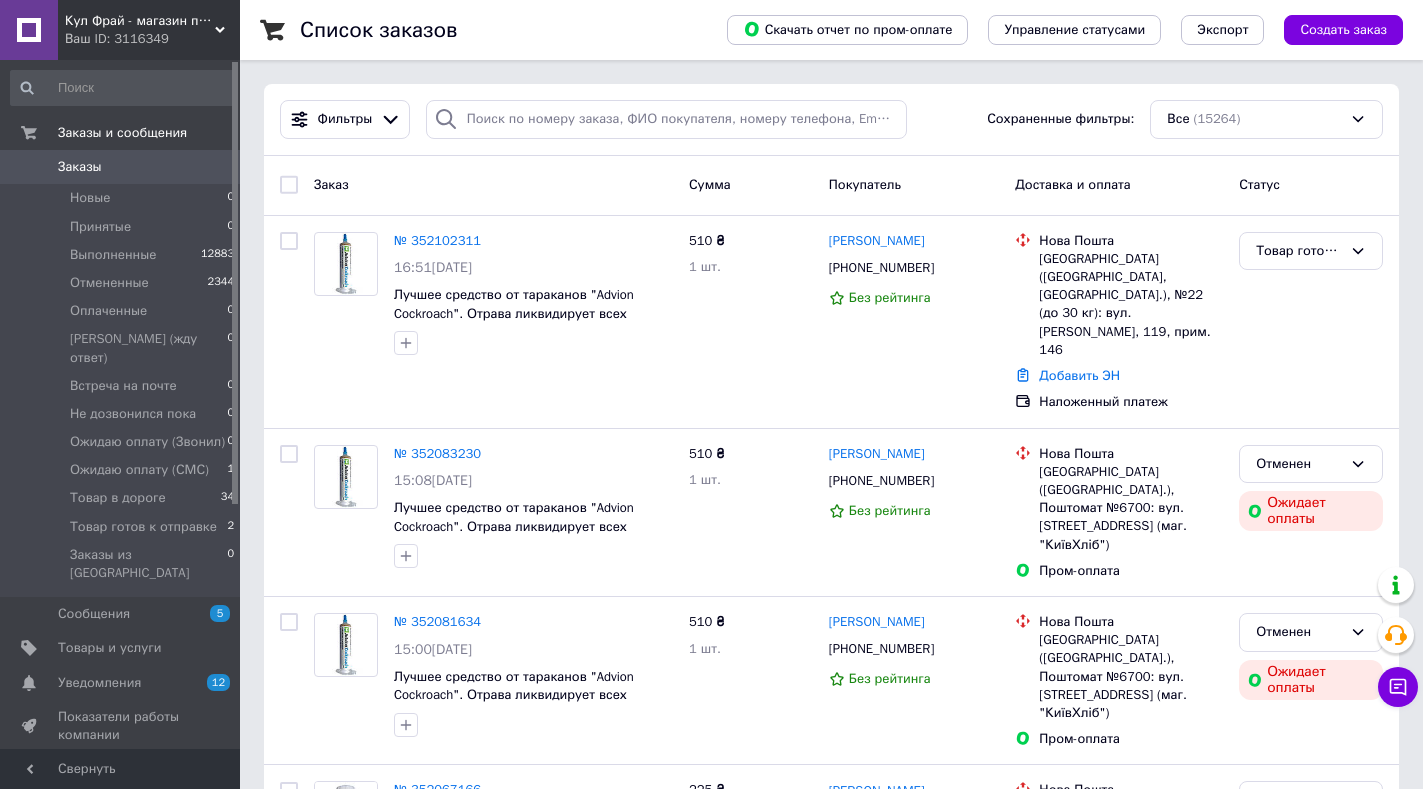 click on "Кул Фрай - магазин проверенных товаров и умеренных цен Ваш ID: 3116349" at bounding box center (149, 30) 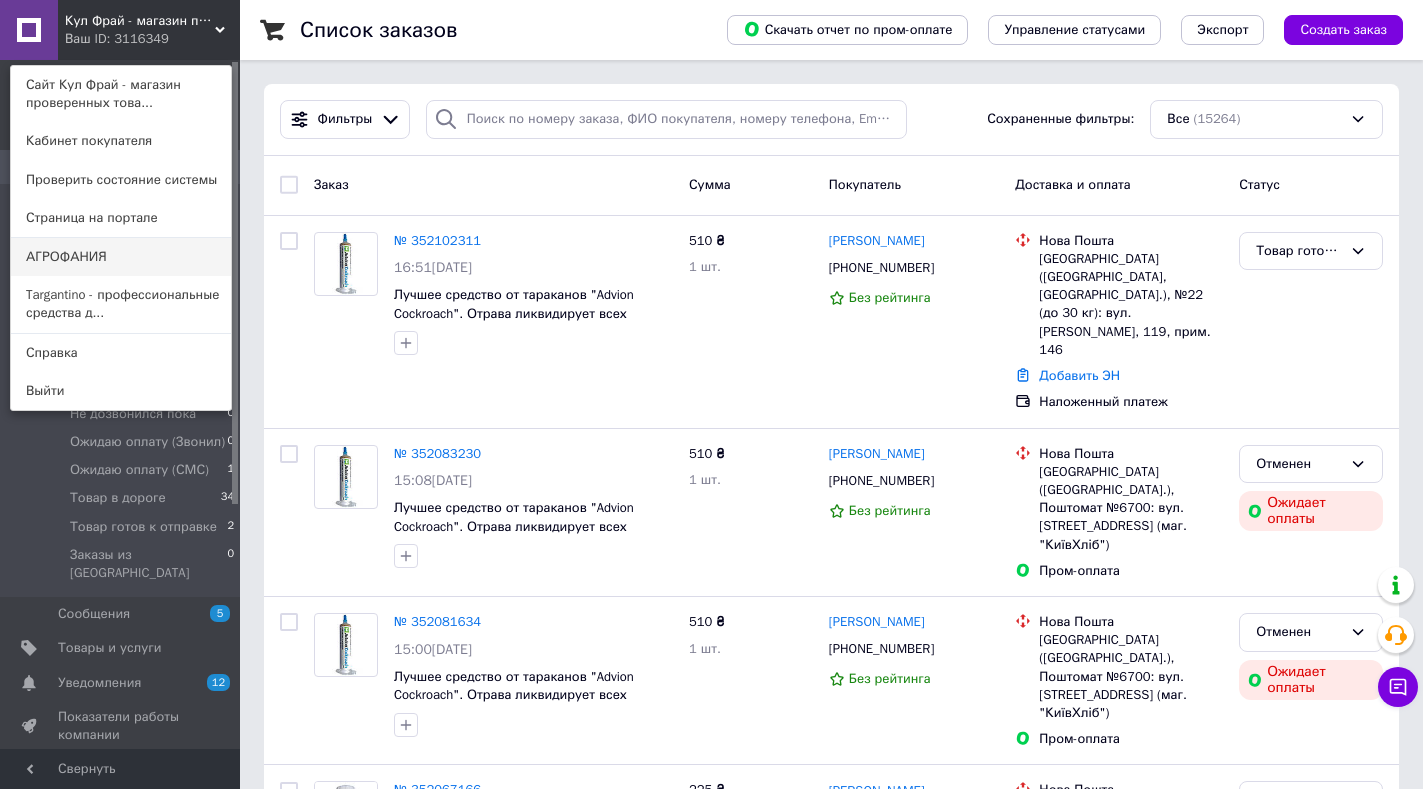 click on "АГРОФАНИЯ" at bounding box center [121, 257] 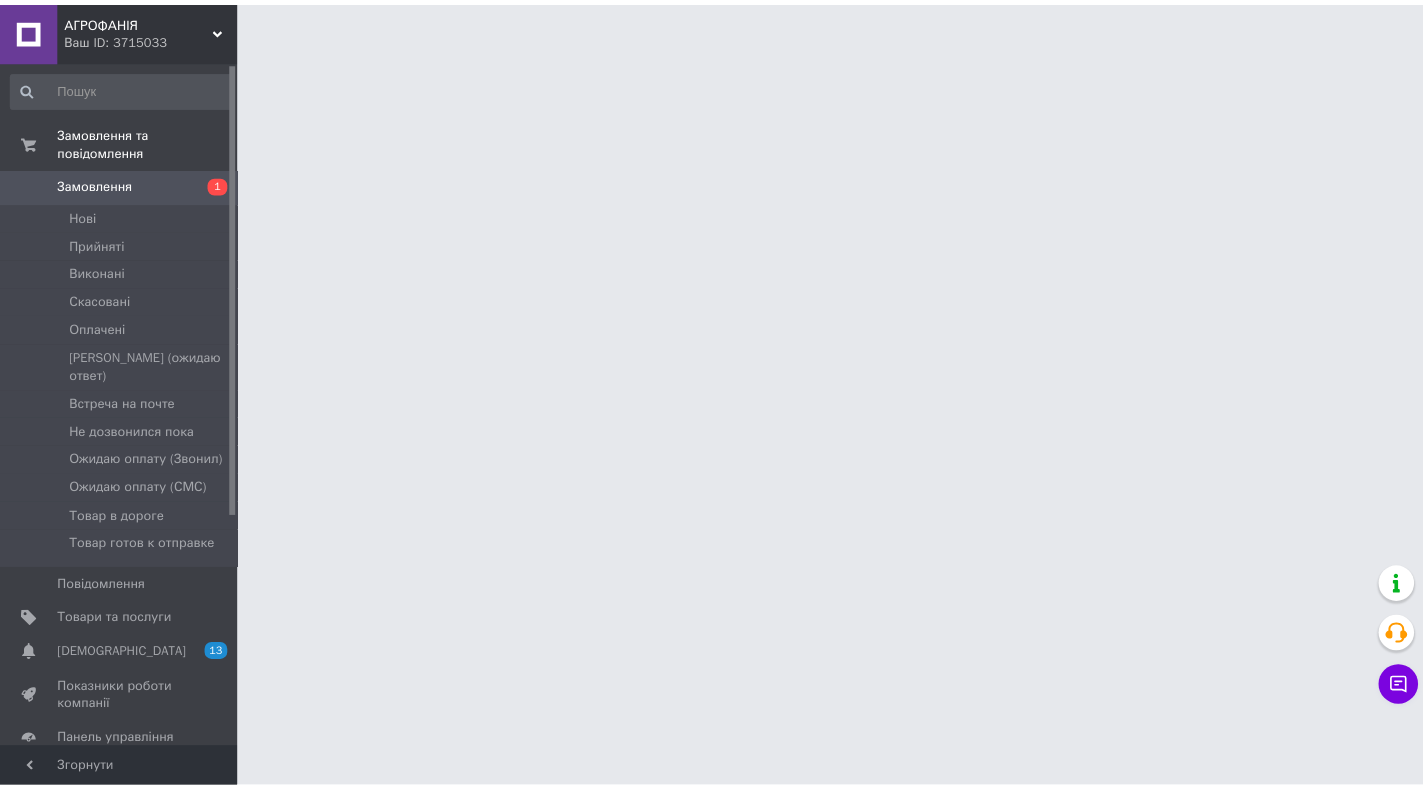 scroll, scrollTop: 0, scrollLeft: 0, axis: both 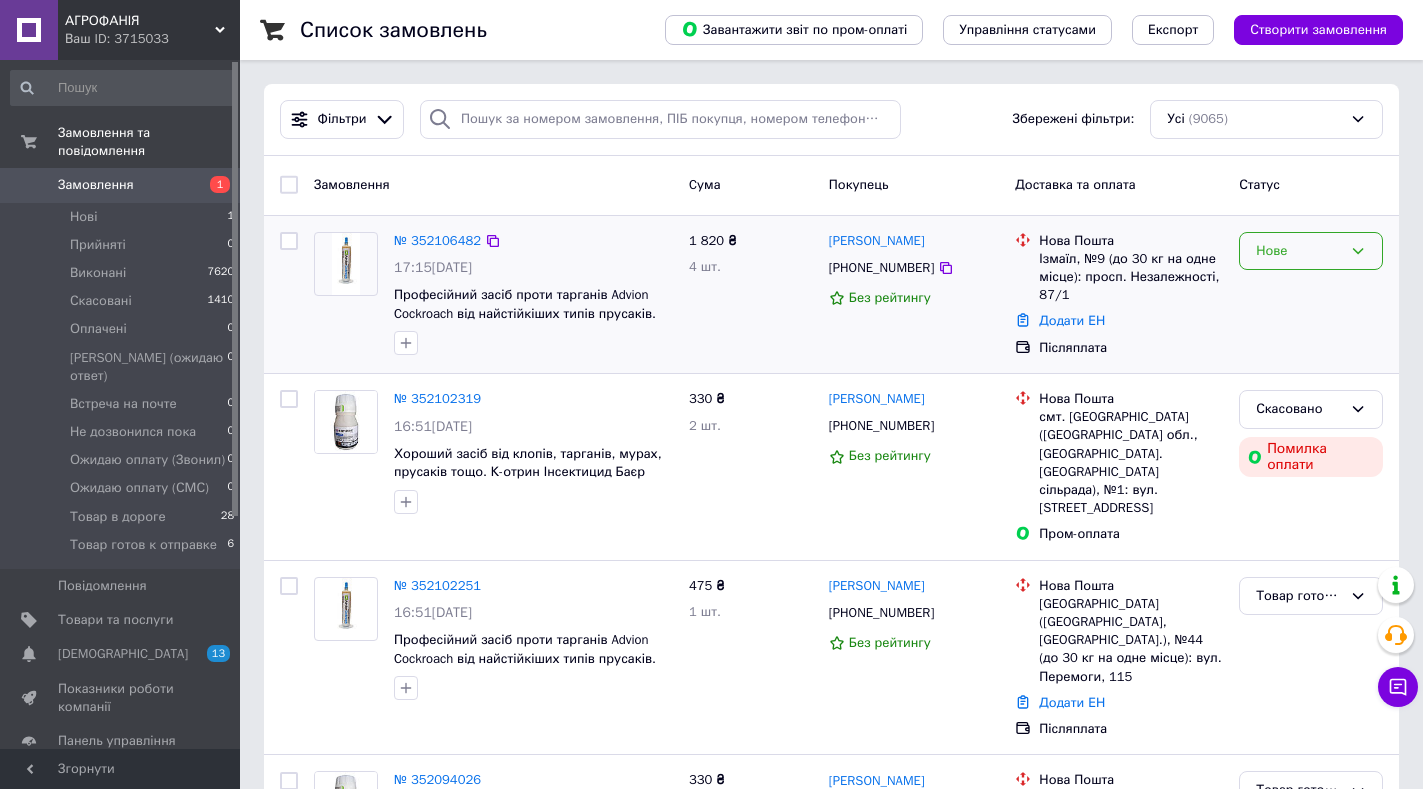 click on "Нове" at bounding box center [1299, 251] 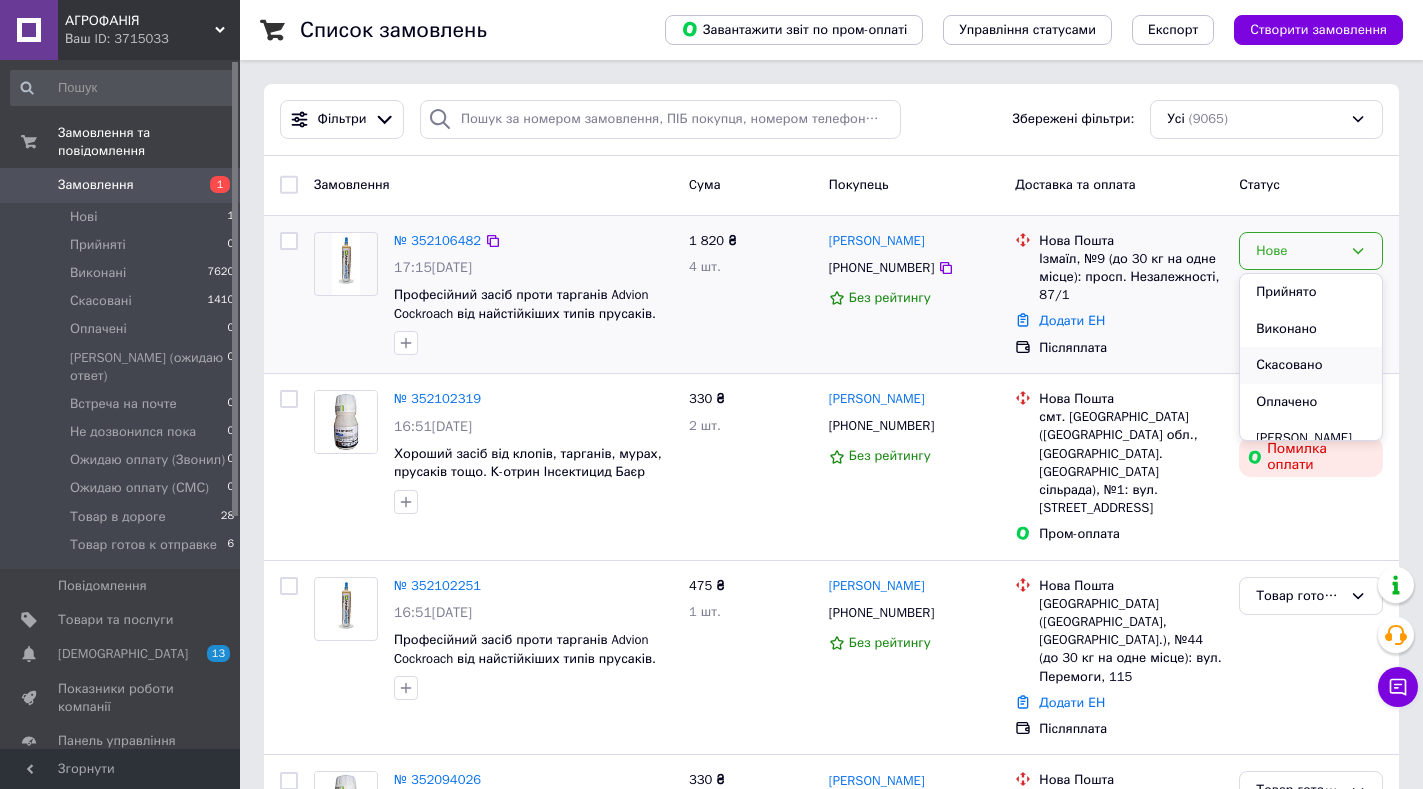 scroll, scrollTop: 339, scrollLeft: 0, axis: vertical 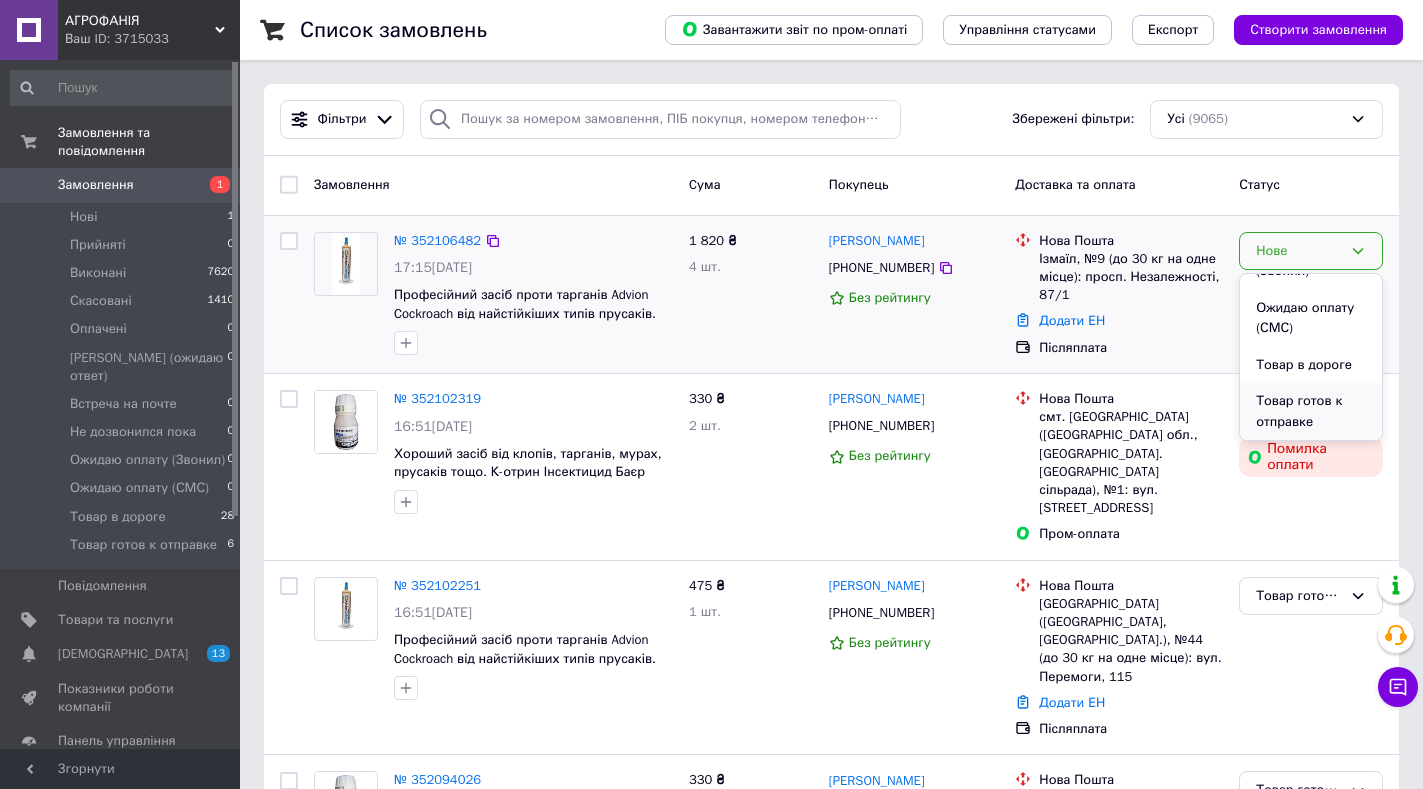 click on "Товар готов к отправке" at bounding box center [1311, 411] 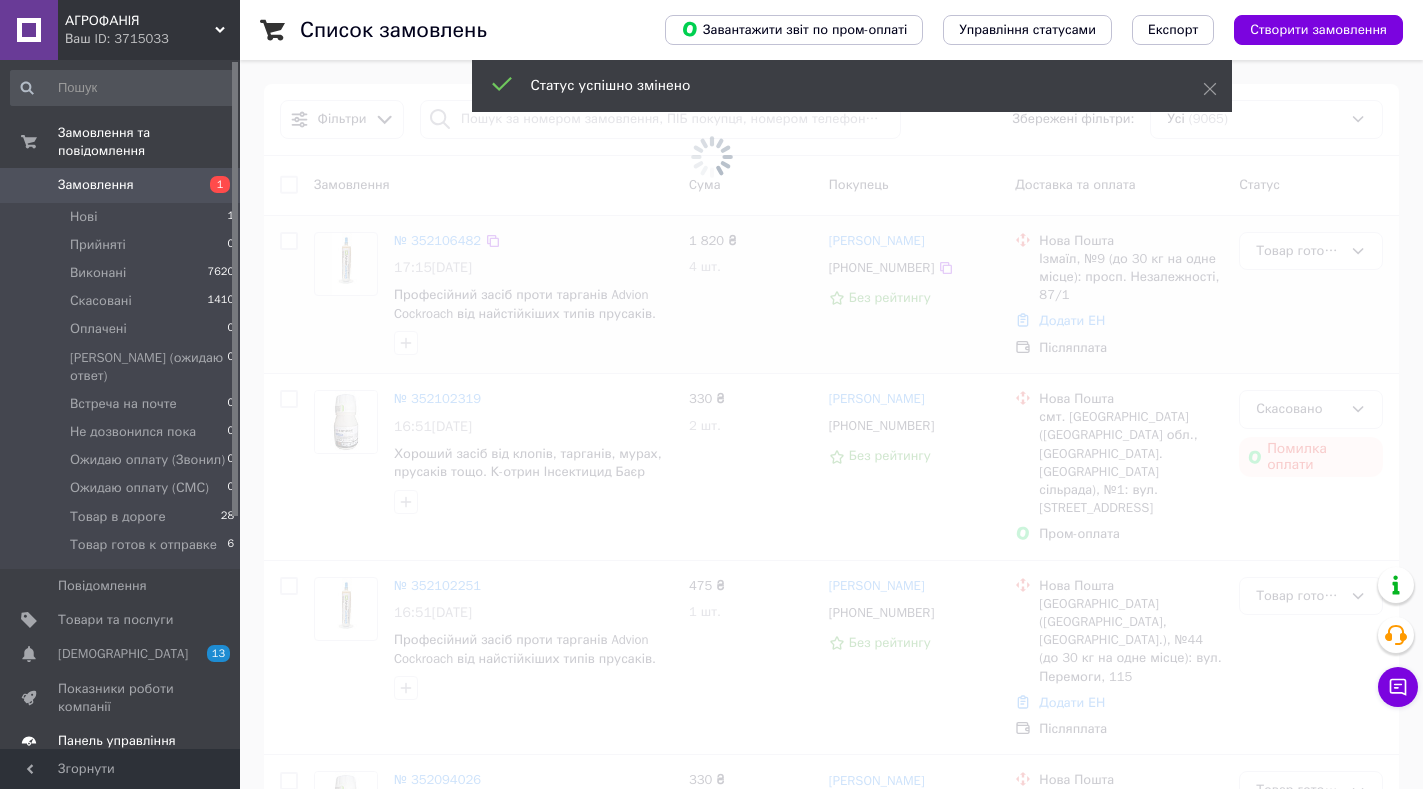 click on "Панель управління" at bounding box center [117, 741] 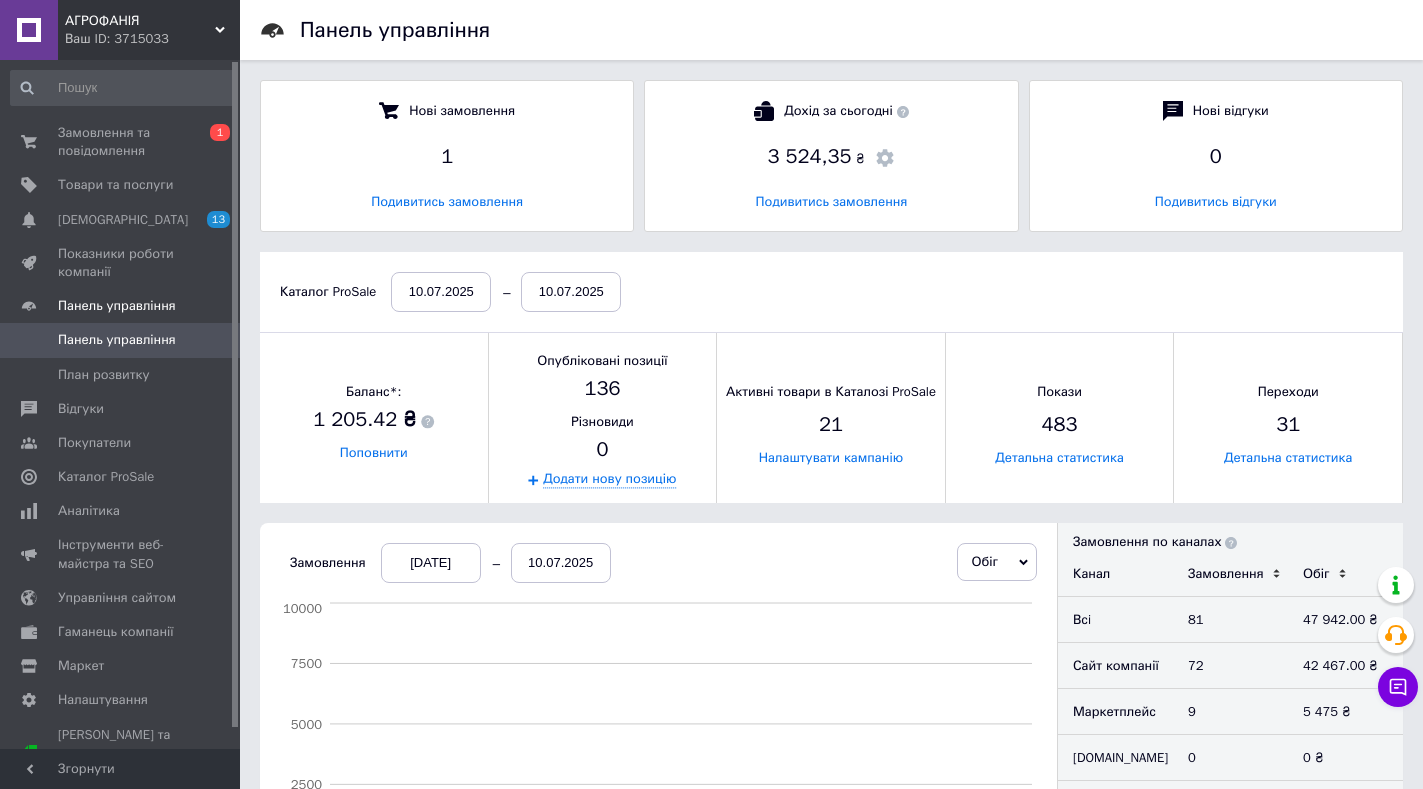 scroll, scrollTop: 10, scrollLeft: 10, axis: both 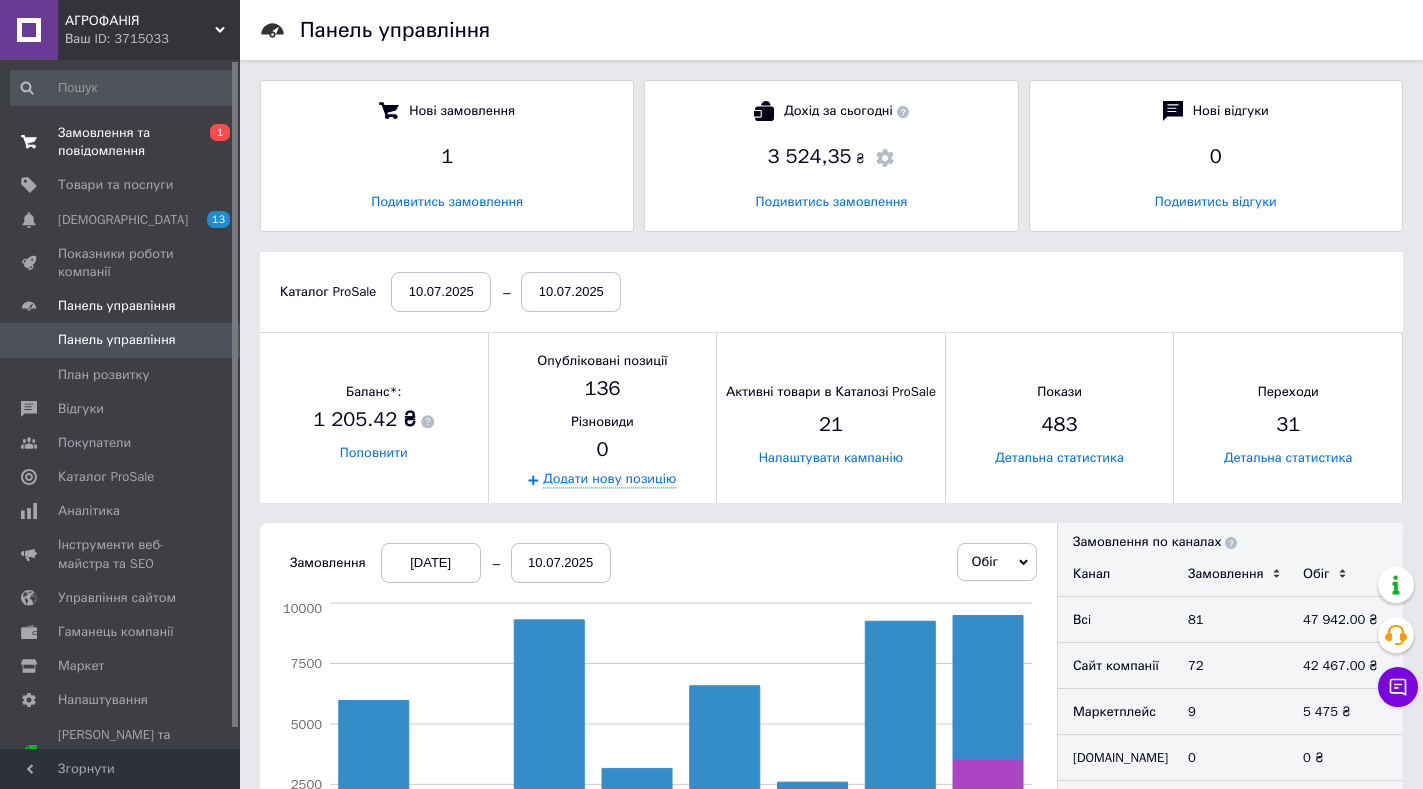 click on "Замовлення та повідомлення" at bounding box center [121, 142] 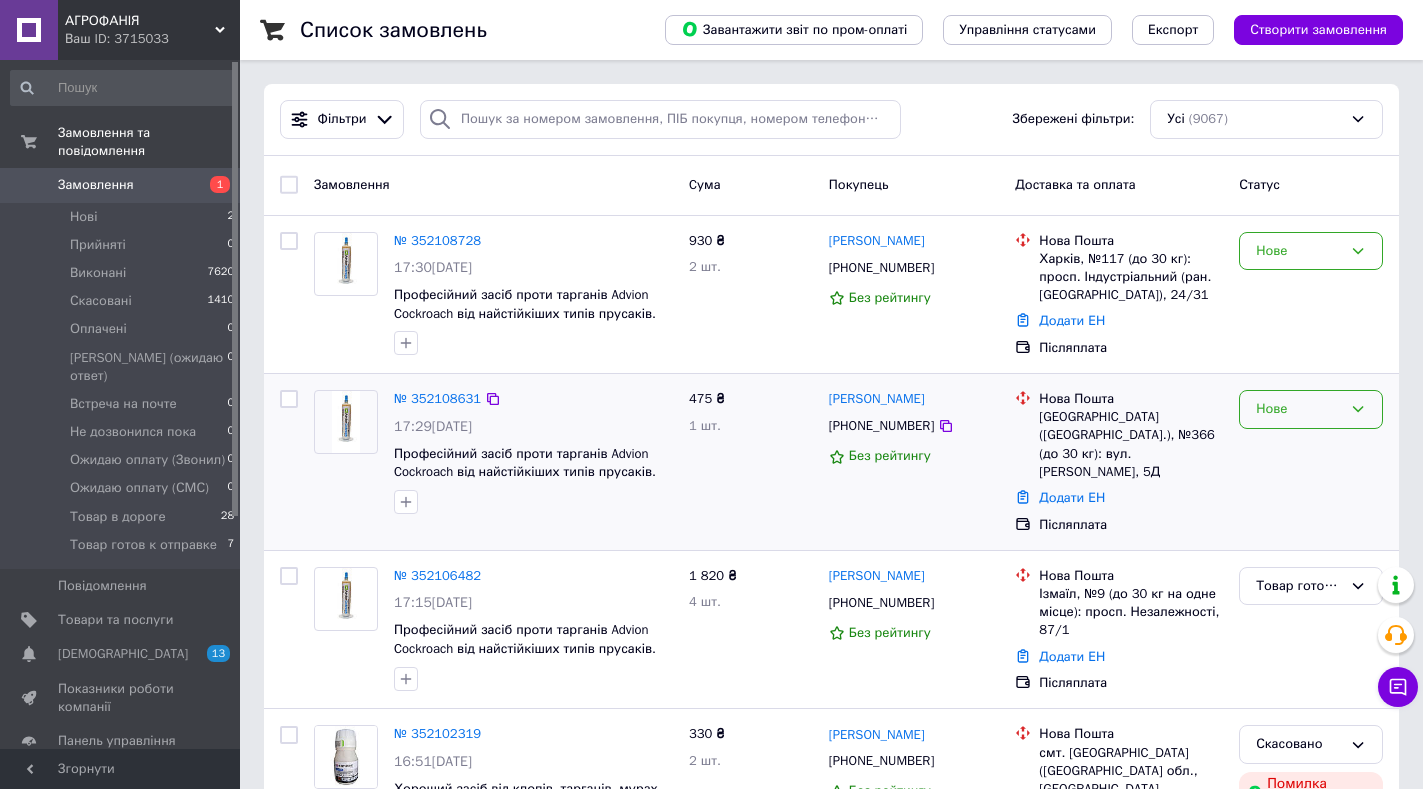 click on "Нове" at bounding box center [1311, 409] 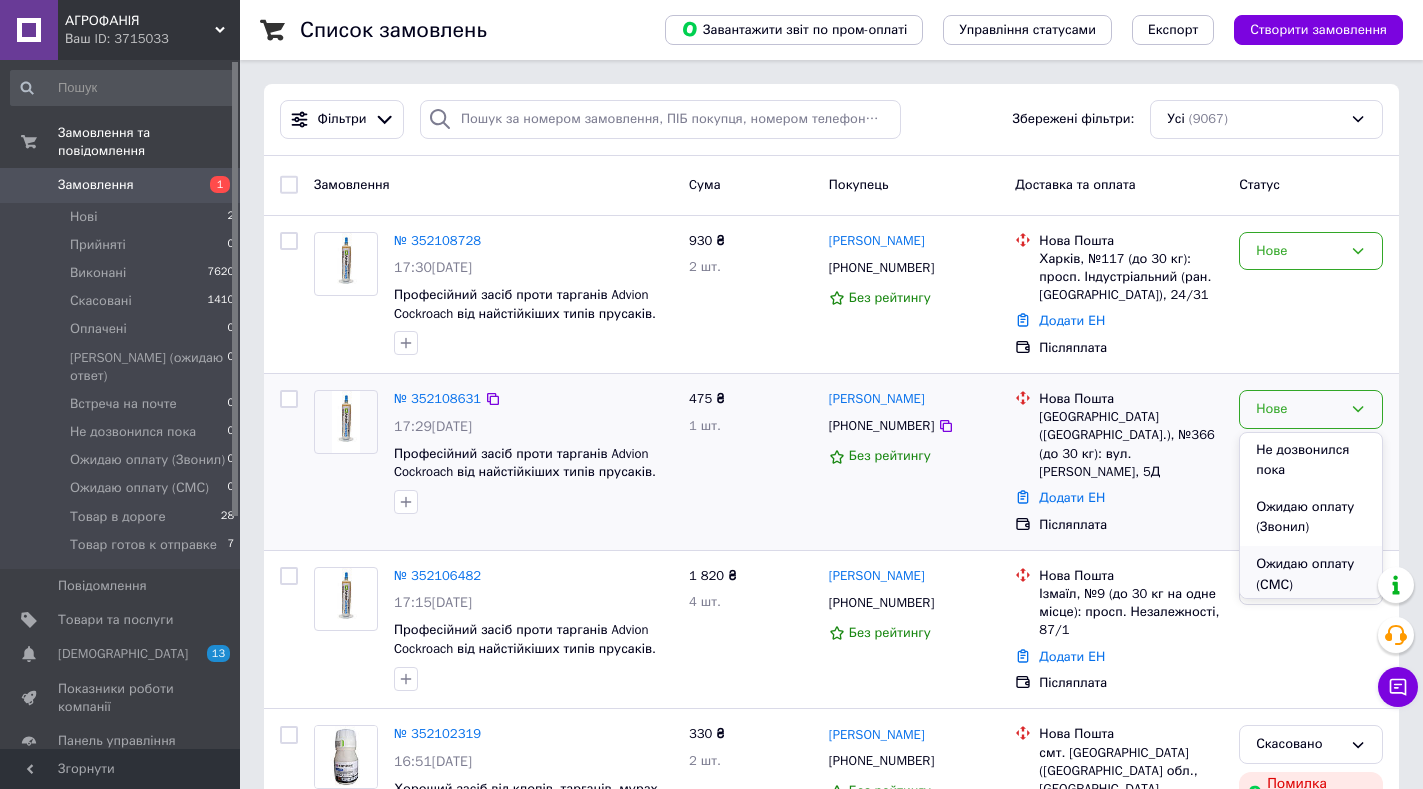 scroll, scrollTop: 339, scrollLeft: 0, axis: vertical 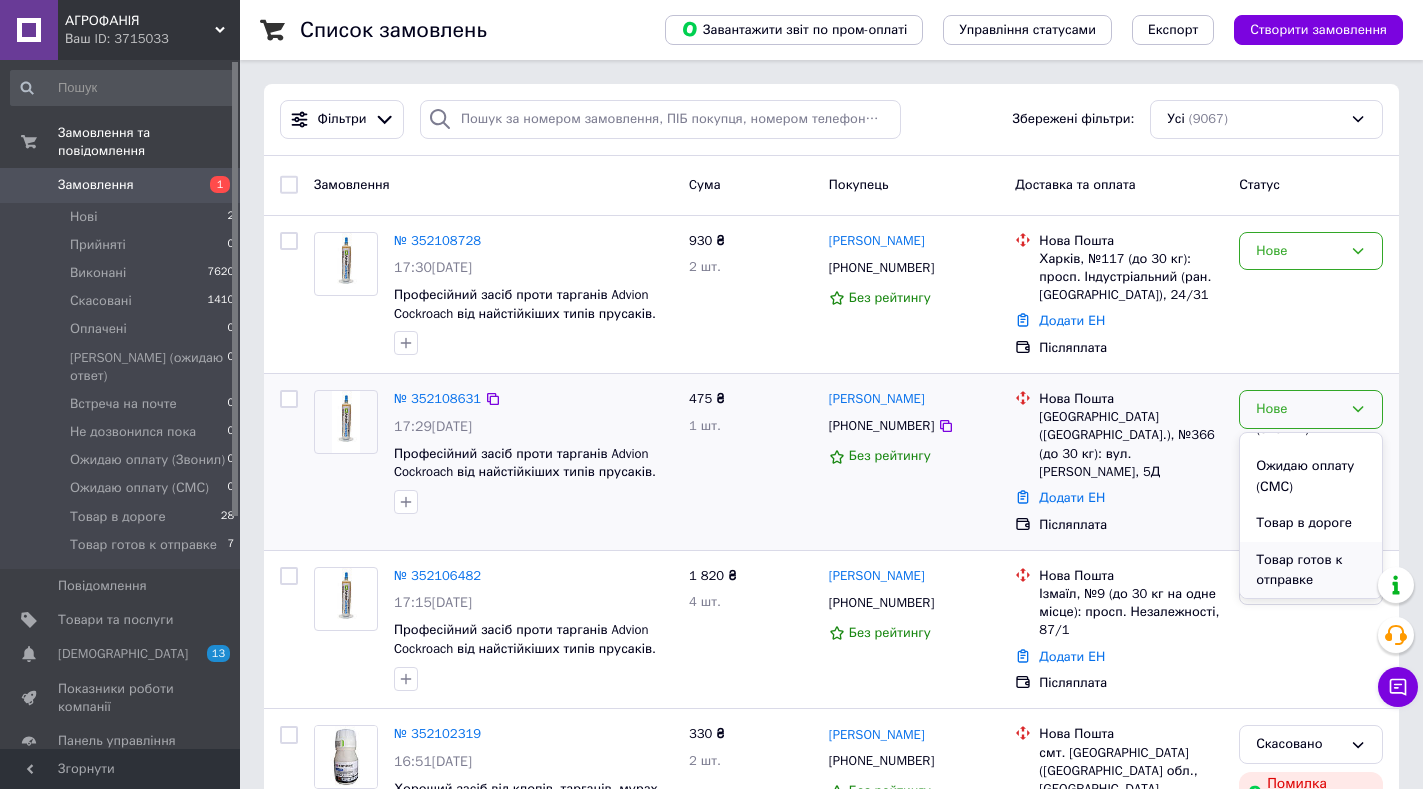 click on "Товар готов к отправке" at bounding box center (1311, 570) 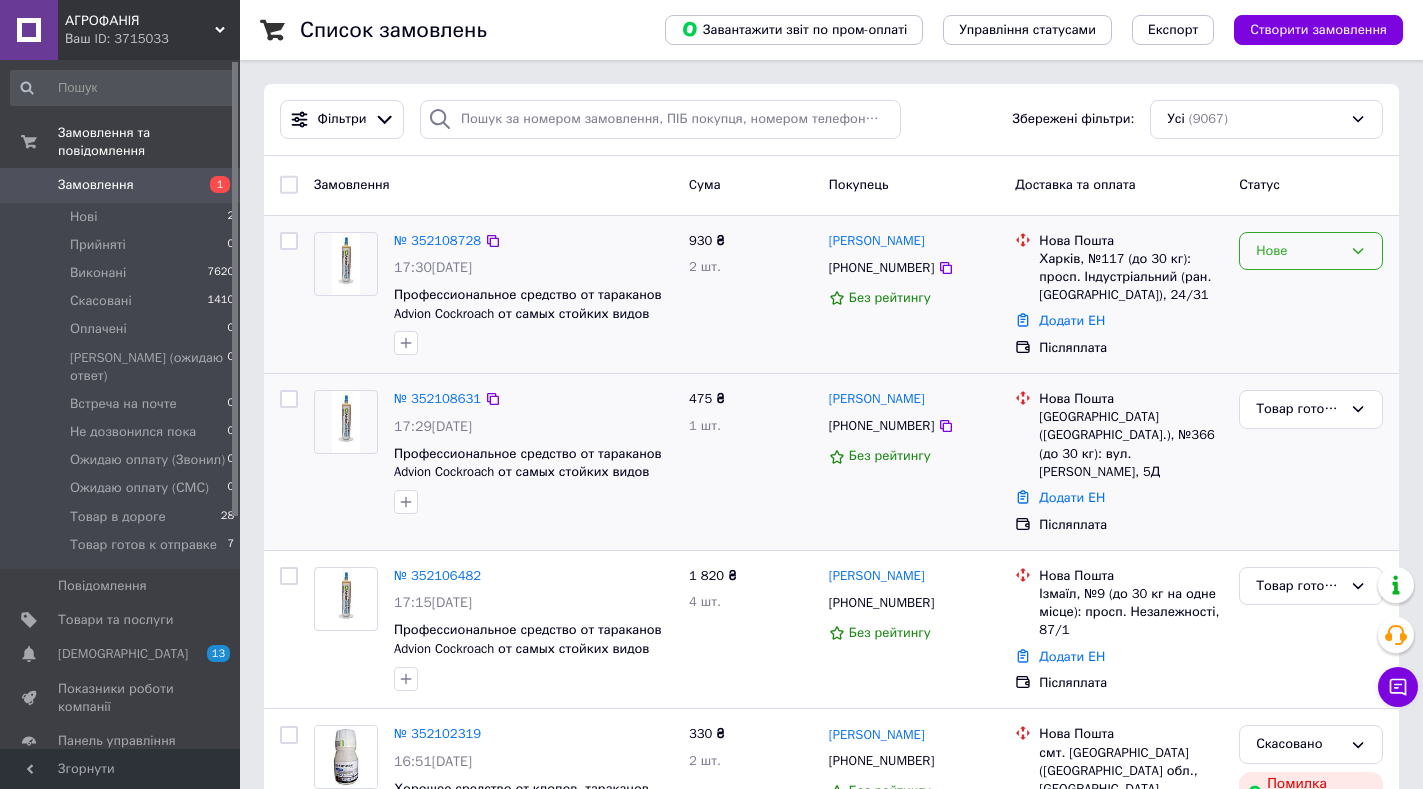 click on "Нове" at bounding box center [1299, 251] 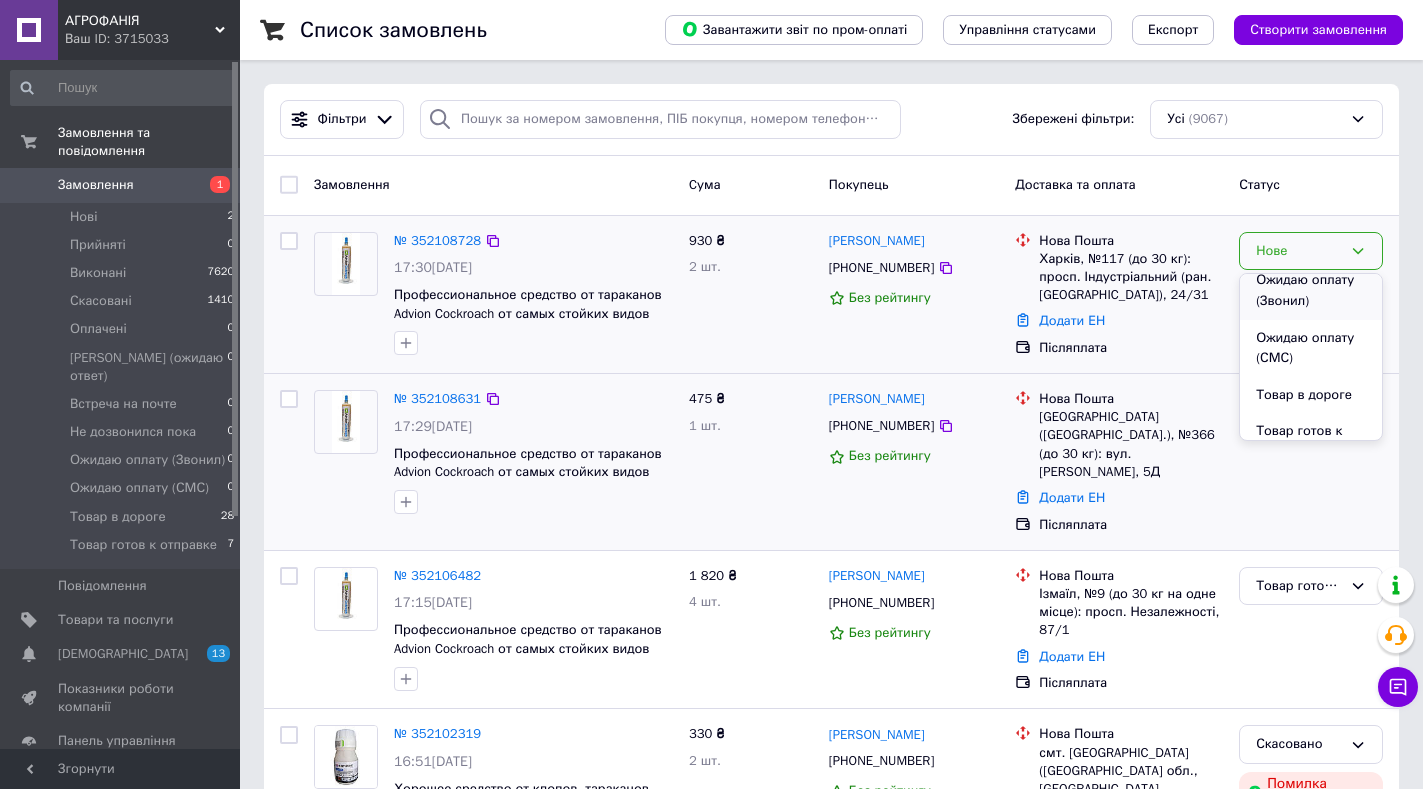 scroll, scrollTop: 339, scrollLeft: 0, axis: vertical 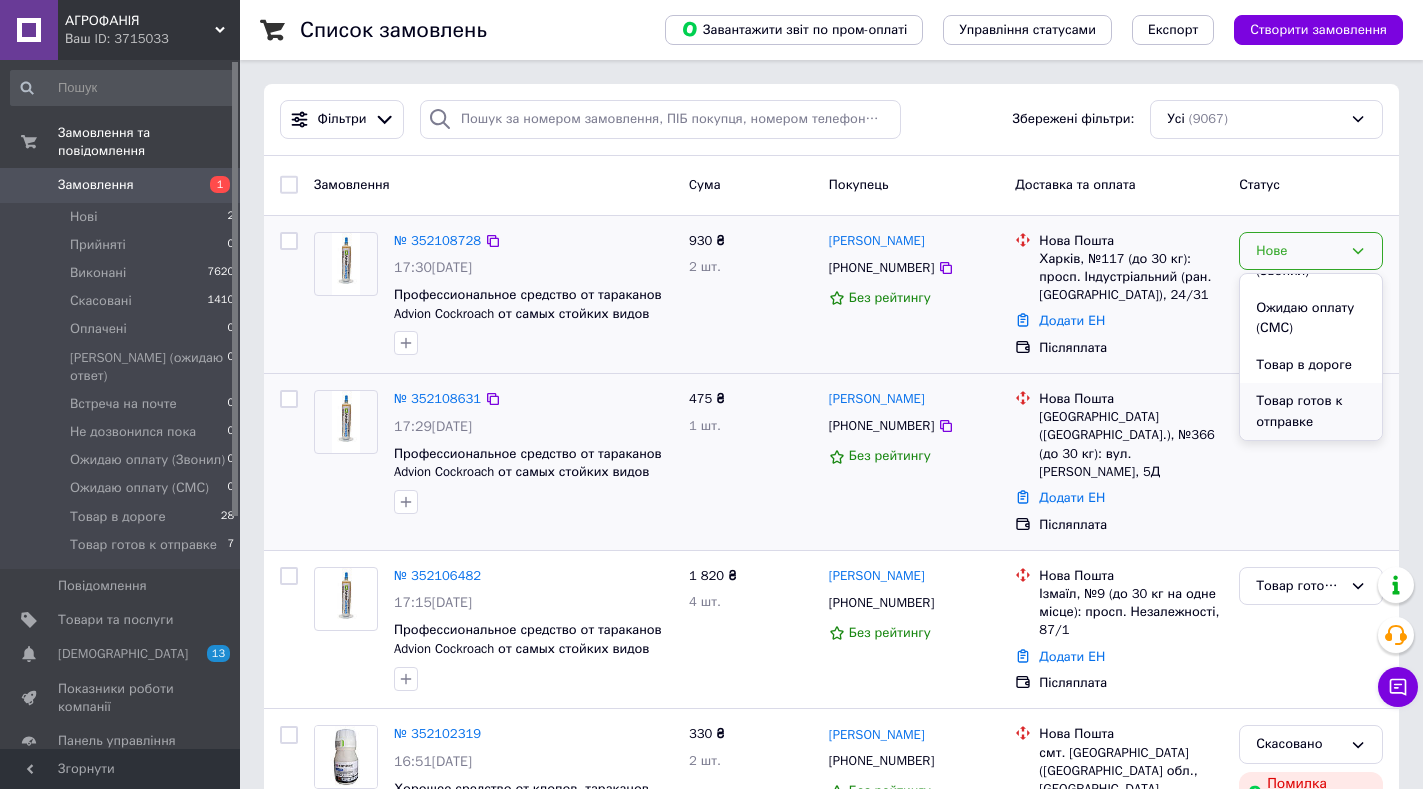 click on "Товар готов к отправке" at bounding box center [1311, 411] 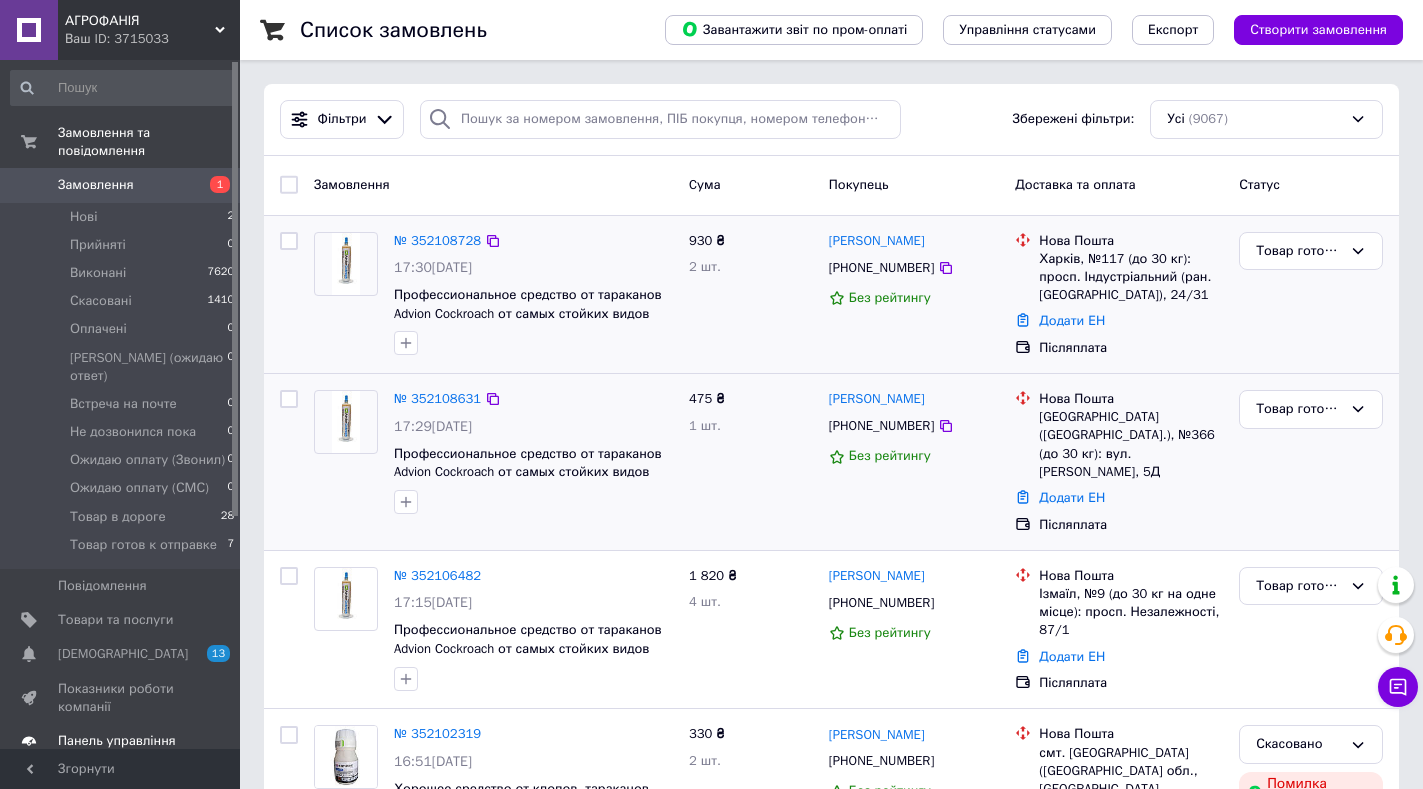 click on "Панель управління" at bounding box center [117, 741] 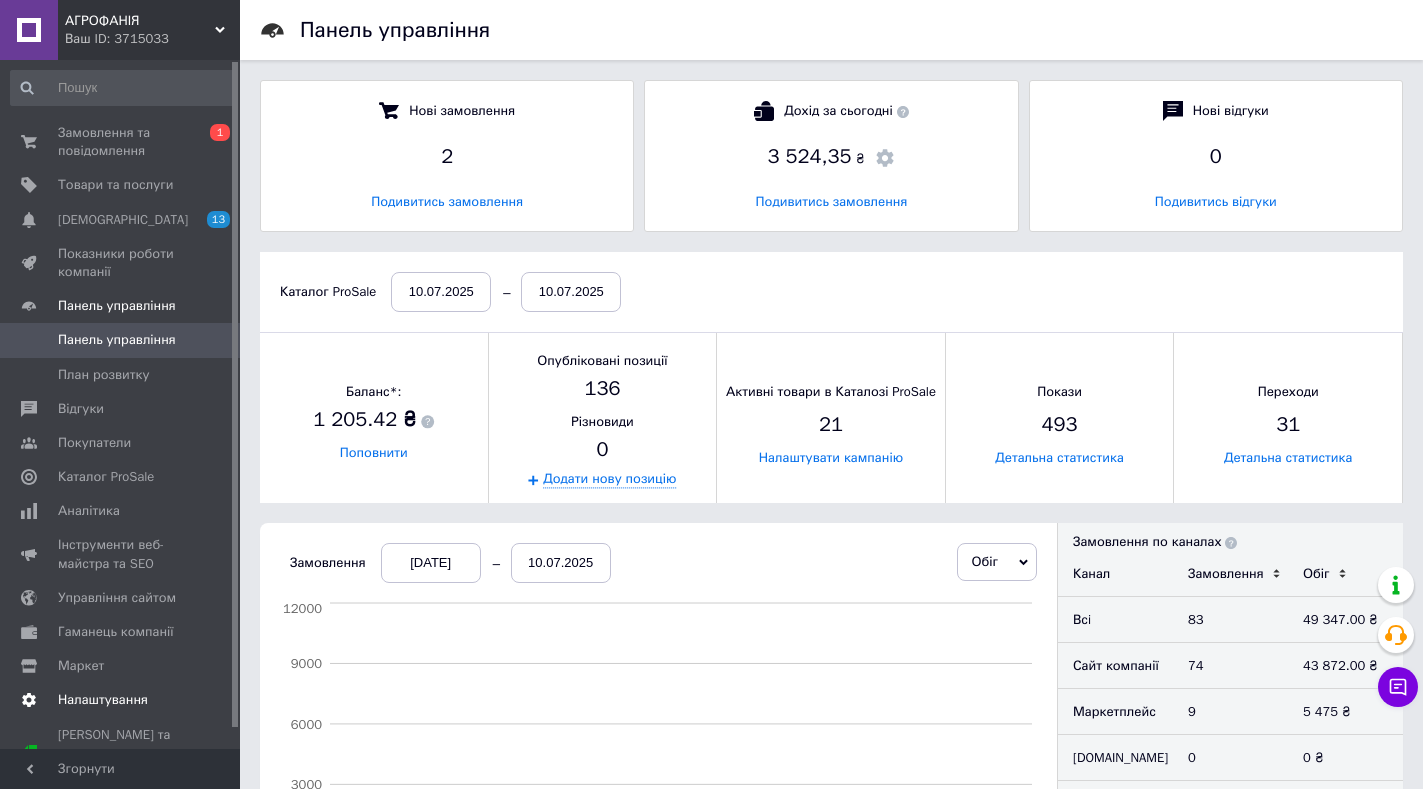 scroll, scrollTop: 10, scrollLeft: 10, axis: both 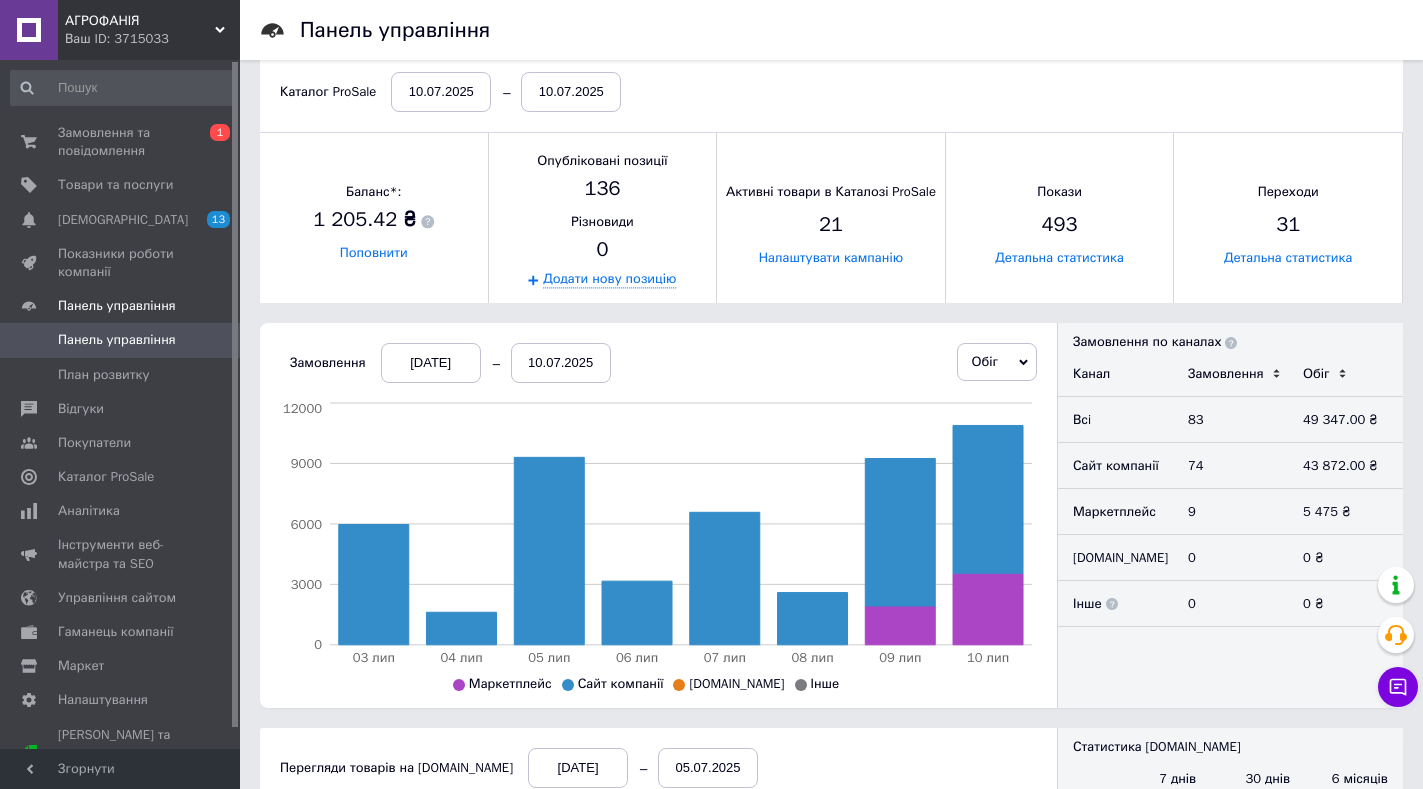 click on "[DATE]" at bounding box center (431, 363) 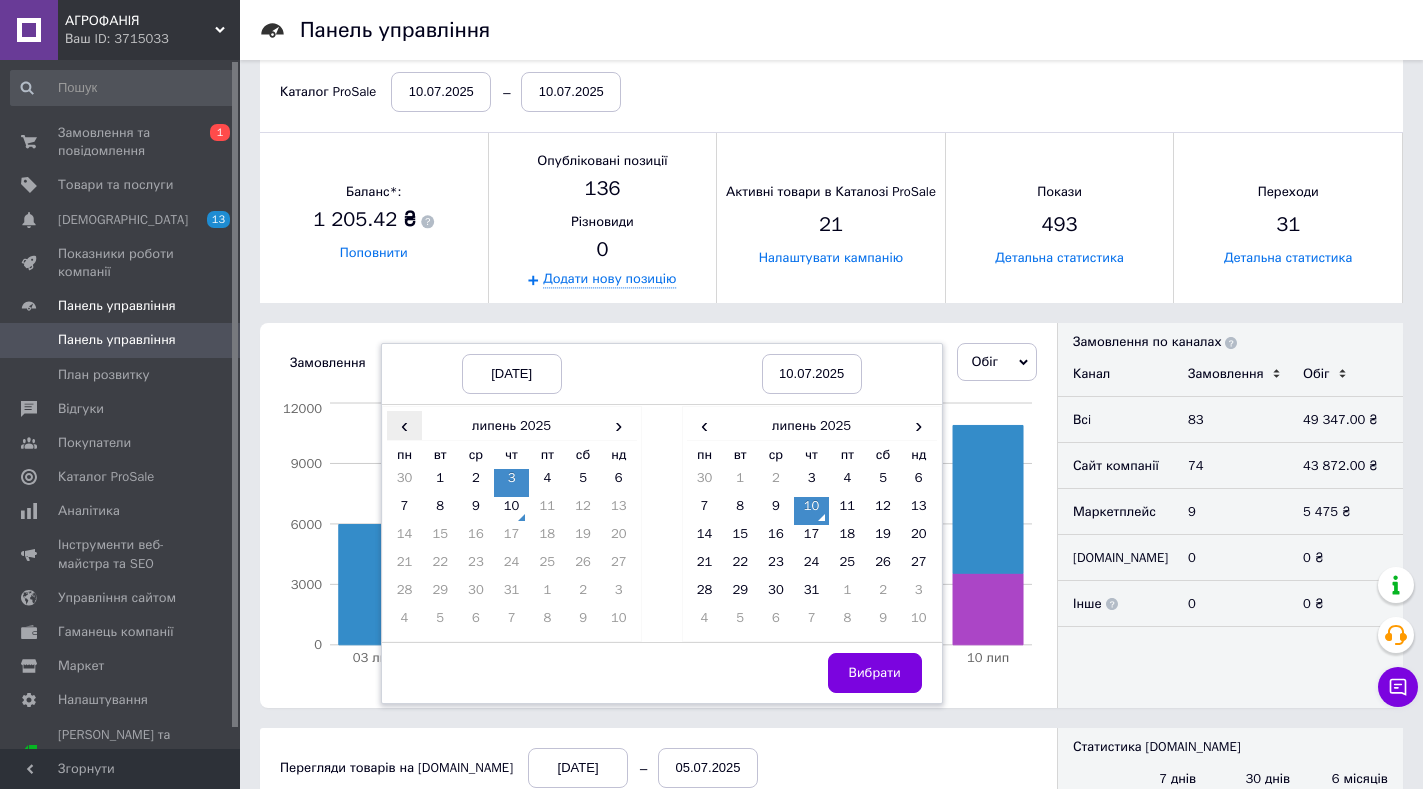 click on "‹" at bounding box center [405, 425] 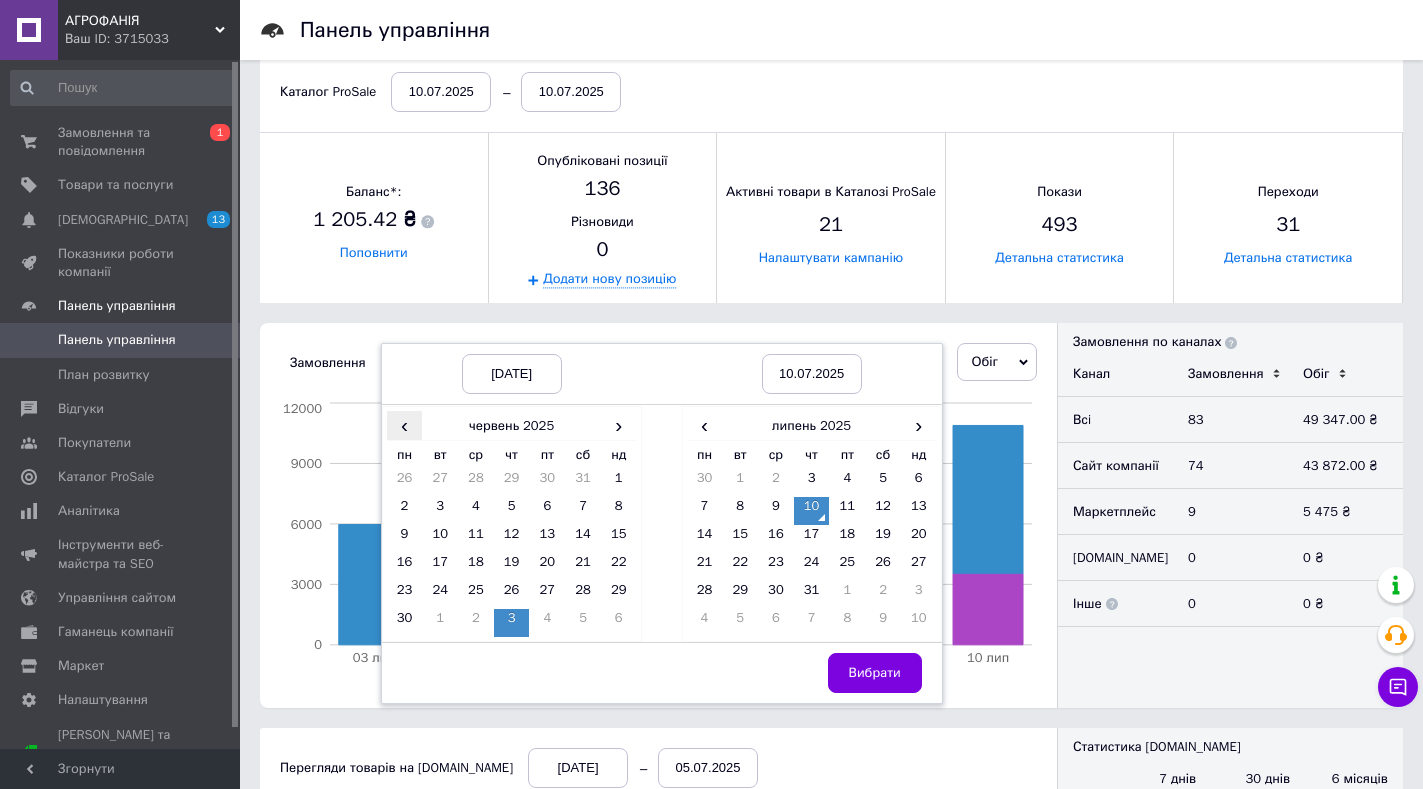 click on "‹" at bounding box center [405, 425] 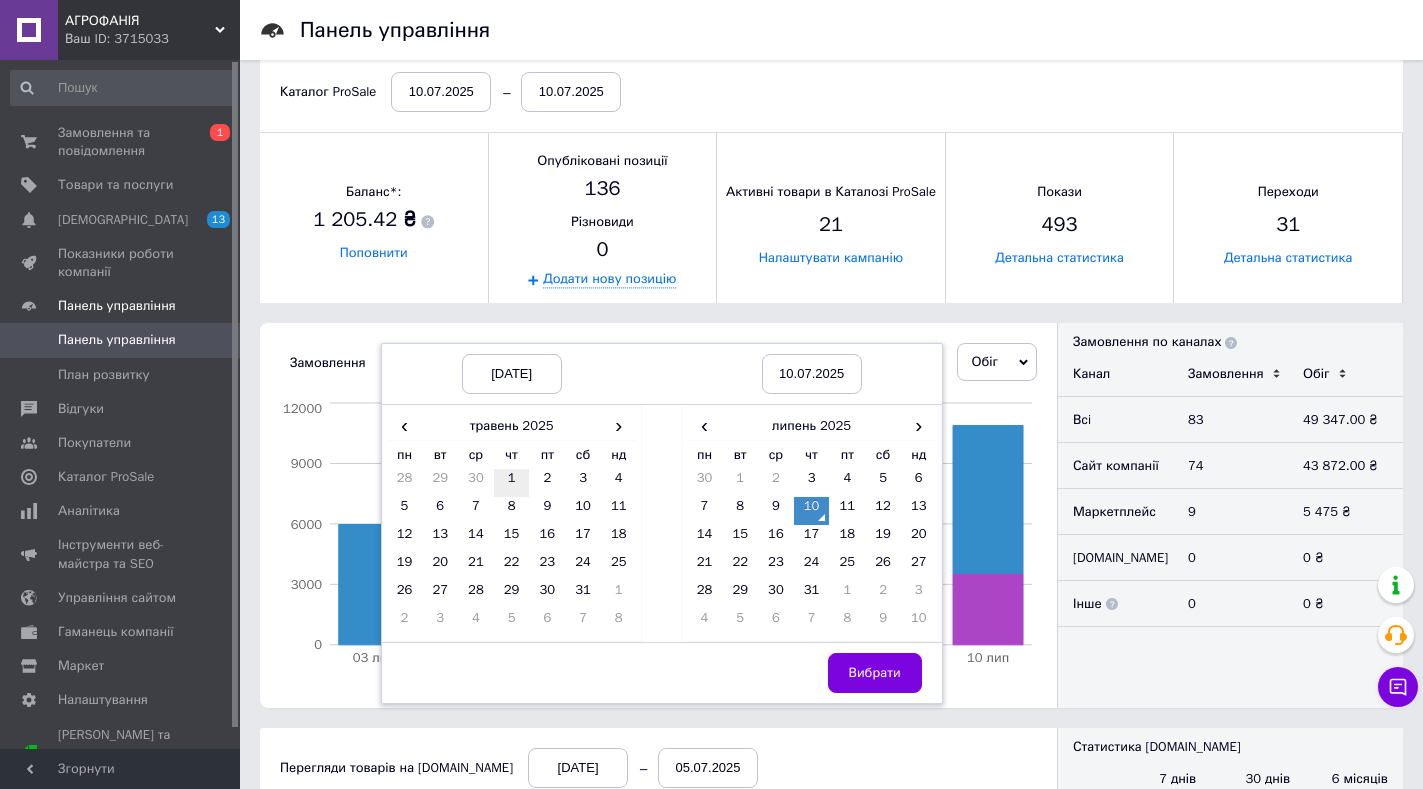 click on "1" at bounding box center (512, 483) 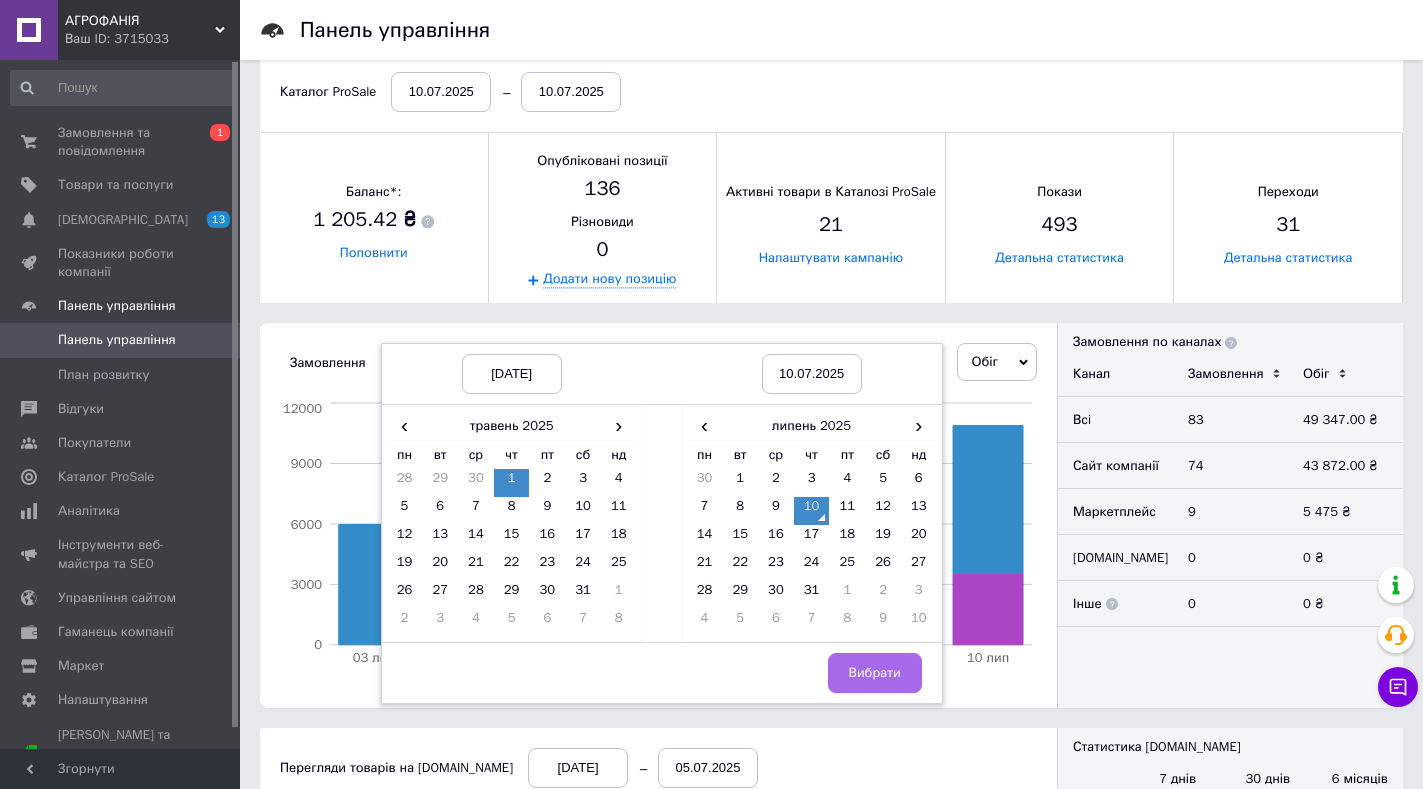 click on "Вибрати" at bounding box center [875, 673] 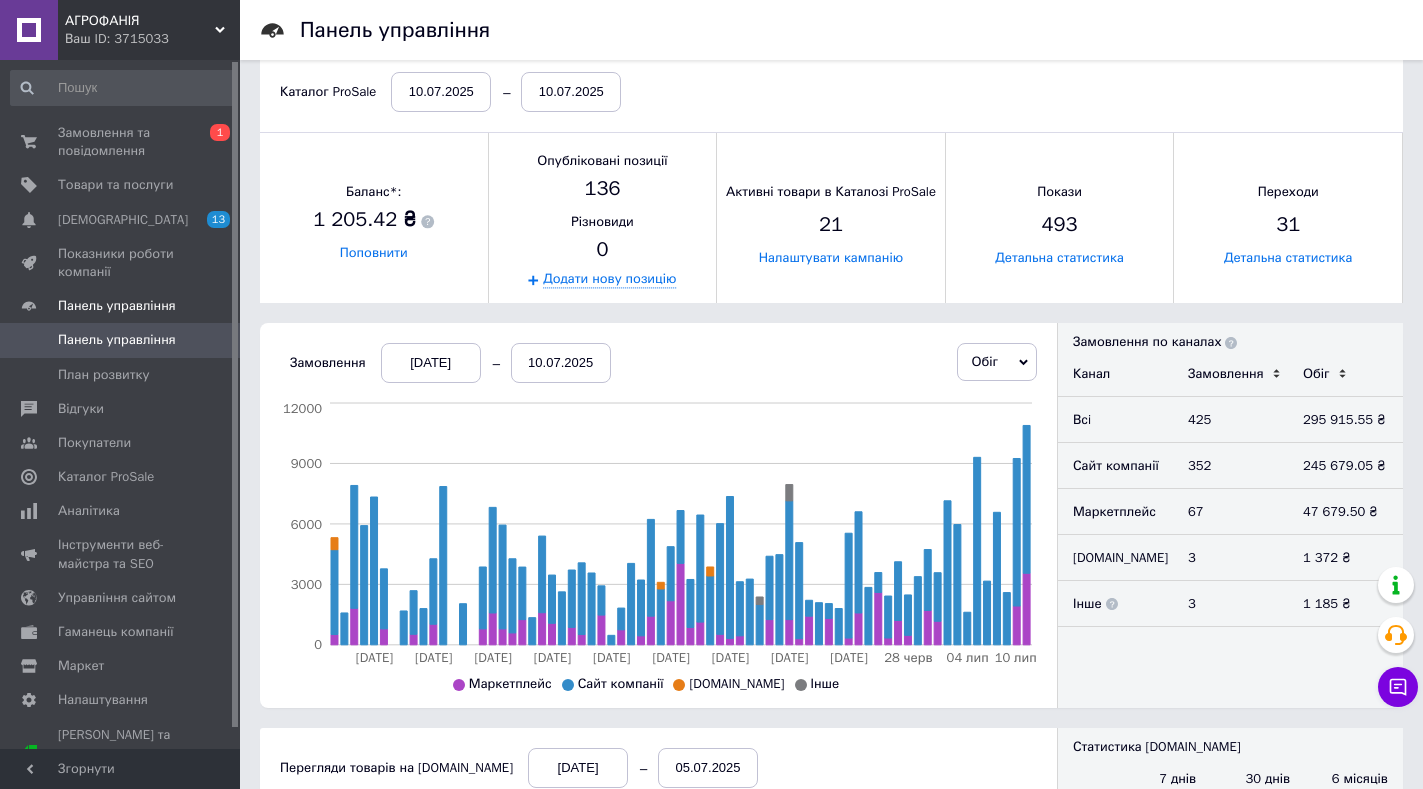 click on "АГРОФАНІЯ Ваш ID: 3715033" at bounding box center (149, 30) 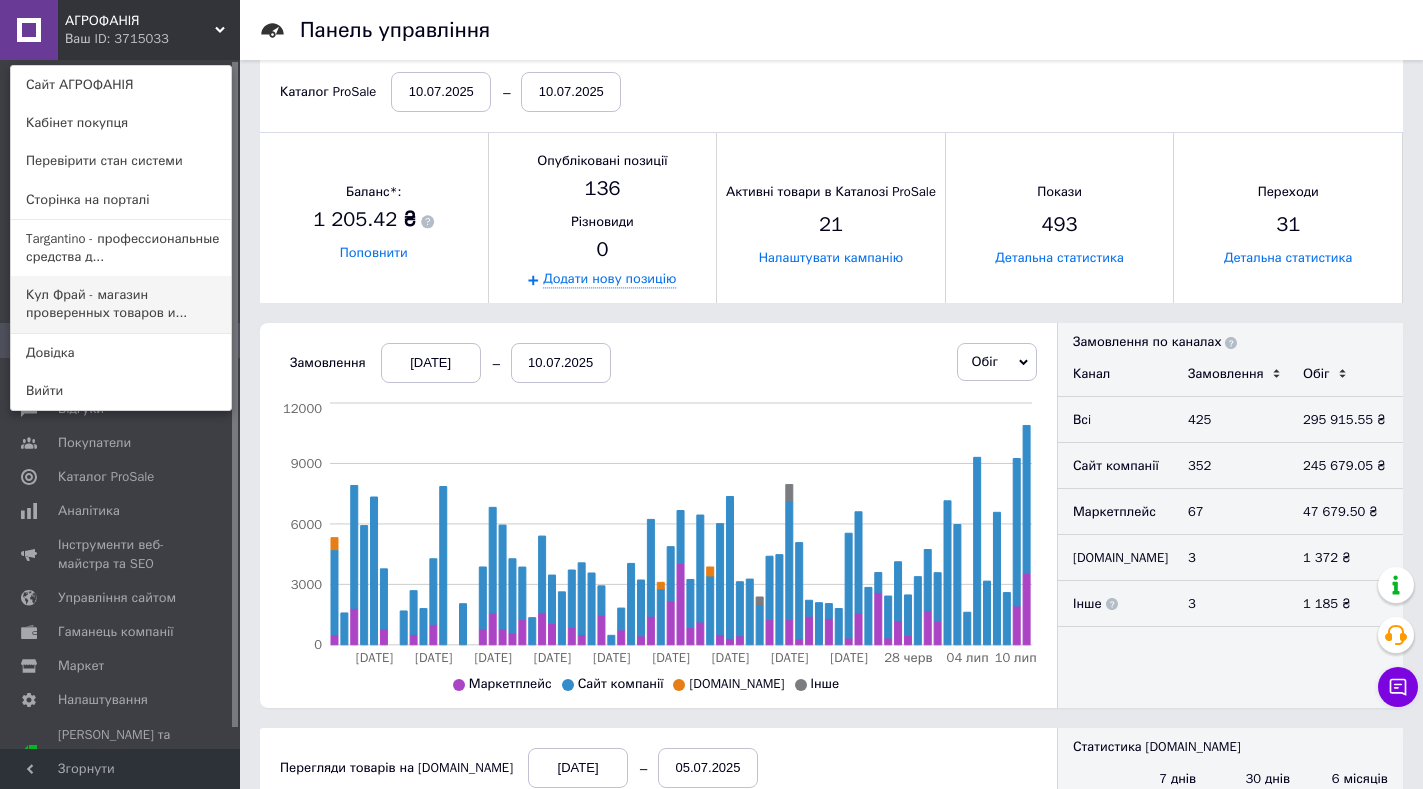 click on "Кул Фрай - магазин проверенных товаров и..." at bounding box center [121, 304] 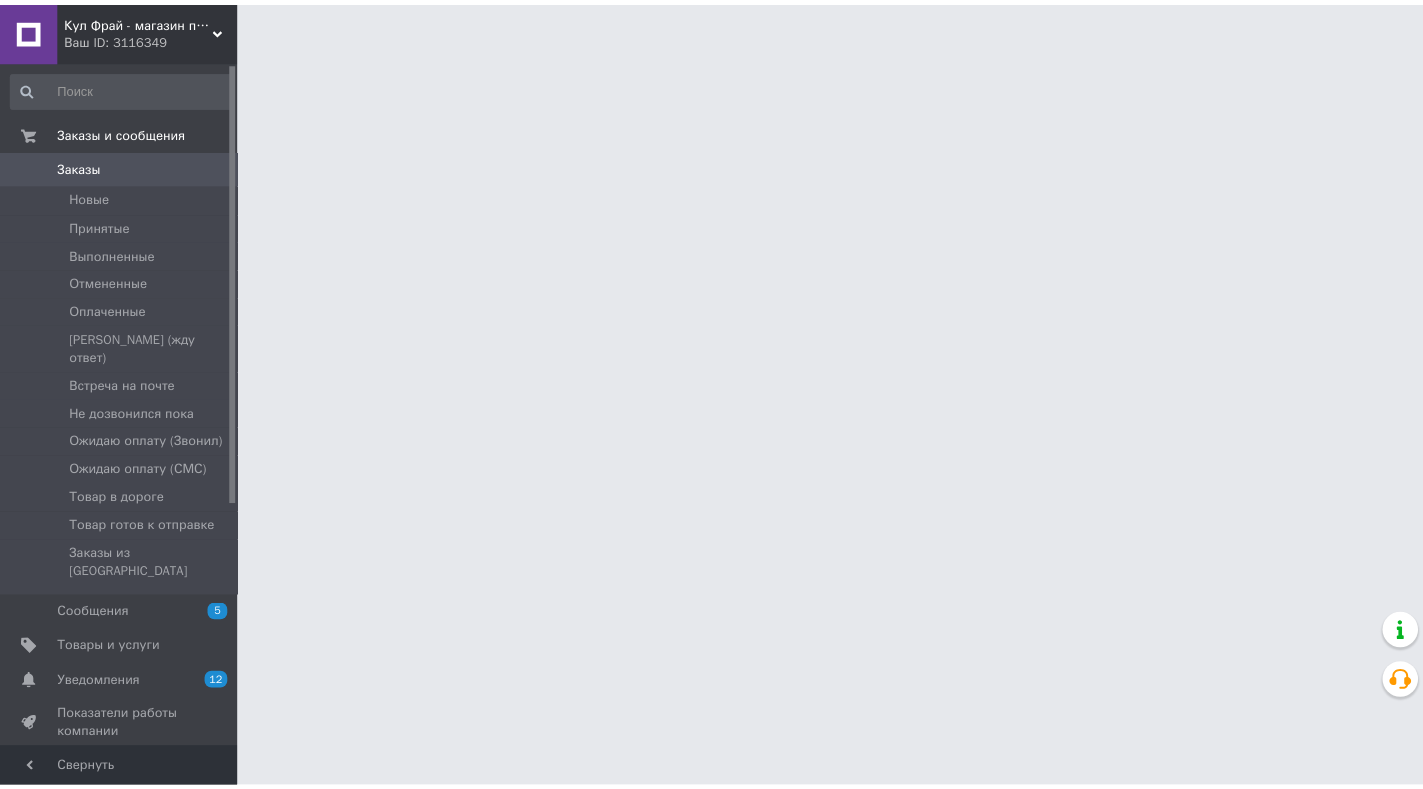 scroll, scrollTop: 0, scrollLeft: 0, axis: both 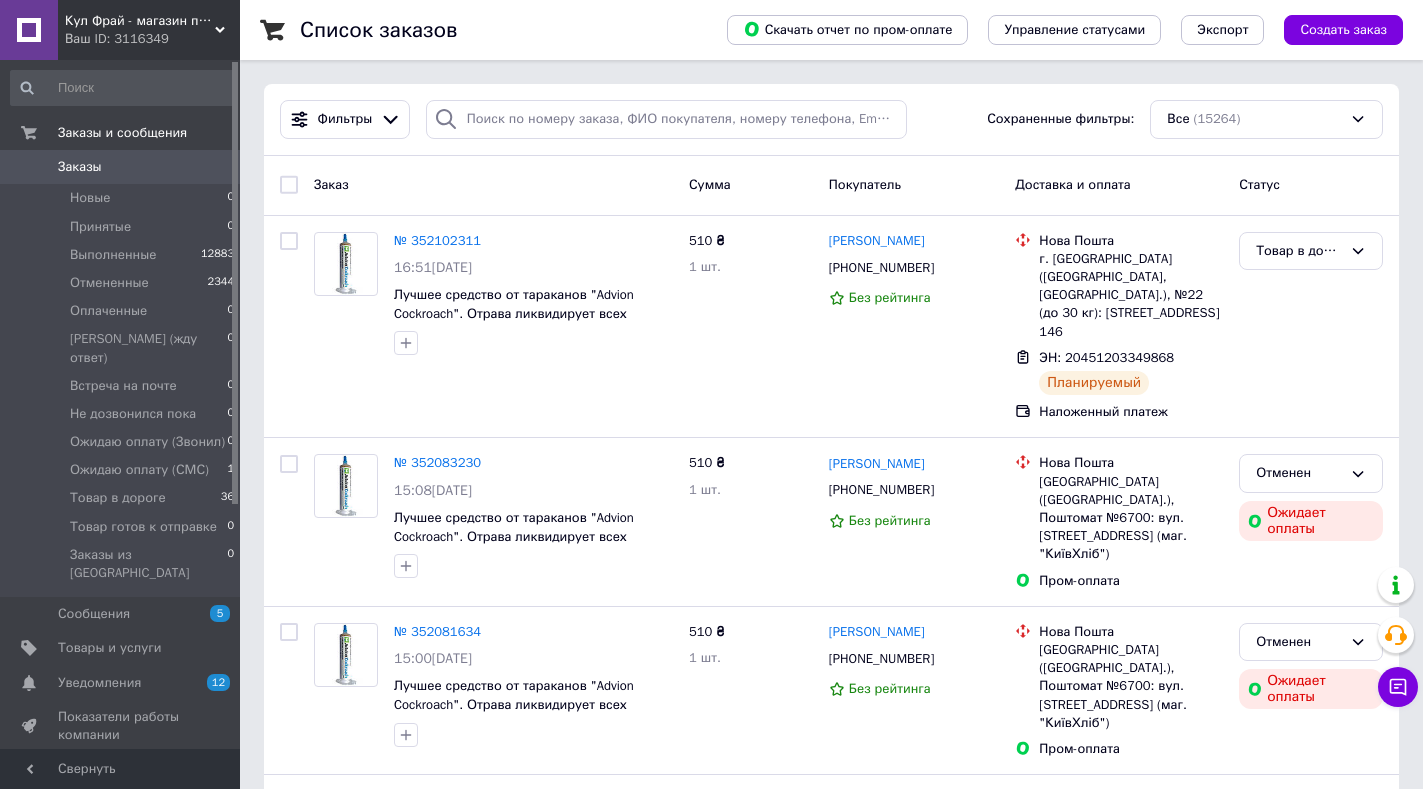 click 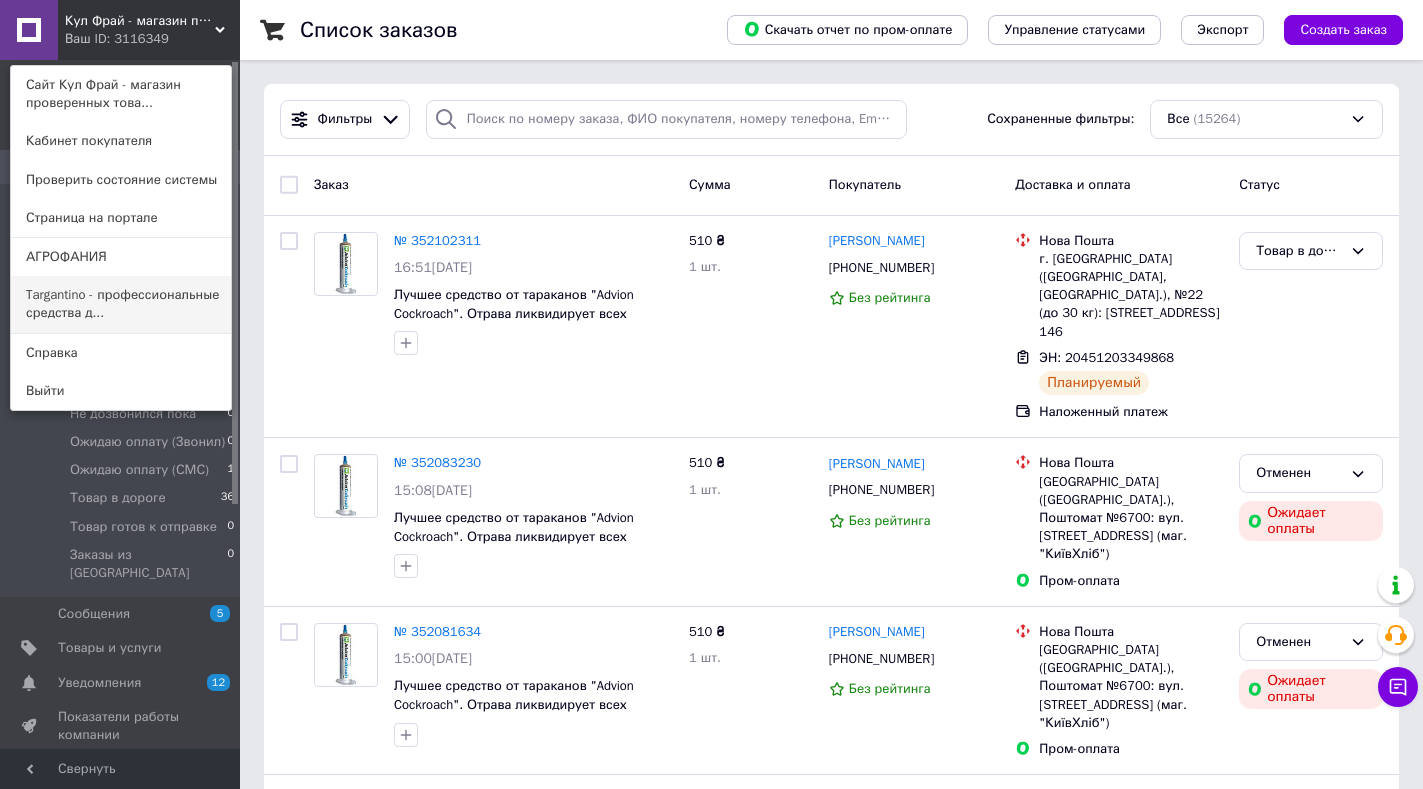 click on "Targantino - профессиональные средства д..." at bounding box center (121, 304) 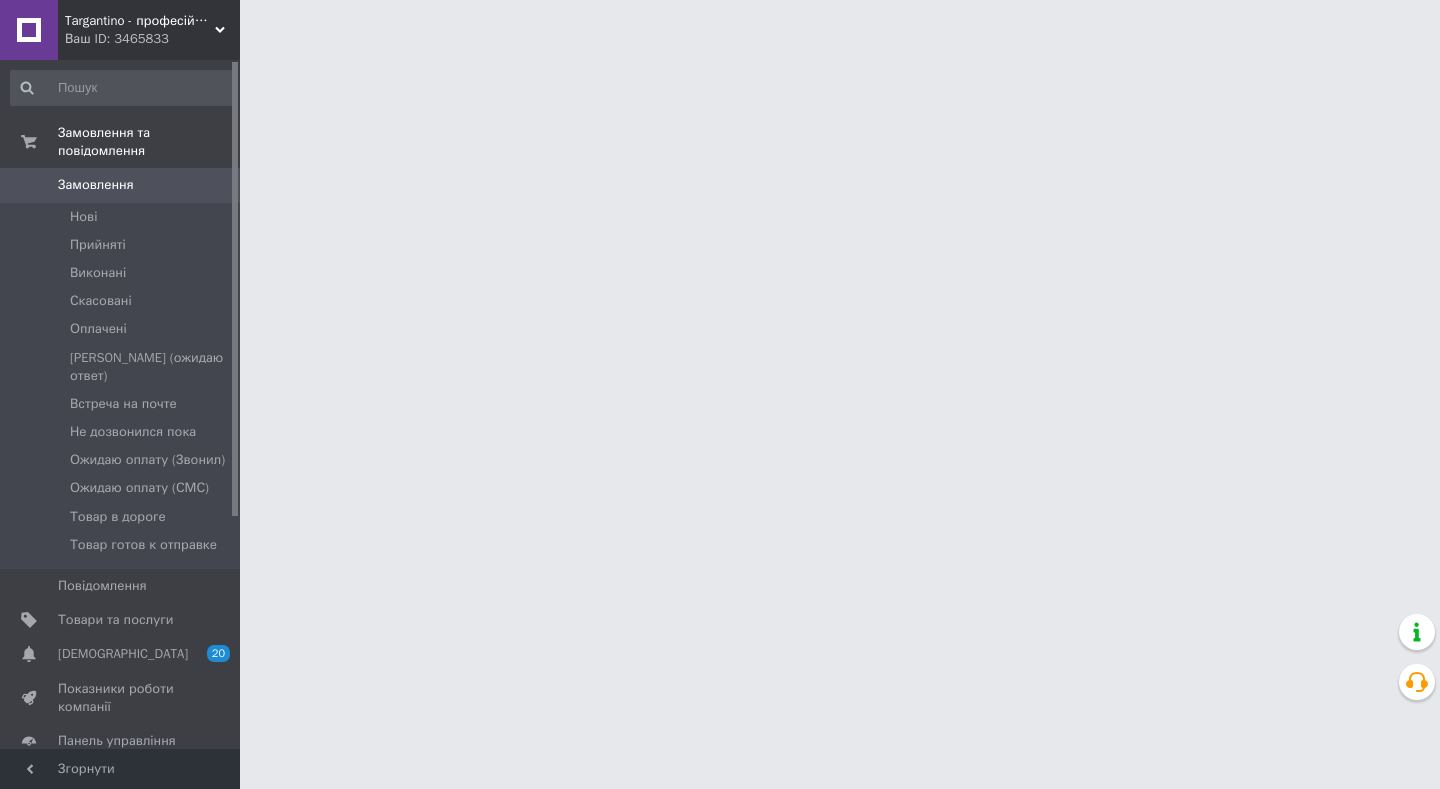 scroll, scrollTop: 0, scrollLeft: 0, axis: both 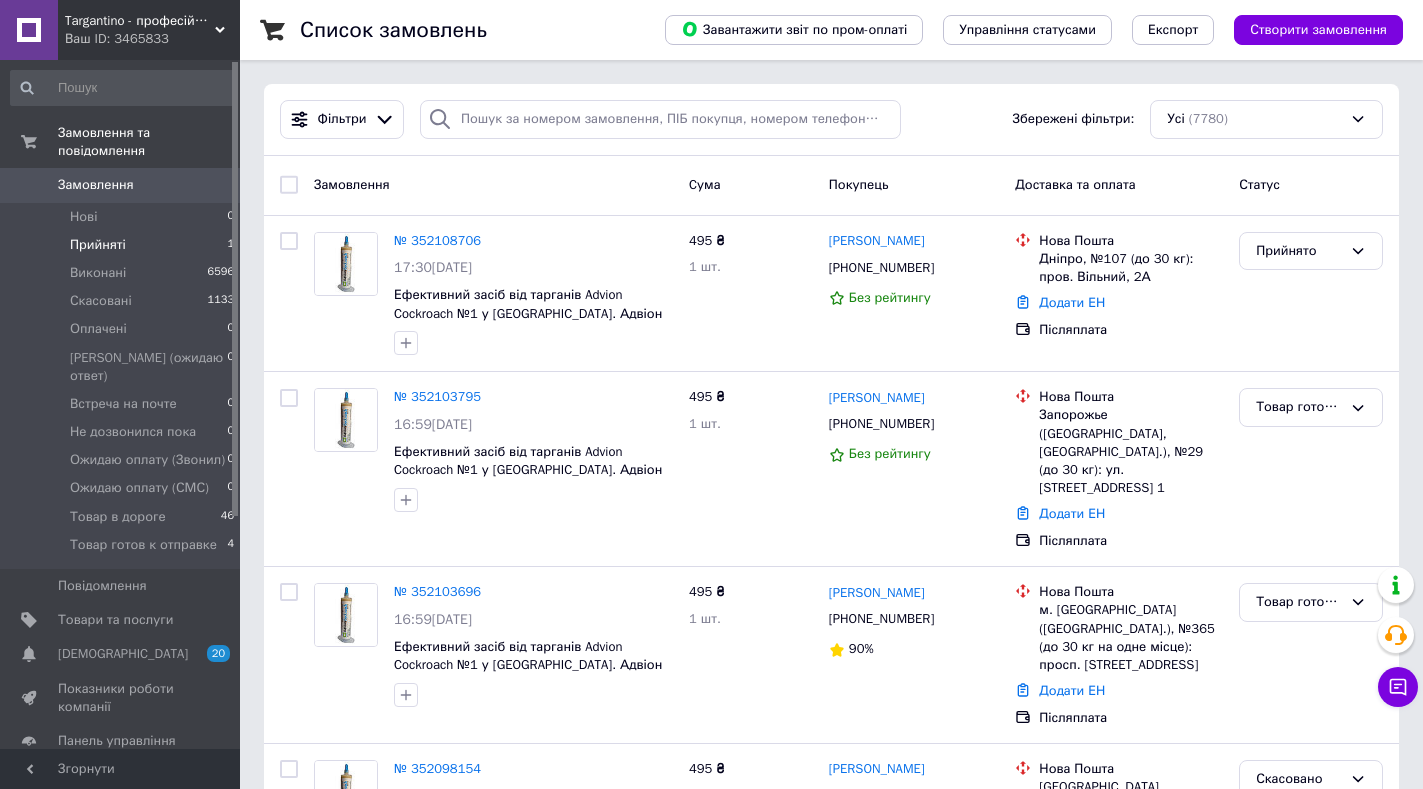 click on "Прийняті" at bounding box center [98, 245] 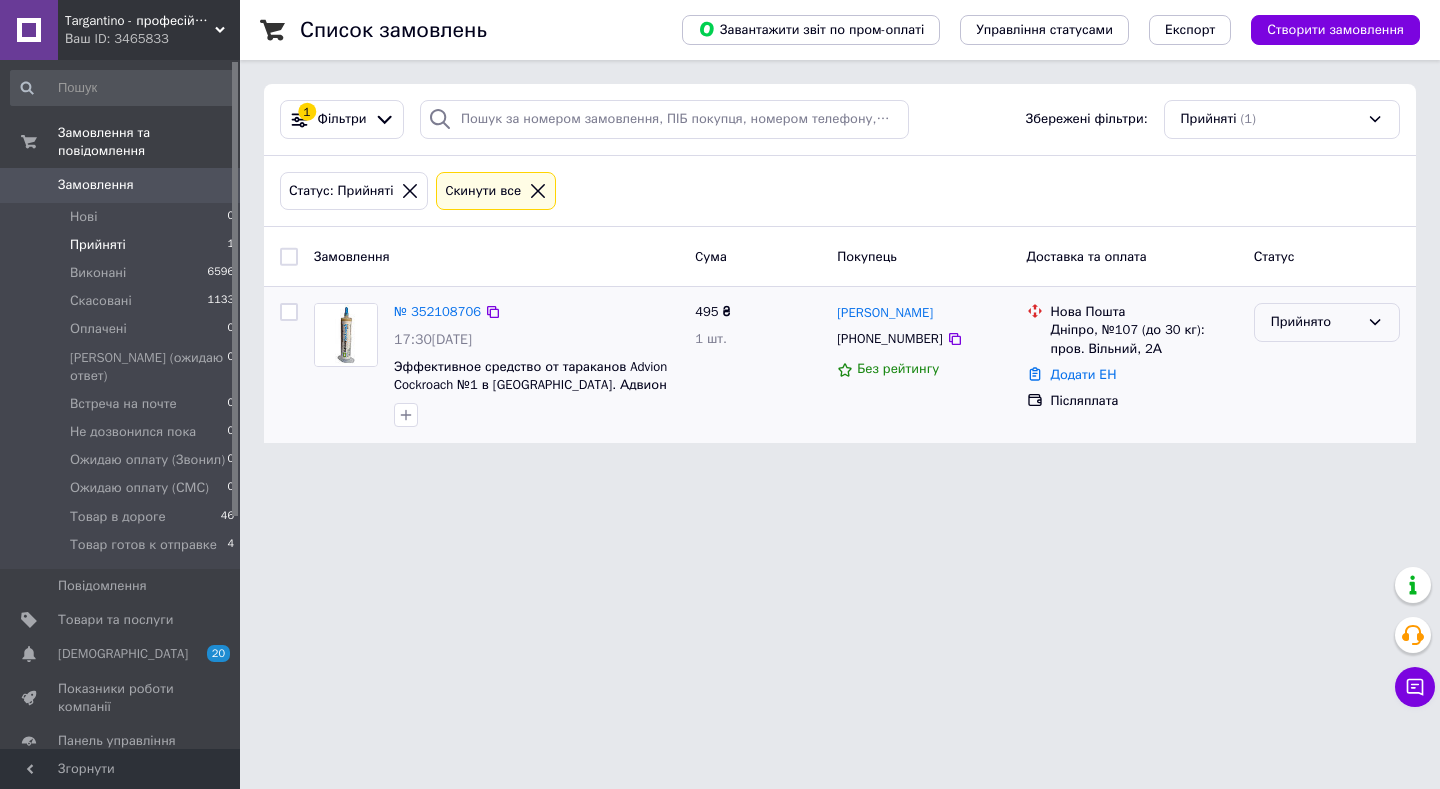 click on "Прийнято" at bounding box center [1315, 322] 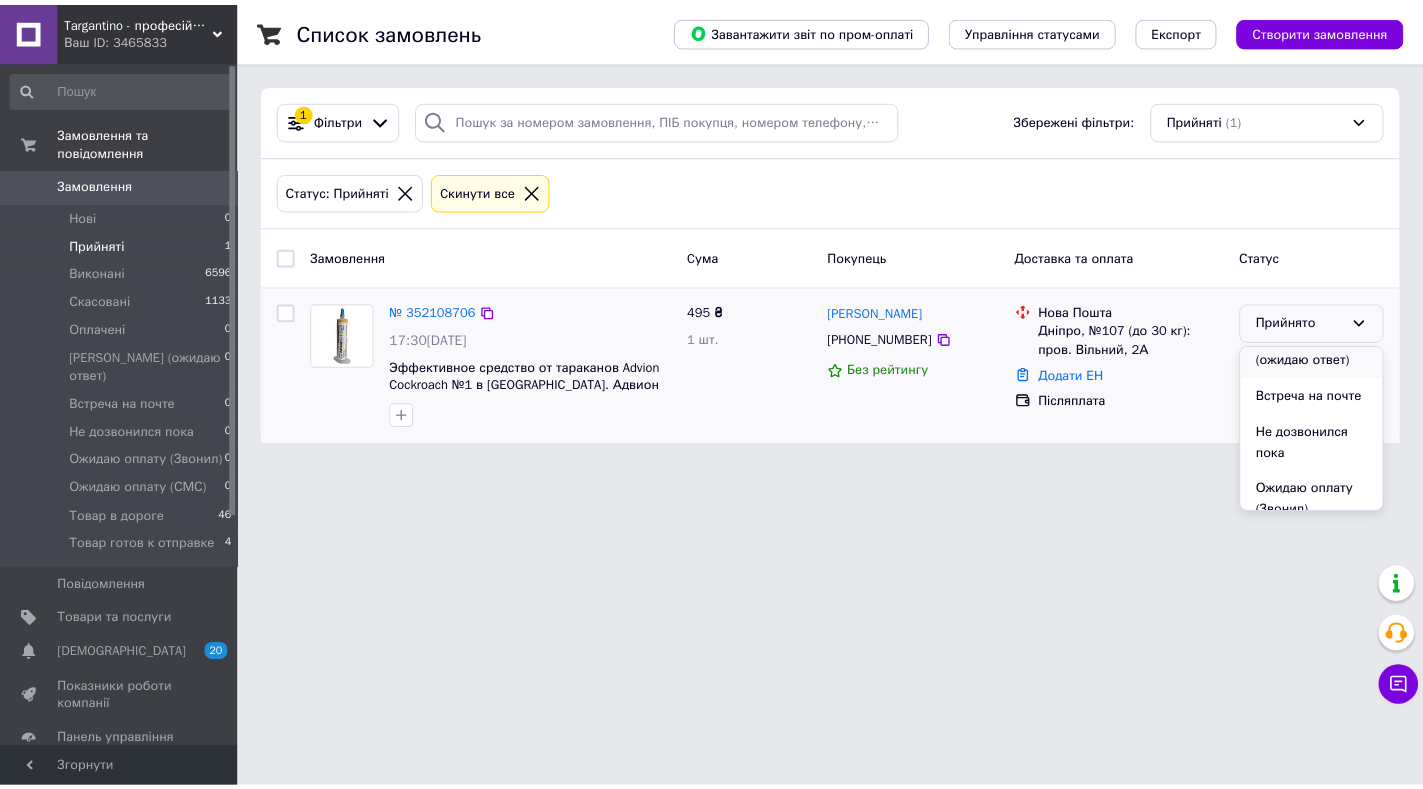 scroll, scrollTop: 302, scrollLeft: 0, axis: vertical 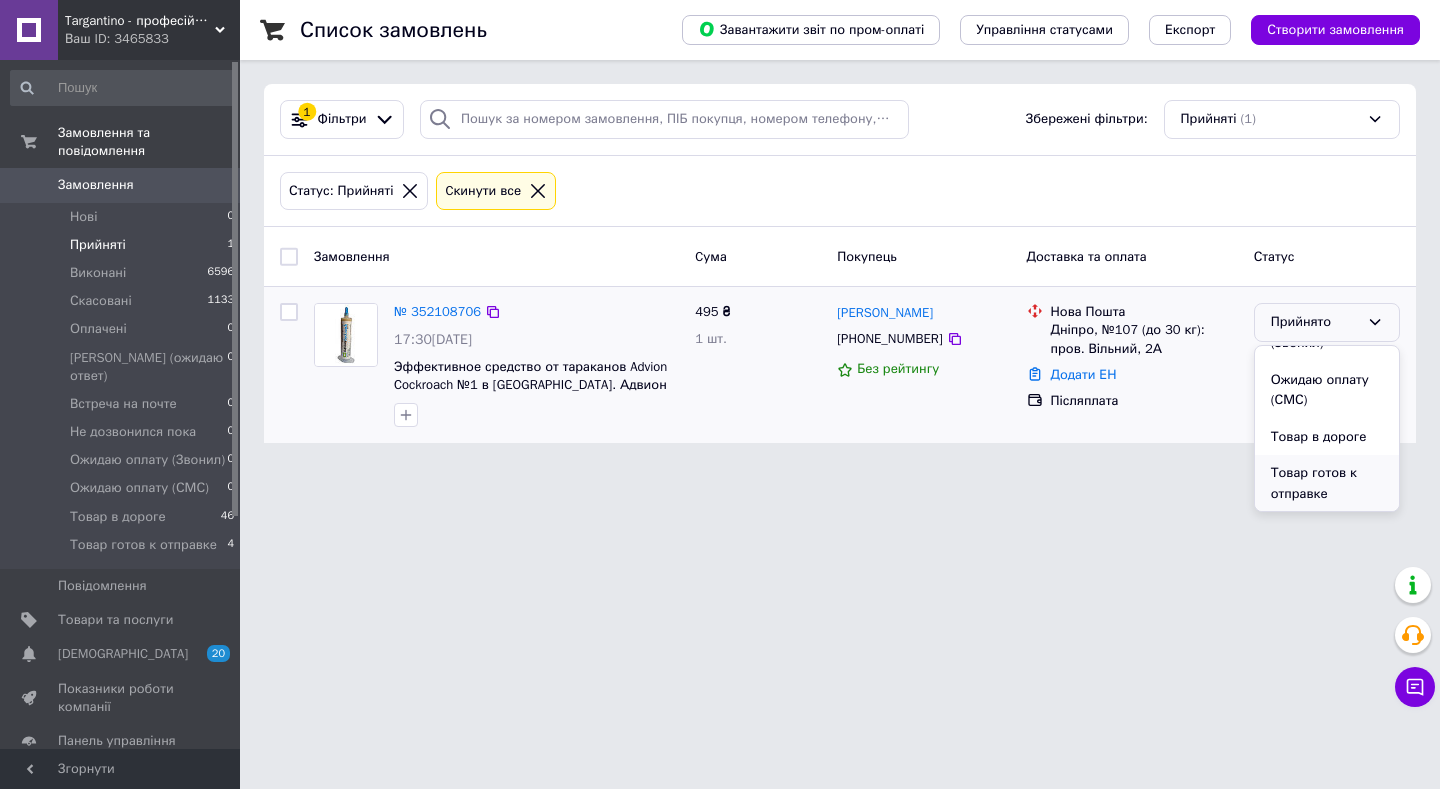 click on "Товар готов к отправке" at bounding box center [1327, 483] 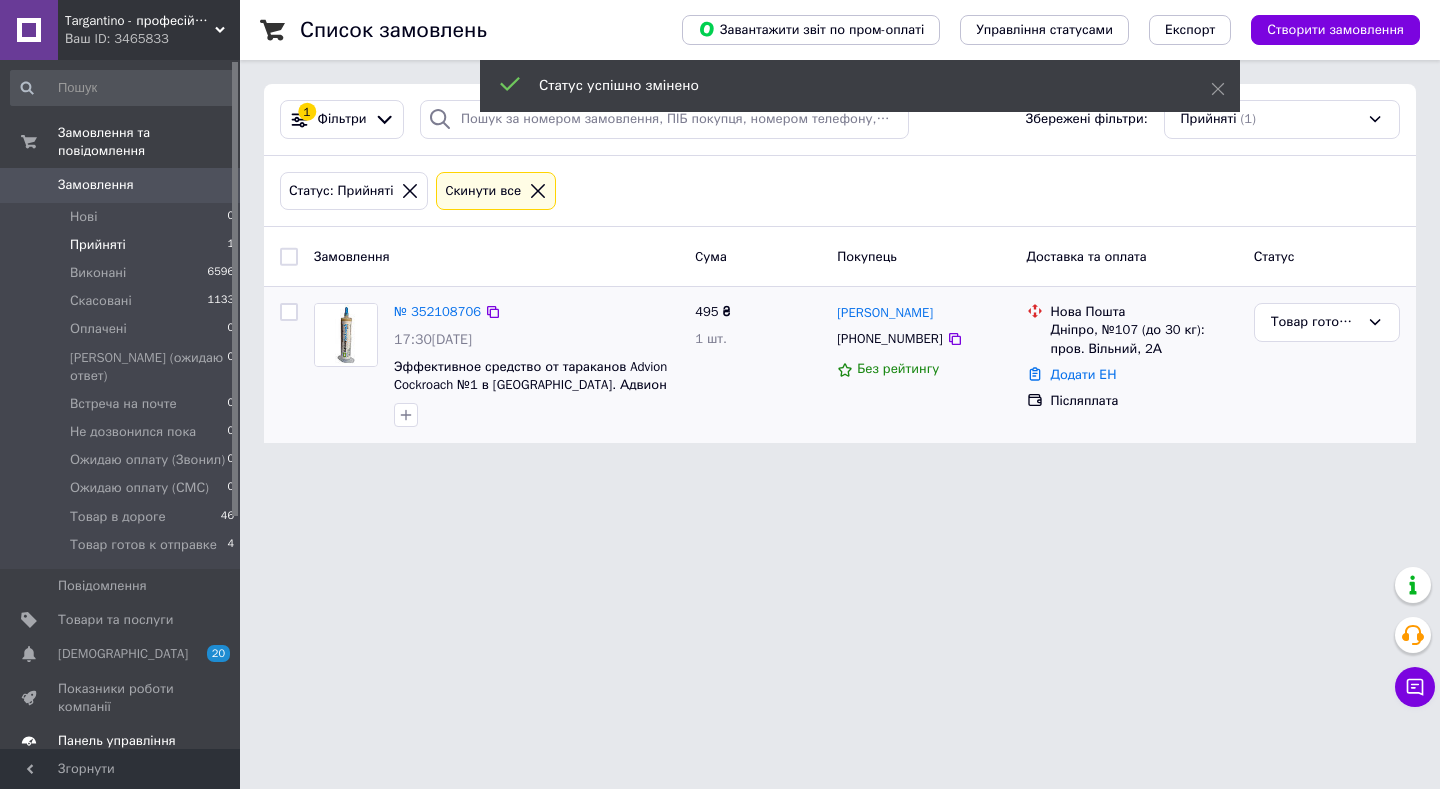 click on "Панель управління" at bounding box center [117, 741] 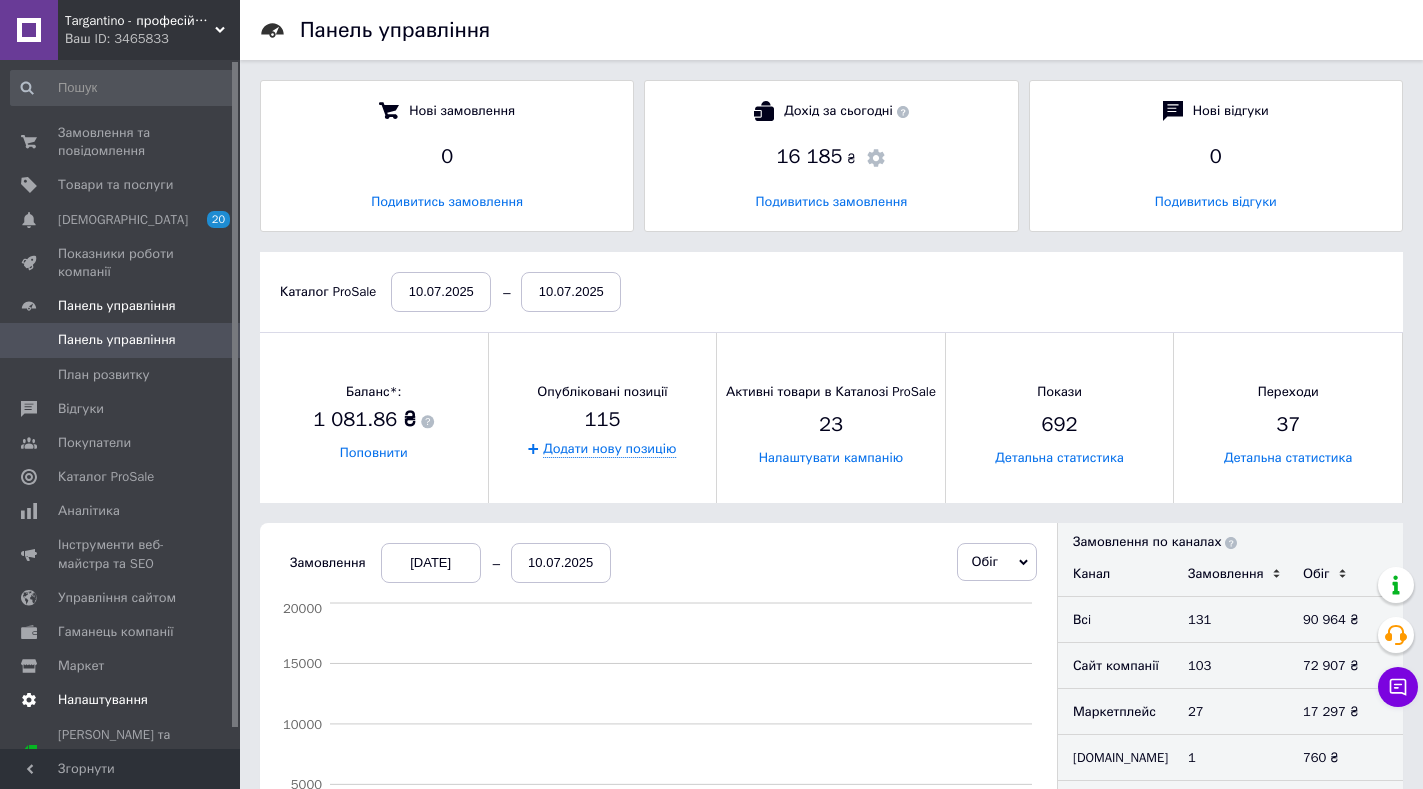 scroll, scrollTop: 10, scrollLeft: 10, axis: both 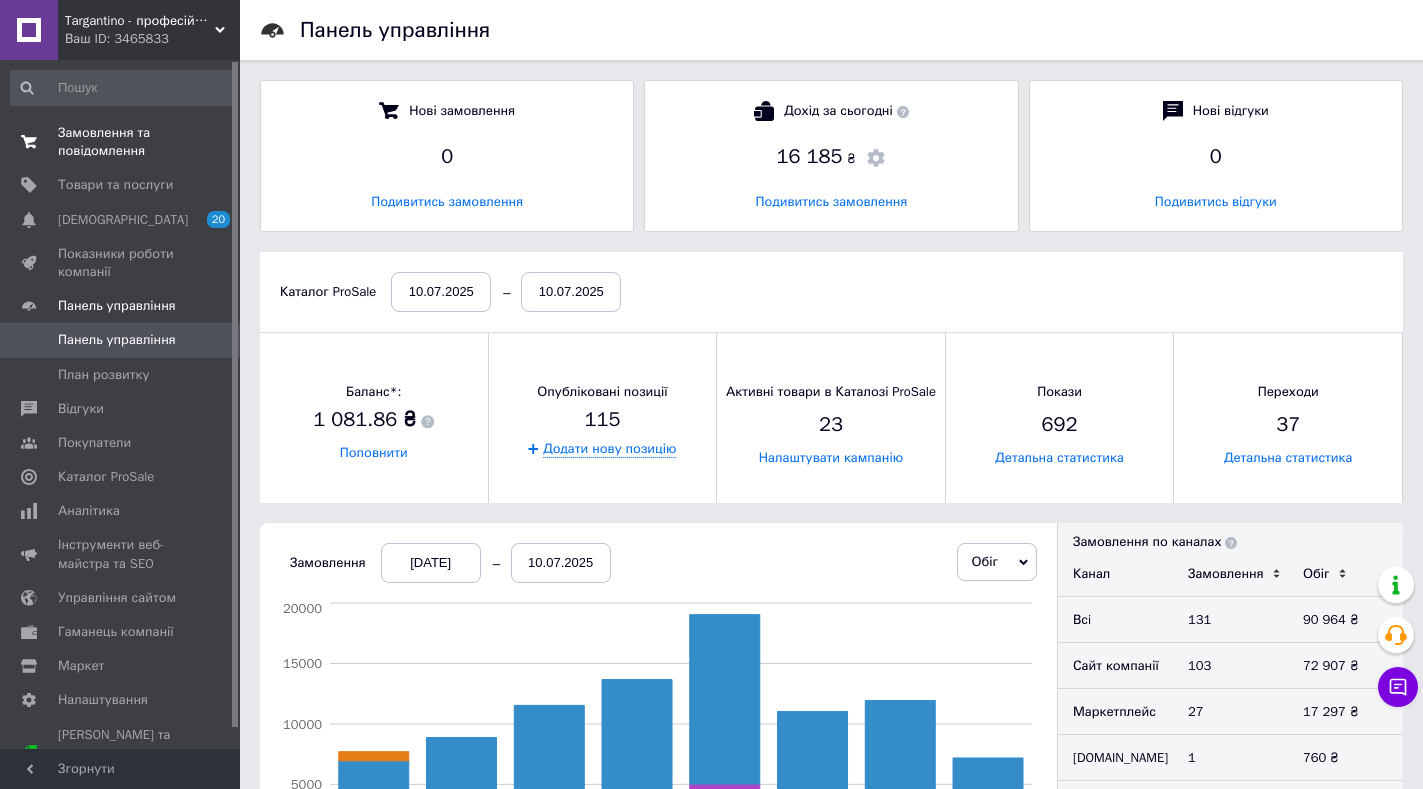click on "Замовлення та повідомлення" at bounding box center (121, 142) 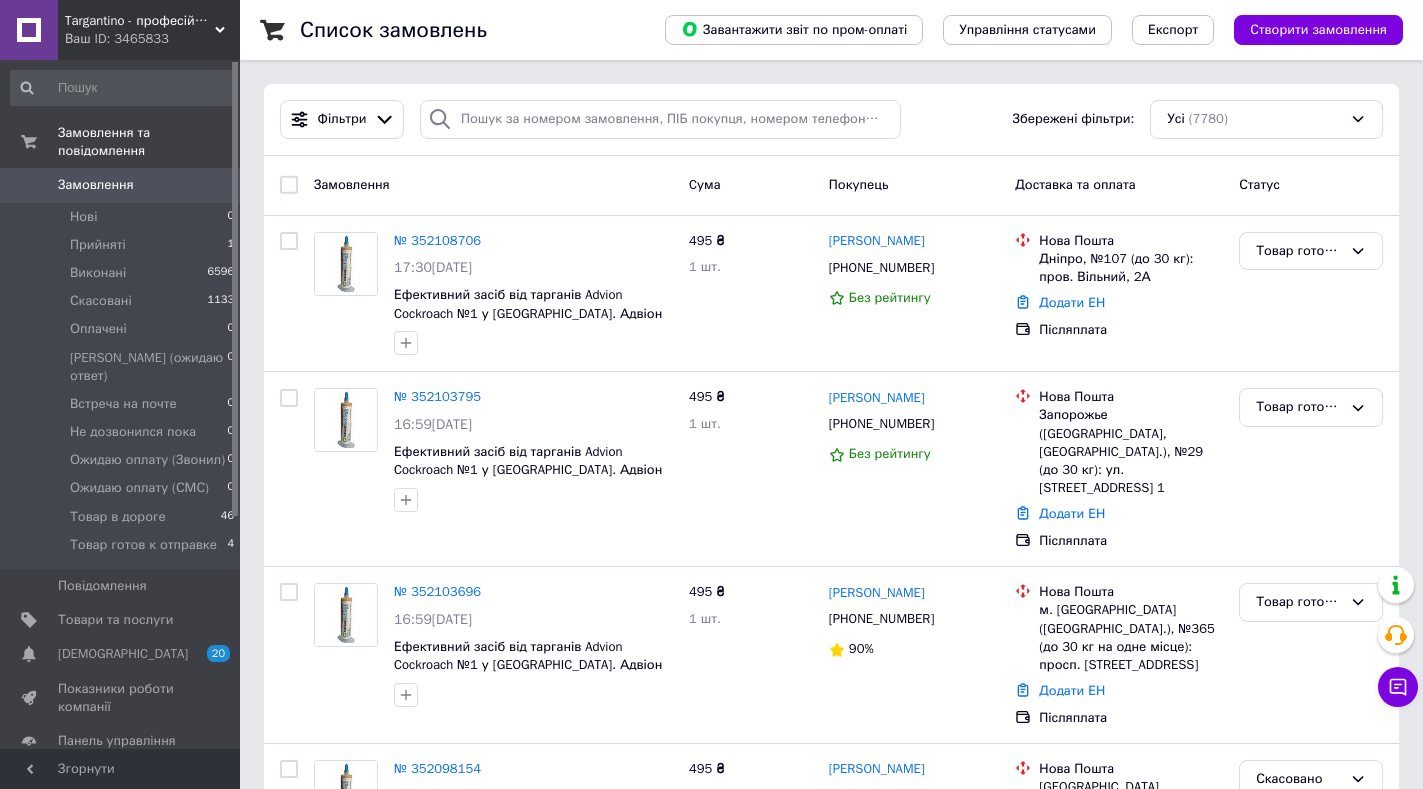 click on "Targantino - професійні засоби для ліквідації шкідників Ваш ID: 3465833" at bounding box center [149, 30] 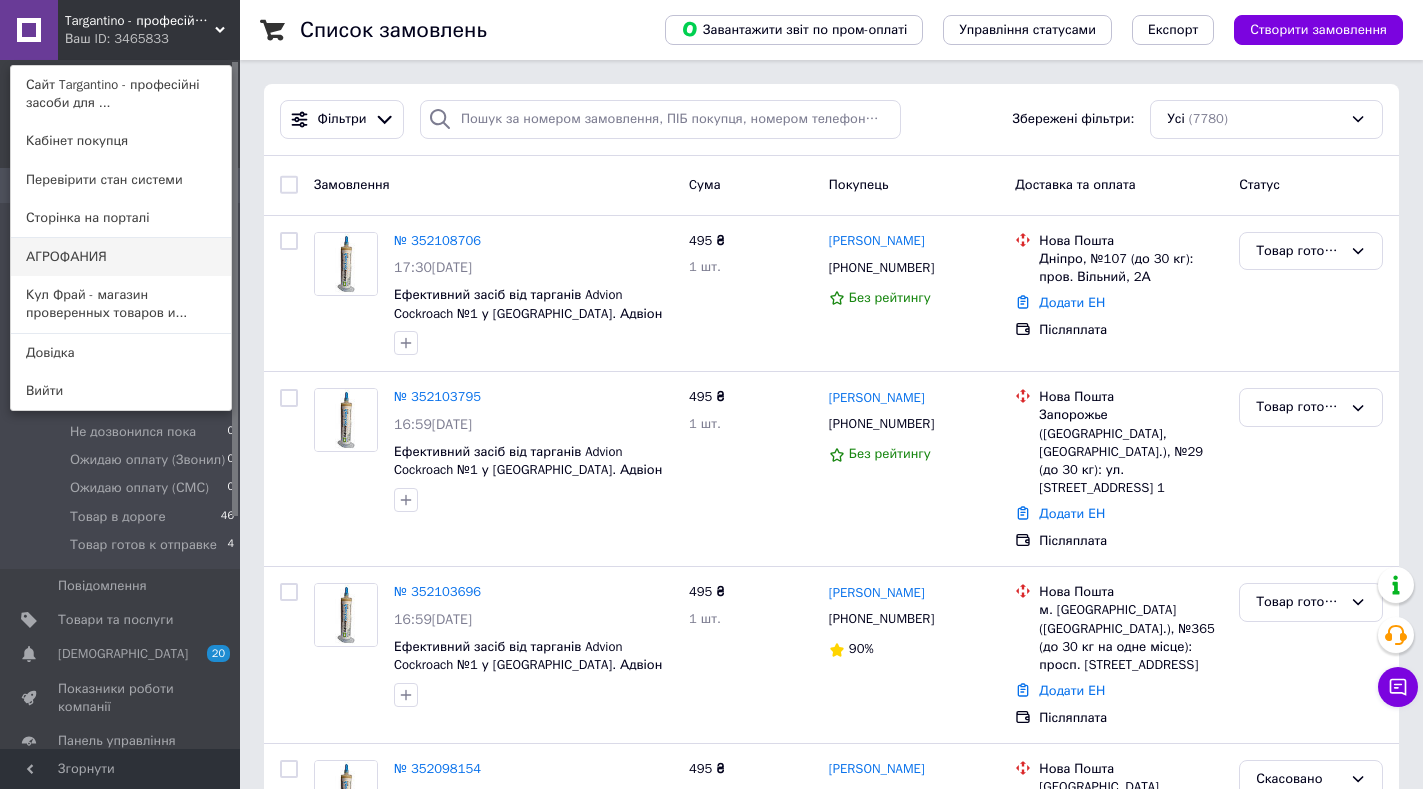 click on "АГРОФАНИЯ" at bounding box center (121, 257) 